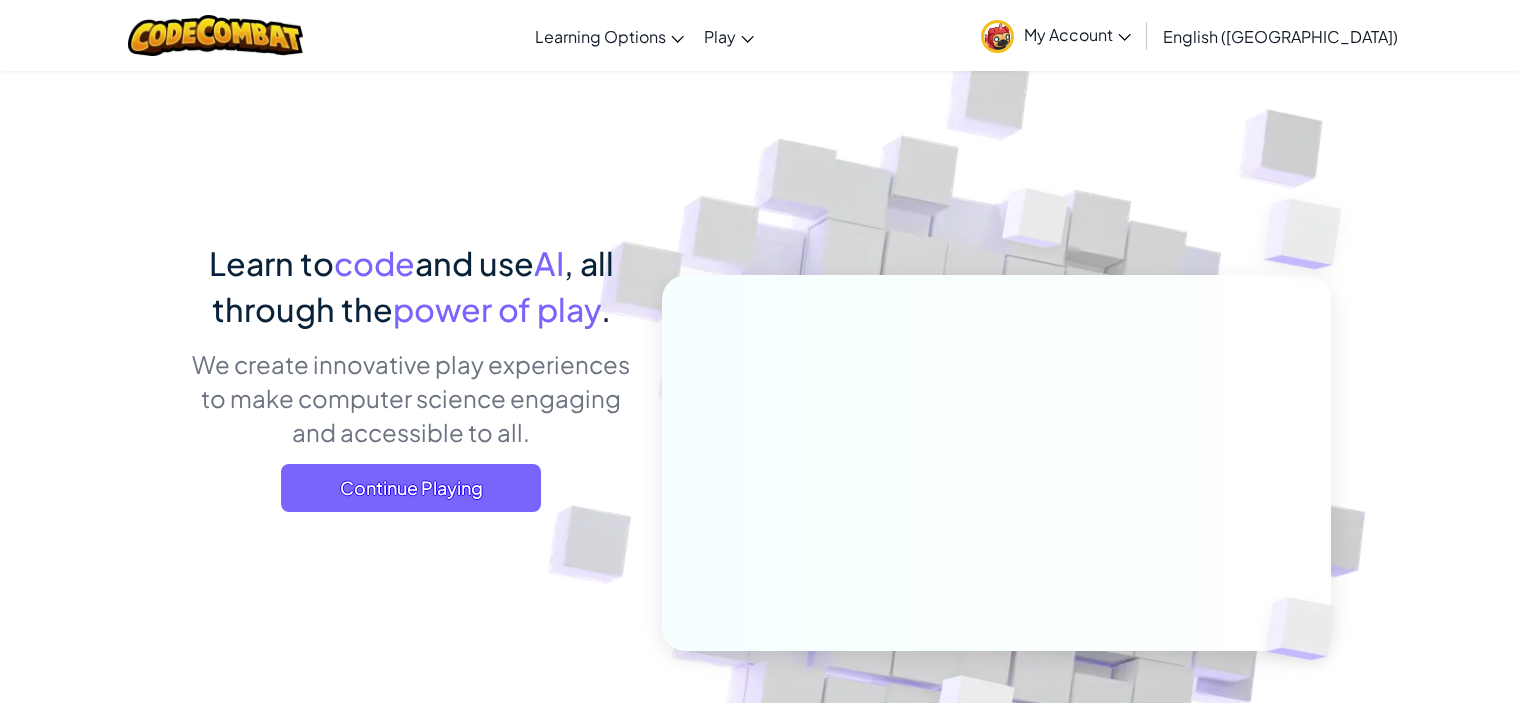 scroll, scrollTop: 0, scrollLeft: 0, axis: both 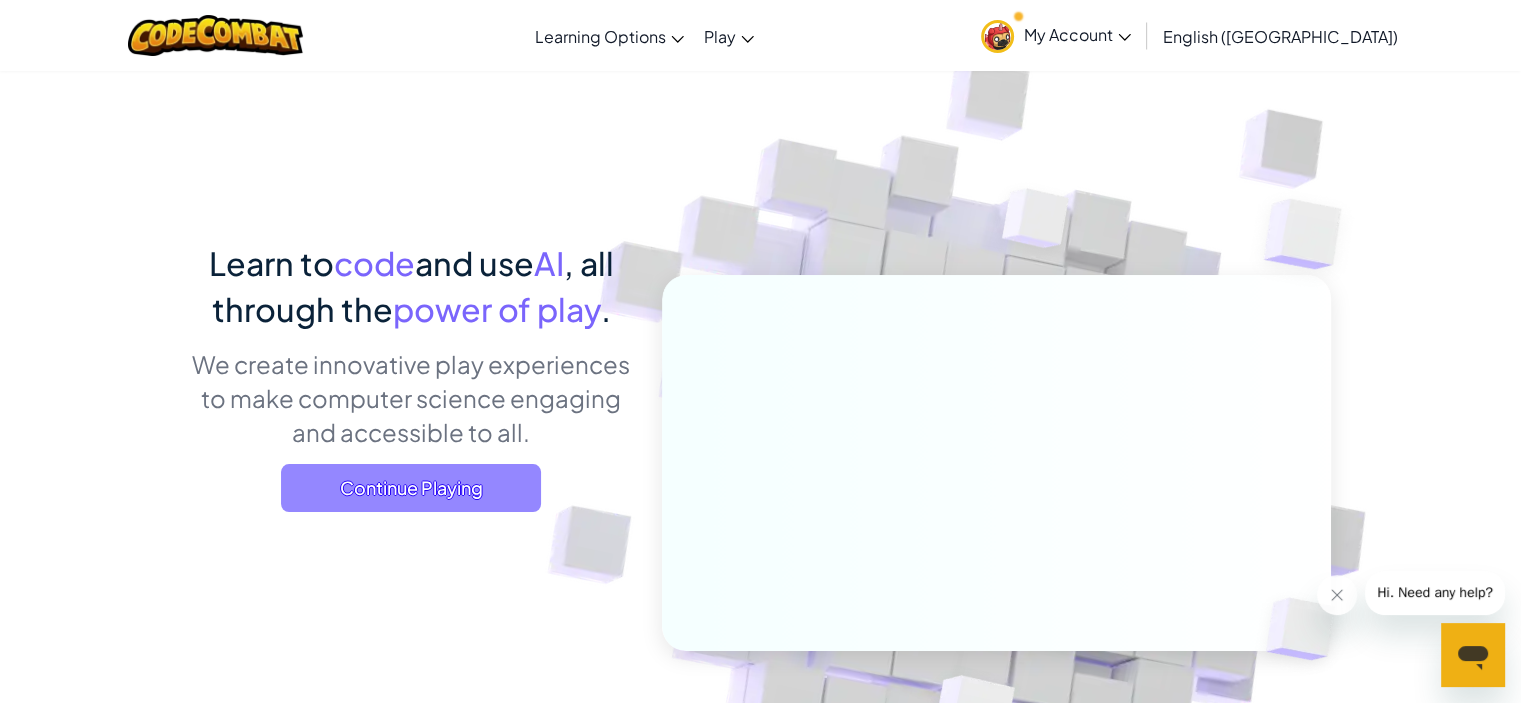 click on "Continue Playing" at bounding box center (411, 488) 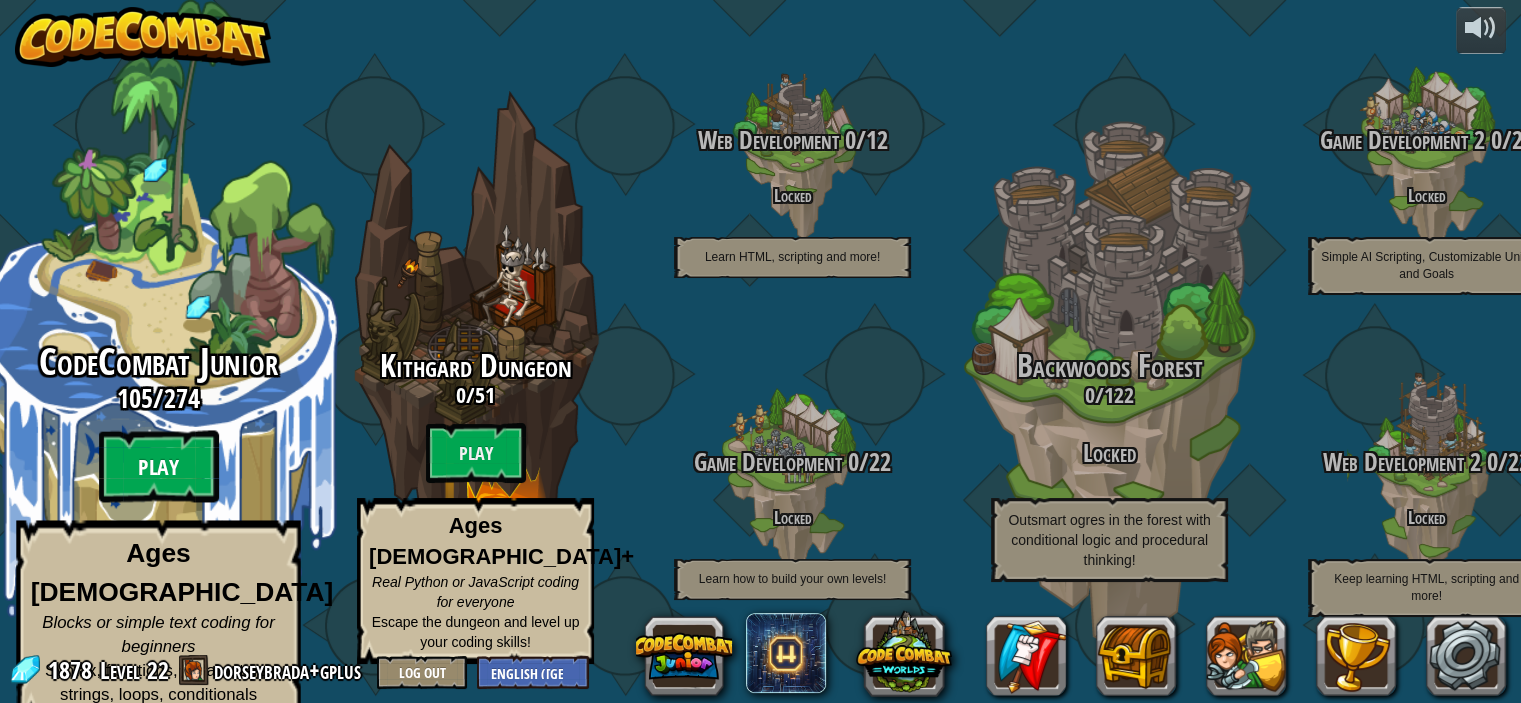 click on "Play" at bounding box center [159, 467] 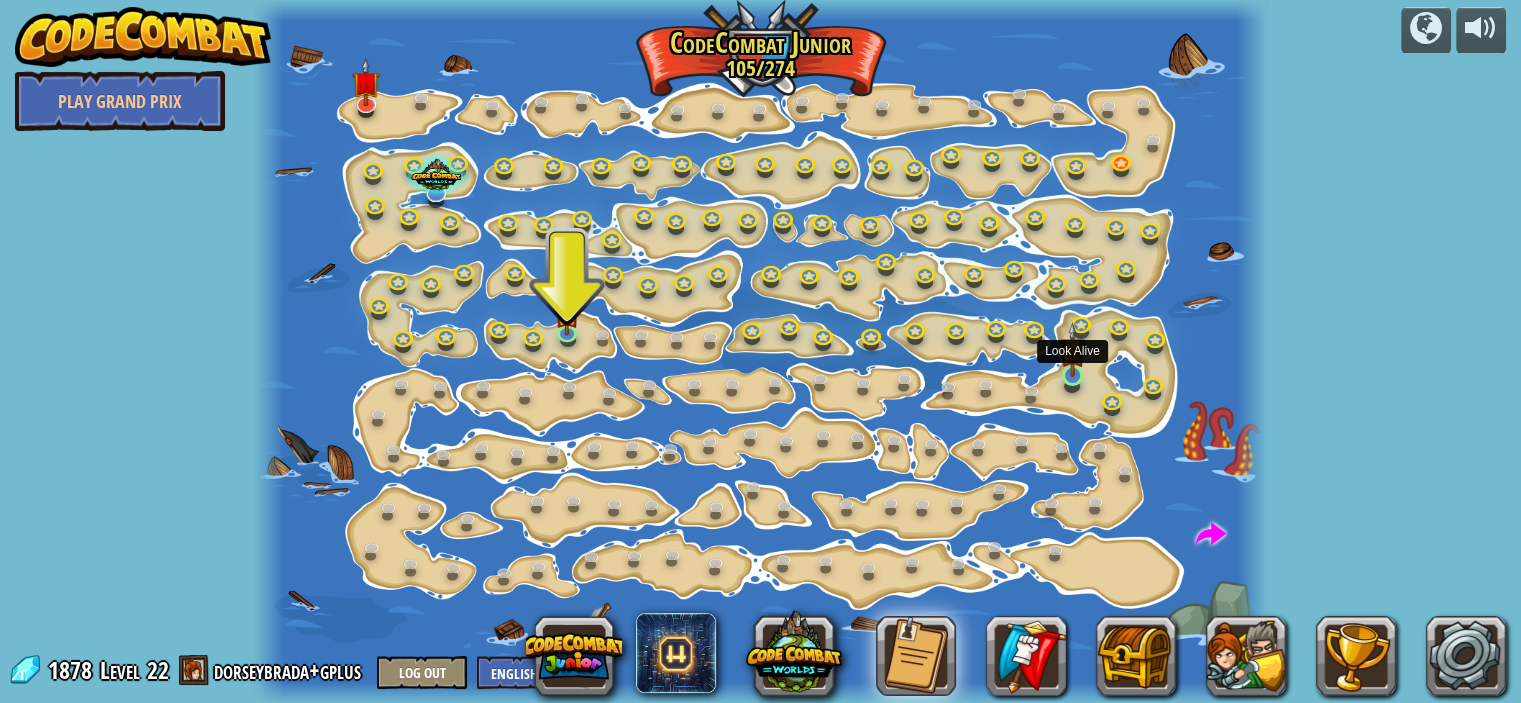 click at bounding box center [1072, 350] 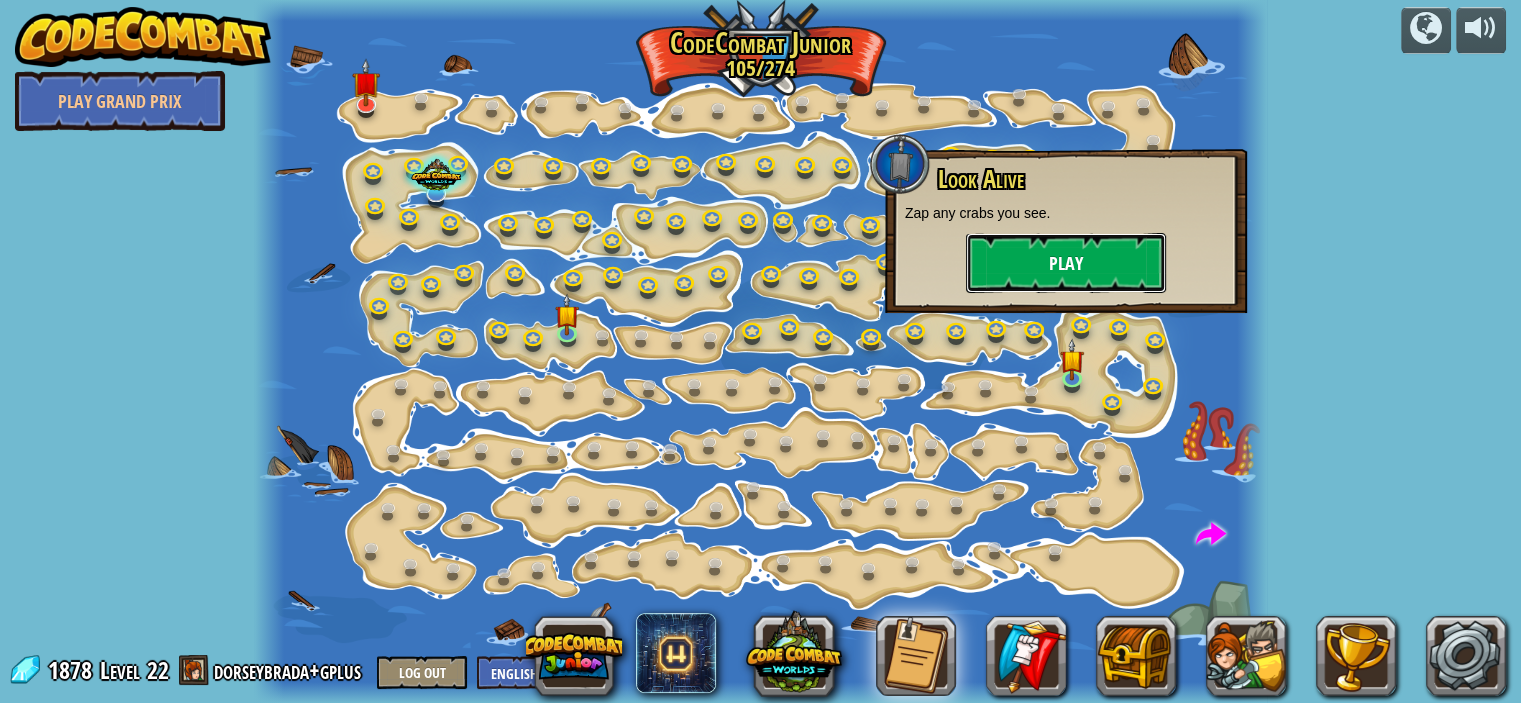 click on "Play" at bounding box center (1066, 263) 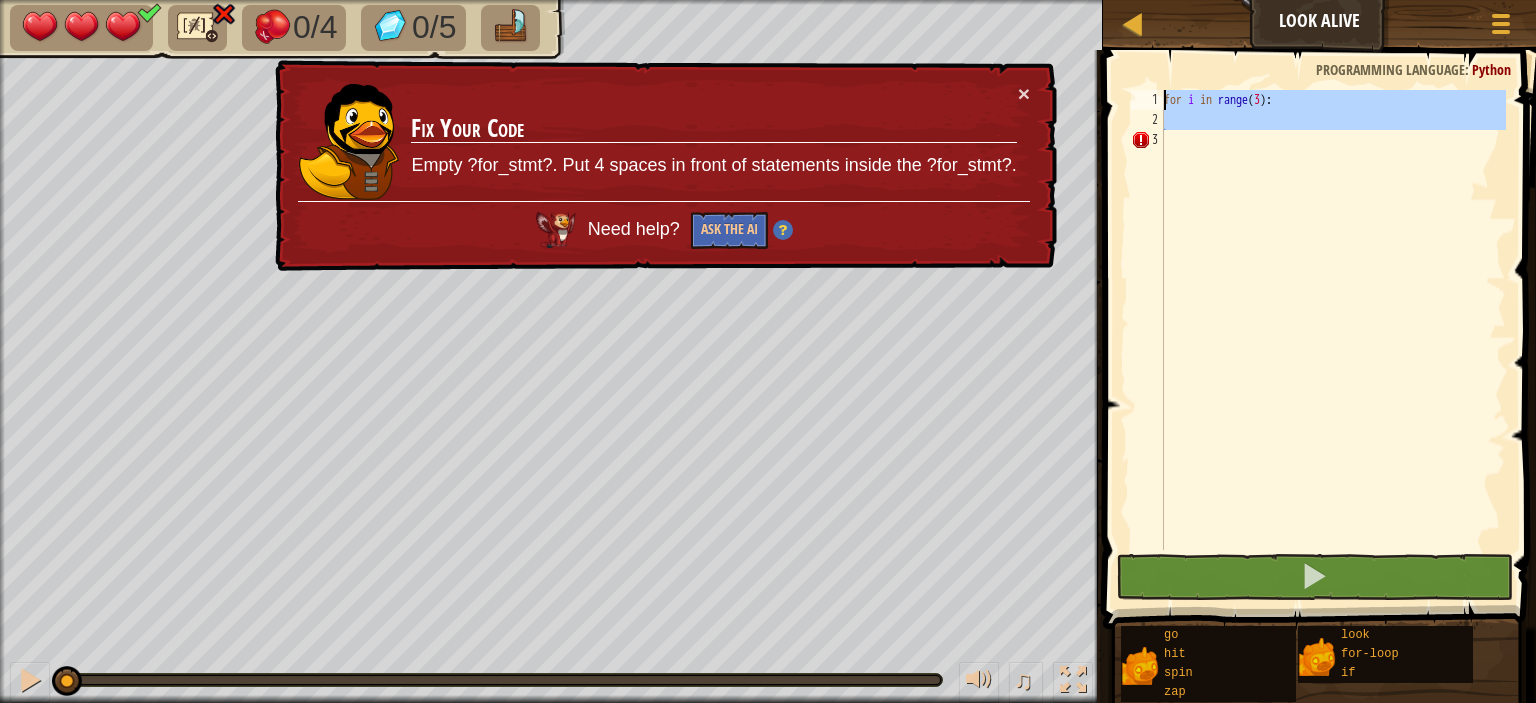 click on "Map Look Alive Game Menu 1     הההההההההההההההההההההההההההההההההההההההההההההההההההההההההההההההההההההההההההההההההההההההההההההההההההההההההההההההההההההההההההההההההההההההההההההההההההההההההההההההההההההההההההההההההההההההההההההההההההההההההההההההההההההההההההההההההההההההההההההההההההההההההההההההה XXXXXXXXXXXXXXXXXXXXXXXXXXXXXXXXXXXXXXXXXXXXXXXXXXXXXXXXXXXXXXXXXXXXXXXXXXXXXXXXXXXXXXXXXXXXXXXXXXXXXXXXXXXXXXXXXXXXXXXXXXXXXXXXXXXXXXXXXXXXXXXXXXXXXXXXXXXXXXXXXXXXXXXXXXXXXXXXXXXXXXXXXXXXXXXXXXXXXXXXXXXXXXXXXXXXXXXXXXXXXXXXXXXXXXXXXXXXXXXXXXXXXXXXXXXXXXXX Solution × Blocks 1 2 3 for   i   in   range ( 3 ) :          Code Saved Programming language : Python Statement   /  Call   /  go hit spin zap look for-loop if × Fix Your Code
Need help? Ask the AI 0/4 0/5 ♫ 3 :" at bounding box center [768, 351] 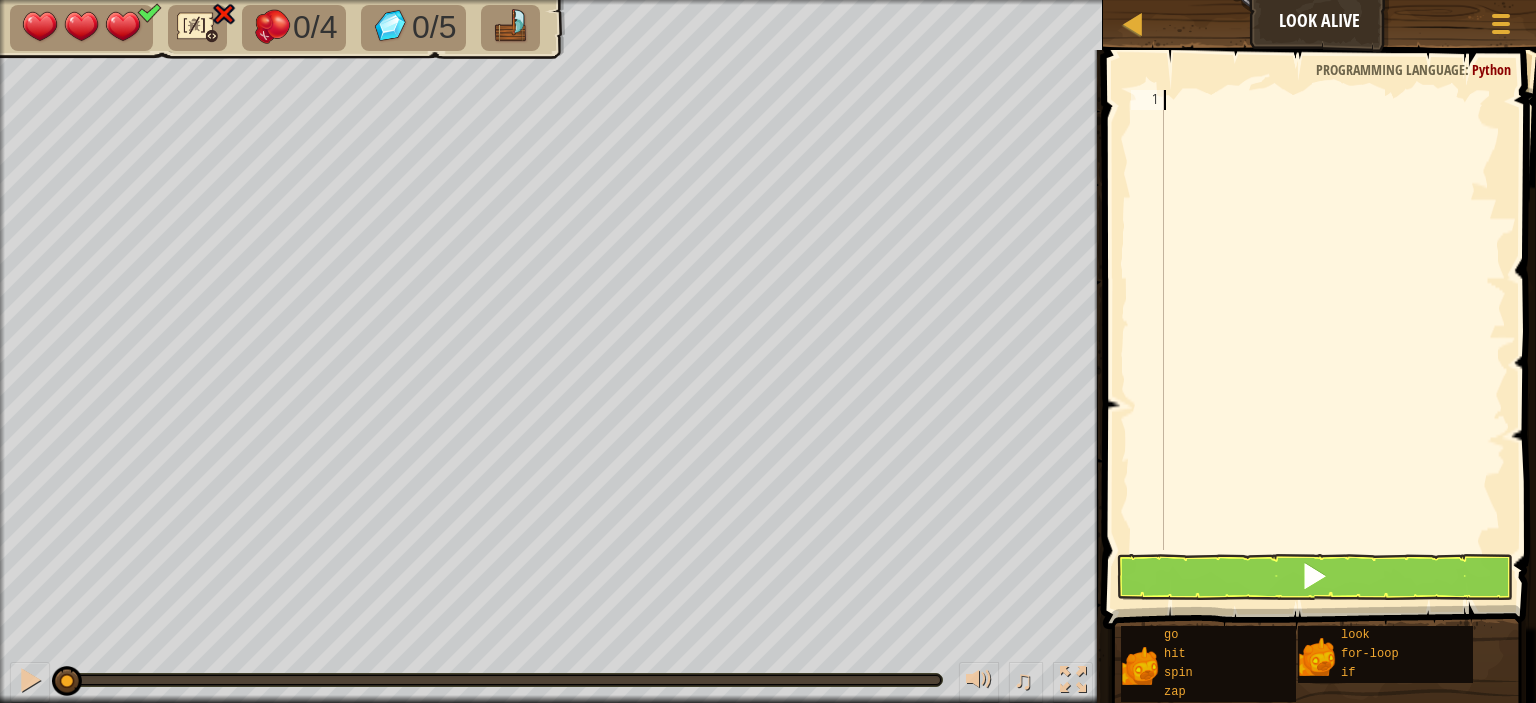 scroll, scrollTop: 9, scrollLeft: 0, axis: vertical 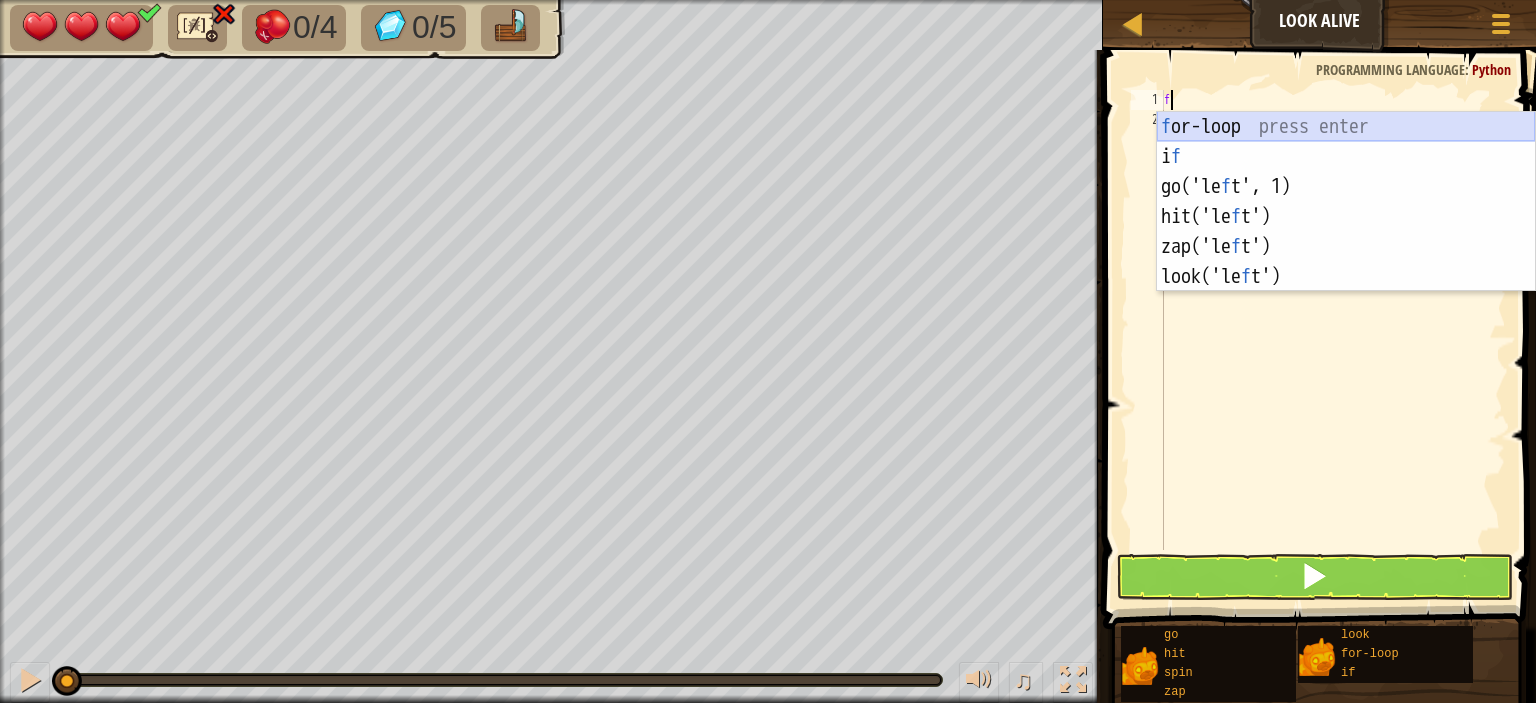 click on "f or-loop press enter i f press enter go('le f t', 1) press enter hit('le f t') press enter zap('le f t') press enter look('le f t') press enter" at bounding box center (1346, 232) 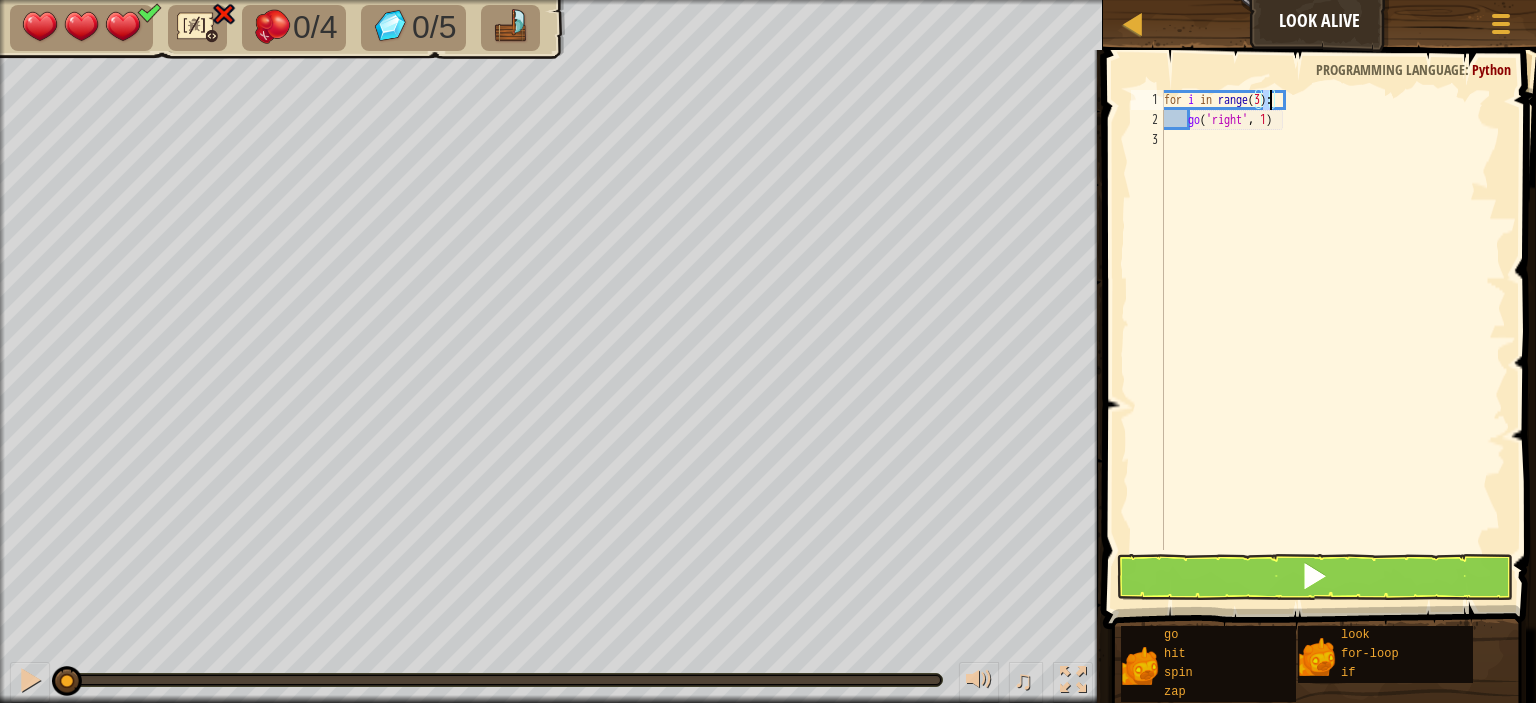 drag, startPoint x: 1295, startPoint y: 135, endPoint x: 1288, endPoint y: 127, distance: 10.630146 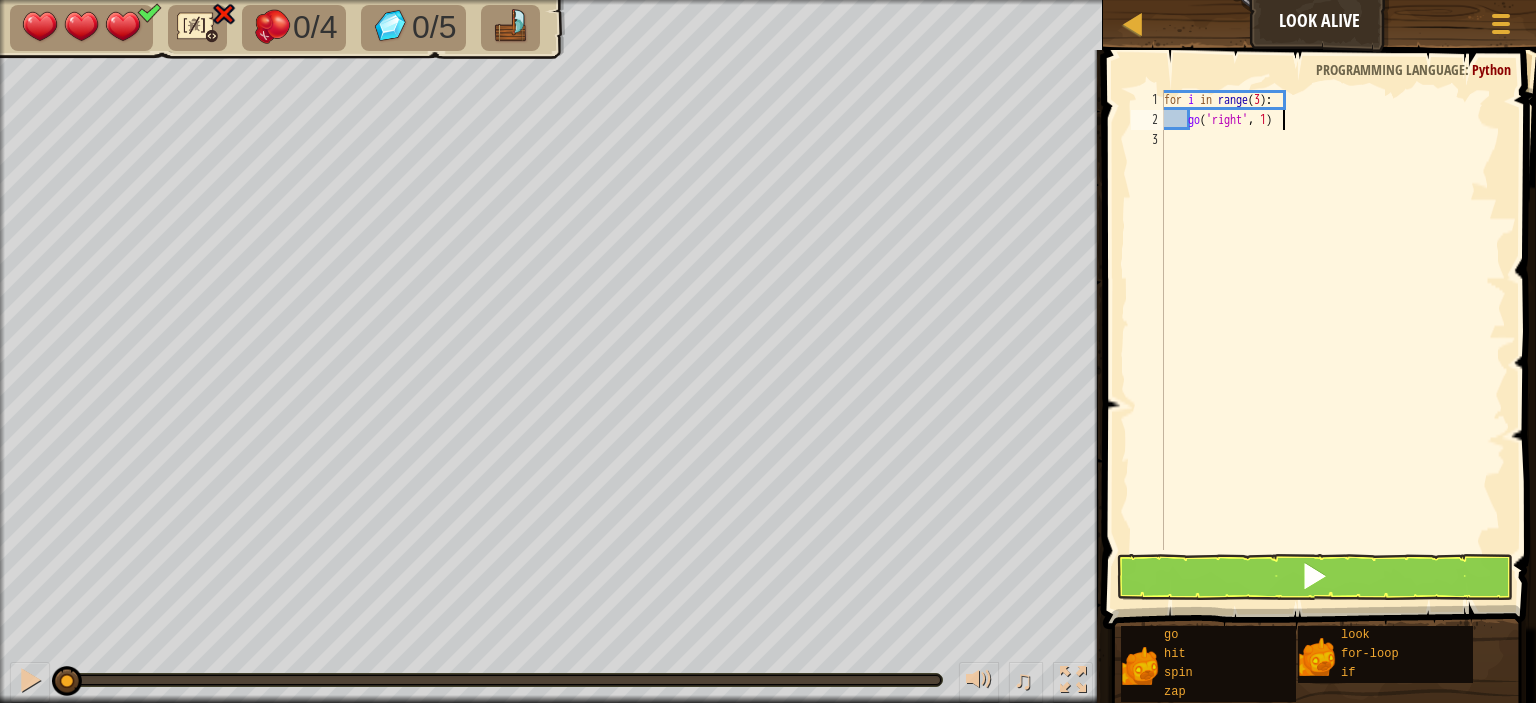 click on "for   i   in   range ( 3 ) :      go ( 'right' ,   1 )" at bounding box center (1333, 340) 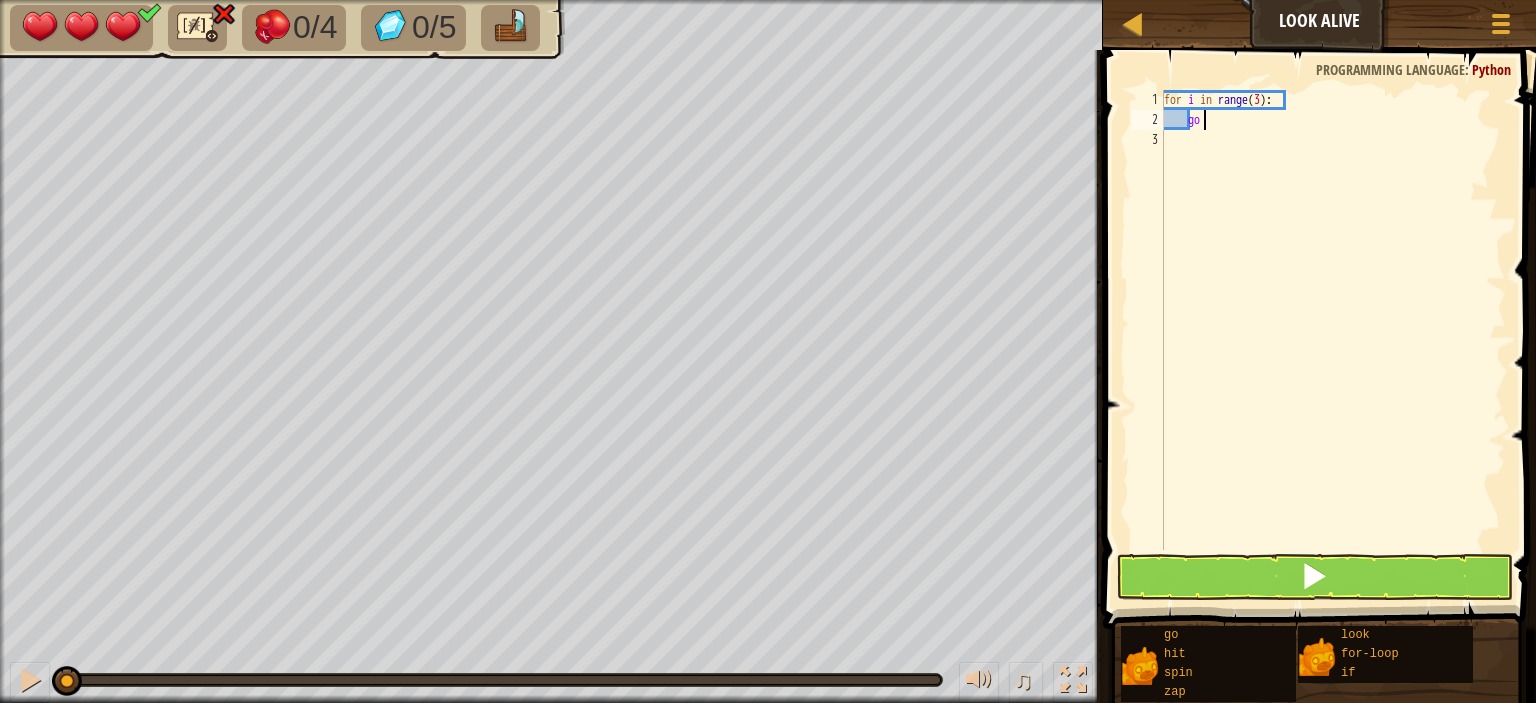 type on "g" 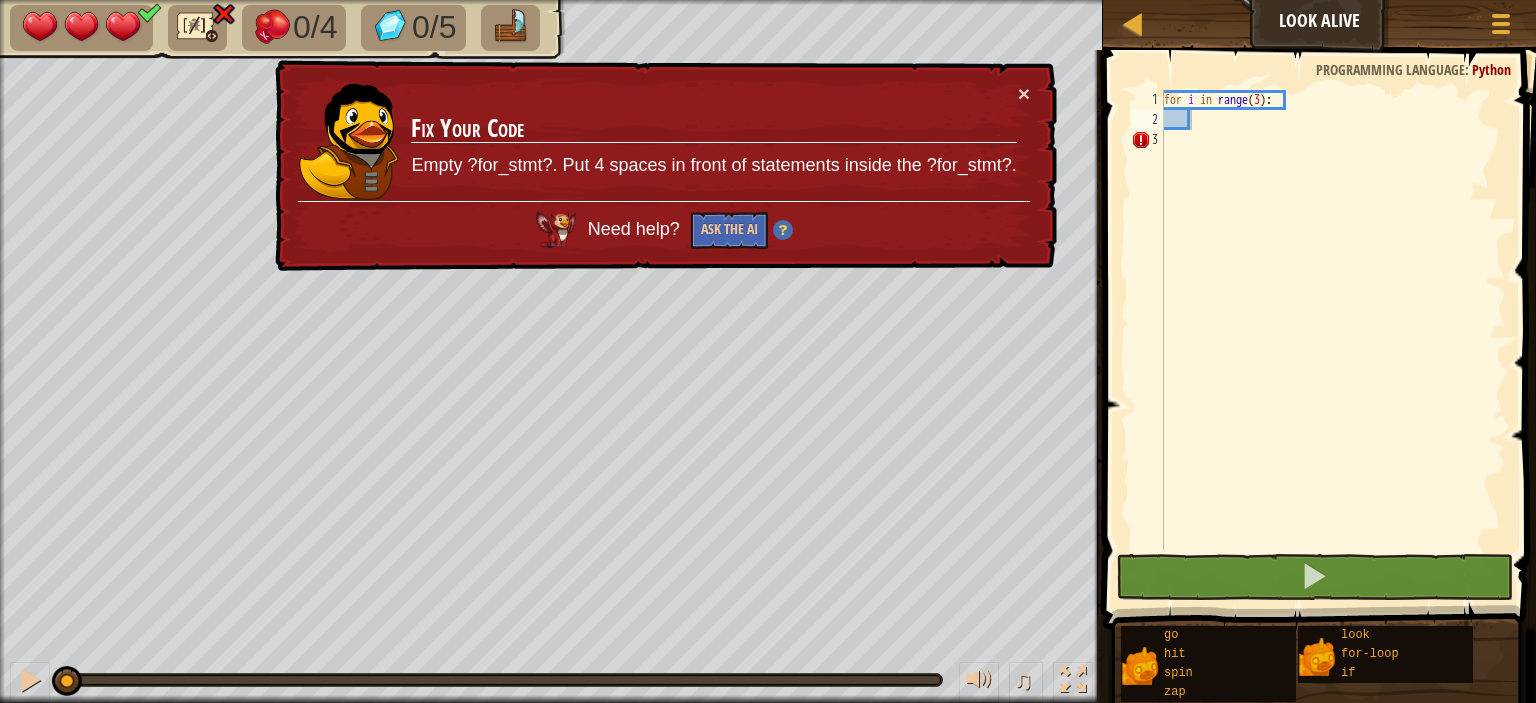 drag, startPoint x: 1015, startPoint y: 84, endPoint x: 1015, endPoint y: 97, distance: 13 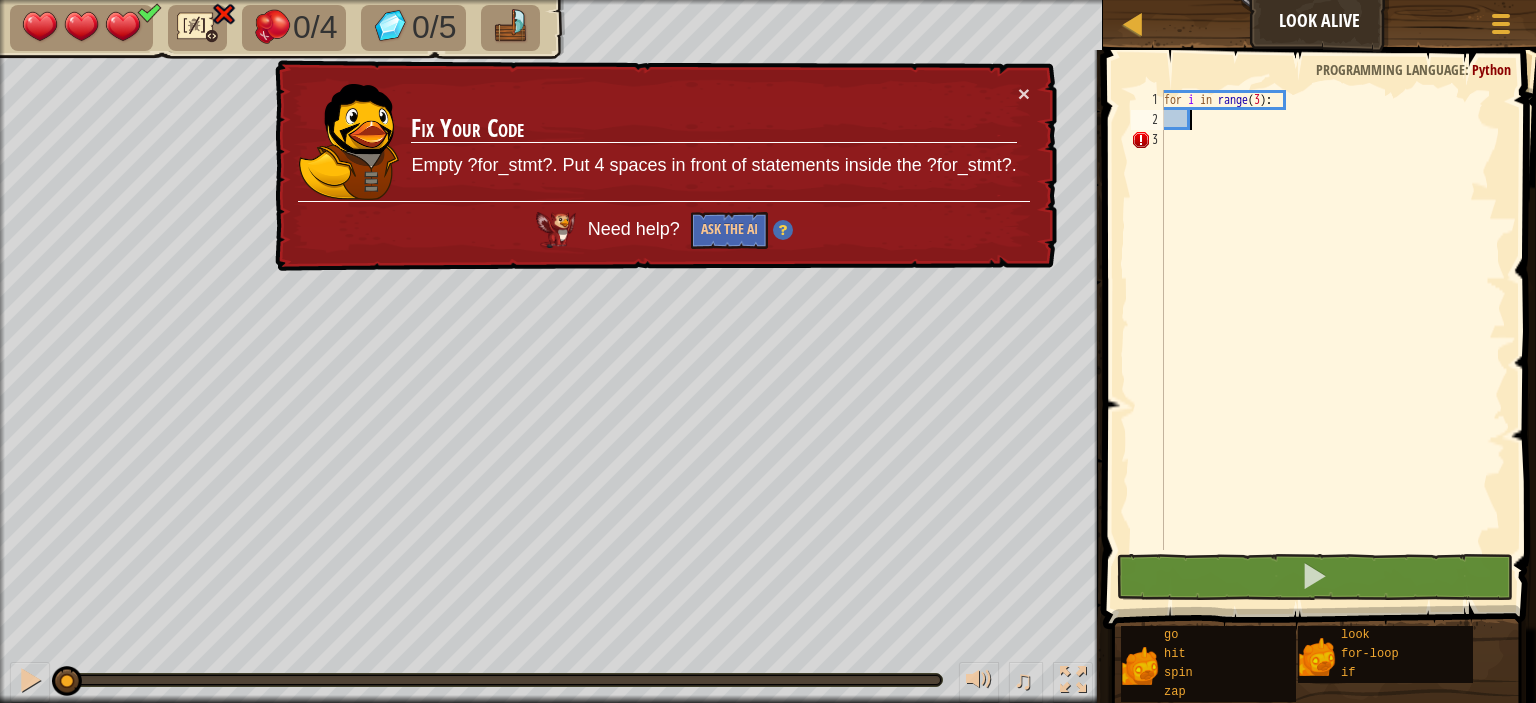 click on "Fix Your Code Empty ?for_stmt?. Put 4 spaces in front of statements inside the ?for_stmt?." at bounding box center [713, 142] 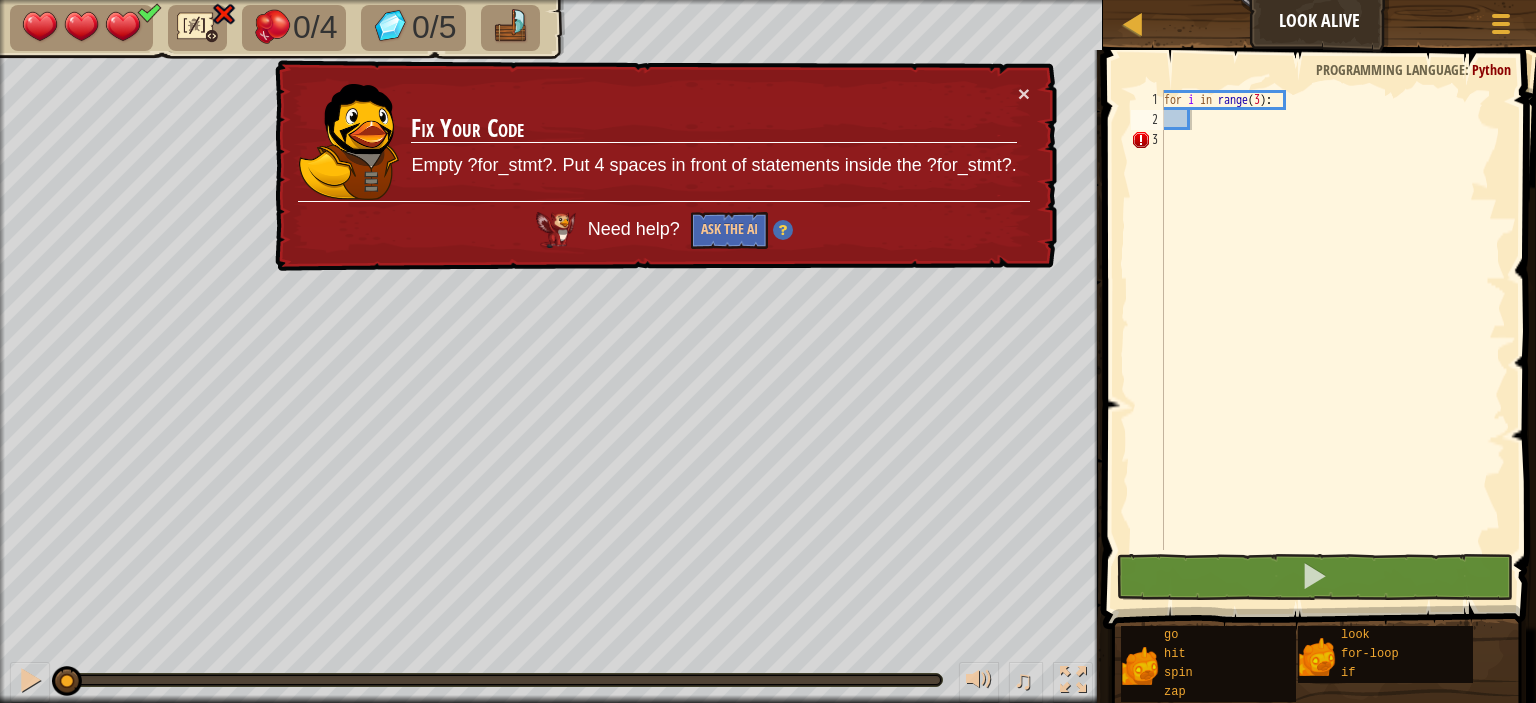 click on "× Fix Your Code Empty ?for_stmt?. Put 4 spaces in front of statements inside the ?for_stmt?.
Need help? Ask the AI" at bounding box center [664, 166] 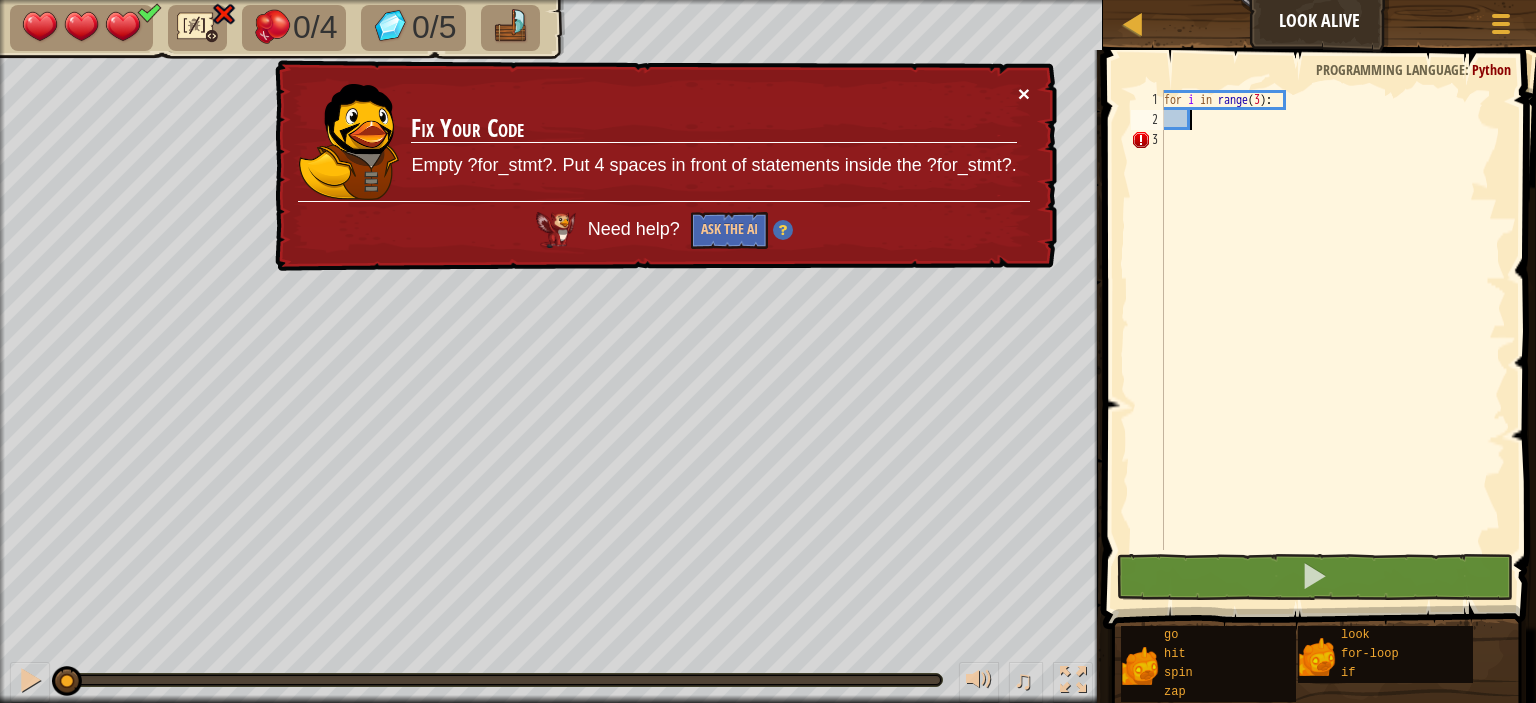click on "×" at bounding box center [1024, 93] 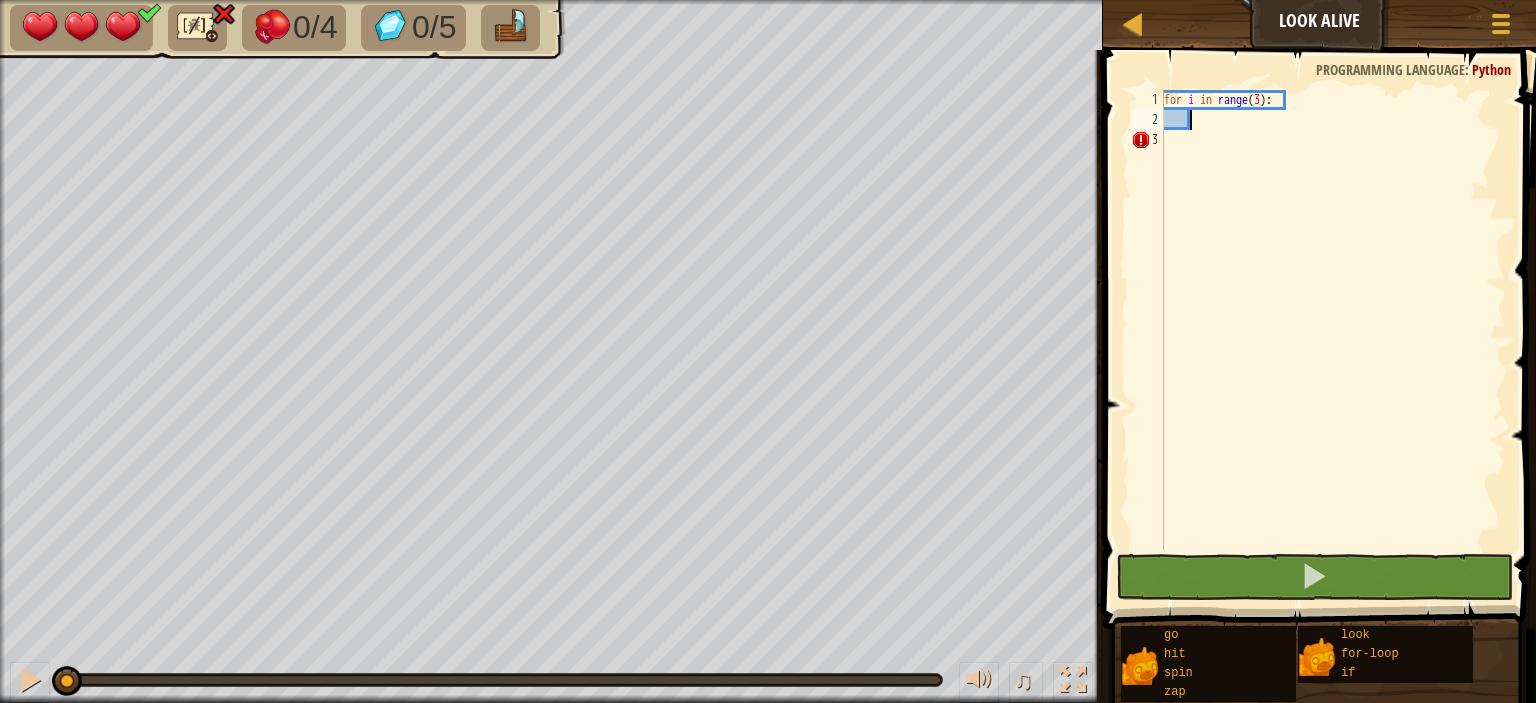 drag, startPoint x: 1188, startPoint y: 121, endPoint x: 1116, endPoint y: 142, distance: 75 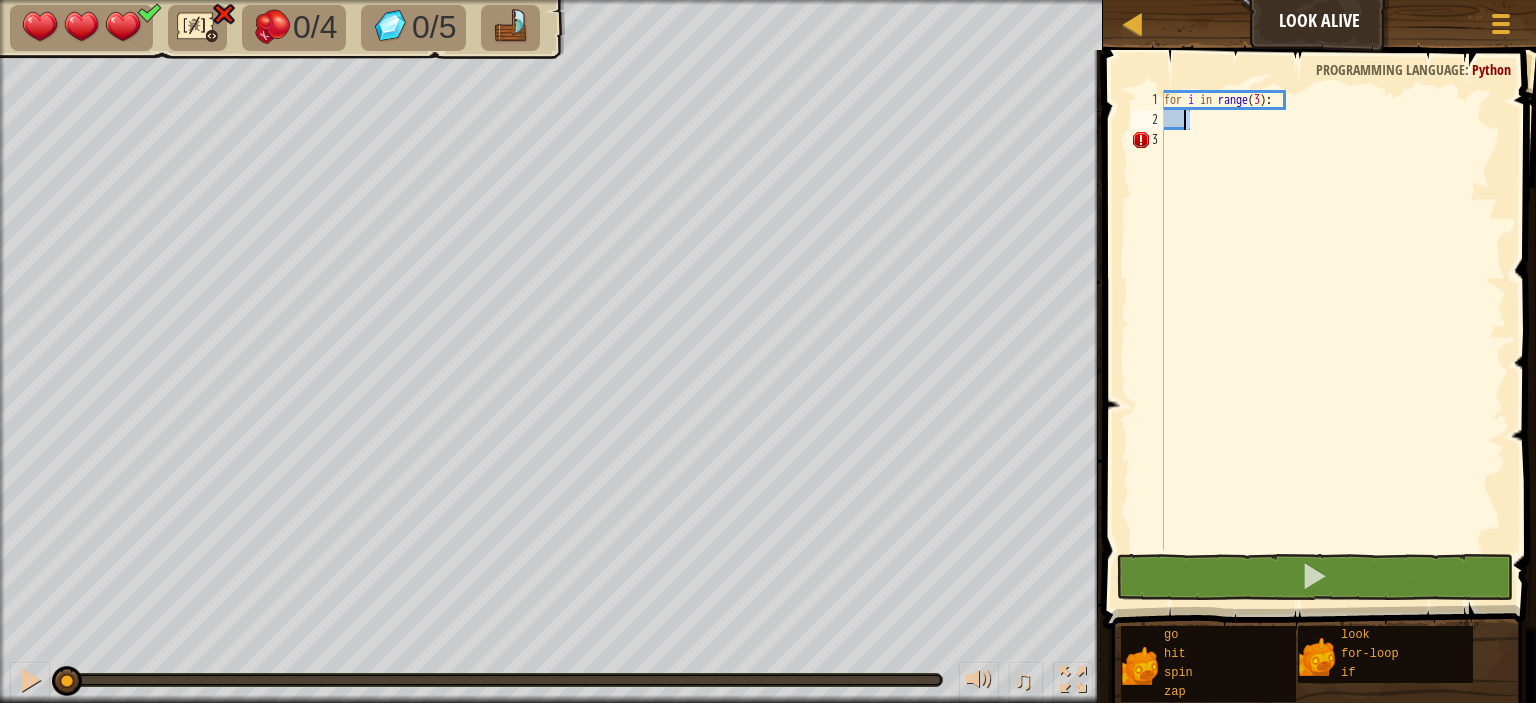 click on "for   i   in   range ( 3 ) :" at bounding box center [1333, 320] 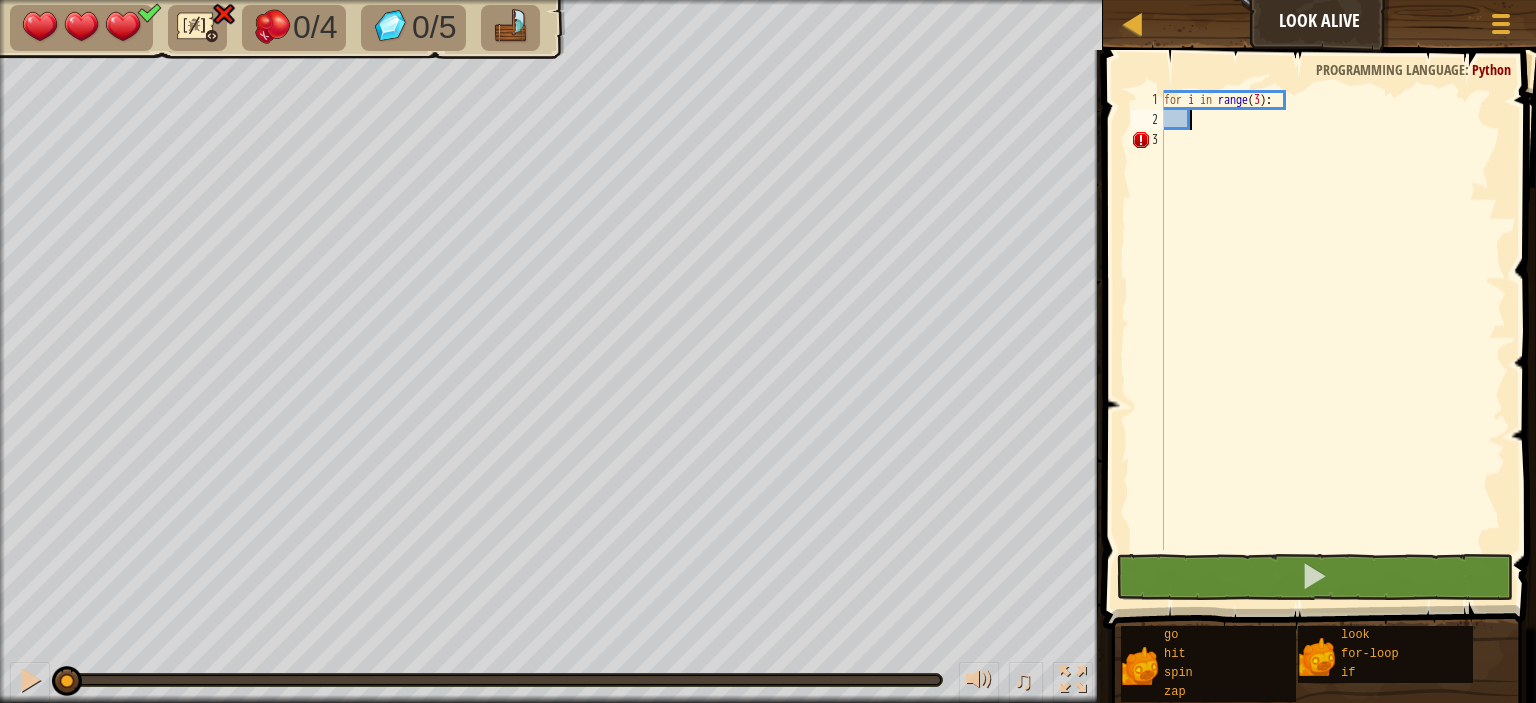 scroll, scrollTop: 9, scrollLeft: 1, axis: both 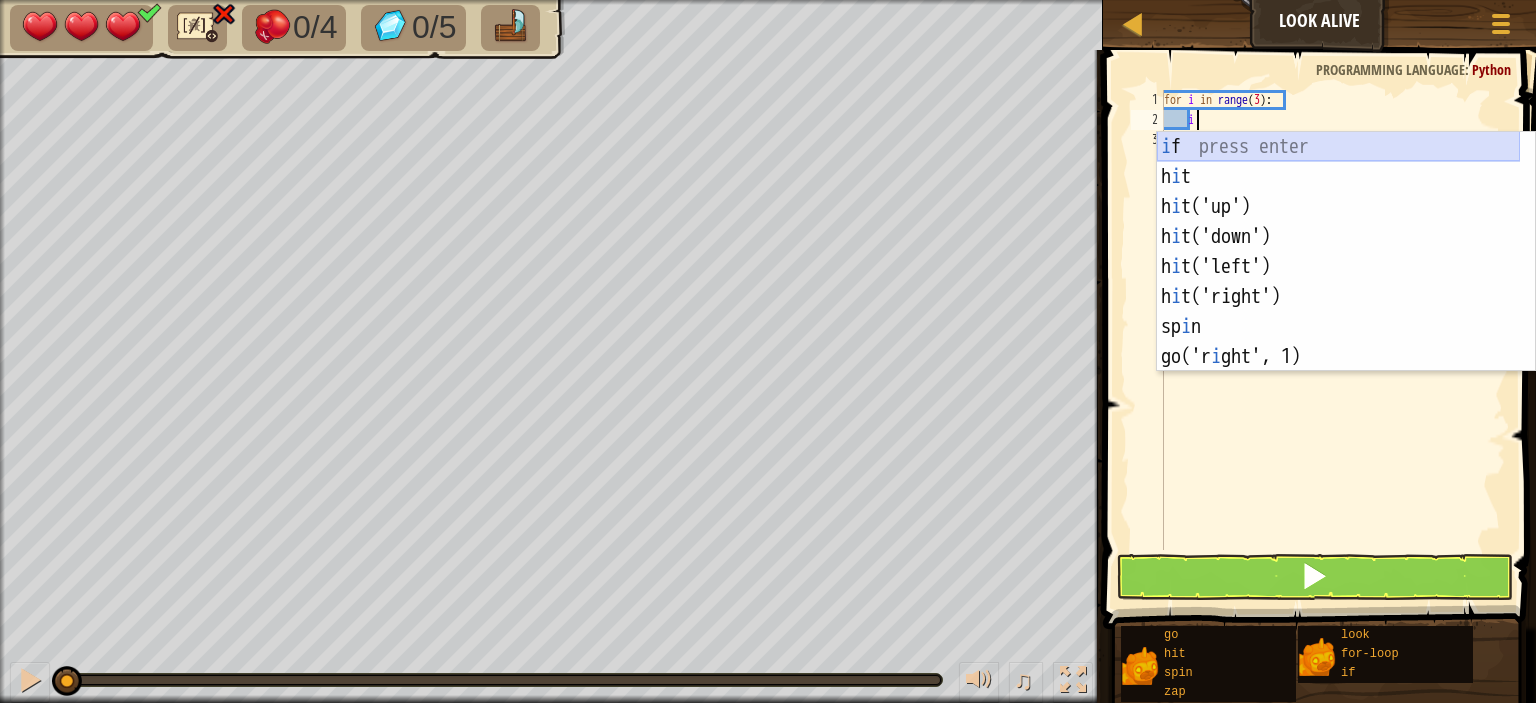 click on "i f press enter h i t press enter h i t('up') press enter h i t('down') press enter h i t('left') press enter h i t('right') press enter sp i n press enter go('r i ght', 1) press enter zap('r i ght') press enter" at bounding box center (1338, 282) 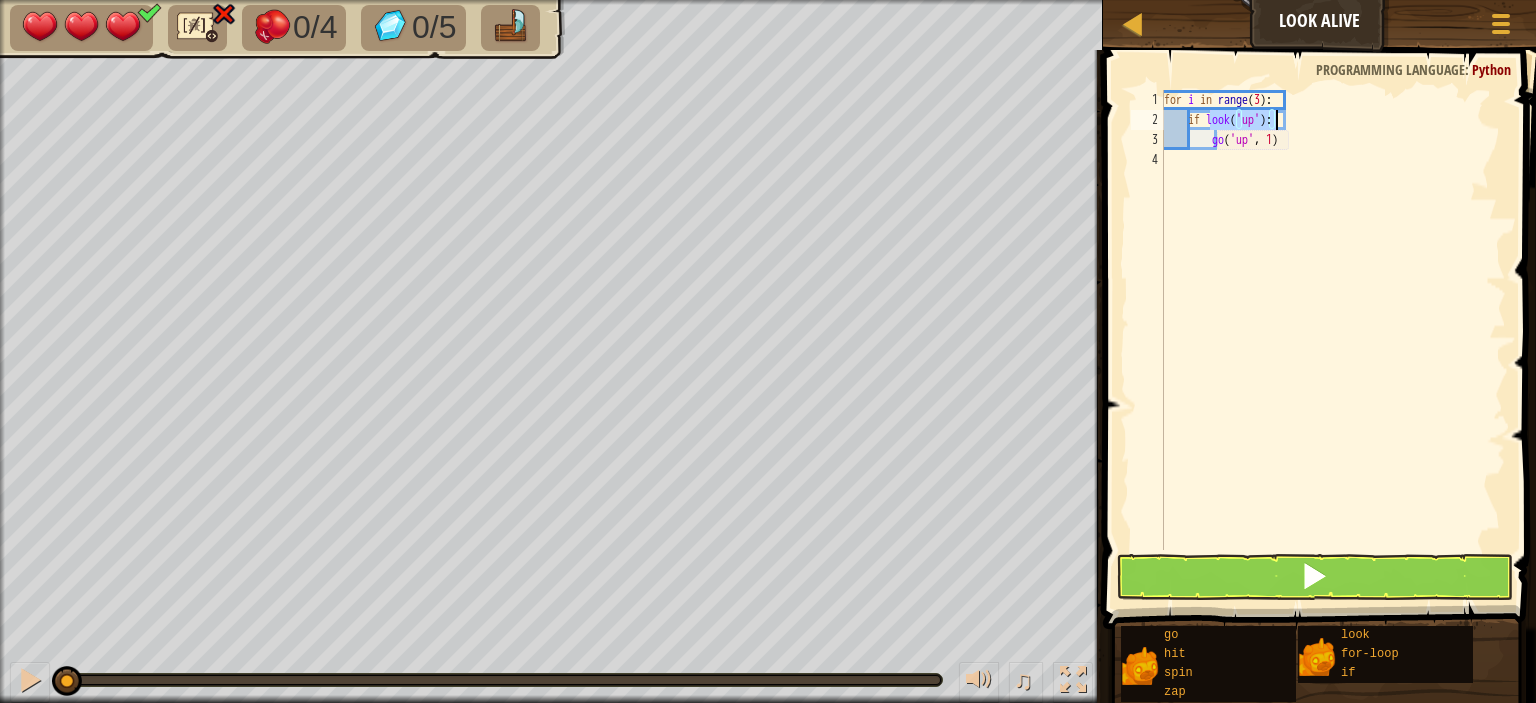 click on "for   i   in   range ( 3 ) :      if   look ( 'up' ) :          go ( 'up' ,   1 )" at bounding box center (1333, 320) 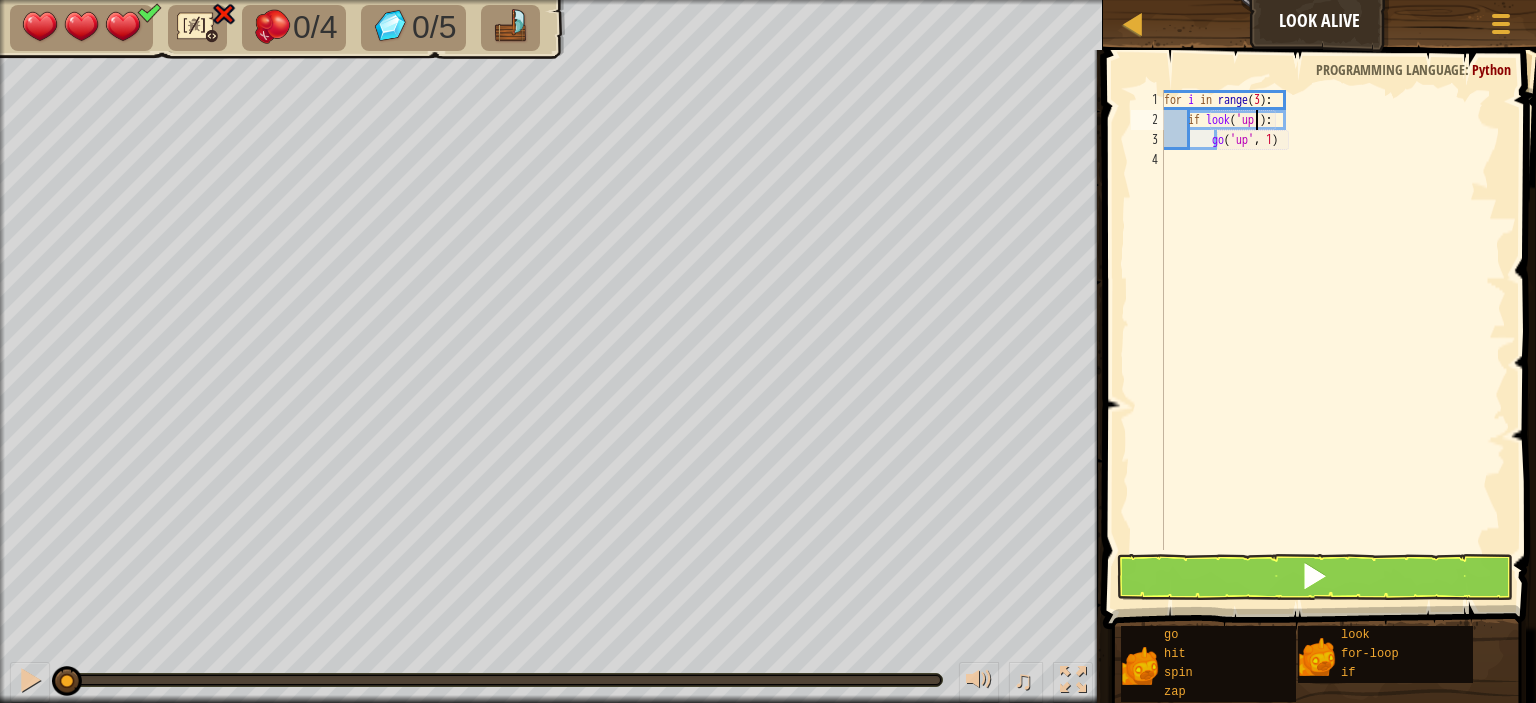 click on "for   i   in   range ( 3 ) :      if   look ( 'up' ) :          go ( 'up' ,   1 )" at bounding box center [1333, 340] 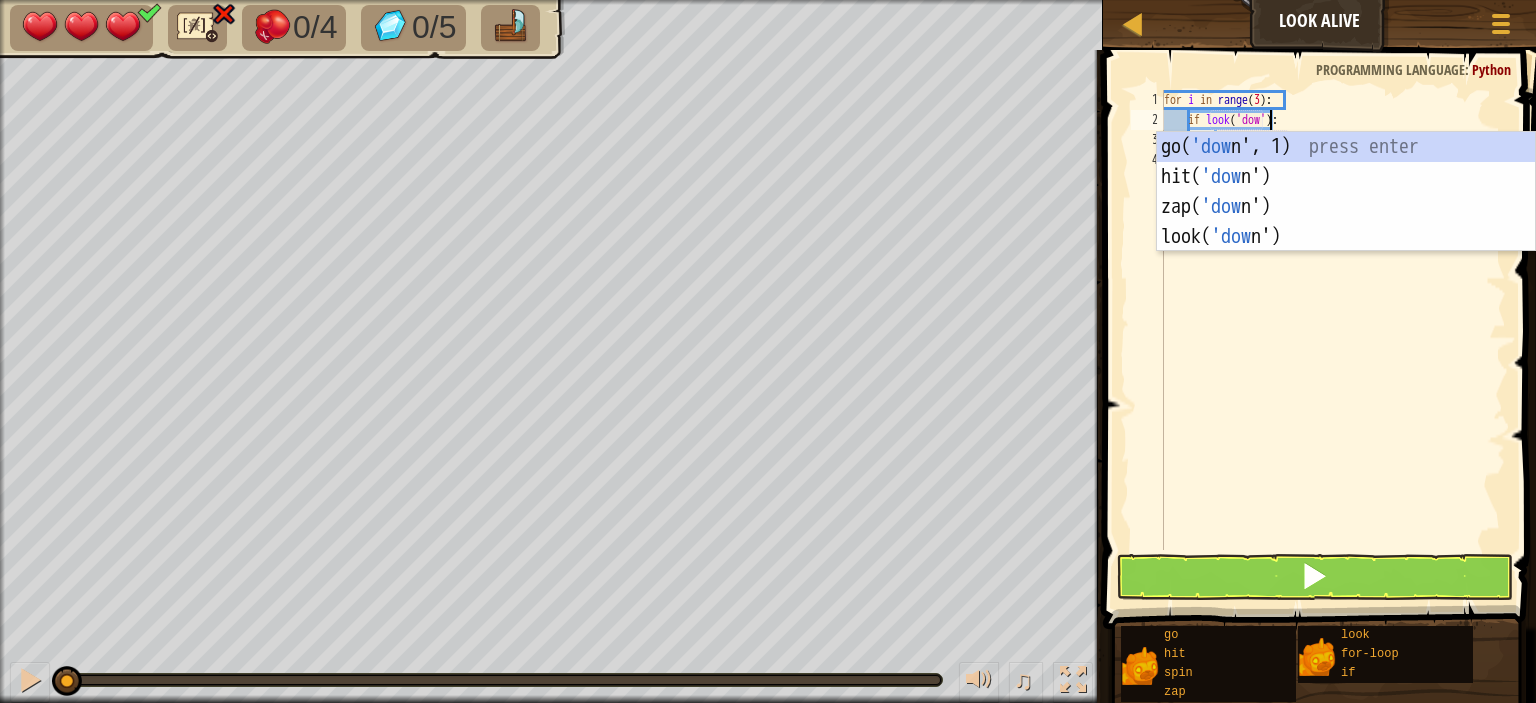 scroll, scrollTop: 9, scrollLeft: 8, axis: both 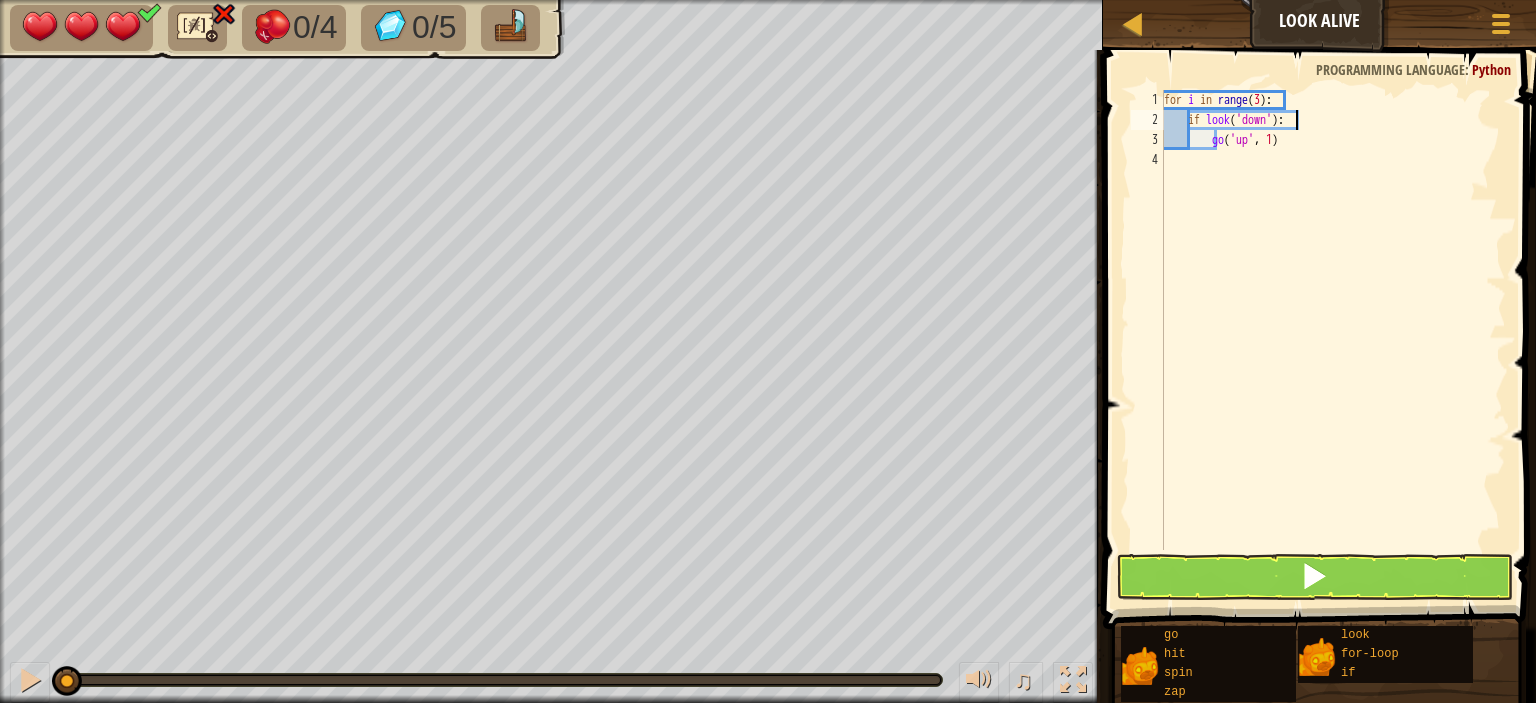 drag, startPoint x: 1337, startPoint y: 111, endPoint x: 1324, endPoint y: 118, distance: 14.764823 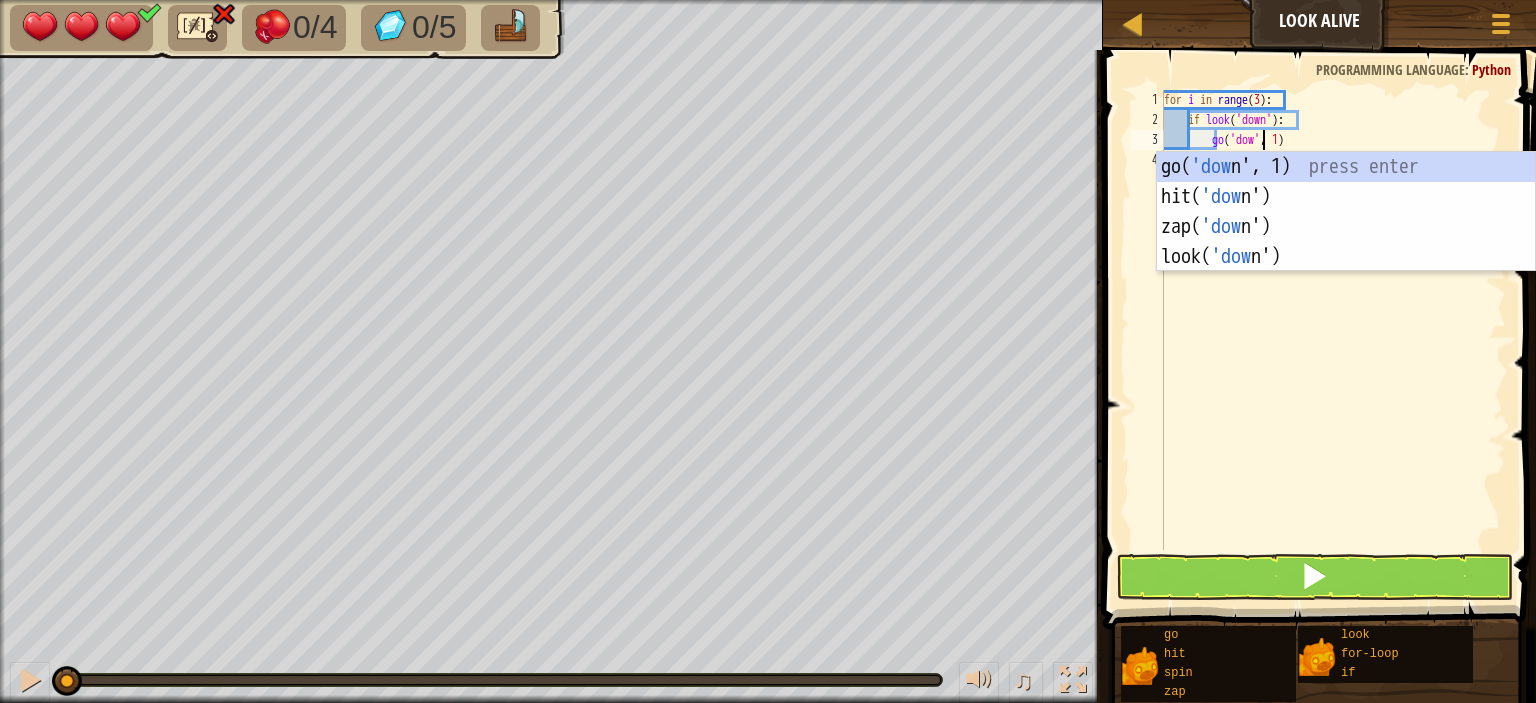 scroll, scrollTop: 9, scrollLeft: 8, axis: both 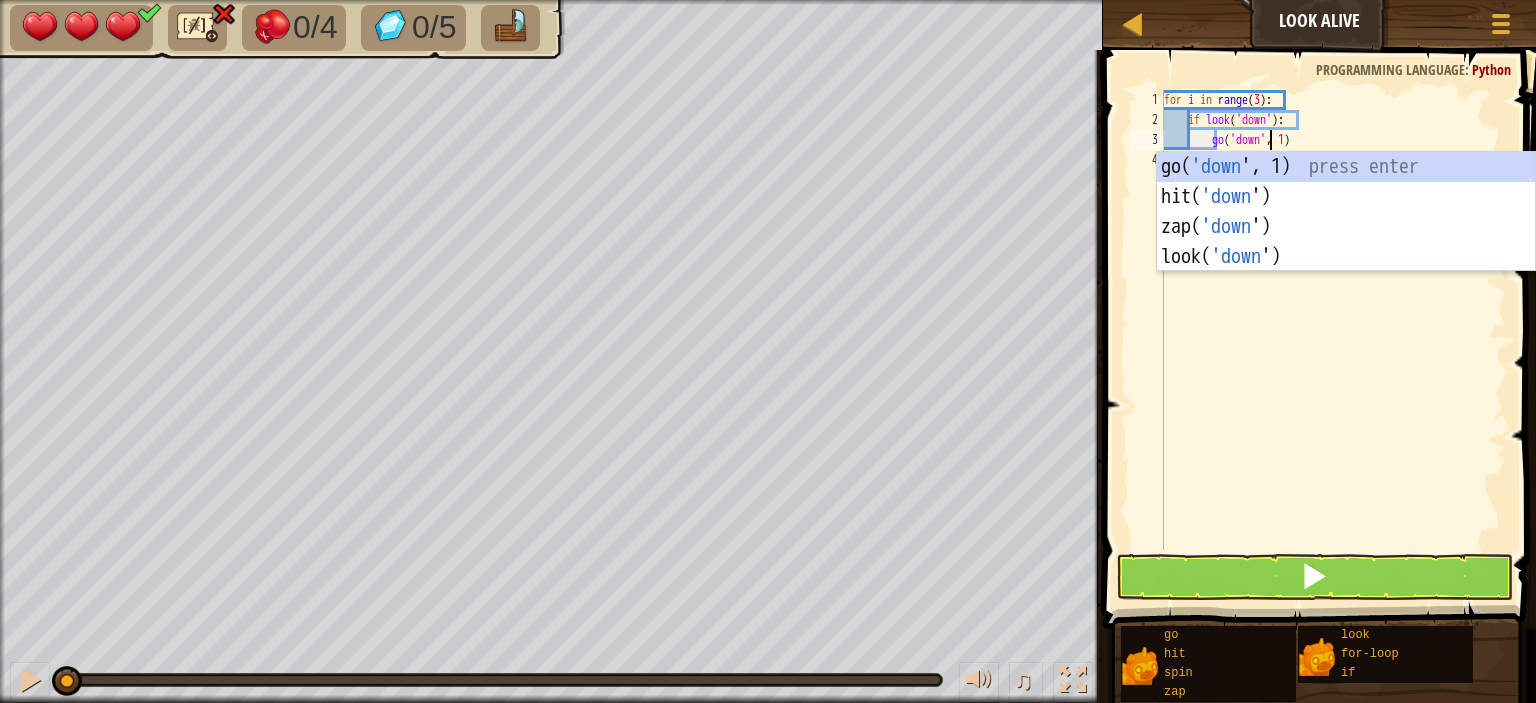 click on "for   i   in   range ( 3 ) :      if   look ( 'down' ) :          go ( 'down' ,   1 )" at bounding box center (1333, 340) 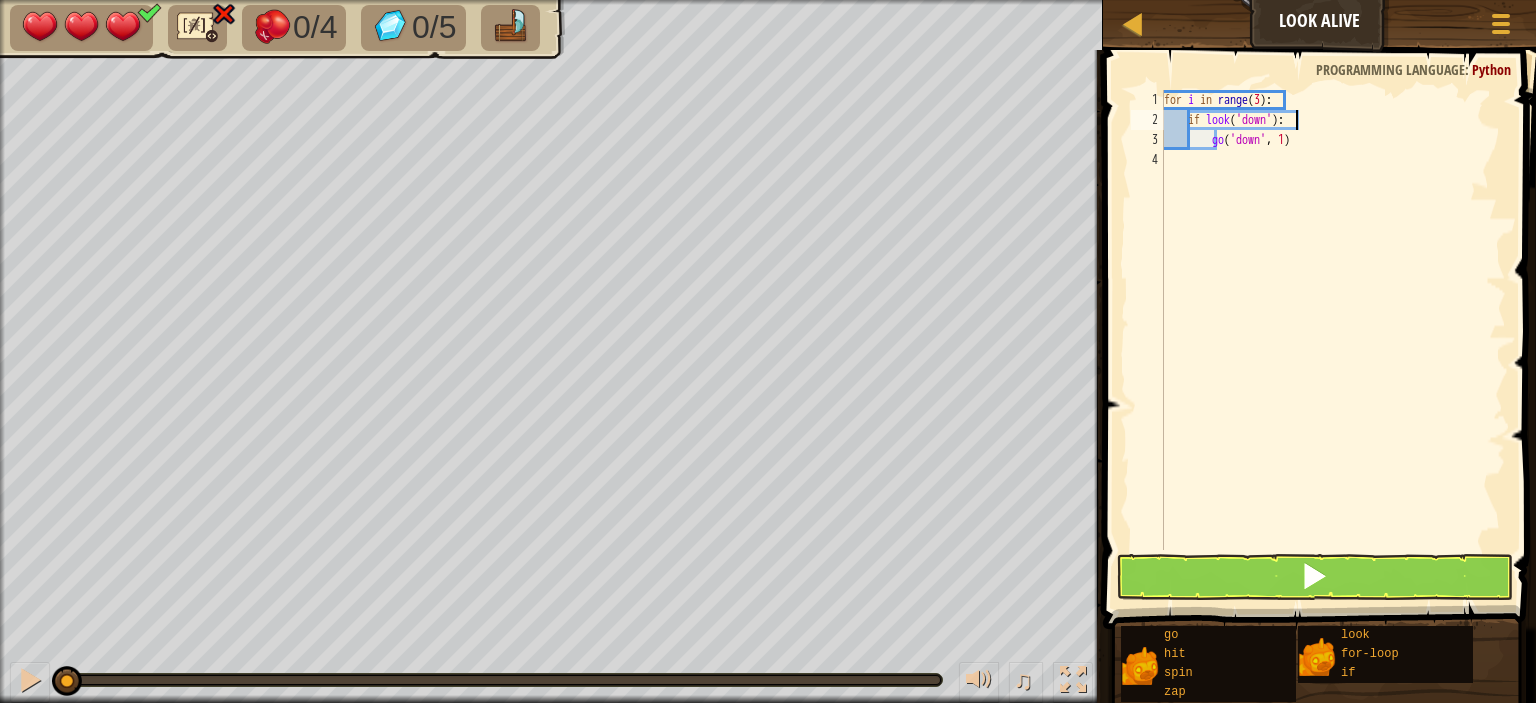 click on "for   i   in   range ( 3 ) :      if   look ( 'down' ) :          go ( 'down' ,   1 )" at bounding box center (1333, 340) 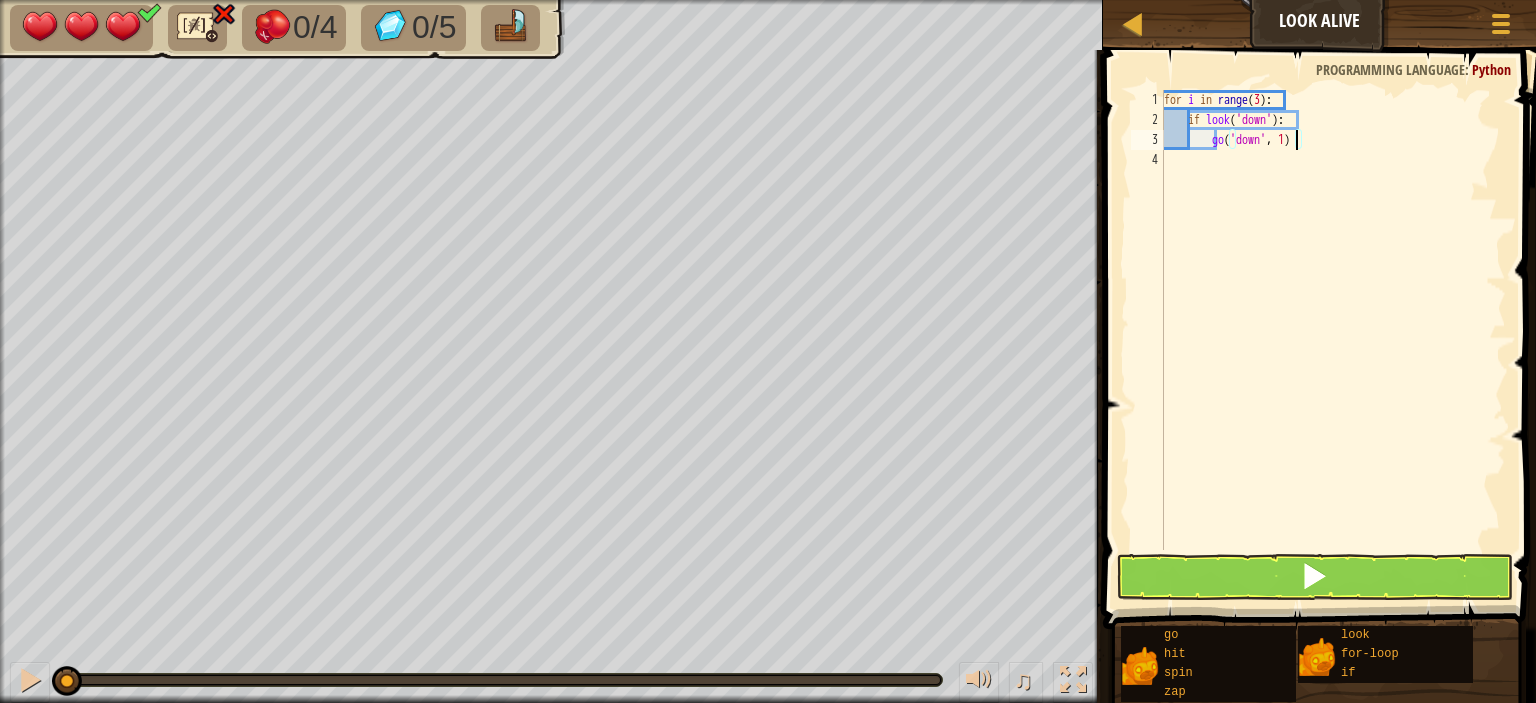 click on "for   i   in   range ( 3 ) :      if   look ( 'down' ) :          go ( 'down' ,   1 )" at bounding box center (1333, 340) 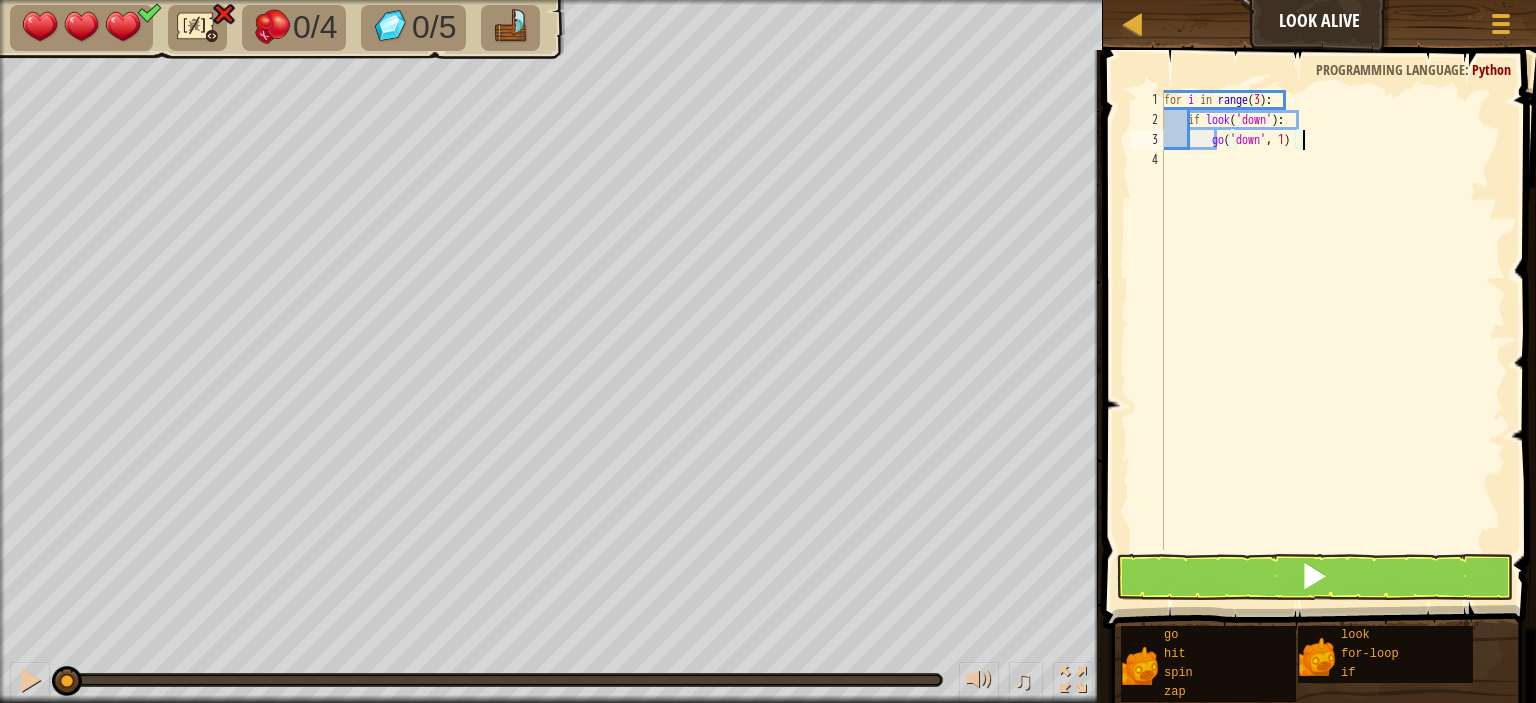 click on "for   i   in   range ( 3 ) :      if   look ( 'down' ) :          go ( 'down' ,   1 )" at bounding box center [1333, 340] 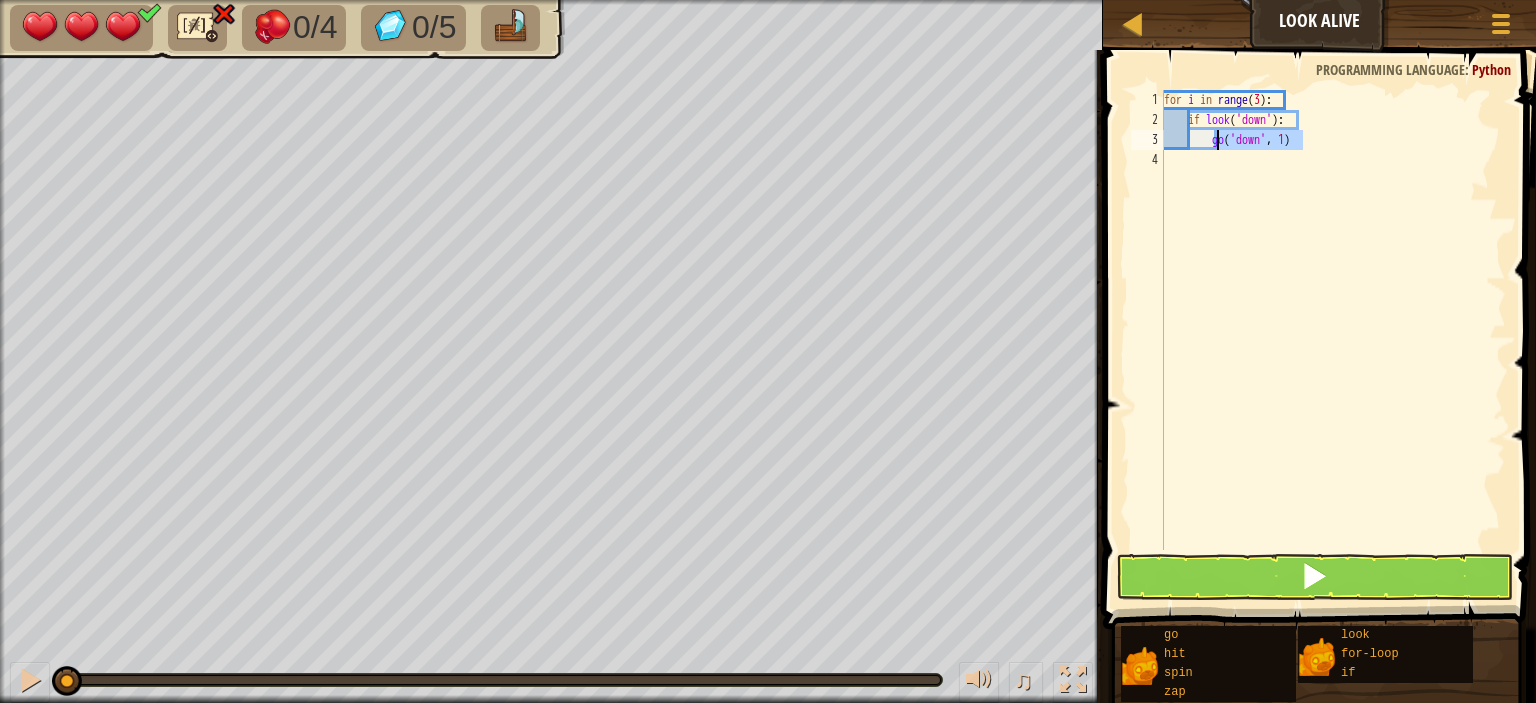 drag, startPoint x: 1325, startPoint y: 140, endPoint x: 1237, endPoint y: 133, distance: 88.27797 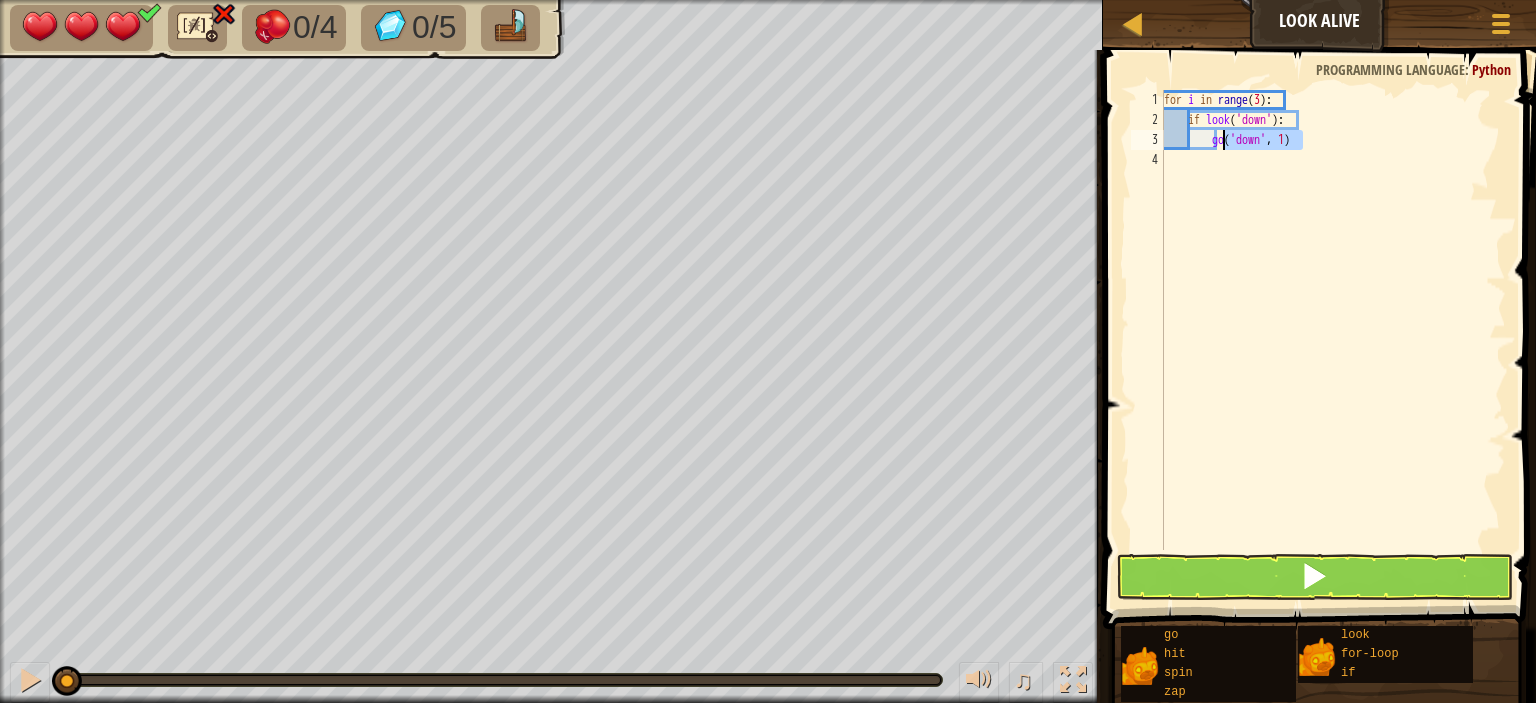 type on "g" 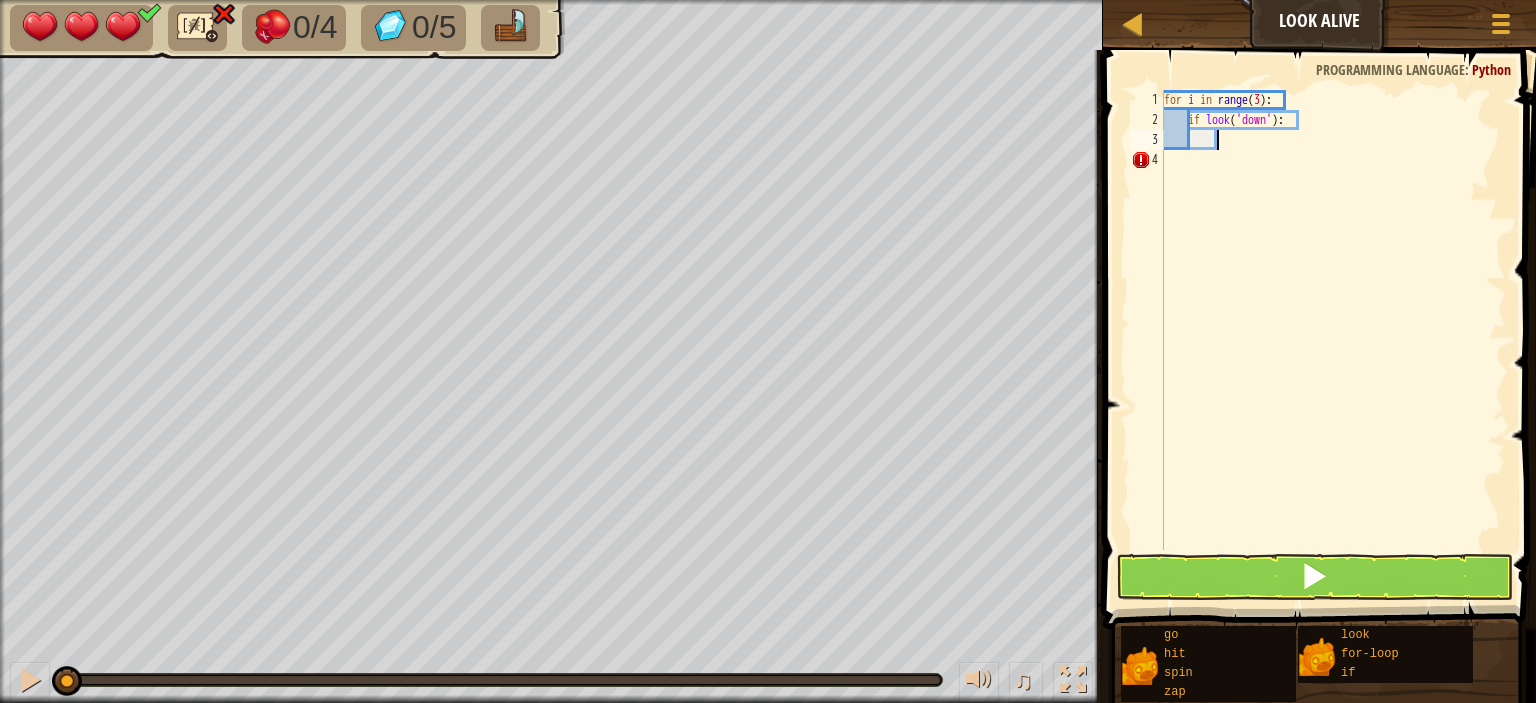 type on "z" 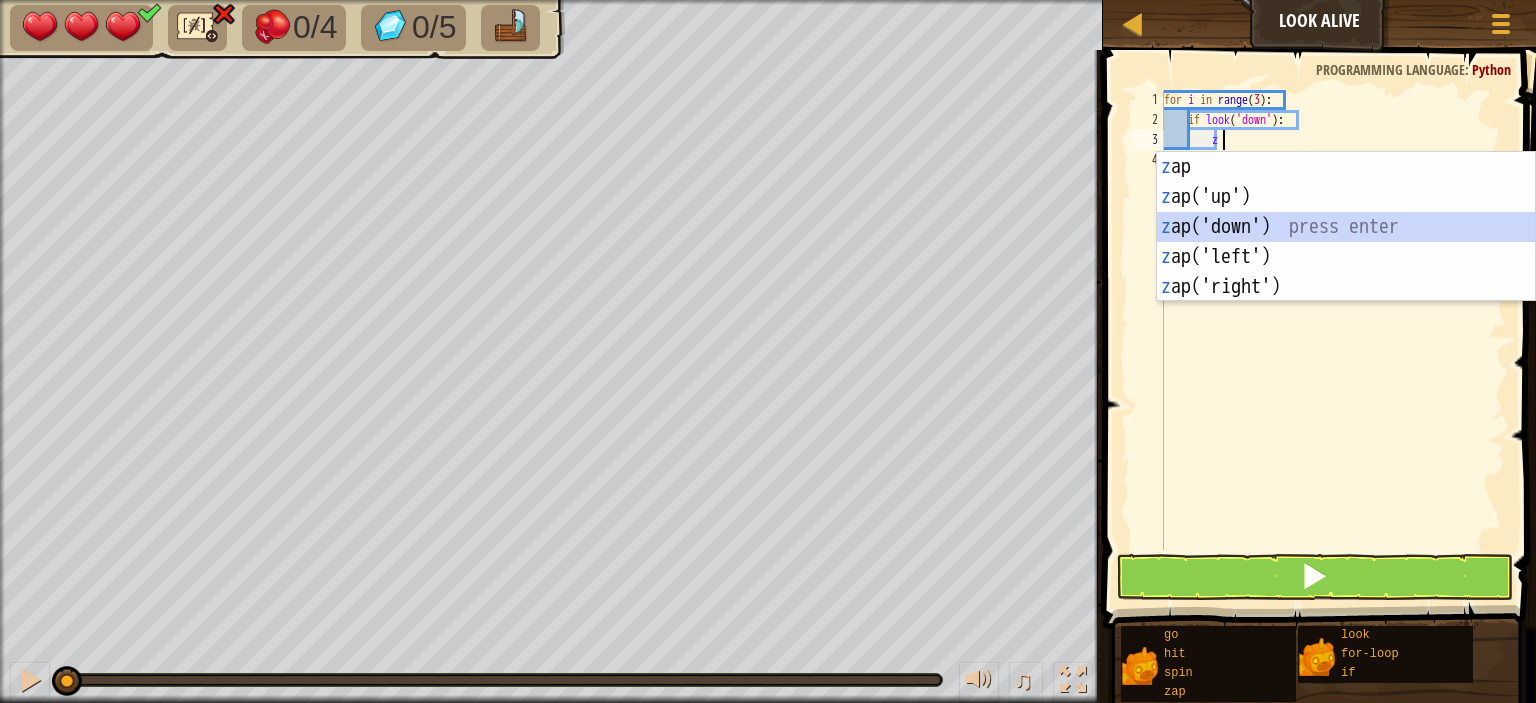 click on "z ap press enter z ap('up') press enter z ap('down') press enter z ap('left') press enter z ap('right') press enter" at bounding box center (1346, 257) 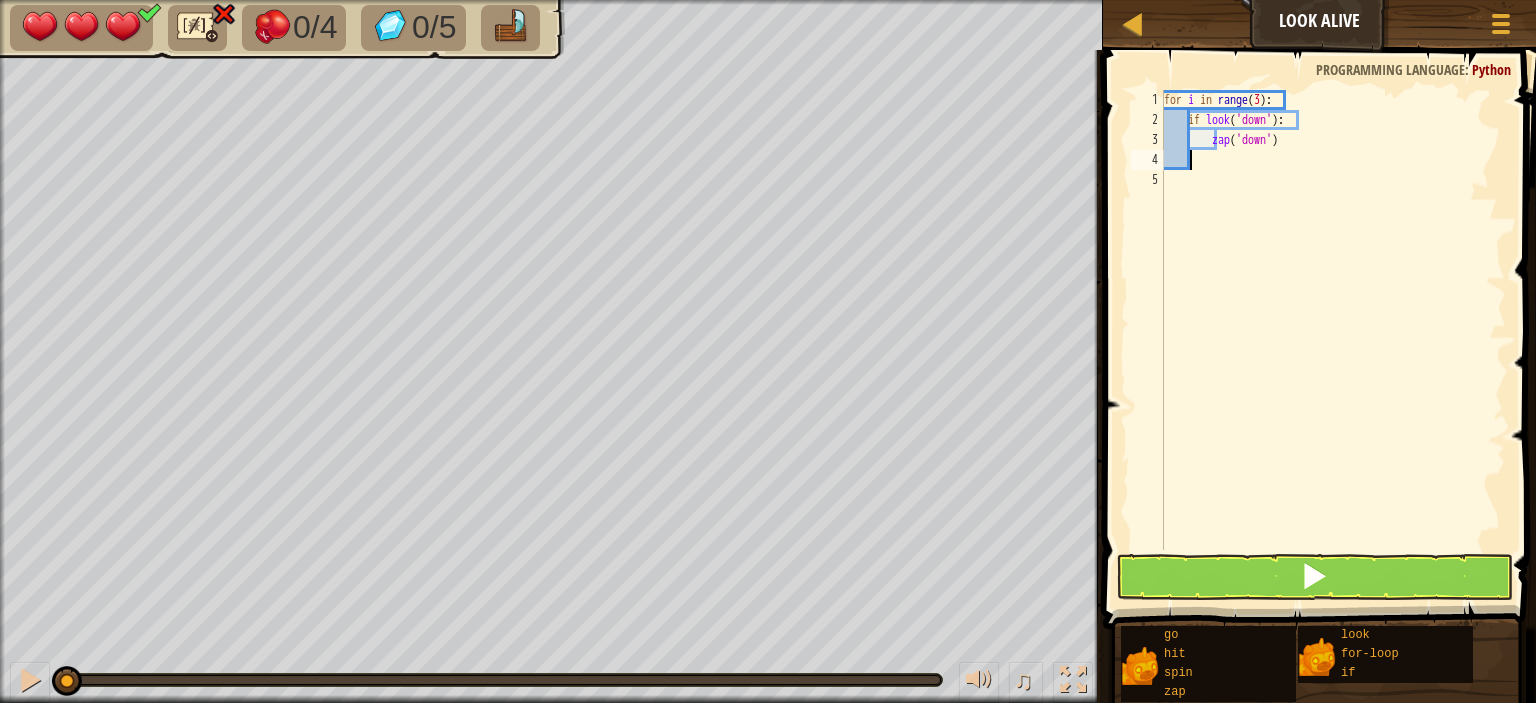 scroll, scrollTop: 9, scrollLeft: 0, axis: vertical 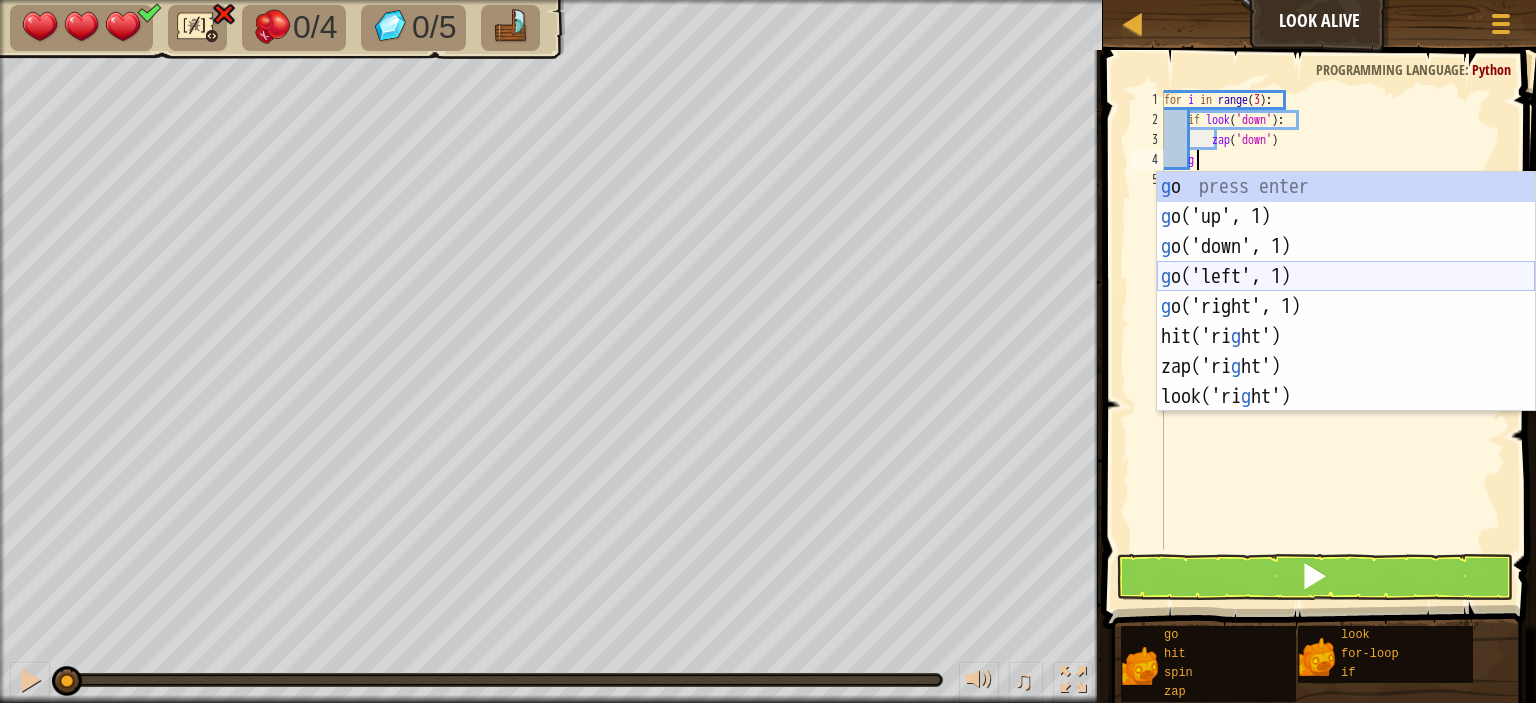 click on "g o press enter g o('up', 1) press enter g o('down', 1) press enter g o('left', 1) press enter g o('right', 1) press enter hit('ri g ht') press enter zap('ri g ht') press enter look('ri g ht') press enter" at bounding box center (1346, 322) 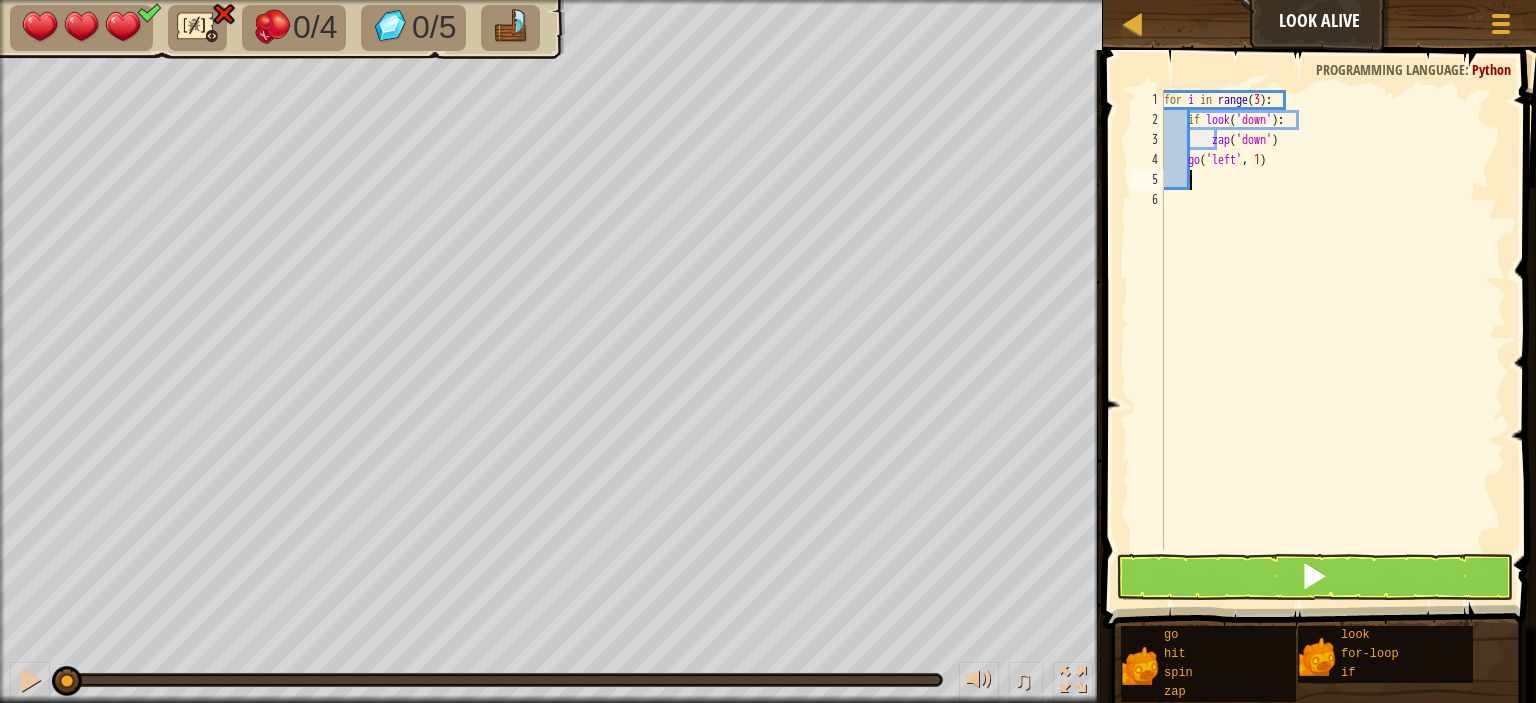scroll, scrollTop: 9, scrollLeft: 0, axis: vertical 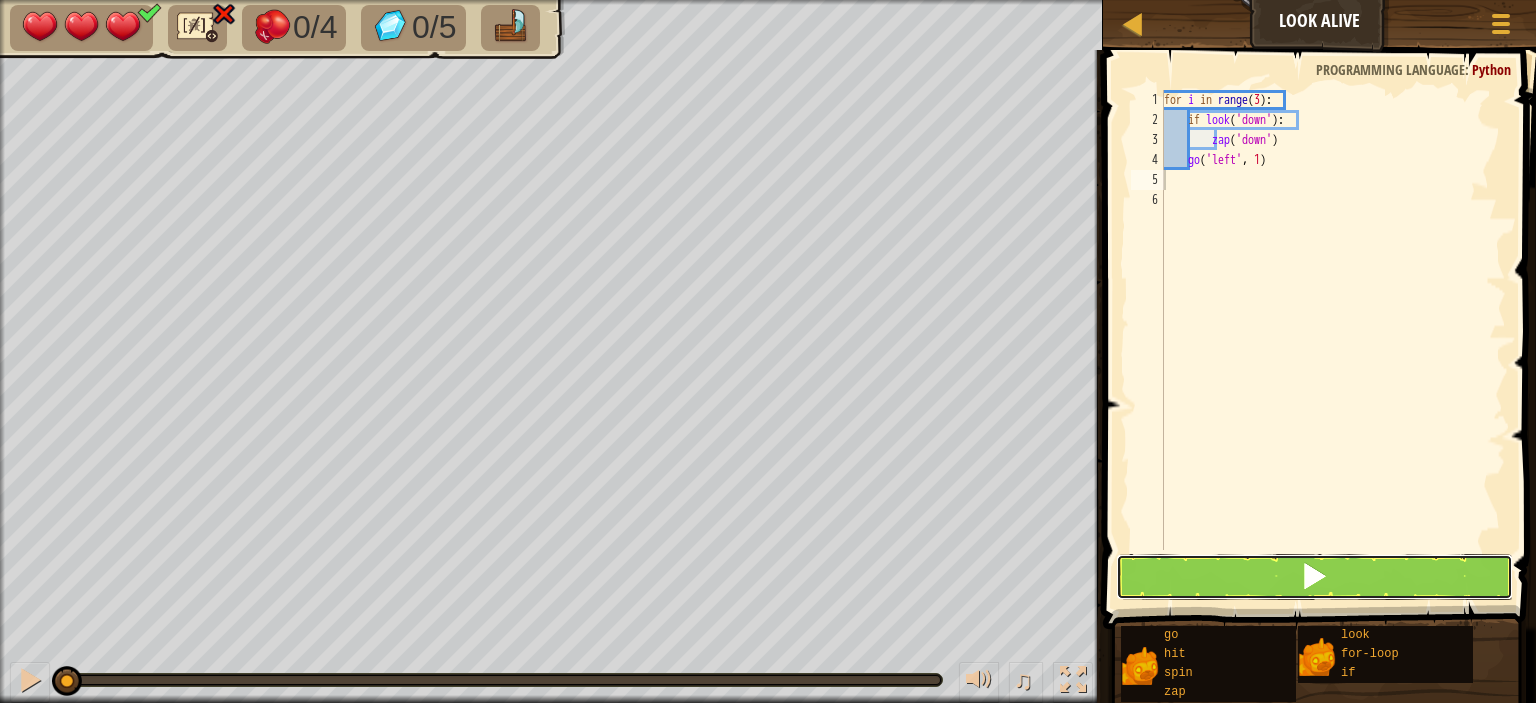 click at bounding box center [1314, 577] 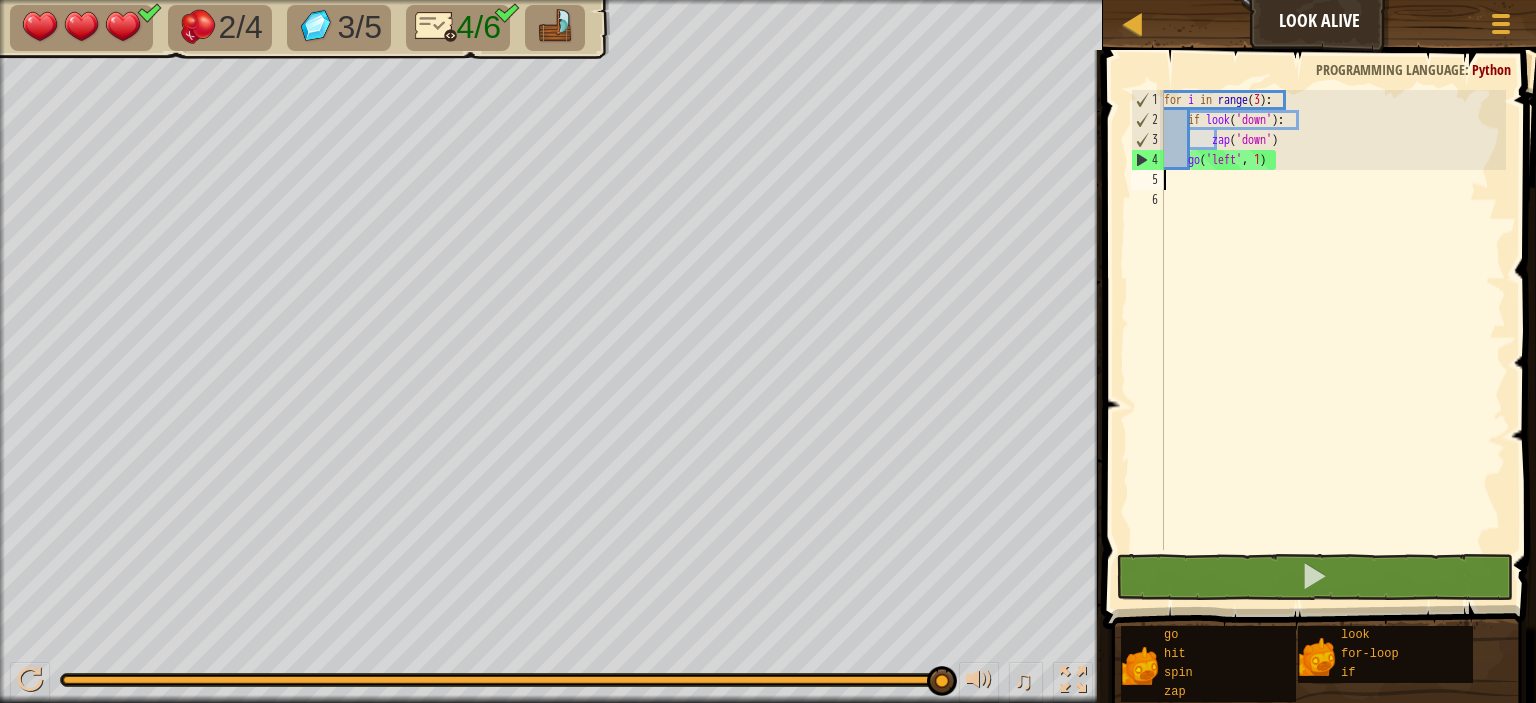 click on "for   i   in   range ( 3 ) :      if   look ( 'down' ) :          zap ( 'down' )      go ( 'left' ,   1 )" at bounding box center (1333, 340) 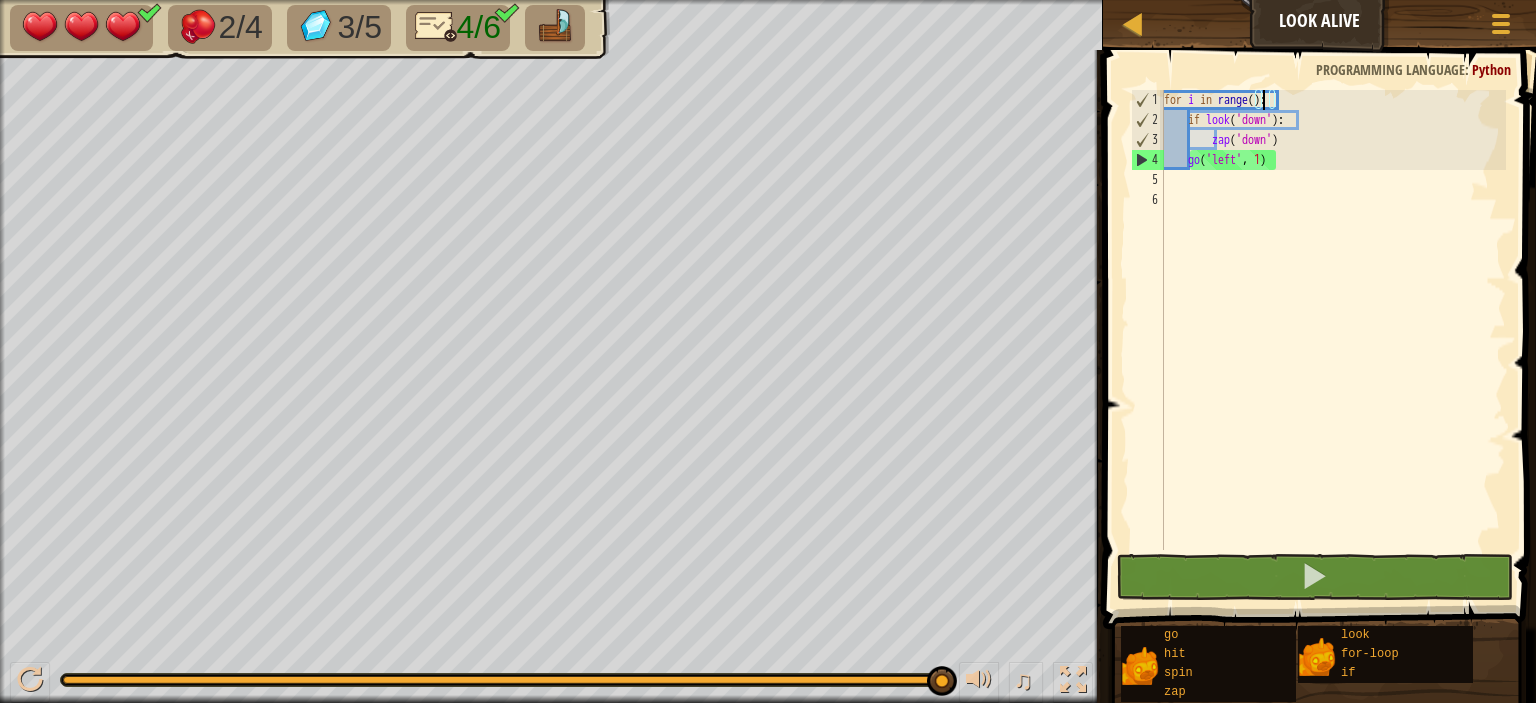 scroll, scrollTop: 9, scrollLeft: 8, axis: both 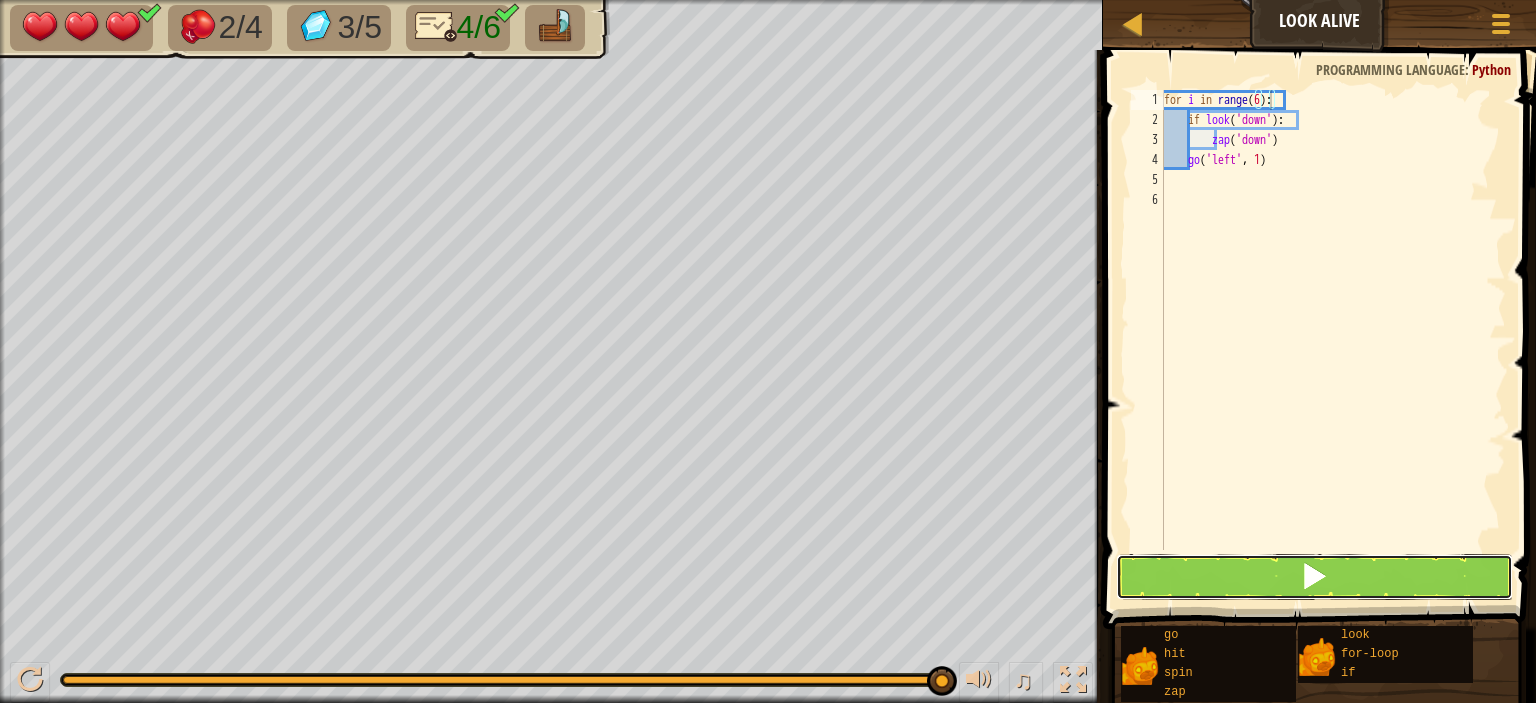 click at bounding box center [1314, 576] 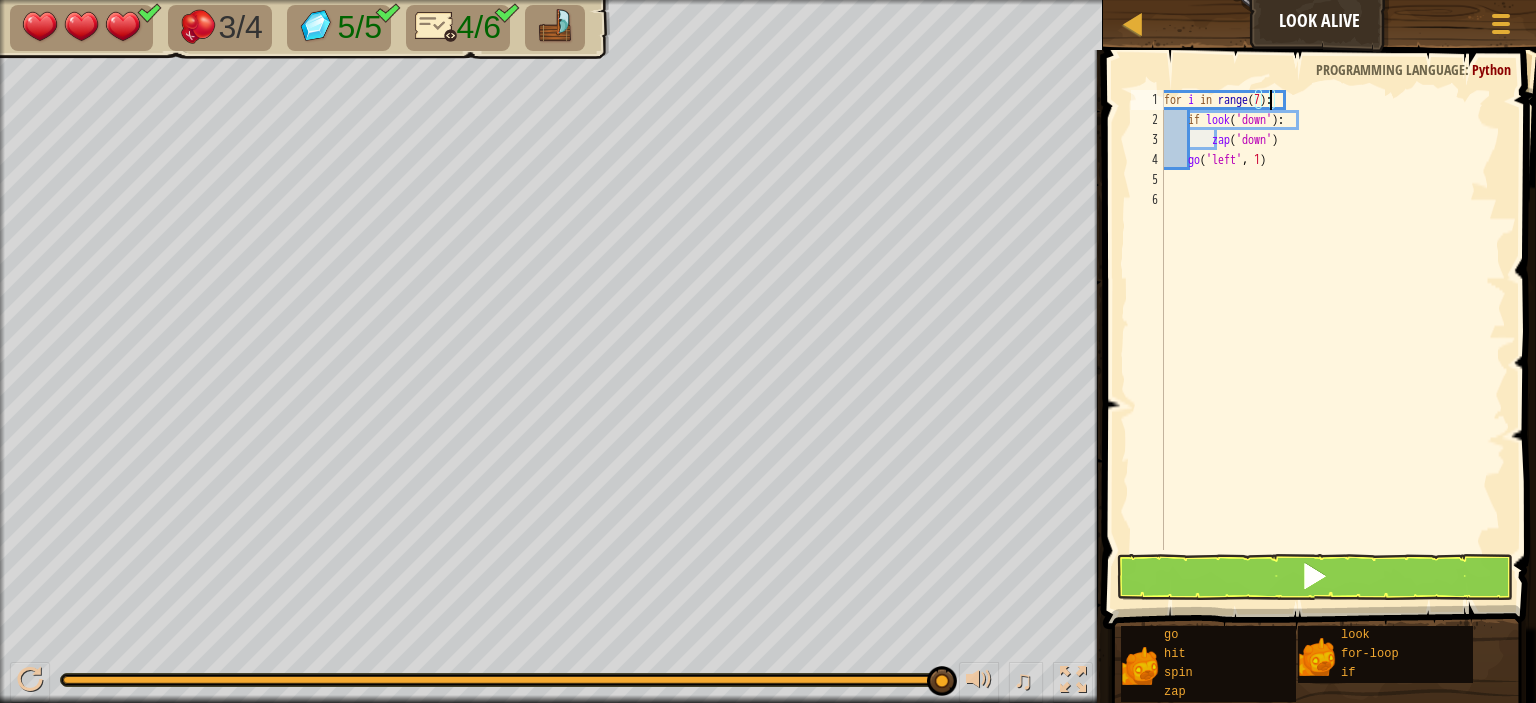 type on "for i in range(7):" 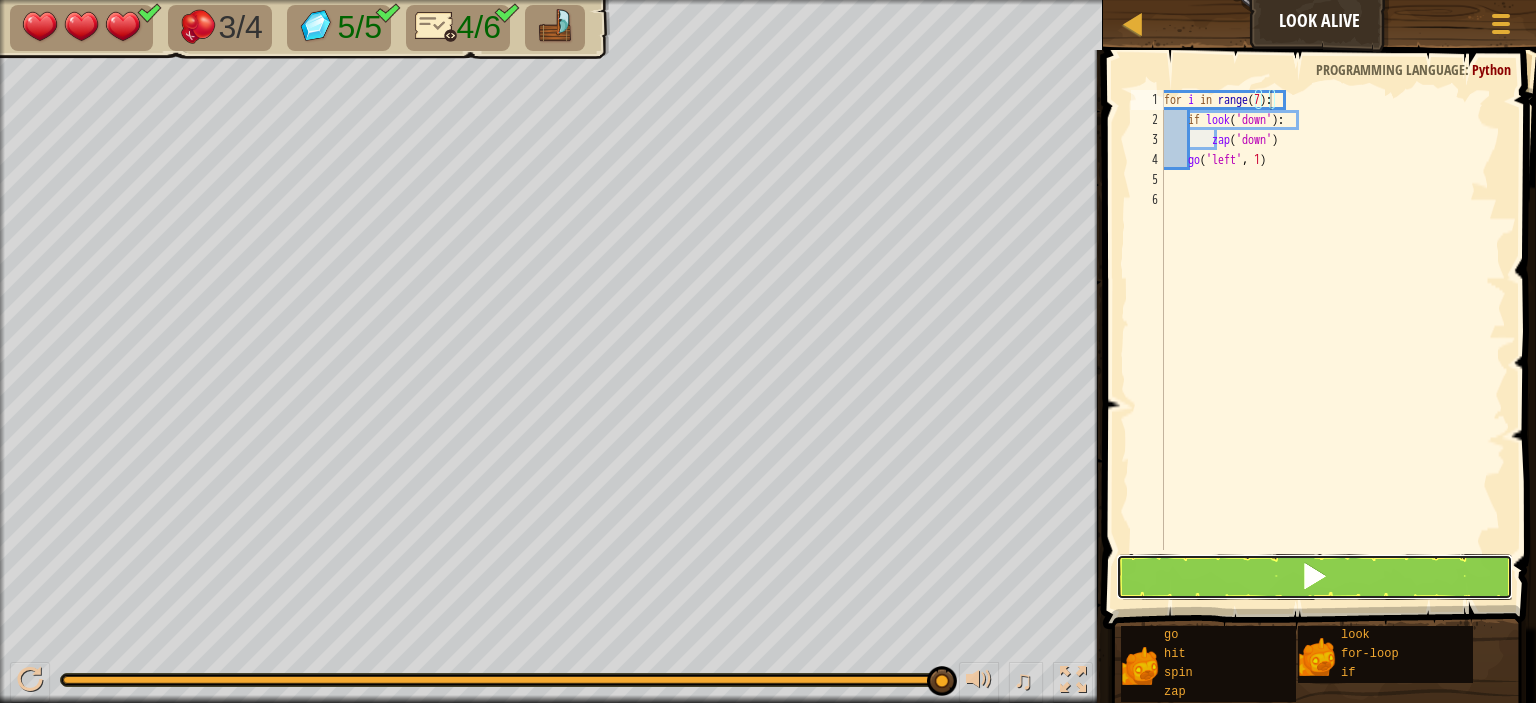 click at bounding box center (1314, 577) 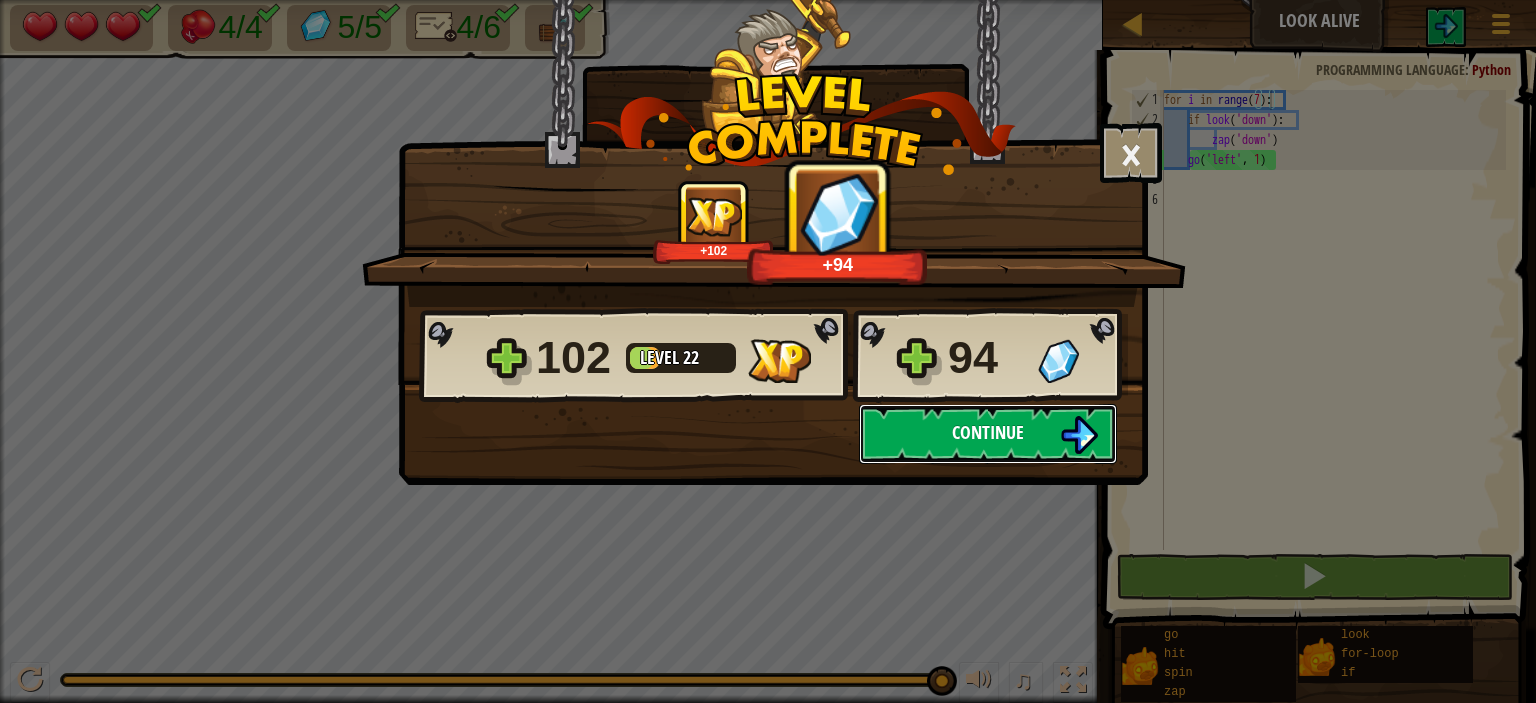 click on "Continue" at bounding box center (988, 434) 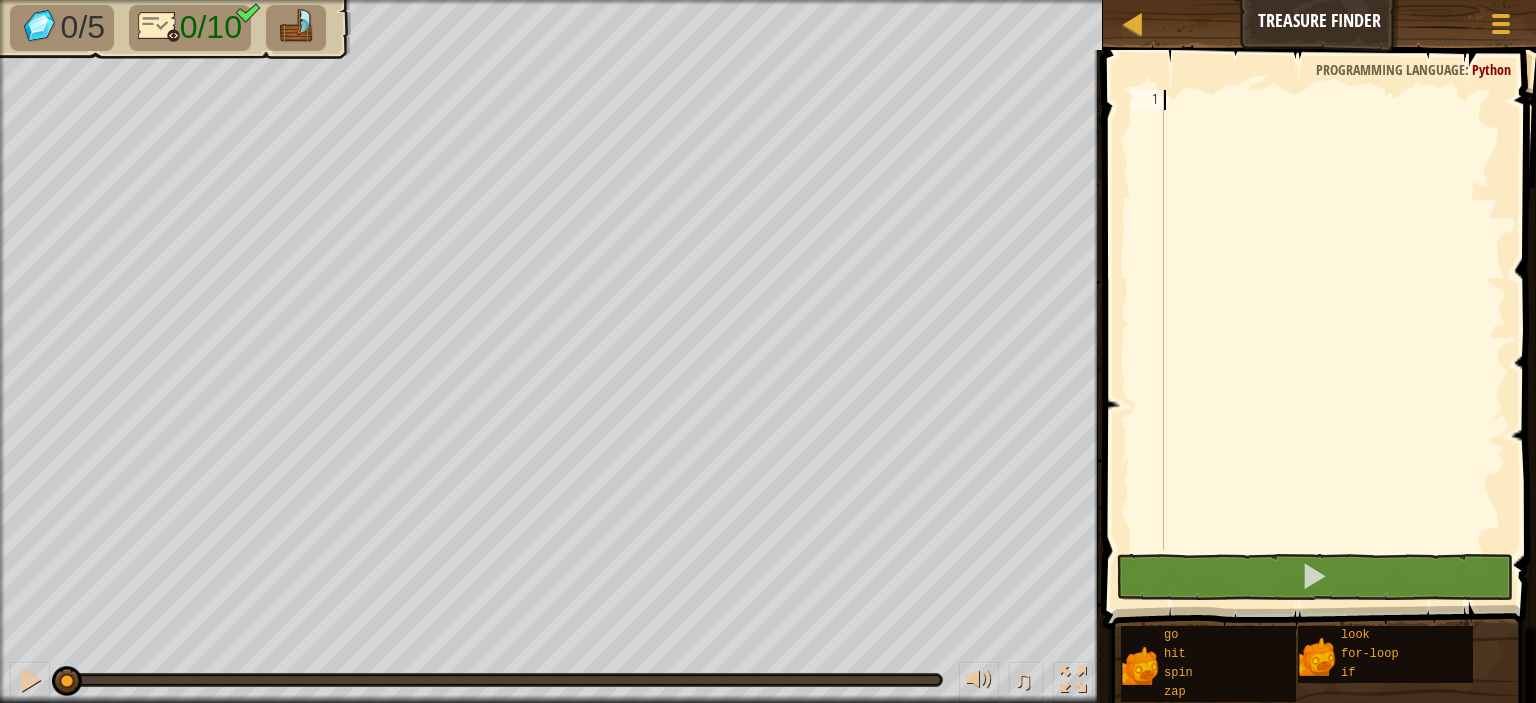 scroll, scrollTop: 9, scrollLeft: 0, axis: vertical 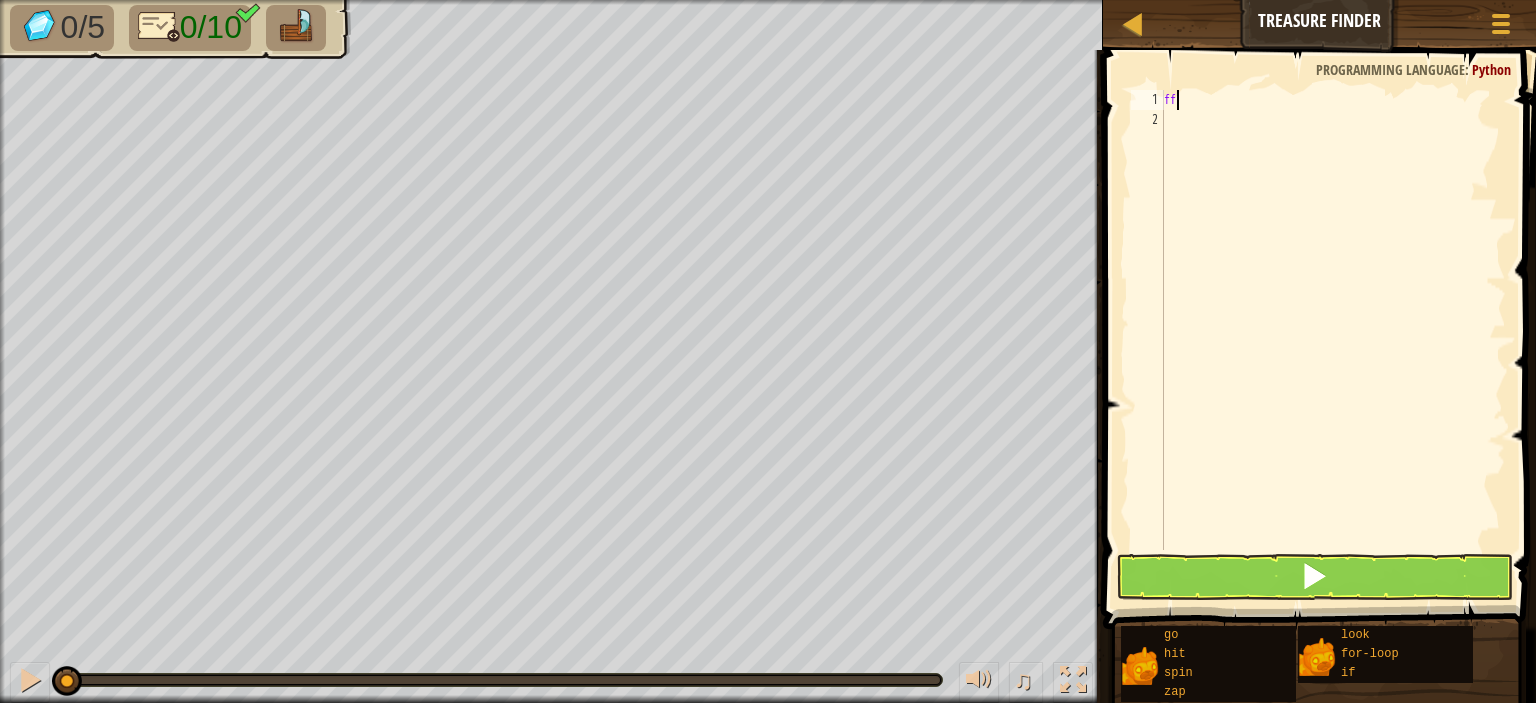 type on "f" 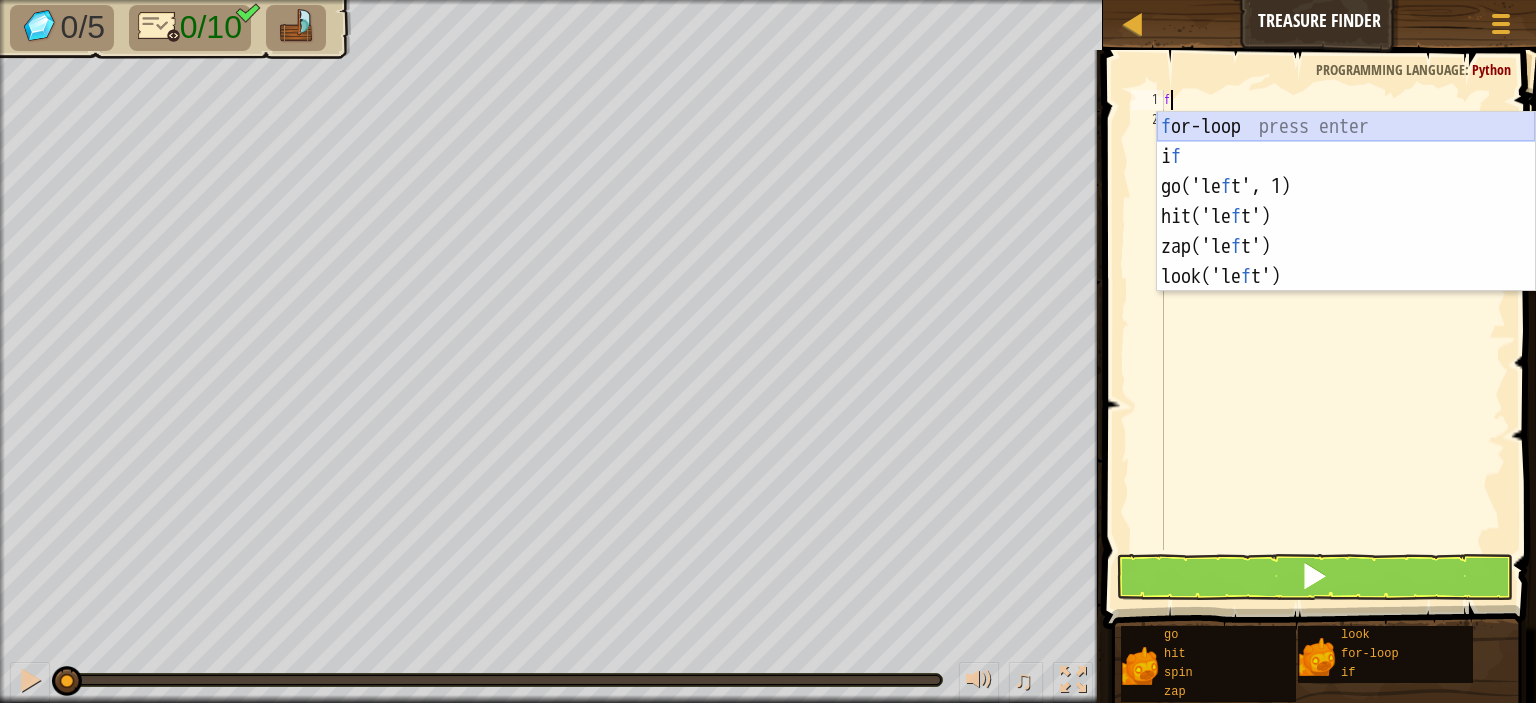 click on "f or-loop press enter i f press enter go('le f t', 1) press enter hit('le f t') press enter zap('le f t') press enter look('le f t') press enter" at bounding box center [1346, 232] 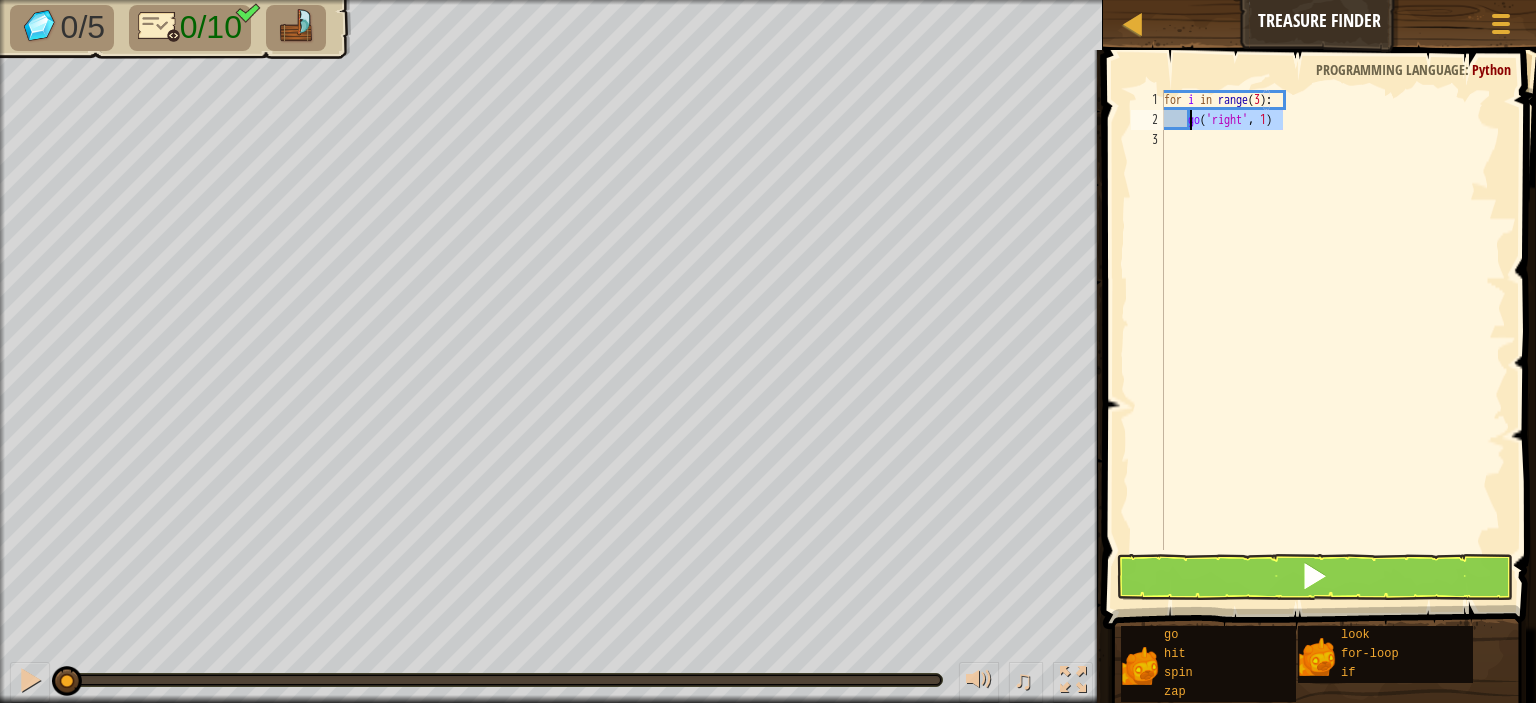 drag, startPoint x: 1286, startPoint y: 121, endPoint x: 1193, endPoint y: 126, distance: 93.13431 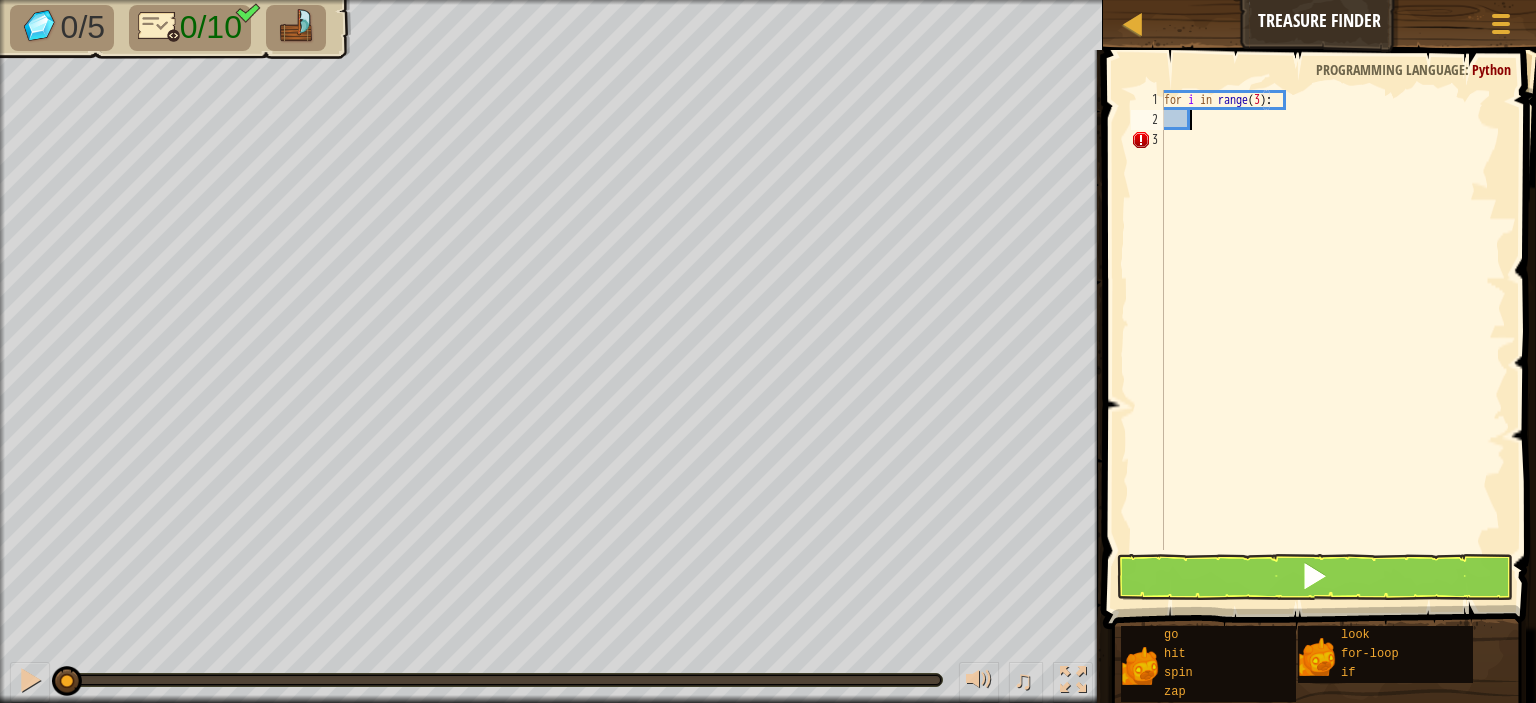 scroll, scrollTop: 9, scrollLeft: 1, axis: both 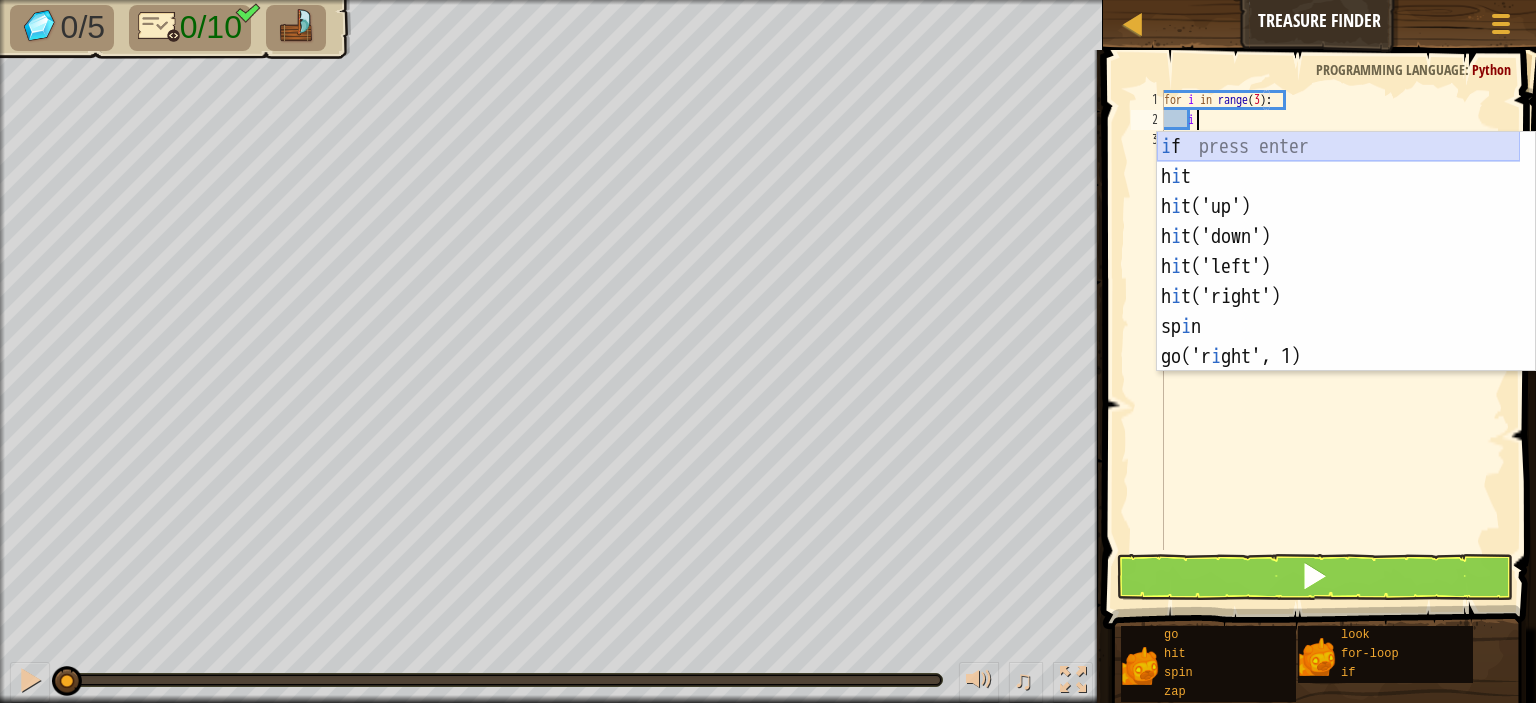 drag, startPoint x: 1226, startPoint y: 142, endPoint x: 1223, endPoint y: 154, distance: 12.369317 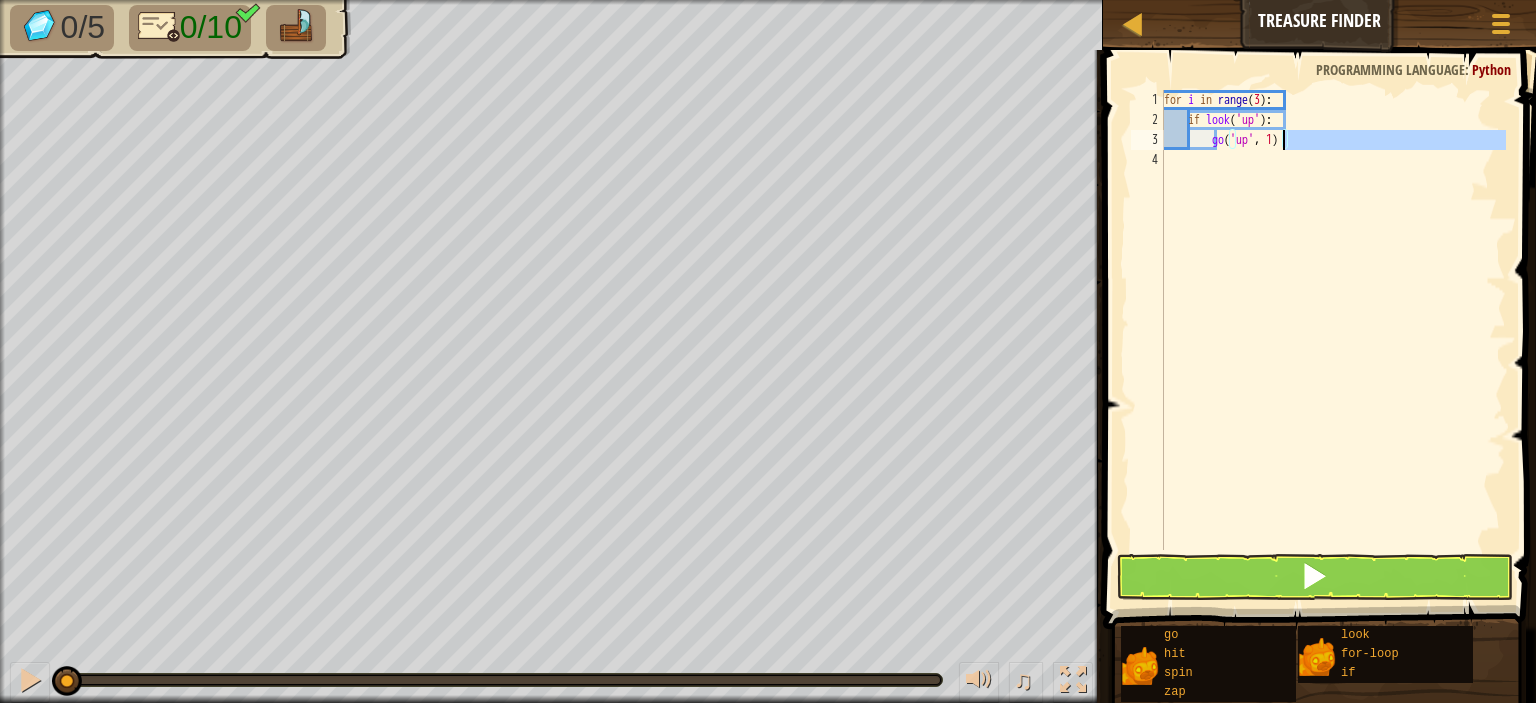 click on "for   i   in   range ( 3 ) :      if   look ( 'up' ) :          go ( 'up' ,   1 )" at bounding box center [1333, 340] 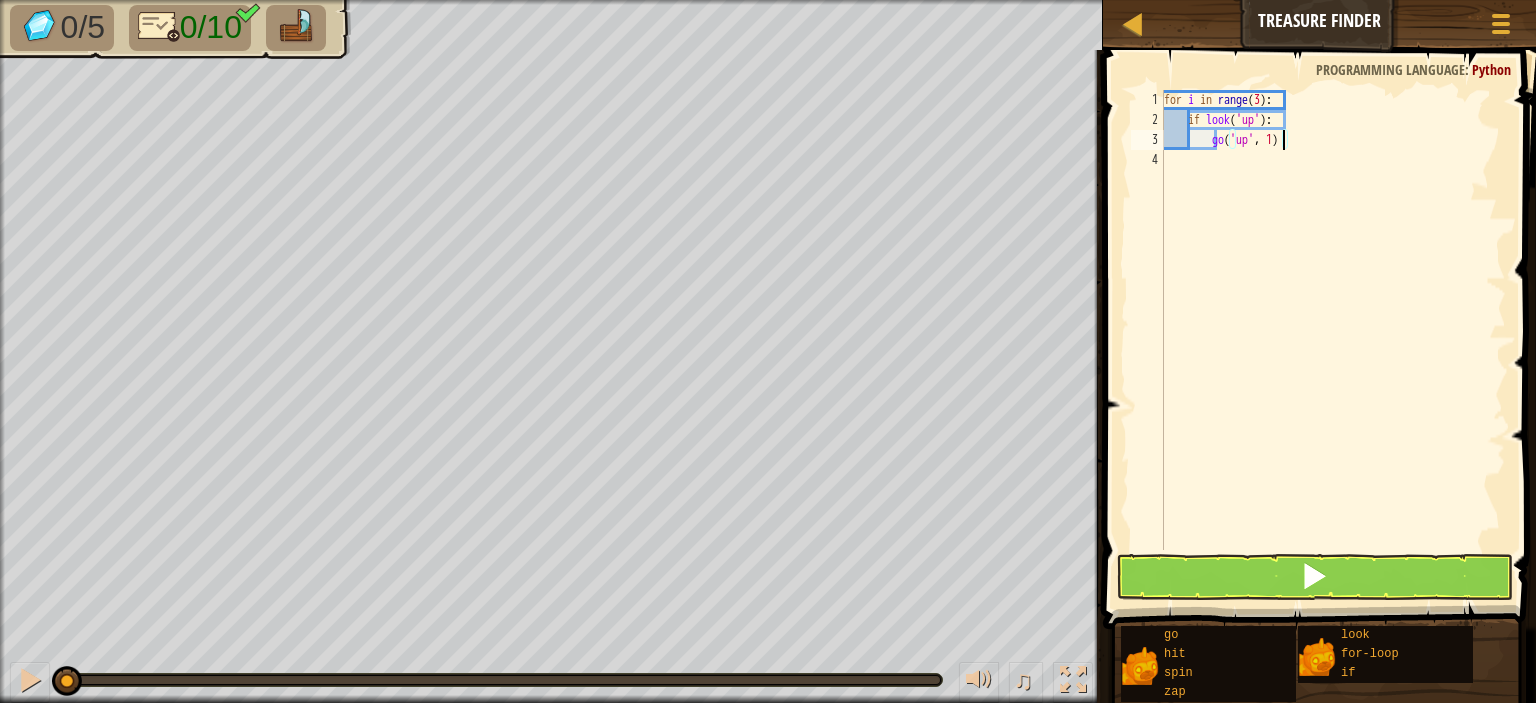 click on "for   i   in   range ( 3 ) :      if   look ( 'up' ) :          go ( 'up' ,   1 )" at bounding box center [1333, 340] 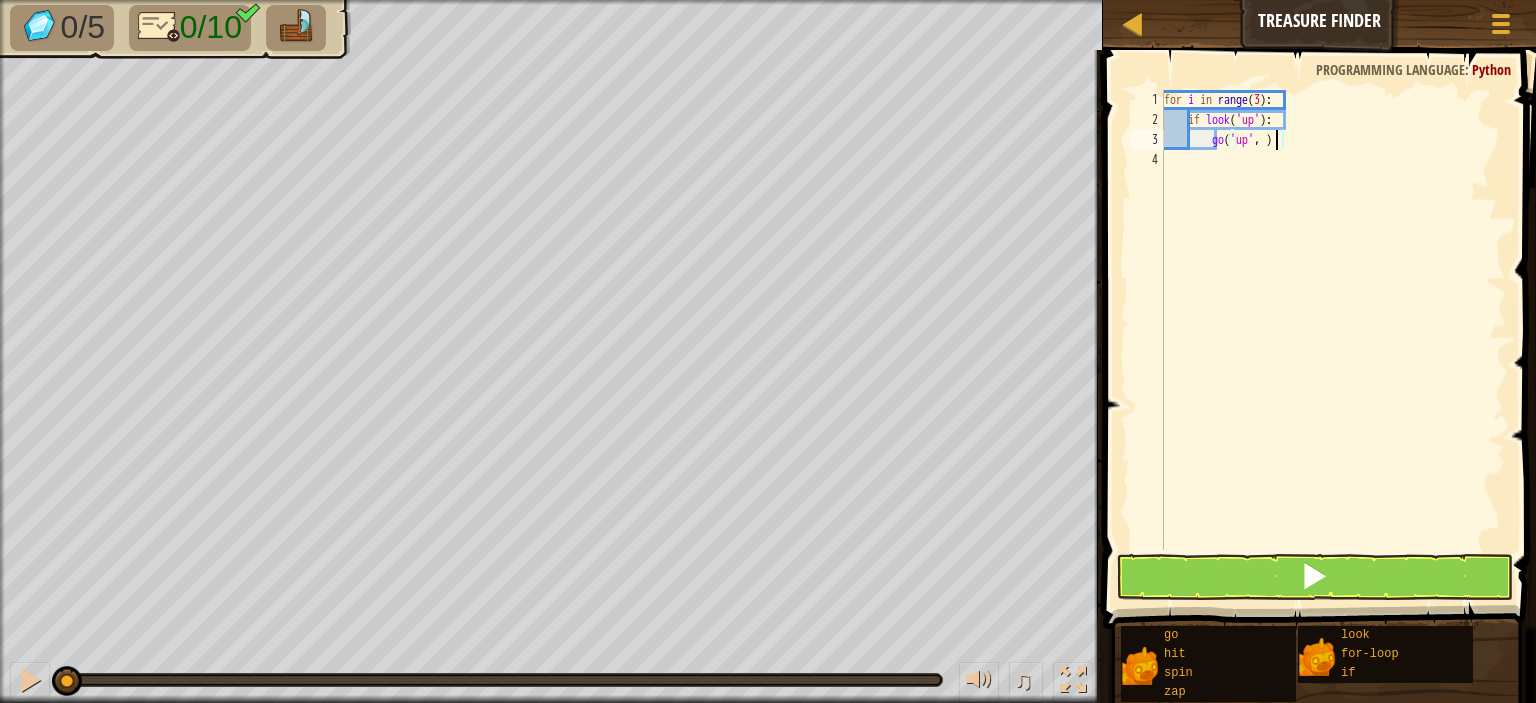 type on "go('up', 2)" 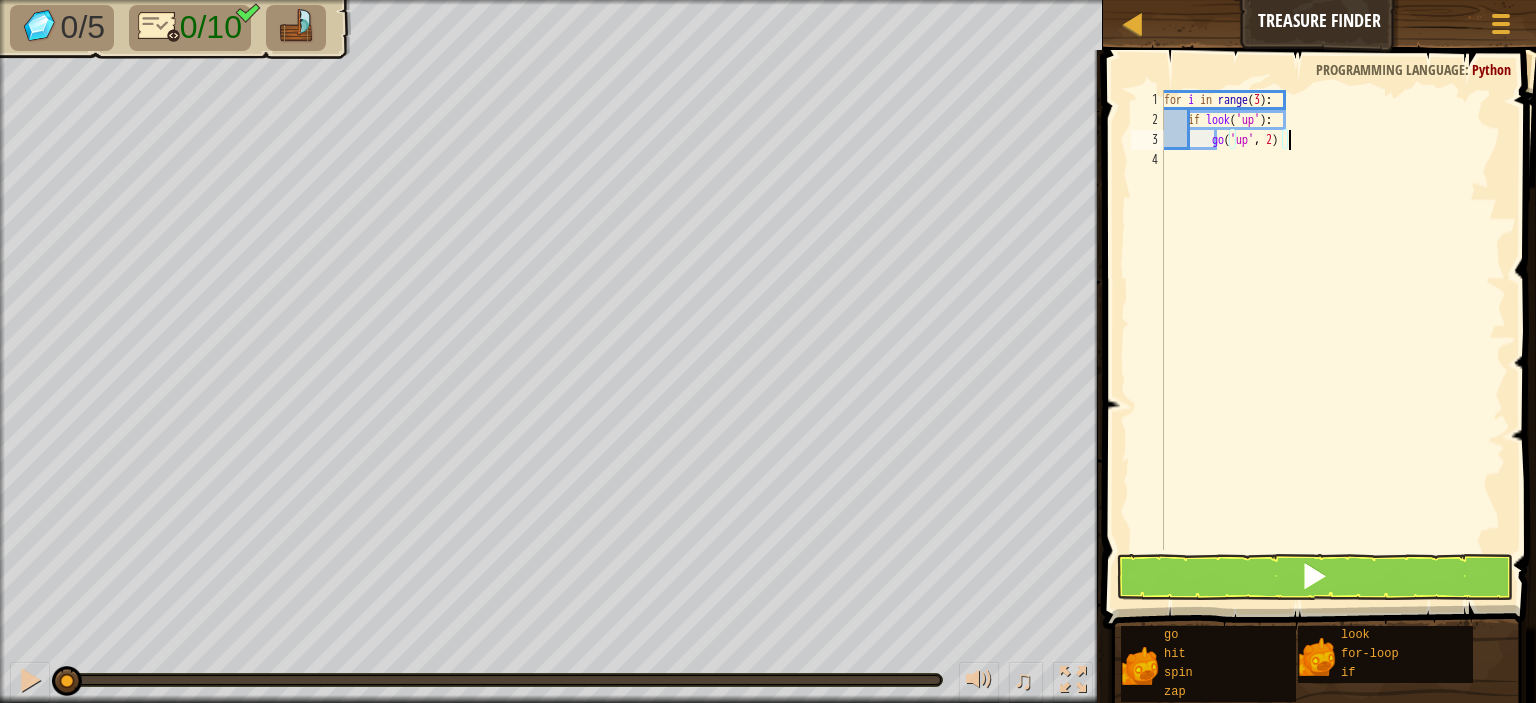 click on "for   i   in   range ( 3 ) :      if   look ( 'up' ) :          go ( 'up' ,   2 )" at bounding box center [1333, 340] 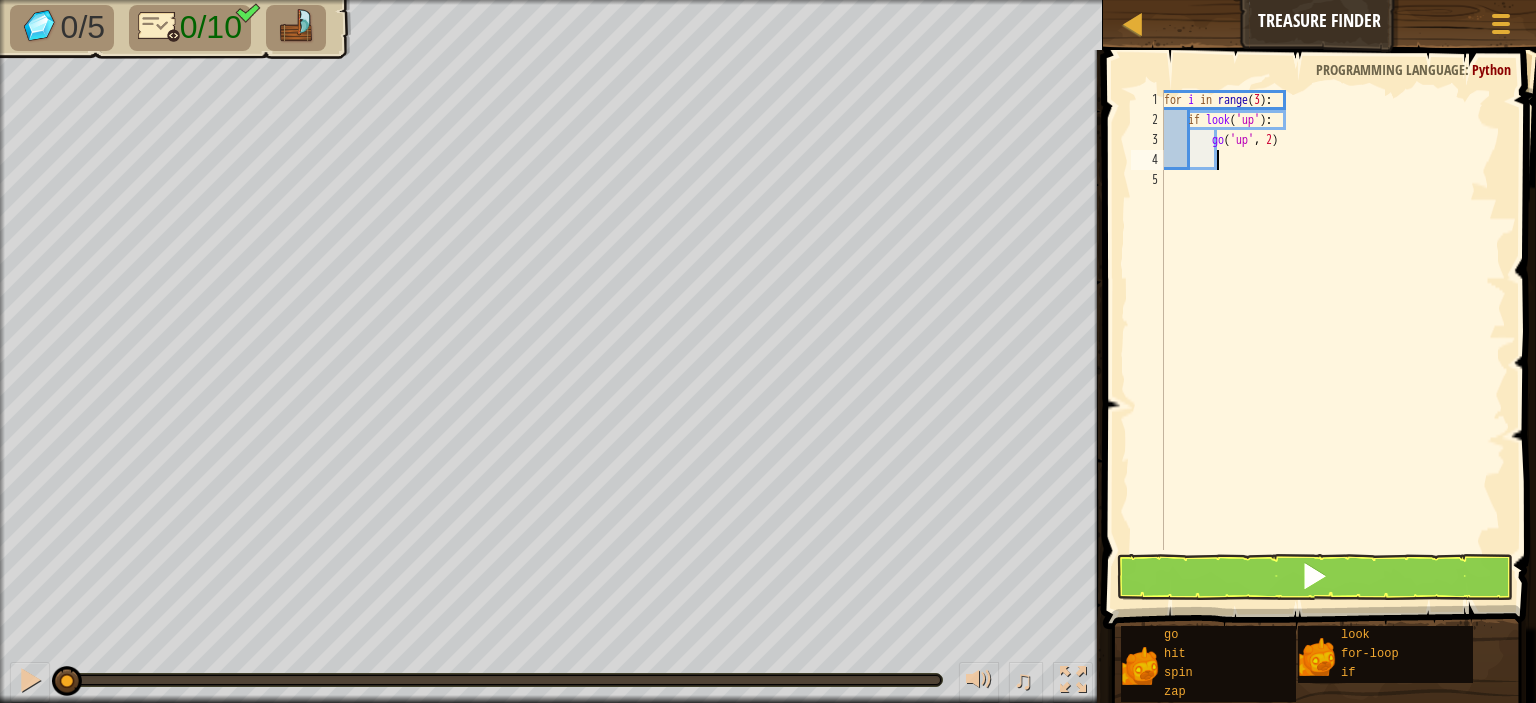 type on "g" 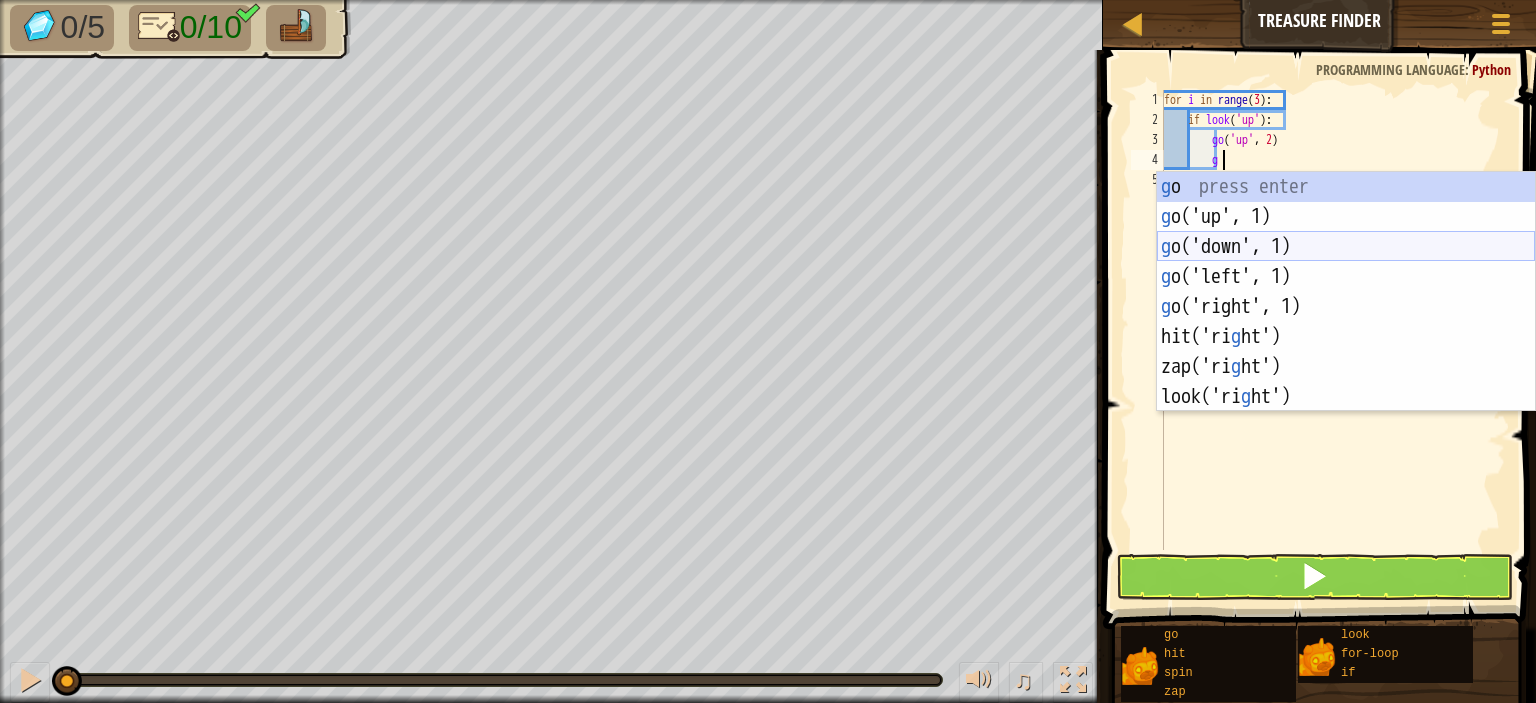 click on "g o press enter g o('up', 1) press enter g o('down', 1) press enter g o('left', 1) press enter g o('right', 1) press enter hit('ri g ht') press enter zap('ri g ht') press enter look('ri g ht') press enter" at bounding box center (1346, 322) 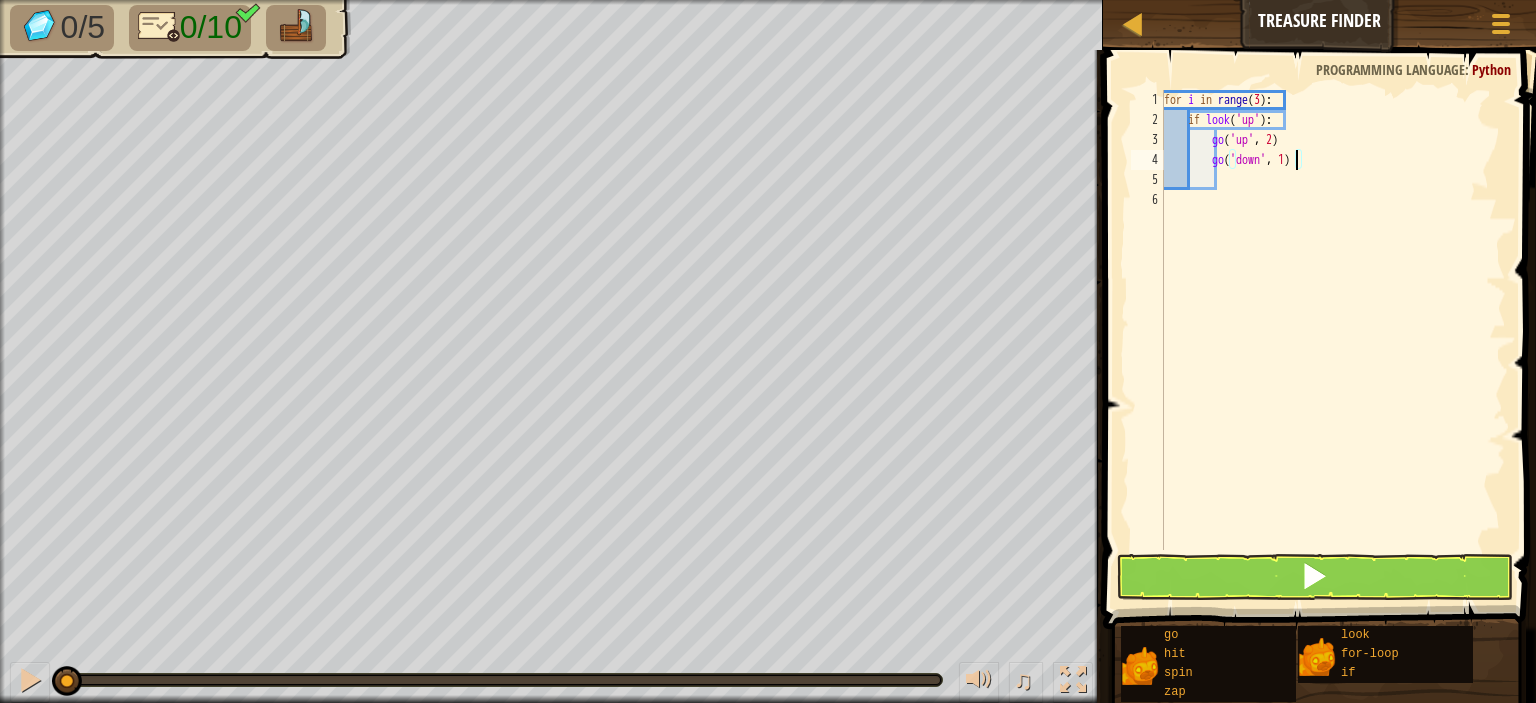click on "for   i   in   range ( 3 ) :      if   look ( 'up' ) :          go ( 'up' ,   2 )          go ( 'down' ,   1 )" at bounding box center [1333, 340] 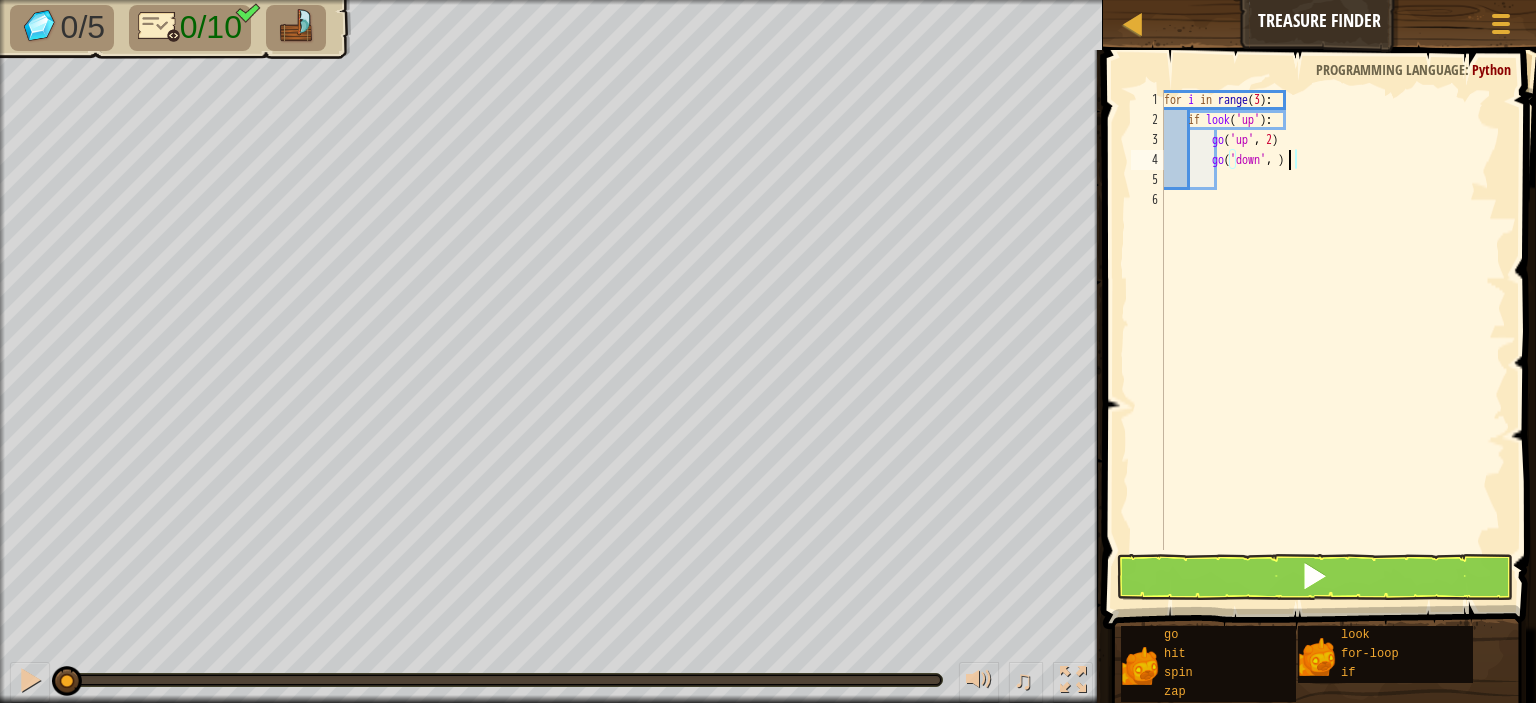 type on "go('down', 2)" 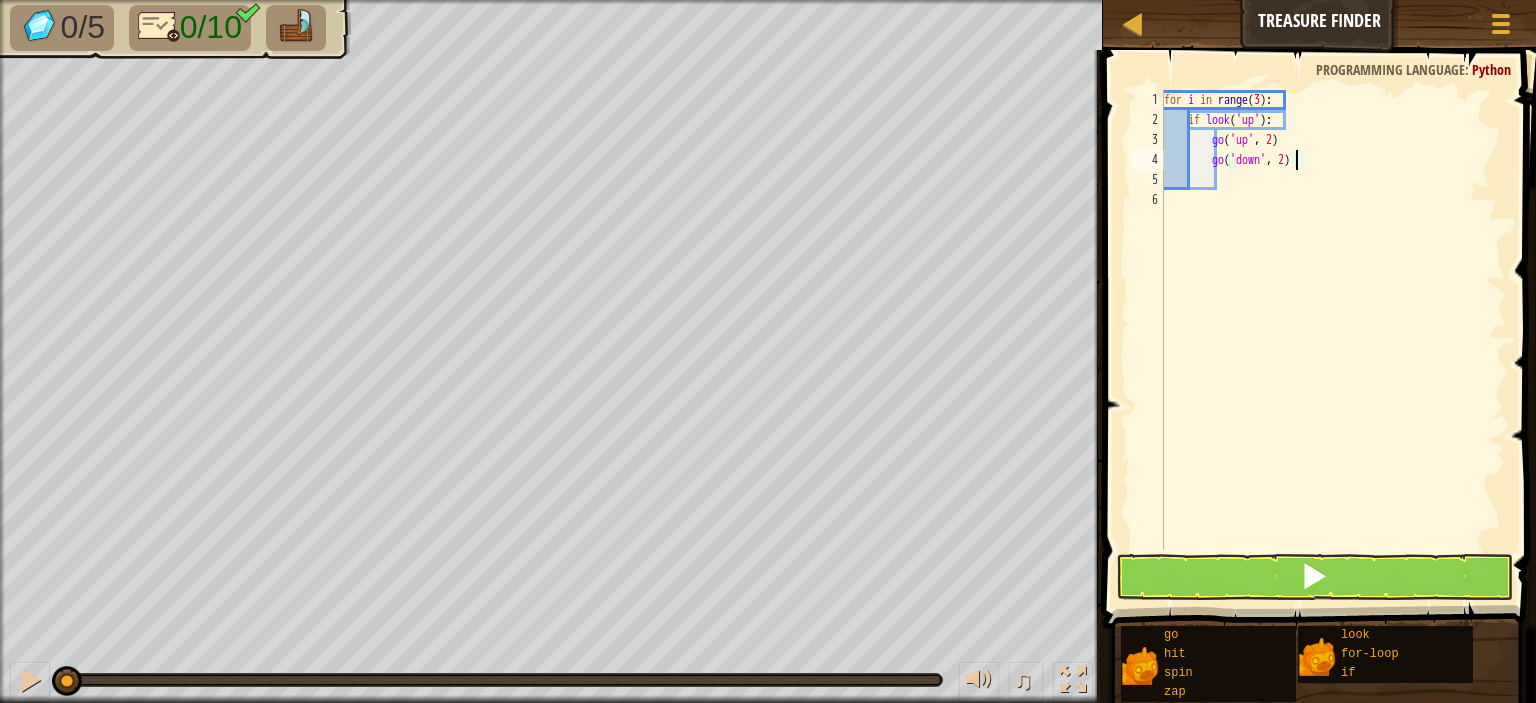 click on "for   i   in   range ( 3 ) :      if   look ( 'up' ) :          go ( 'up' ,   2 )          go ( 'down' ,   2 )" at bounding box center (1333, 340) 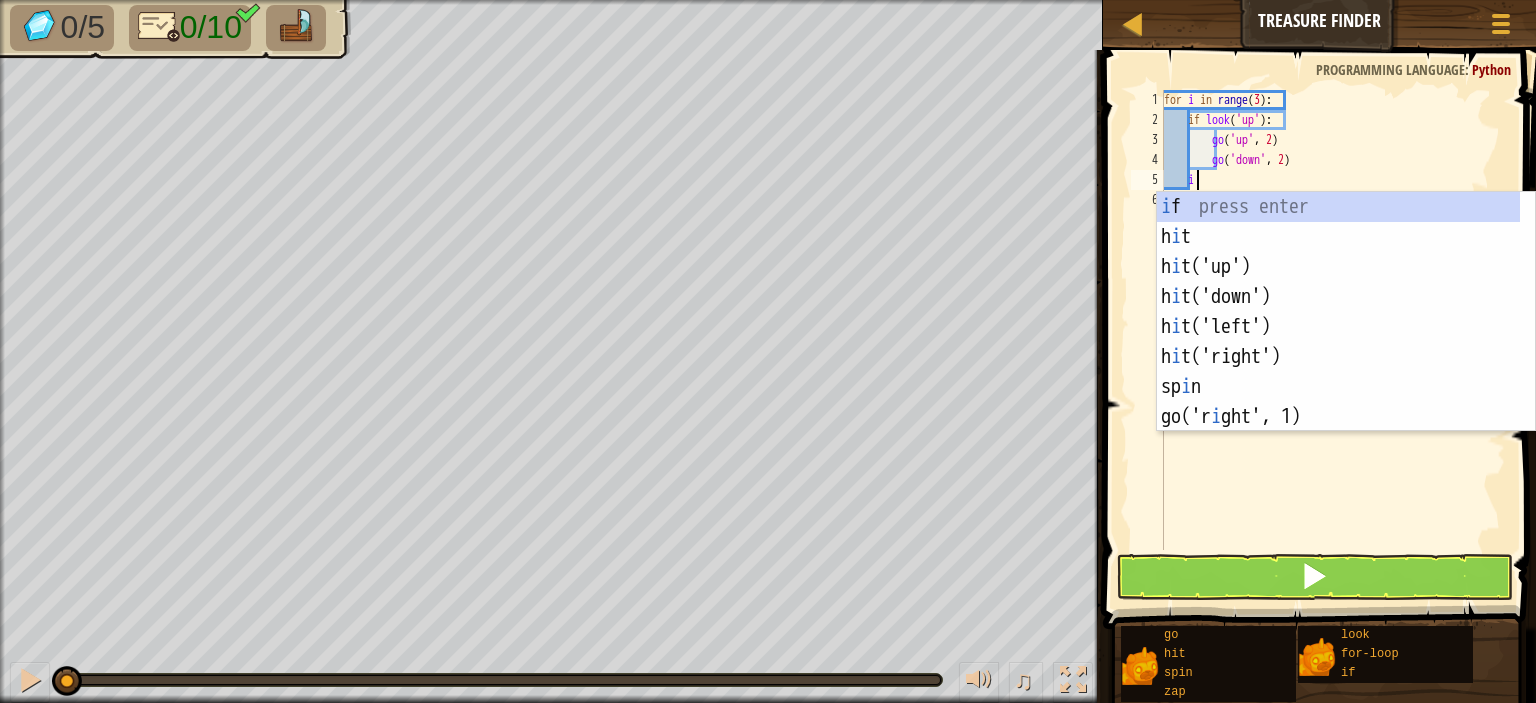 scroll, scrollTop: 9, scrollLeft: 1, axis: both 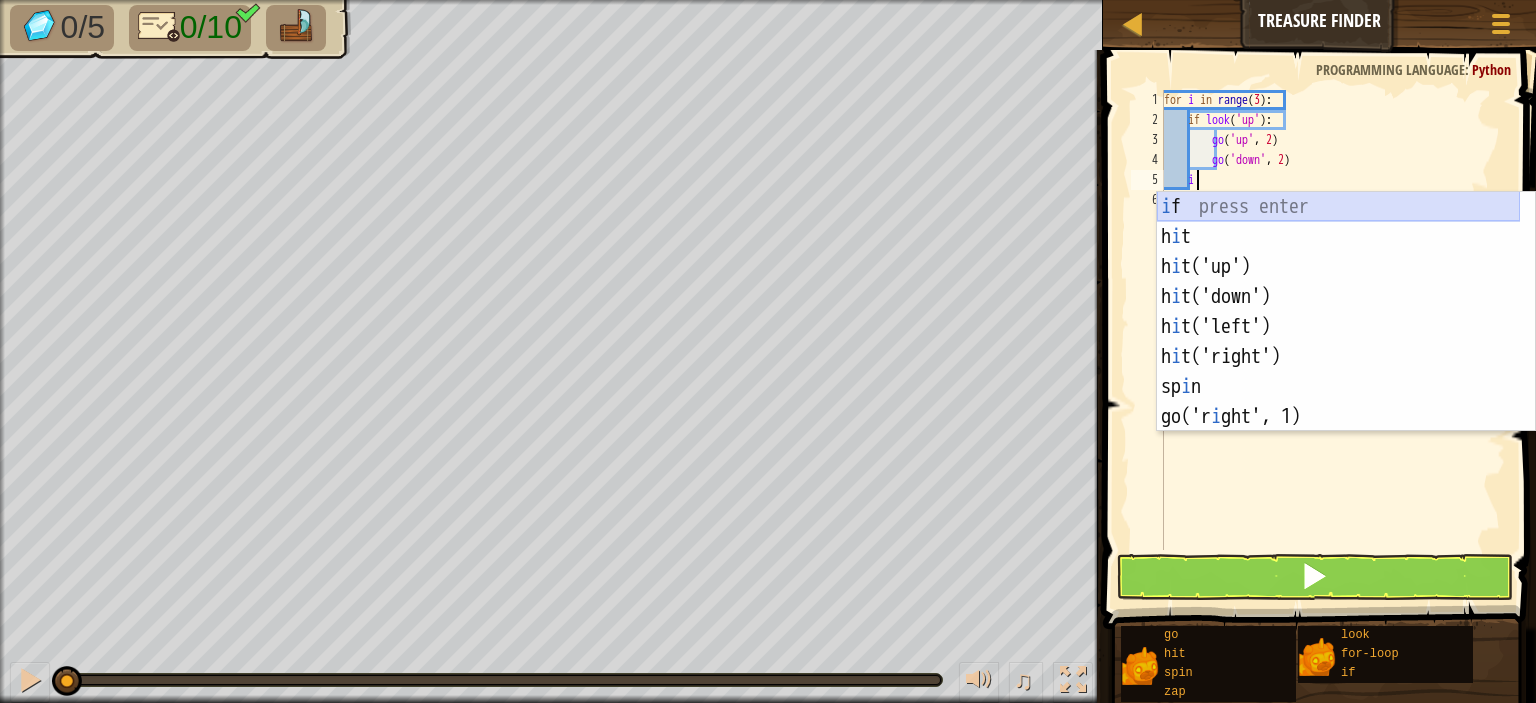 click on "i f press enter h i t press enter h i t('up') press enter h i t('down') press enter h i t('left') press enter h i t('right') press enter sp i n press enter go('r i ght', 1) press enter zap('r i ght') press enter" at bounding box center [1338, 342] 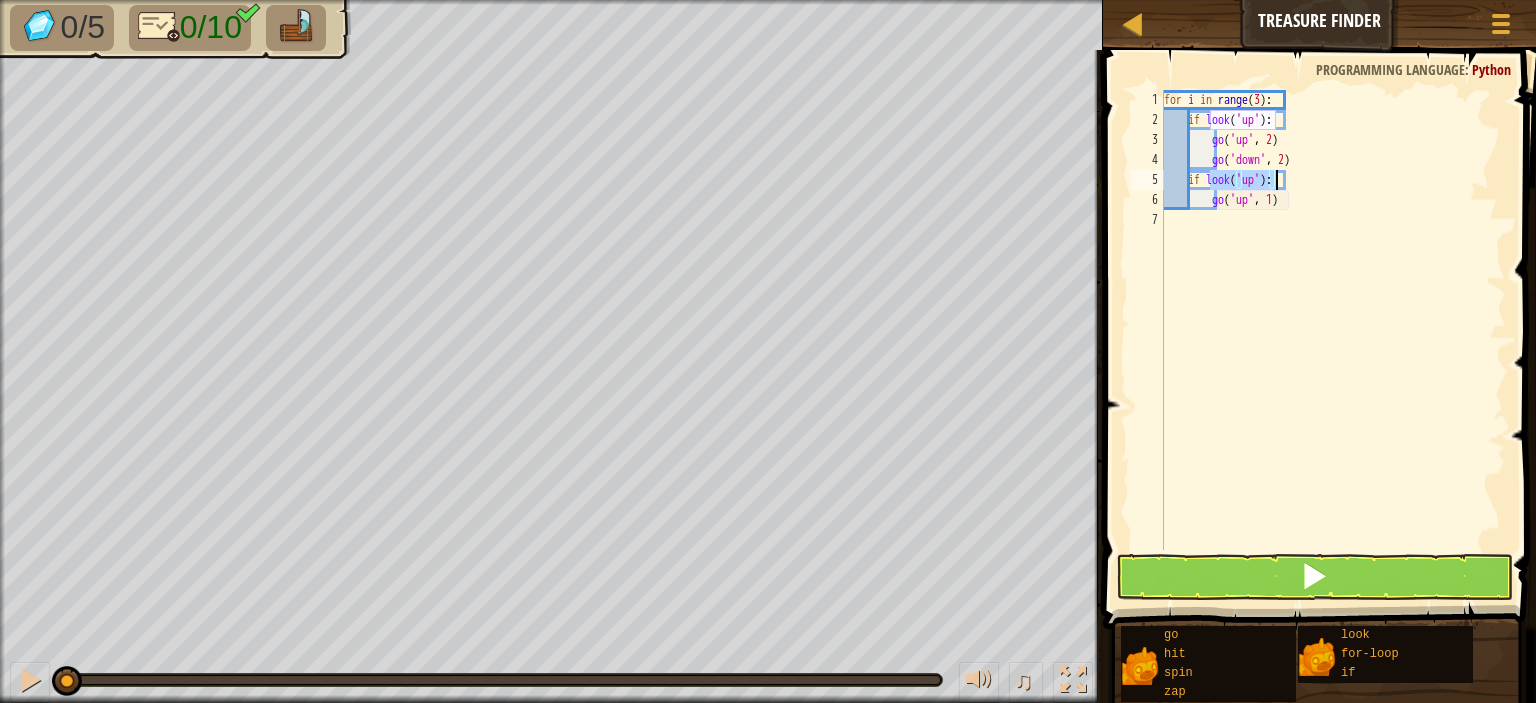 click on "for   i   in   range ( 3 ) :      if   look ( 'up' ) :          go ( 'up' ,   2 )          go ( 'down' ,   2 )      if   look ( 'up' ) :          go ( 'up' ,   1 )" at bounding box center [1333, 320] 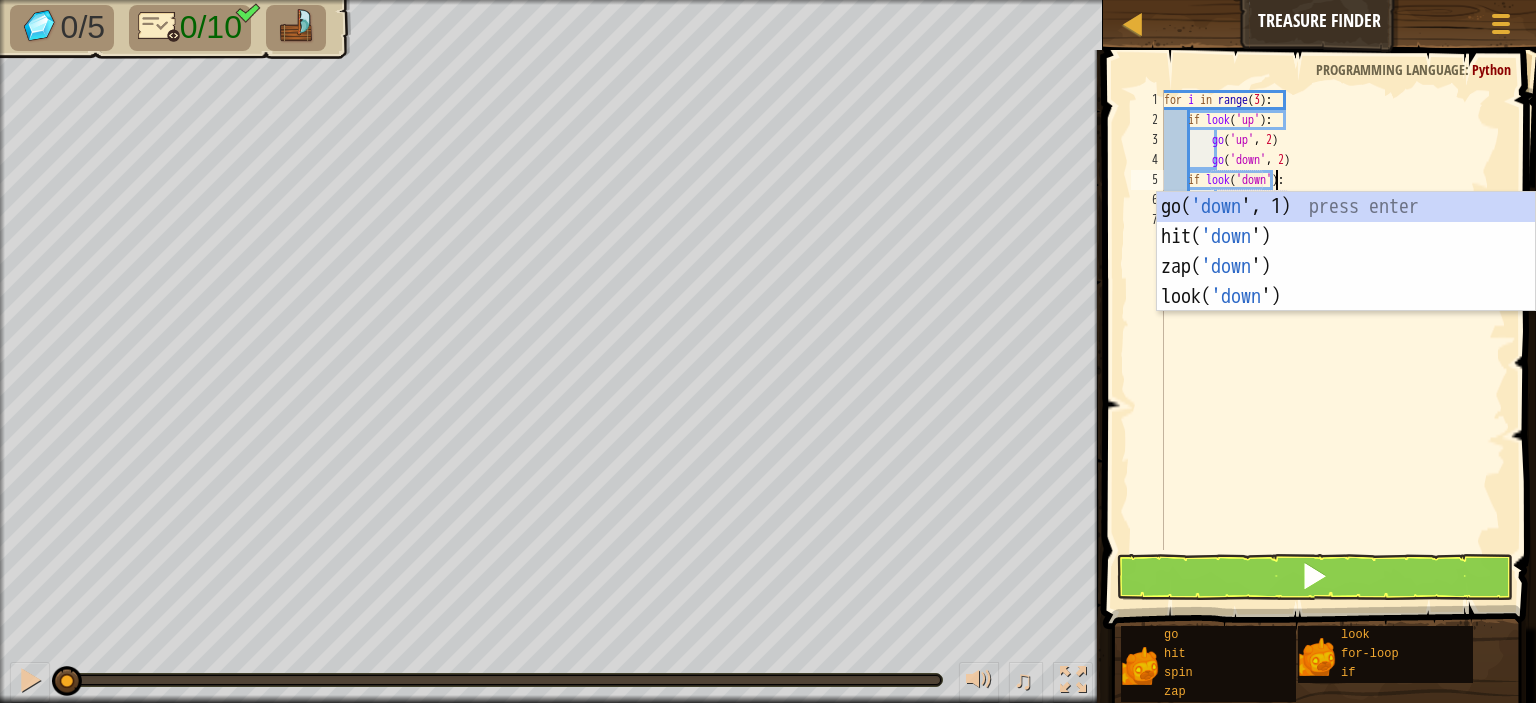 scroll, scrollTop: 9, scrollLeft: 8, axis: both 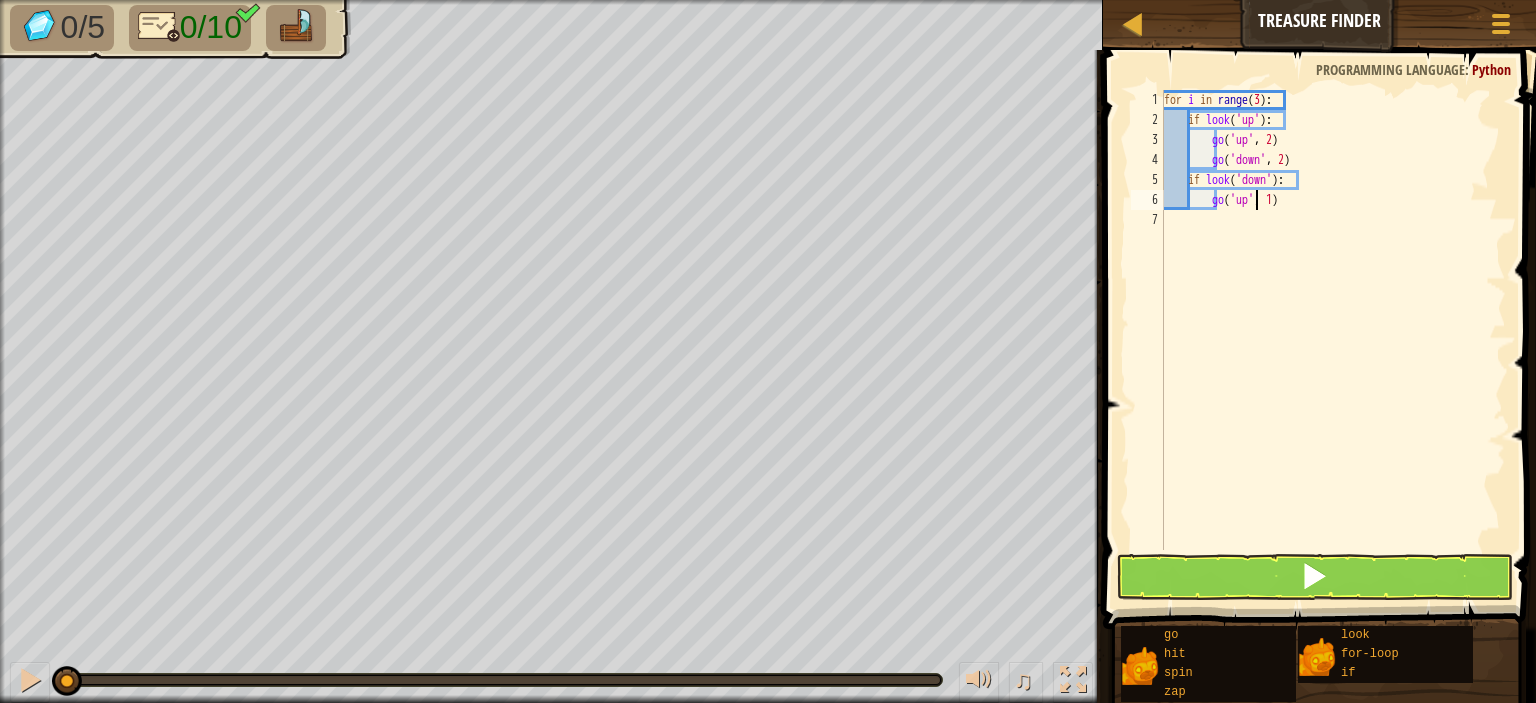 click on "for   i   in   range ( 3 ) :      if   look ( 'up' ) :          go ( 'up' ,   2 )          go ( 'down' ,   2 )      if   look ( 'down' ) :          go ( 'up' ,   1 )" at bounding box center [1333, 340] 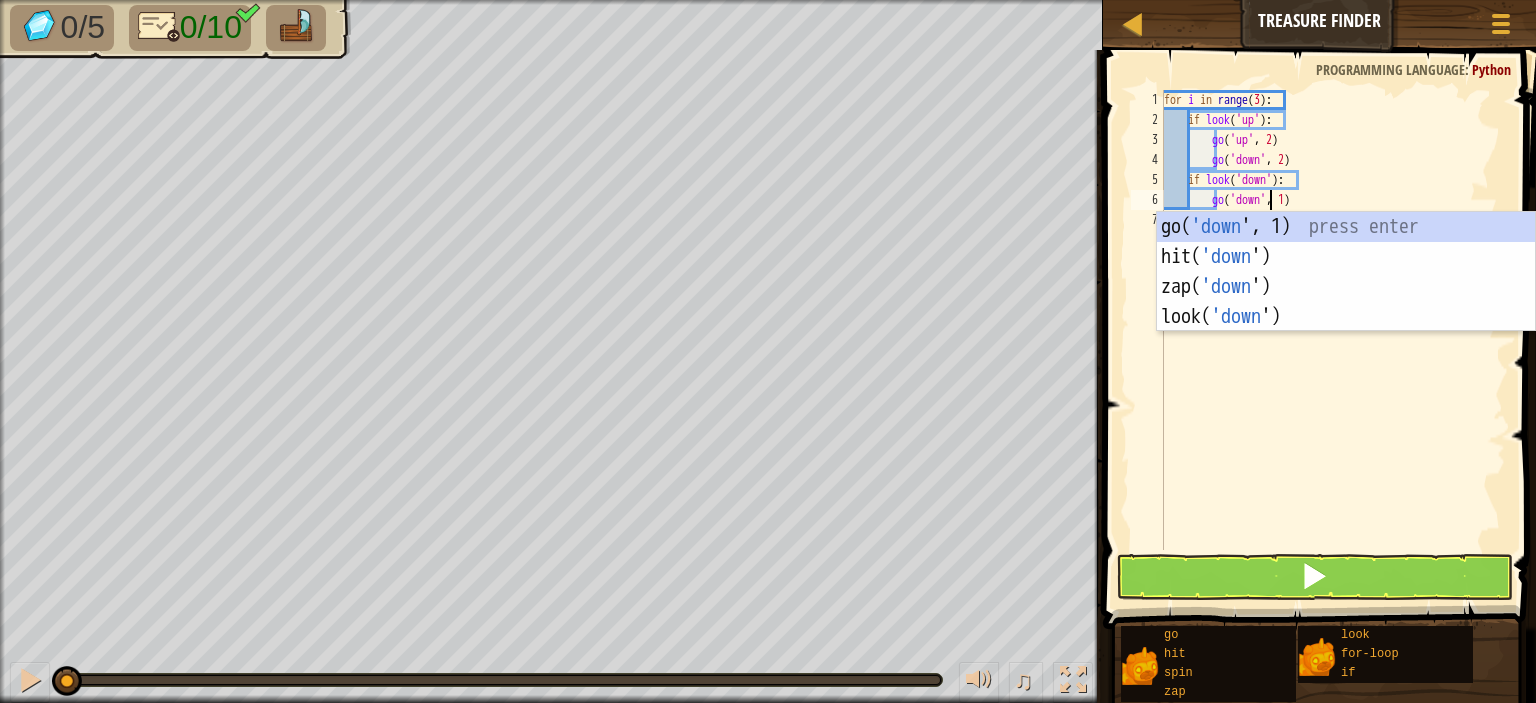 scroll, scrollTop: 9, scrollLeft: 7, axis: both 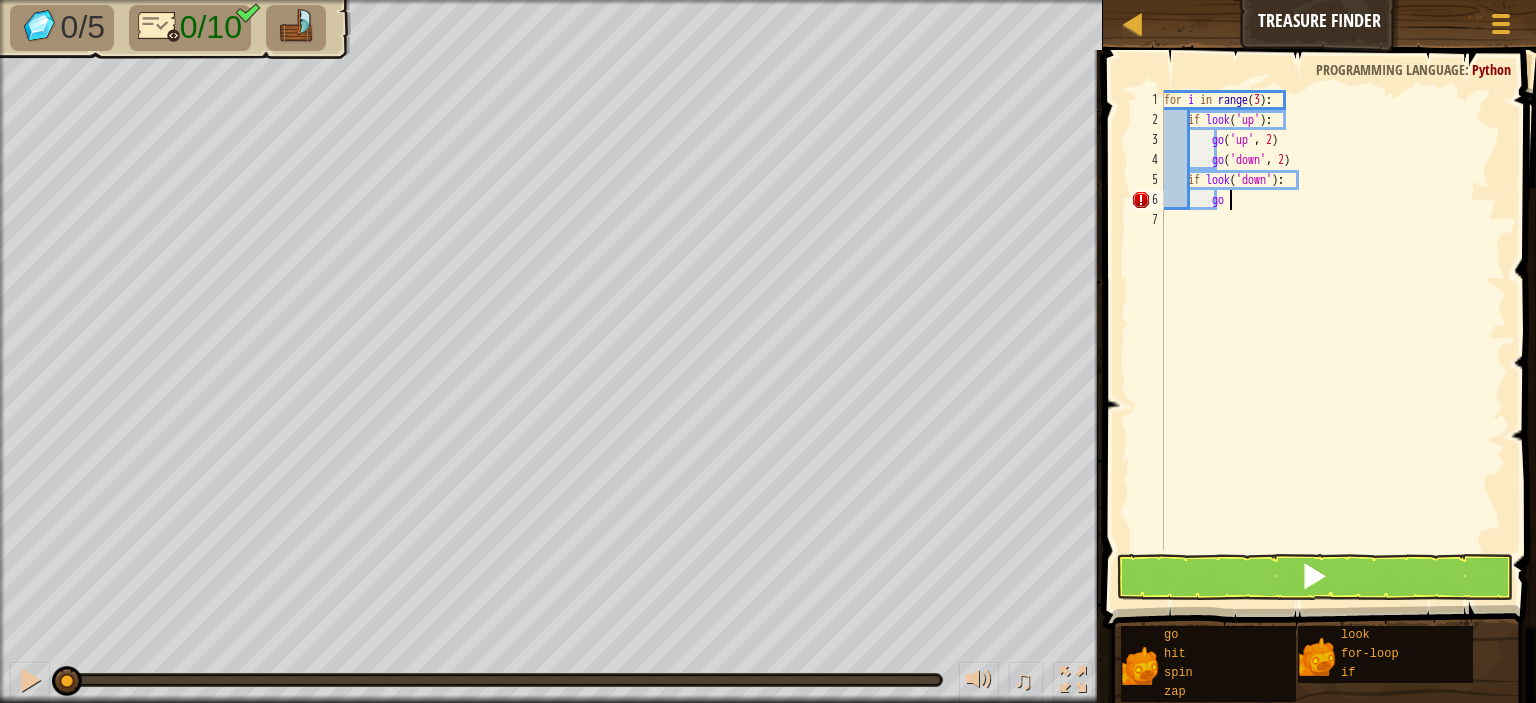 type on "g" 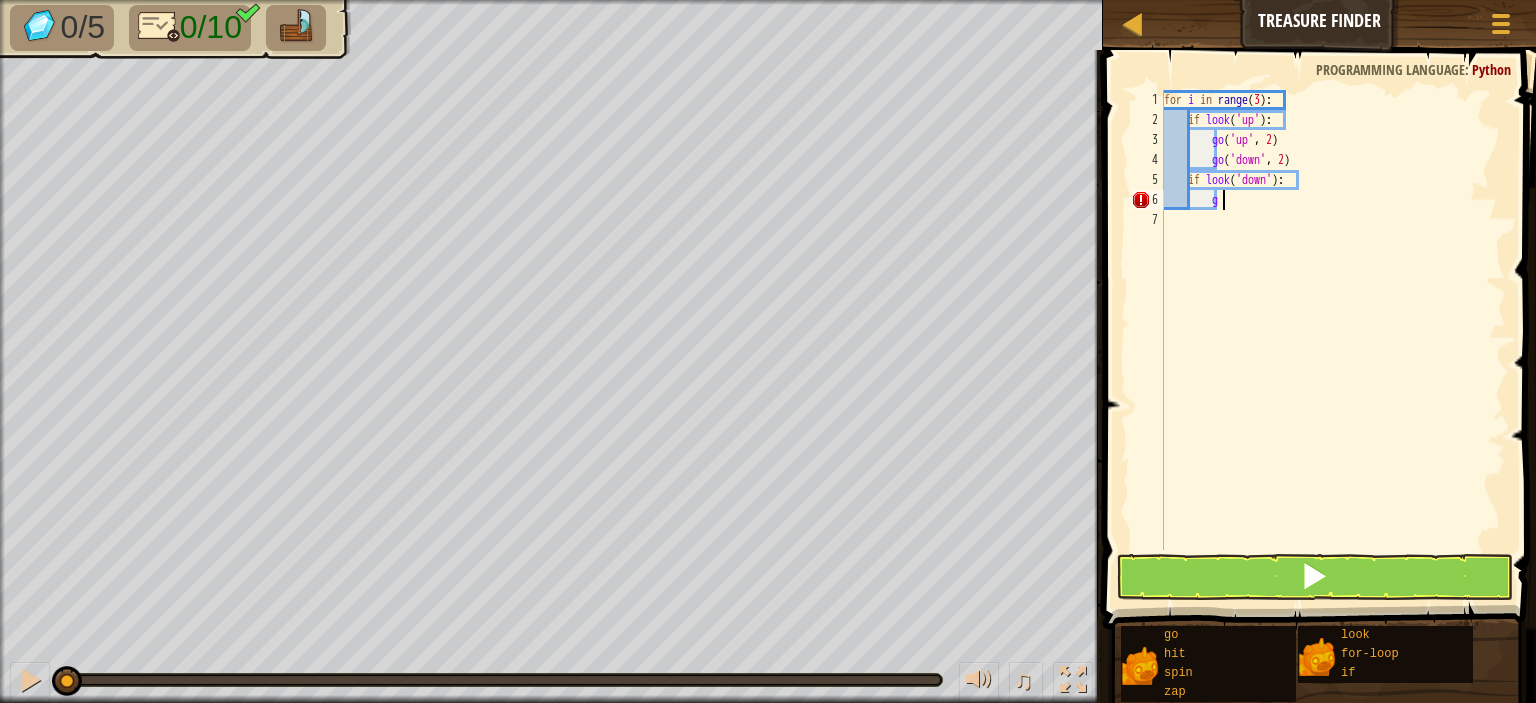 scroll, scrollTop: 9, scrollLeft: 3, axis: both 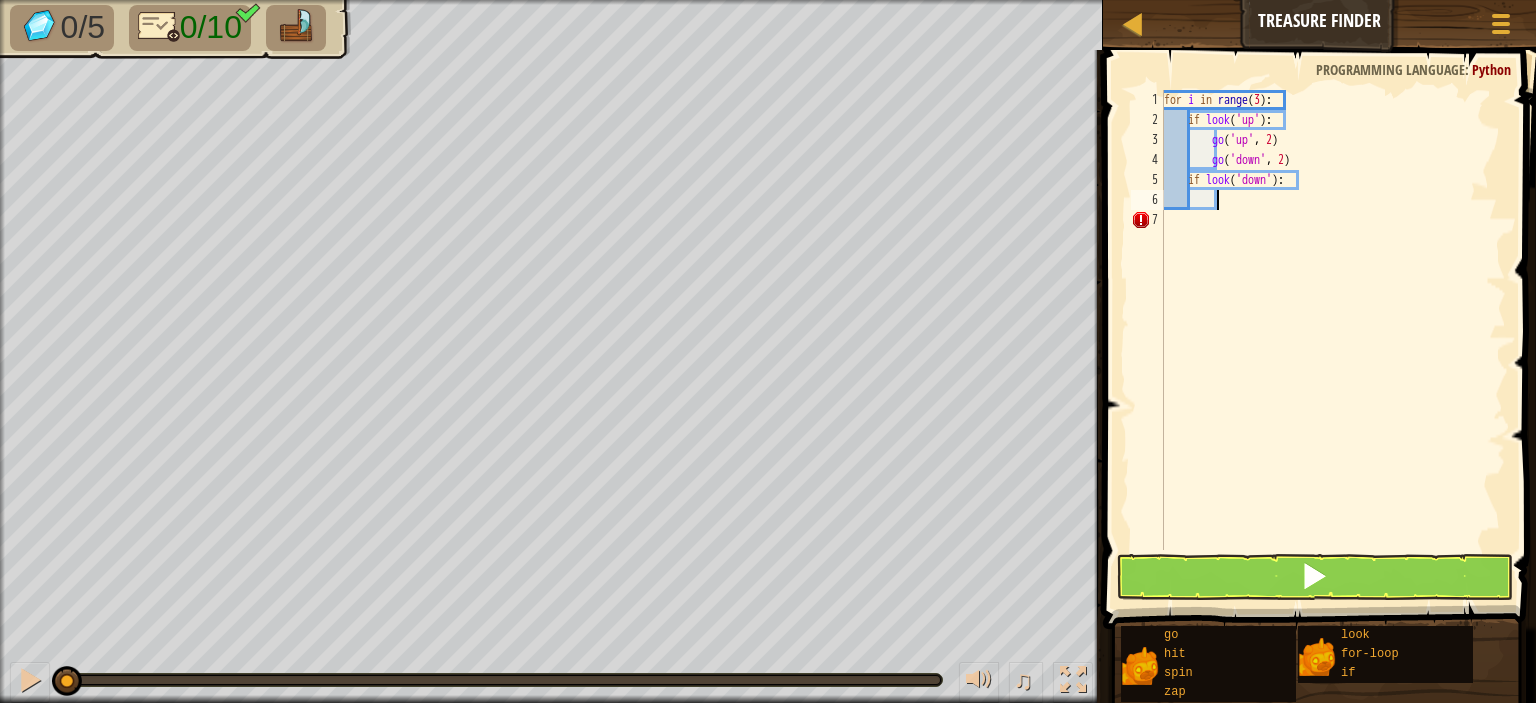type on "g" 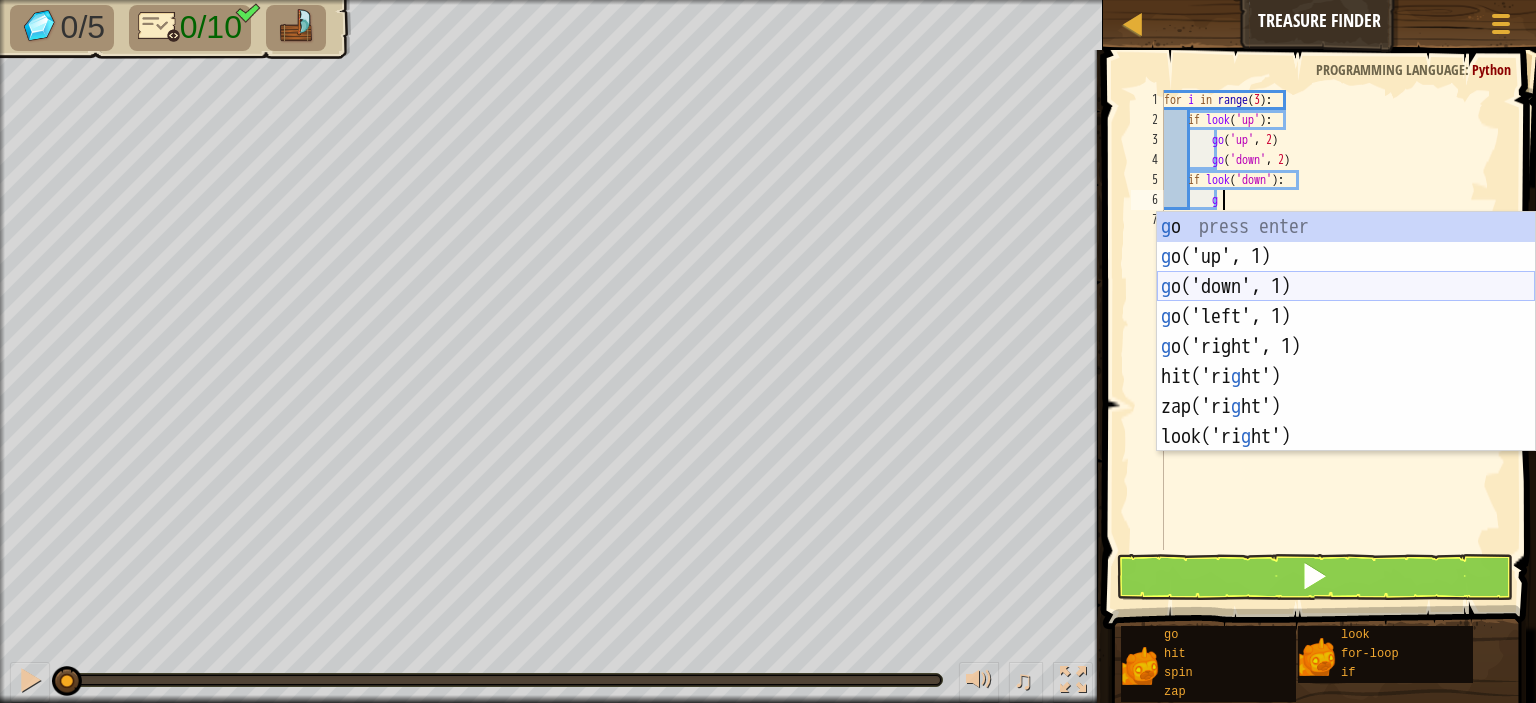 click on "g o press enter g o('up', 1) press enter g o('down', 1) press enter g o('left', 1) press enter g o('right', 1) press enter hit('ri g ht') press enter zap('ri g ht') press enter look('ri g ht') press enter" at bounding box center [1346, 362] 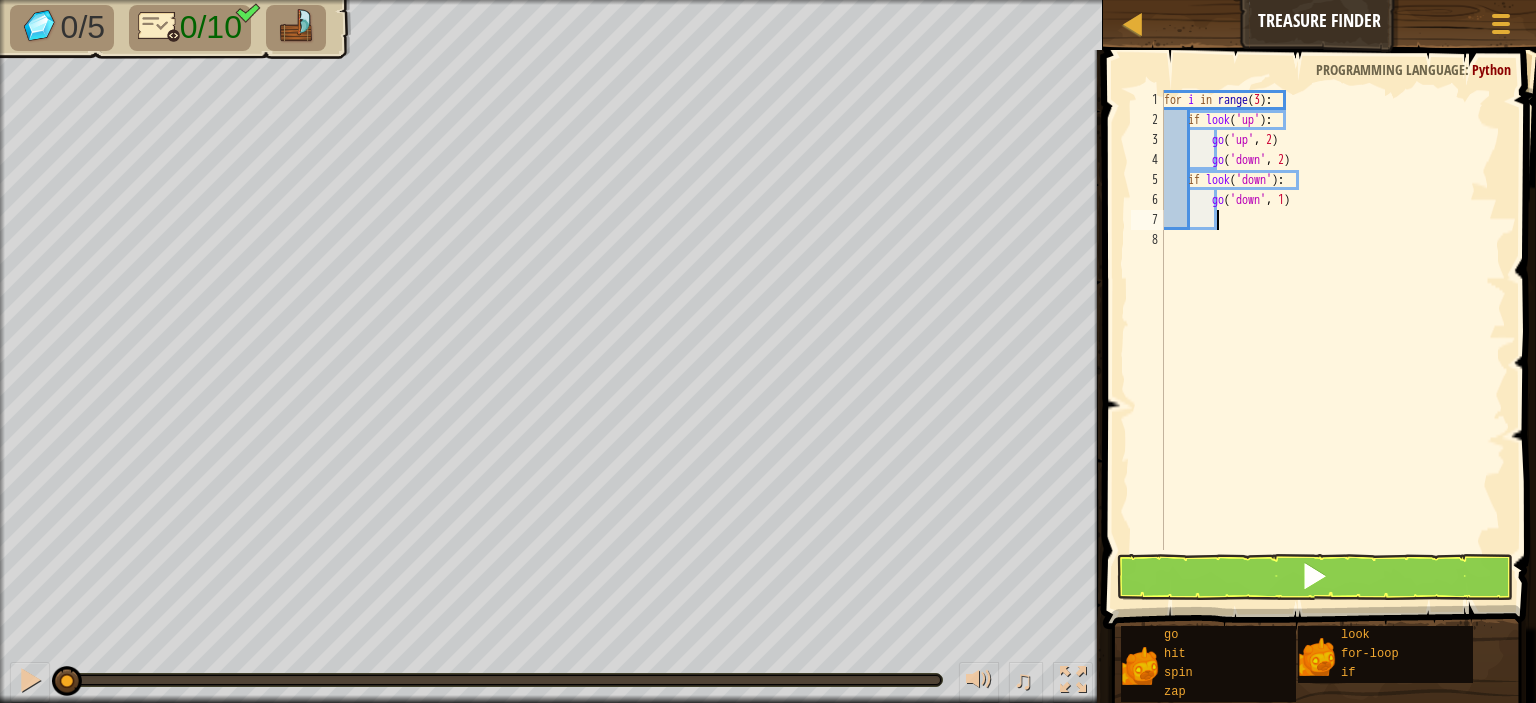 type on "g" 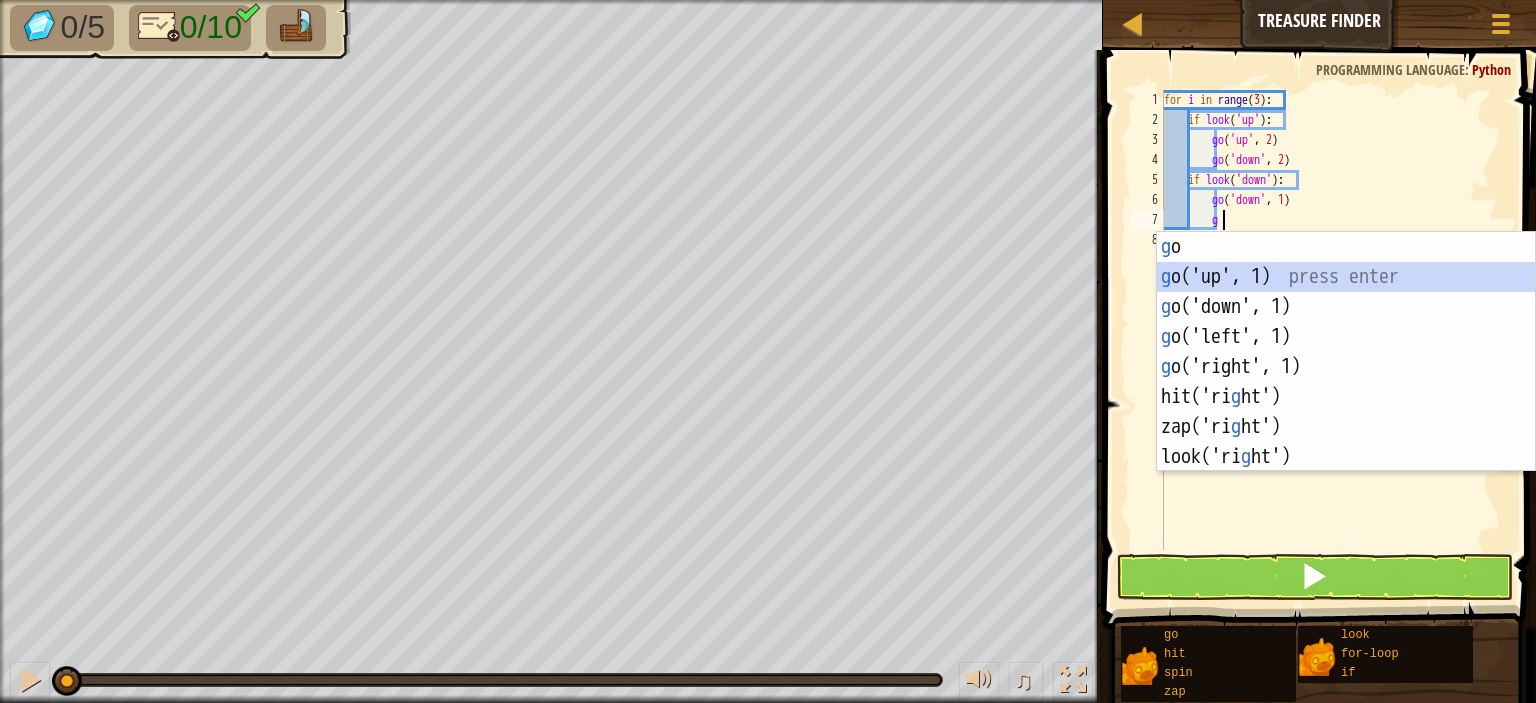 click on "g o press enter g o('up', 1) press enter g o('down', 1) press enter g o('left', 1) press enter g o('right', 1) press enter hit('ri g ht') press enter zap('ri g ht') press enter look('ri g ht') press enter" at bounding box center [1346, 382] 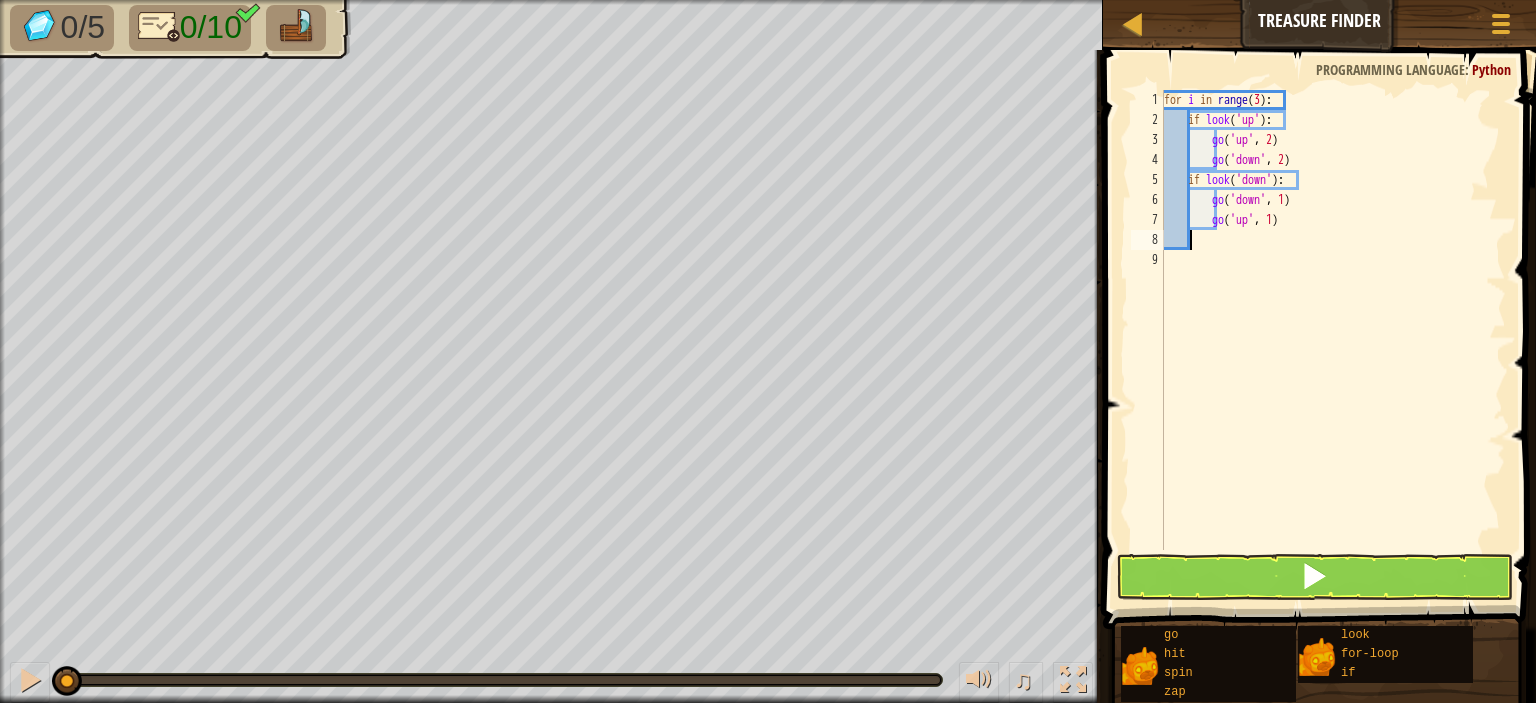 scroll, scrollTop: 9, scrollLeft: 0, axis: vertical 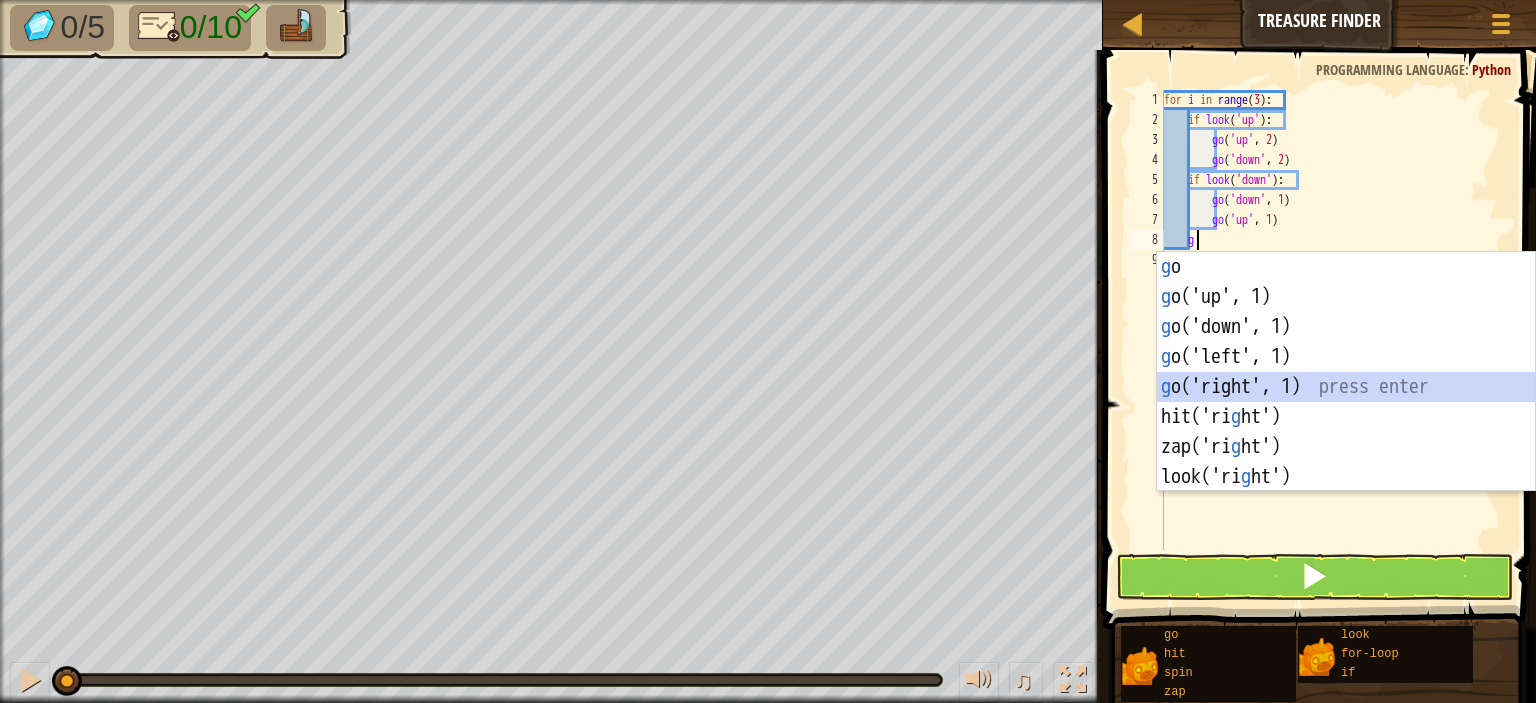 click on "g o press enter g o('up', 1) press enter g o('down', 1) press enter g o('left', 1) press enter g o('right', 1) press enter hit('ri g ht') press enter zap('ri g ht') press enter look('ri g ht') press enter" at bounding box center [1346, 402] 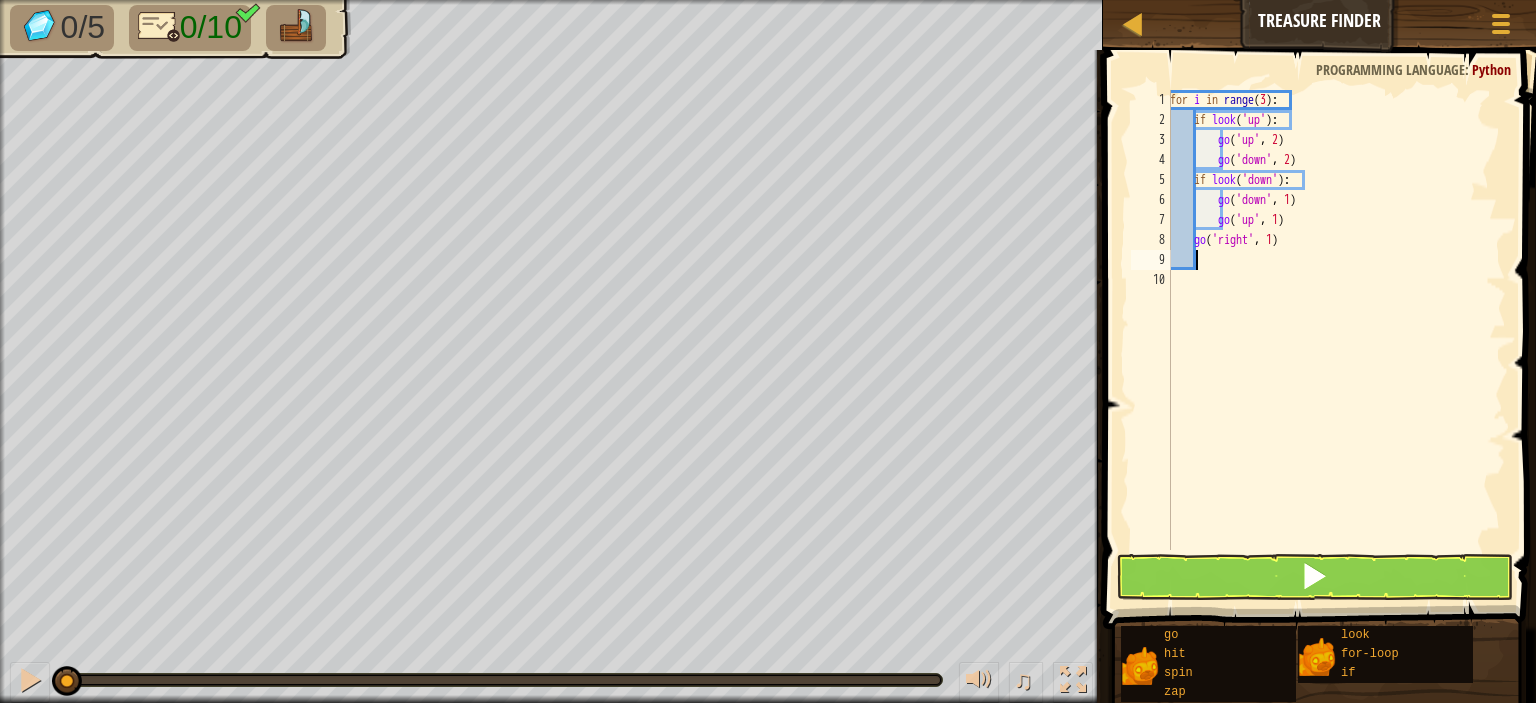 scroll, scrollTop: 9, scrollLeft: 0, axis: vertical 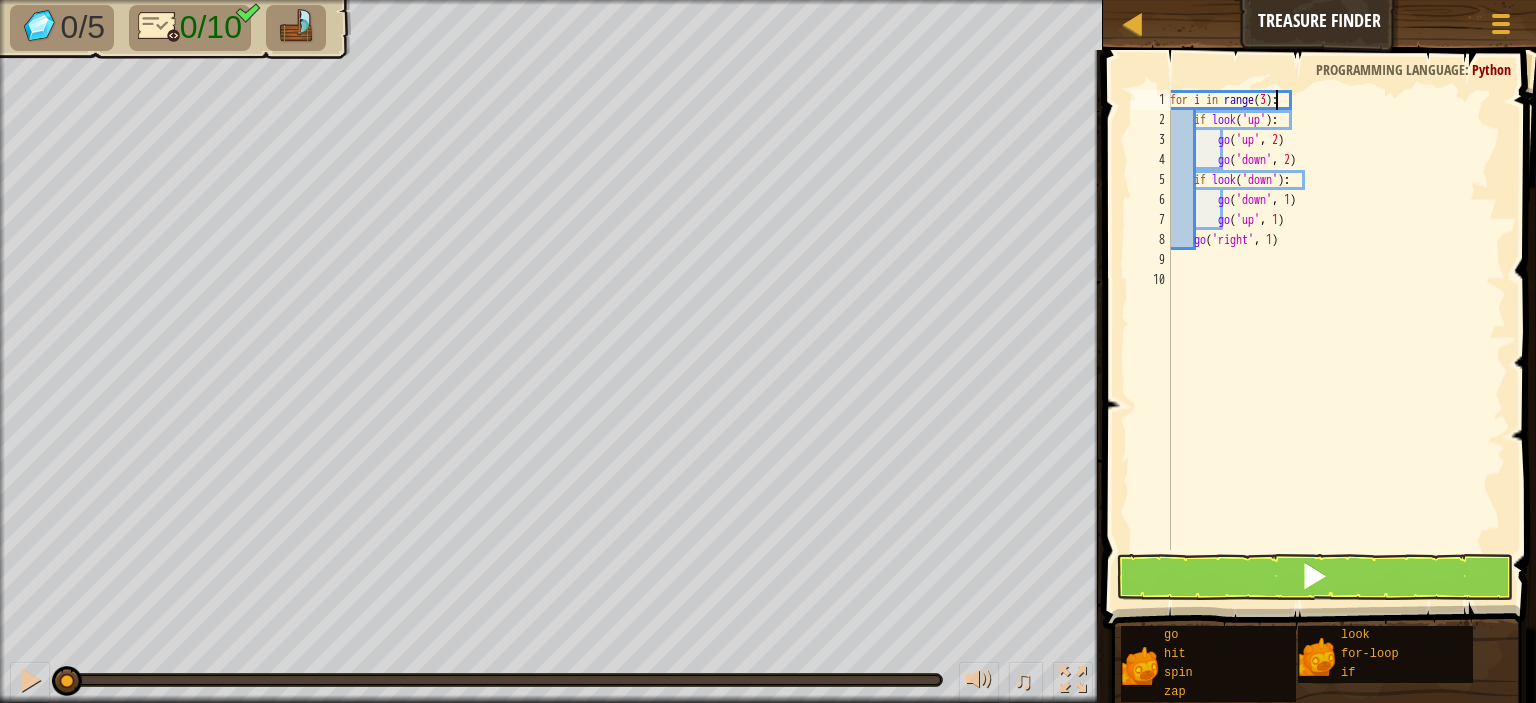 click on "for   i   in   range ( 3 ) :      if   look ( 'up' ) :          go ( 'up' ,   2 )          go ( 'down' ,   2 )      if   look ( 'down' ) :          go ( 'down' ,   1 )          go ( 'up' ,   1 )      go ( 'right' ,   1 )" at bounding box center [1336, 340] 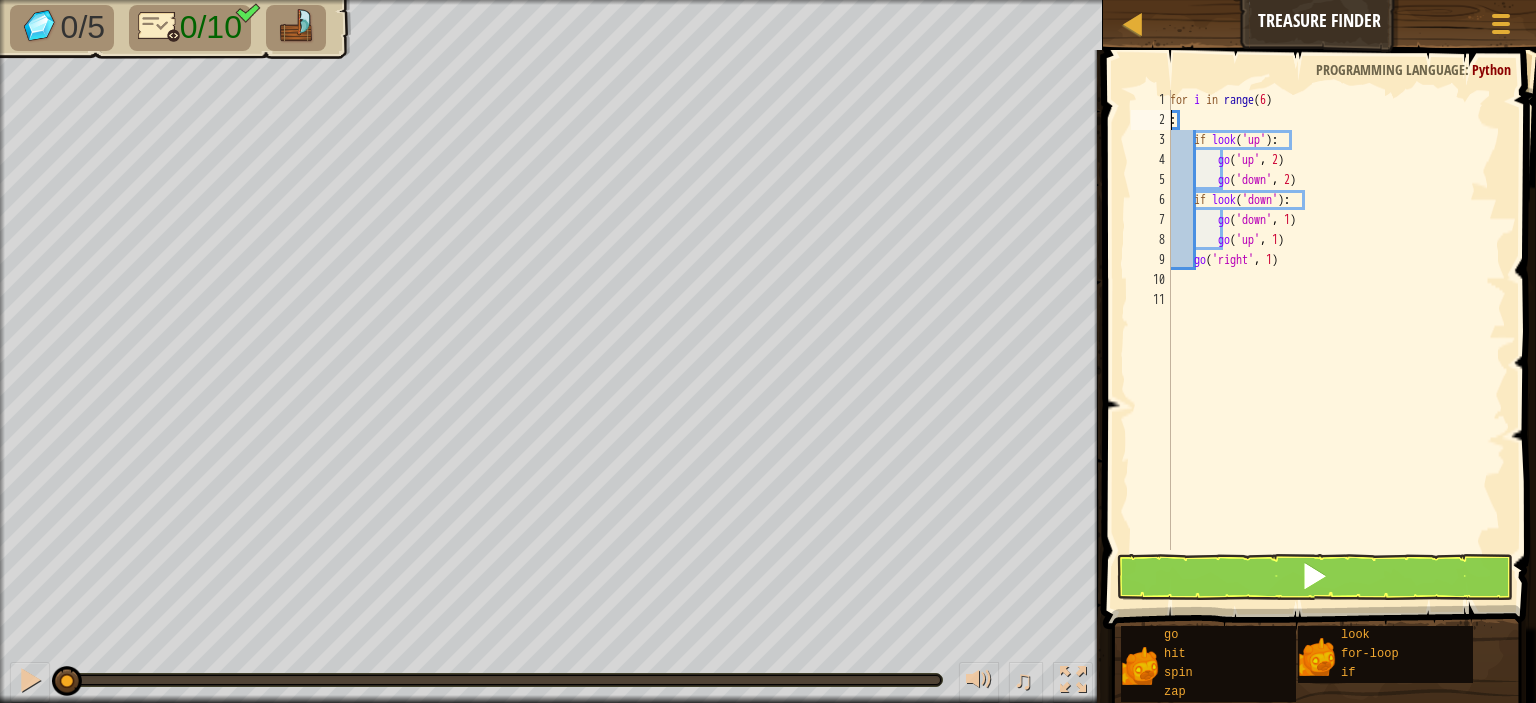scroll, scrollTop: 9, scrollLeft: 0, axis: vertical 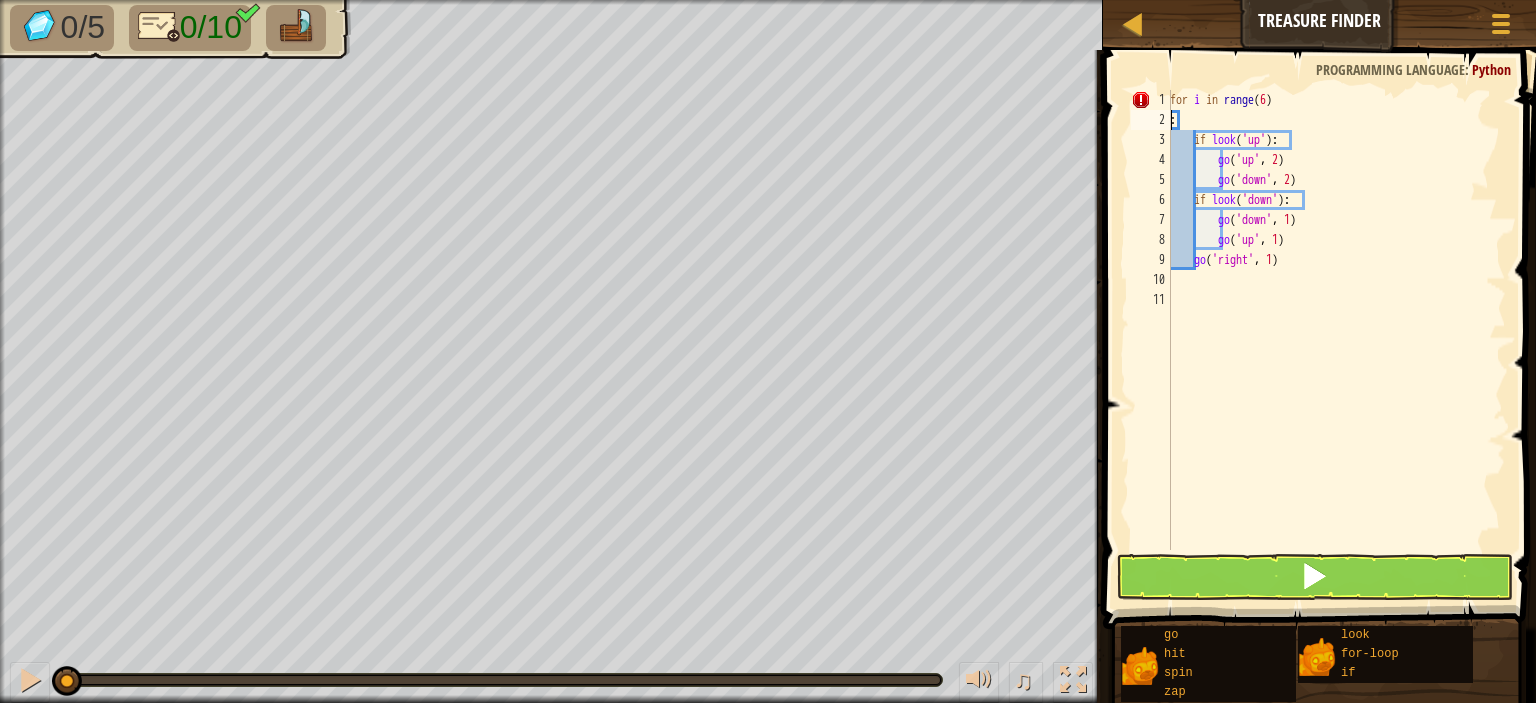 type on ":" 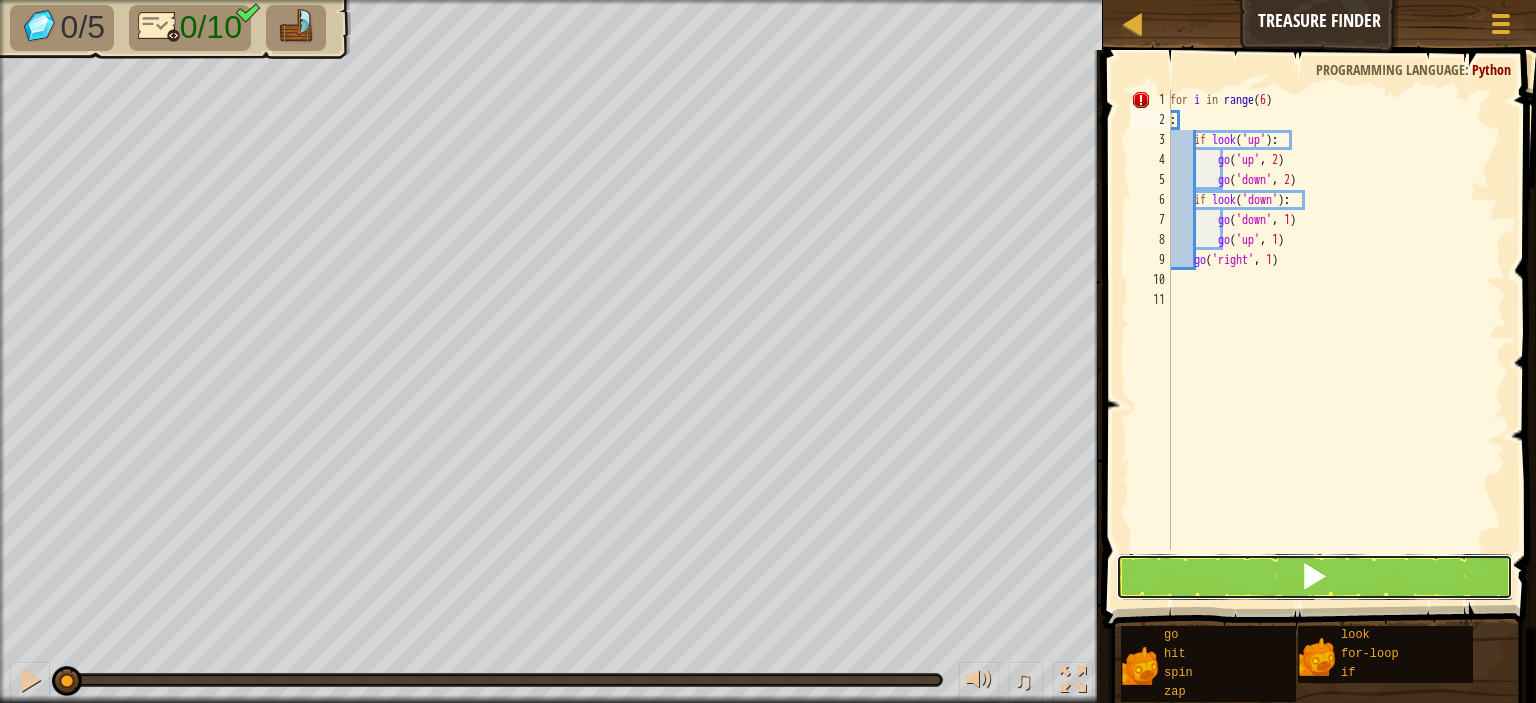 click at bounding box center (1314, 577) 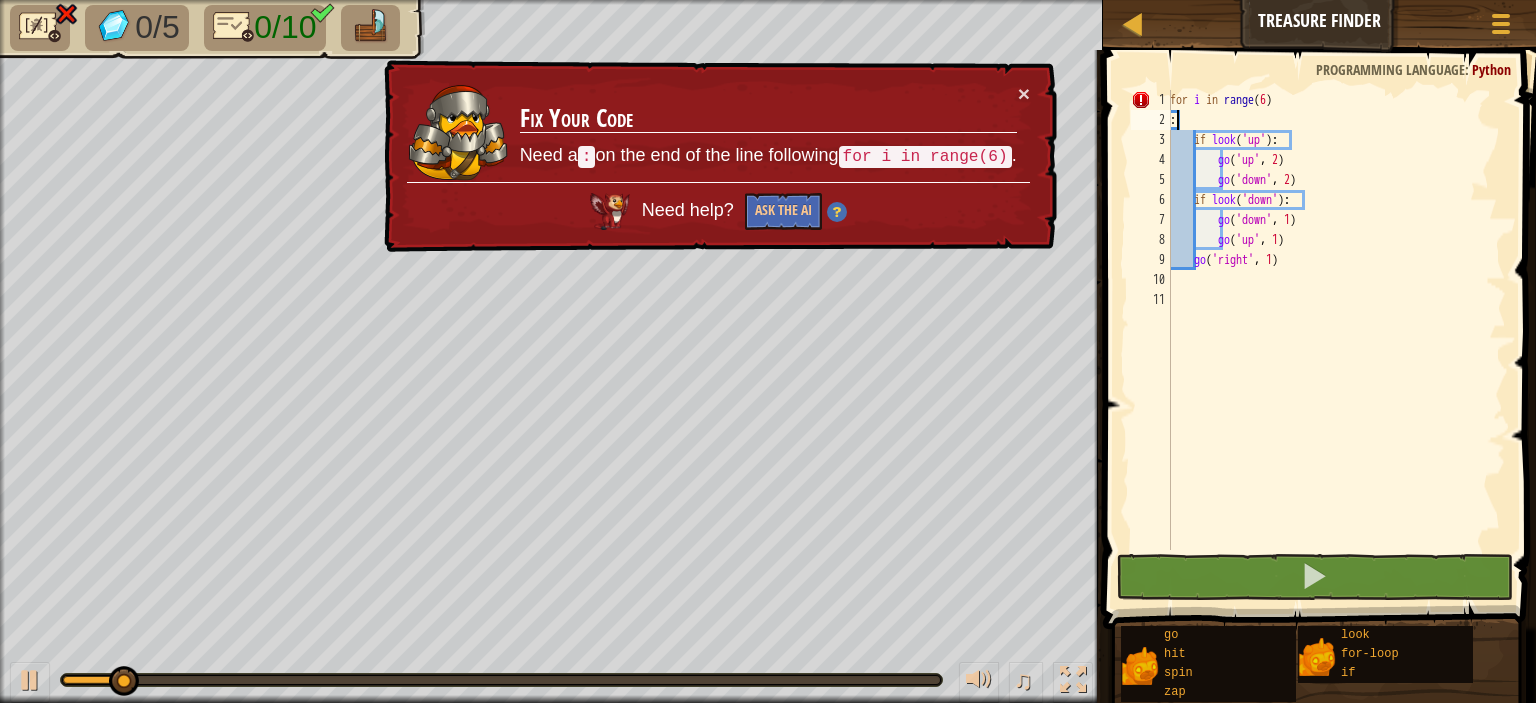 click on "for   i   in   range ( 6 ) :      if   look ( 'up' ) :          go ( 'up' ,   2 )          go ( 'down' ,   2 )      if   look ( 'down' ) :          go ( 'down' ,   1 )          go ( 'up' ,   1 )      go ( 'right' ,   1 )" at bounding box center [1336, 340] 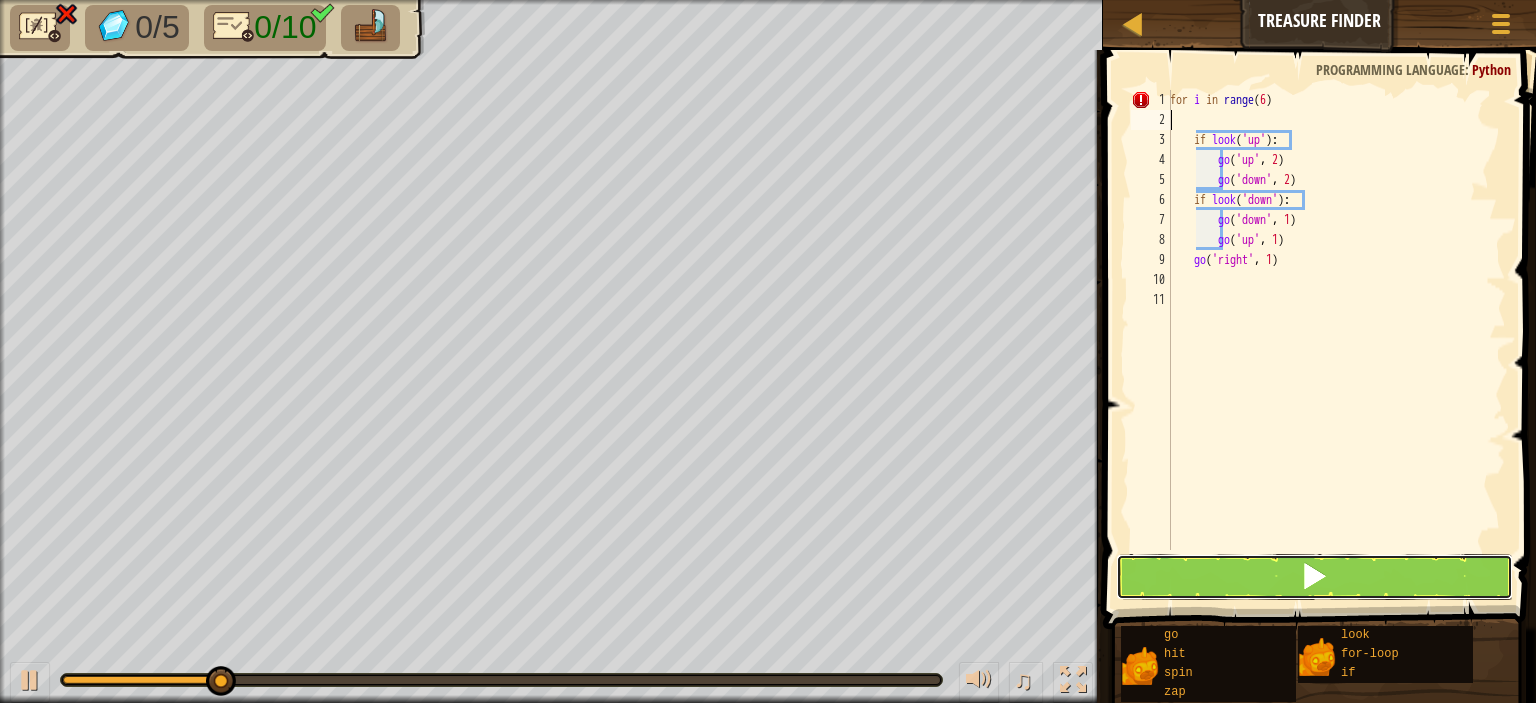 click at bounding box center [1314, 577] 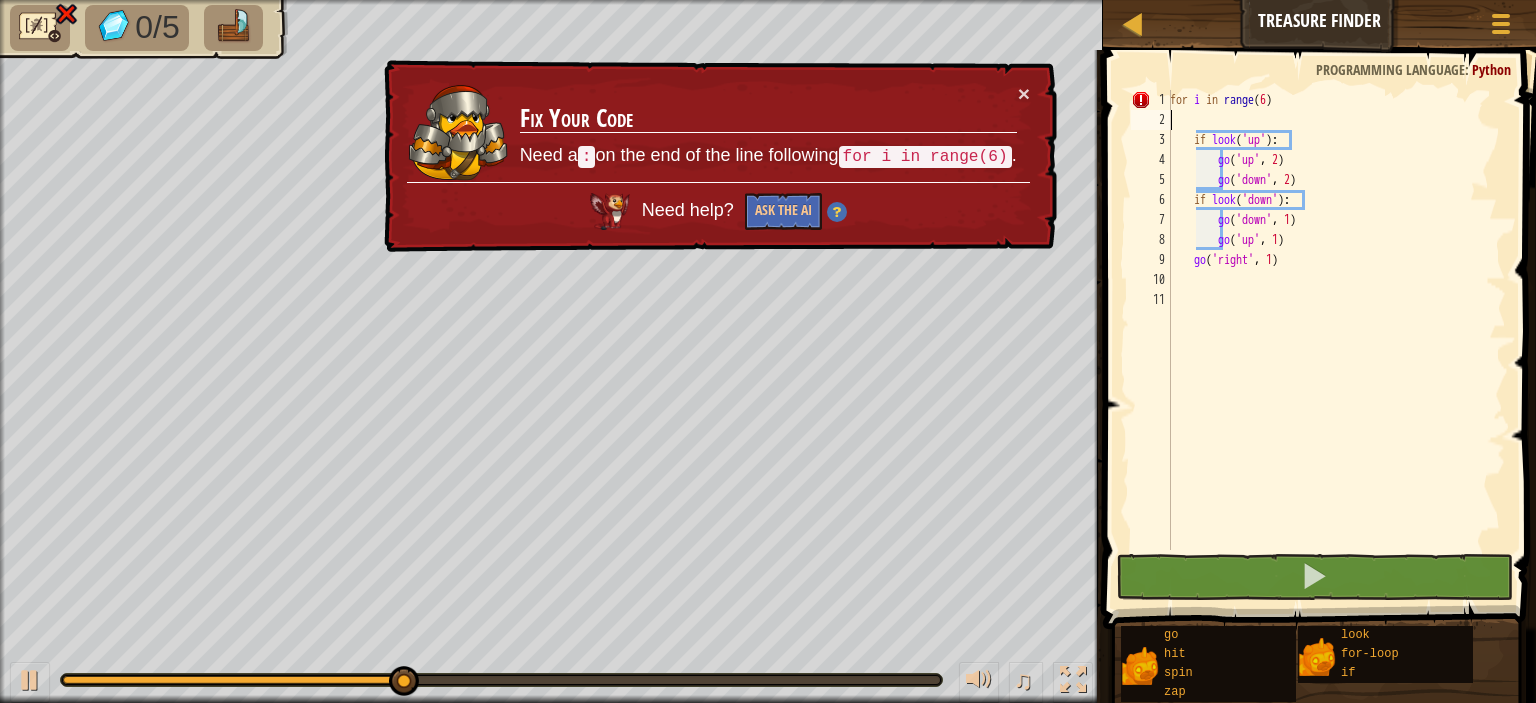 click on "for   i   in   range ( 6 )      if   look ( 'up' ) :          go ( 'up' ,   2 )          go ( 'down' ,   2 )      if   look ( 'down' ) :          go ( 'down' ,   1 )          go ( 'up' ,   1 )      go ( 'right' ,   1 )" at bounding box center [1336, 340] 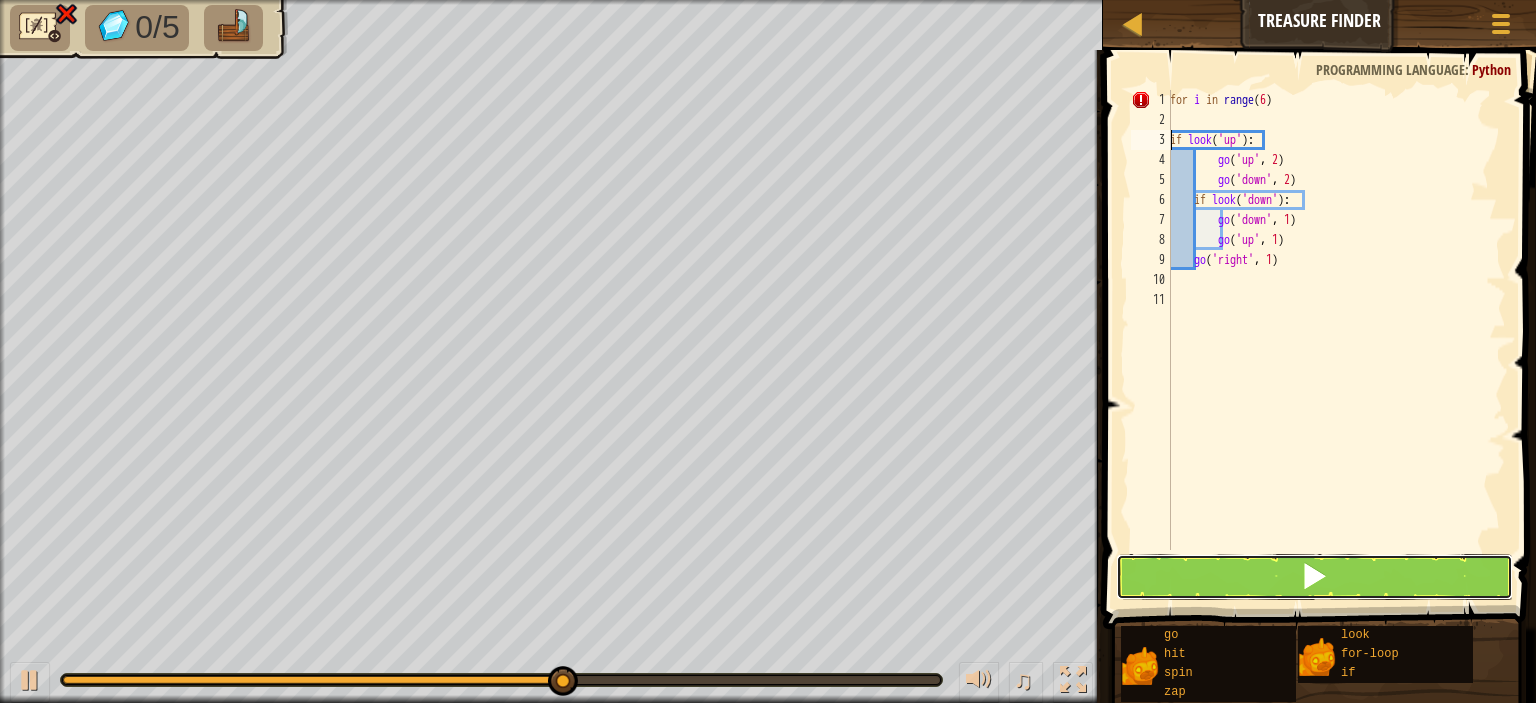 drag, startPoint x: 1278, startPoint y: 591, endPoint x: 1255, endPoint y: 623, distance: 39.40812 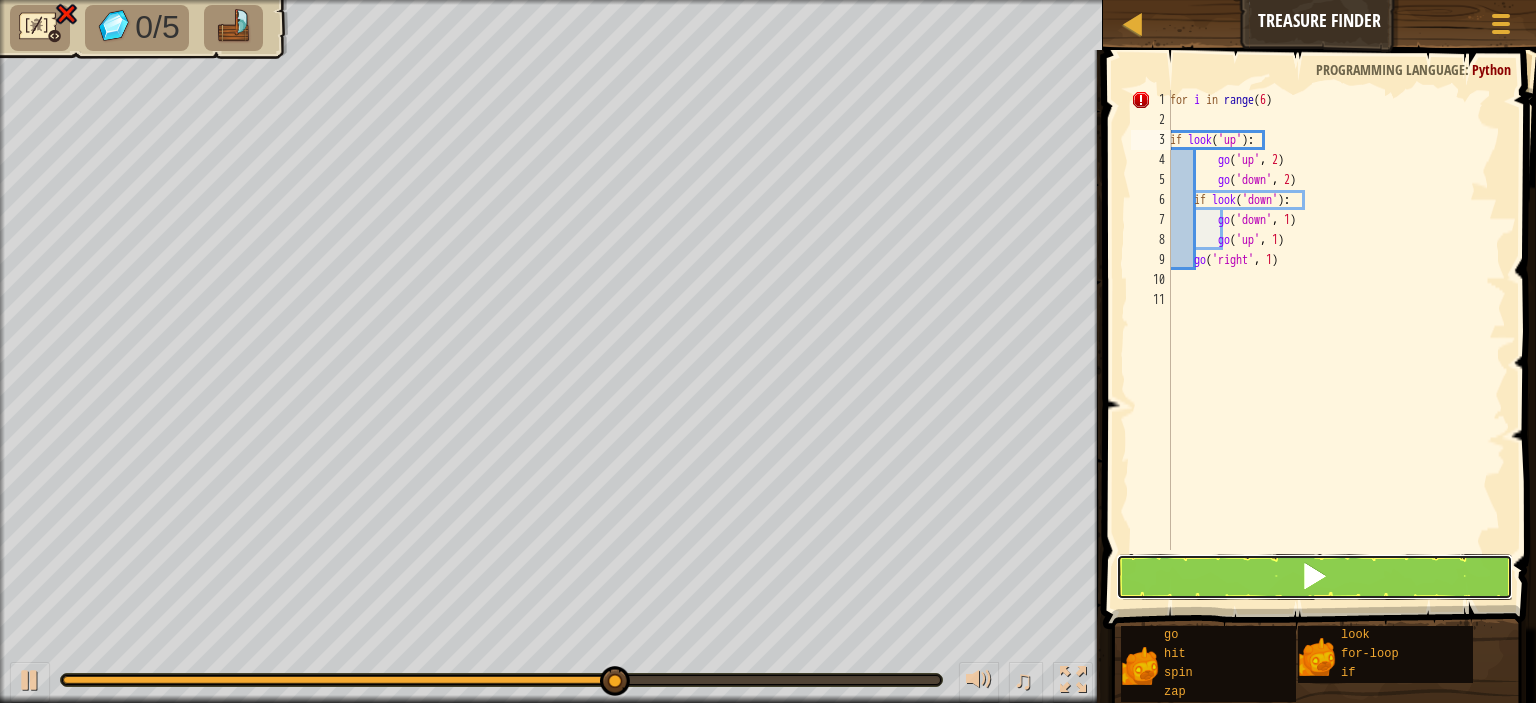 click at bounding box center (1314, 577) 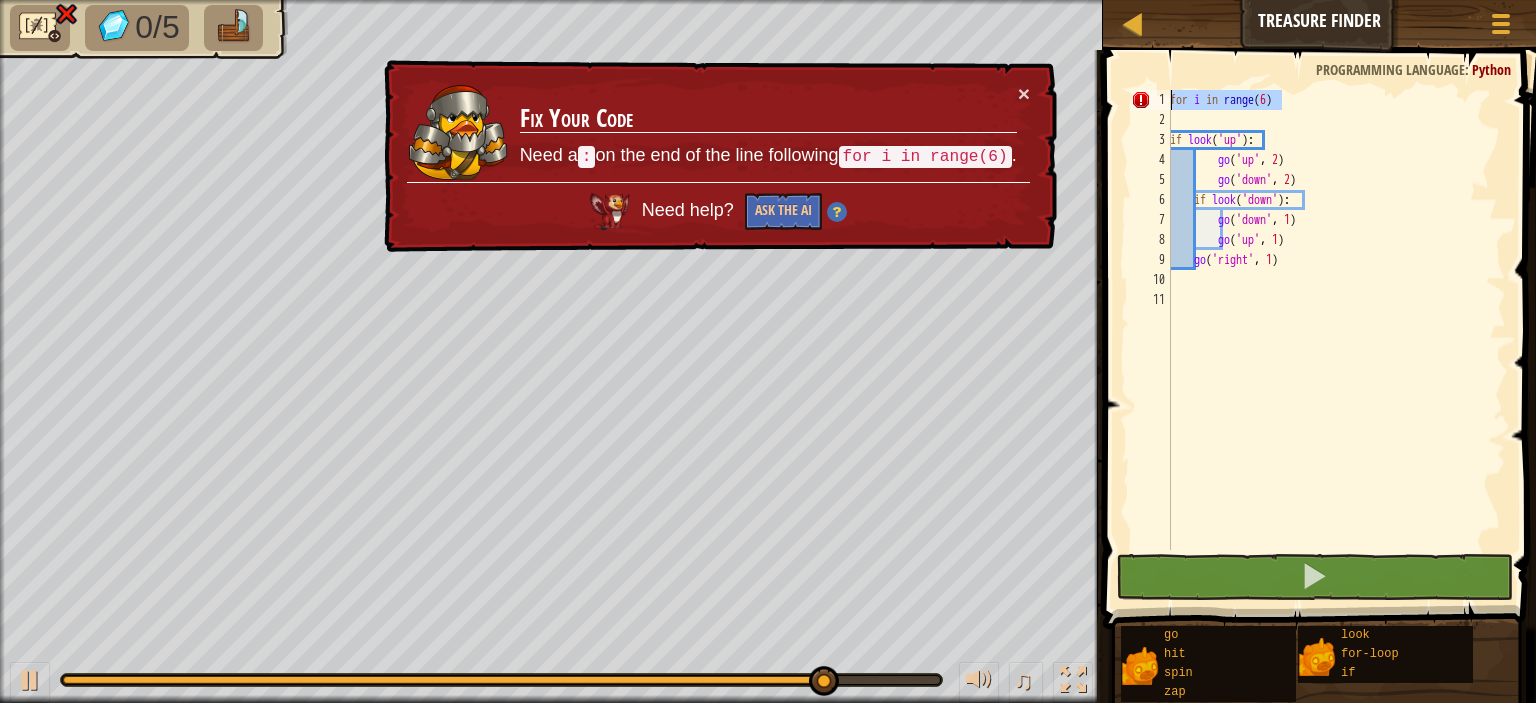 drag, startPoint x: 1288, startPoint y: 90, endPoint x: 1120, endPoint y: 93, distance: 168.02678 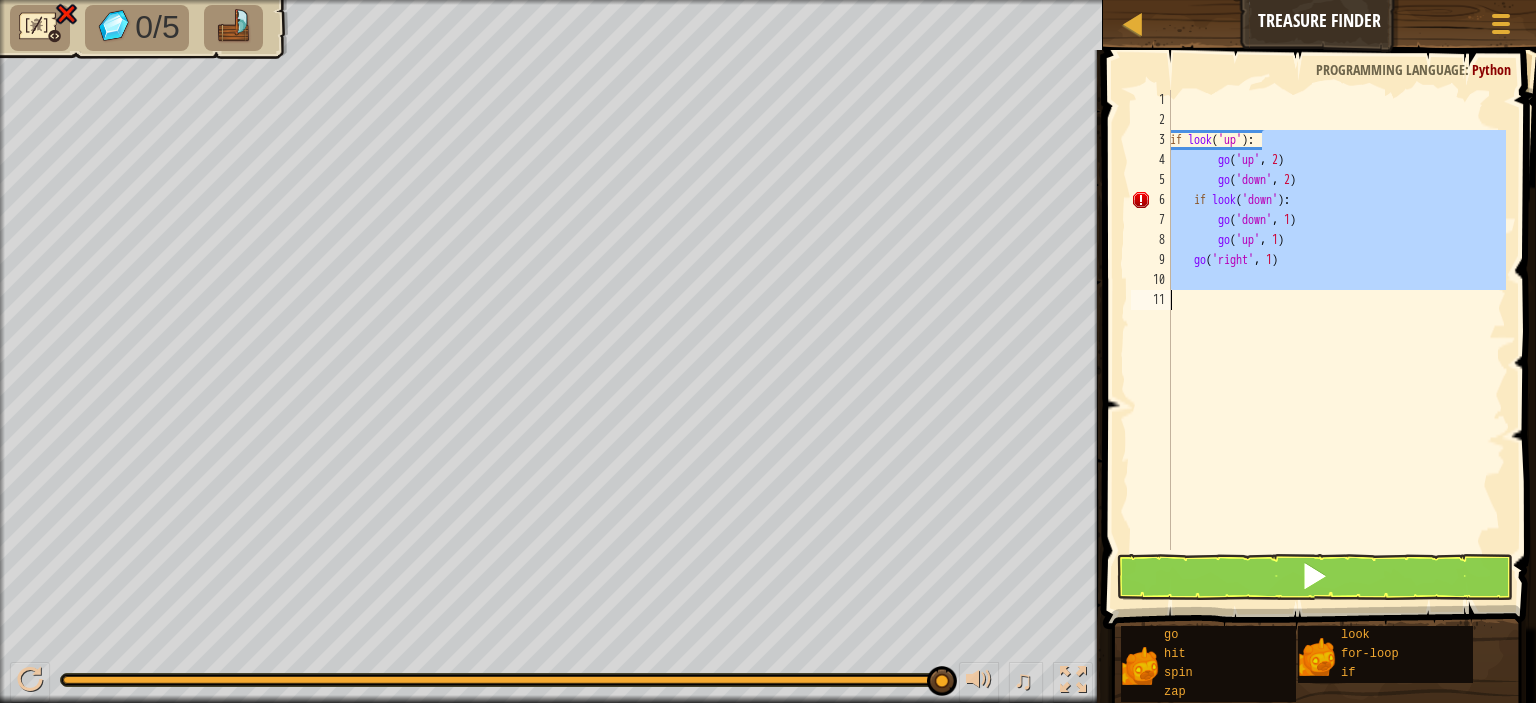 click on "Map Treasure Finder Game Menu 1     הההההההההההההההההההההההההההההההההההההההההההההההההההההההההההההההההההההההההההההההההההההההההההההההההההההההההההההההההההההההההההההההההההההההההההההההההההההההההההההההההההההההההההההההההההההההההההההההההההההההההההההההההההההההההההההההההההההההההההההההההההההההההההההההה XXXXXXXXXXXXXXXXXXXXXXXXXXXXXXXXXXXXXXXXXXXXXXXXXXXXXXXXXXXXXXXXXXXXXXXXXXXXXXXXXXXXXXXXXXXXXXXXXXXXXXXXXXXXXXXXXXXXXXXXXXXXXXXXXXXXXXXXXXXXXXXXXXXXXXXXXXXXXXXXXXXXXXXXXXXXXXXXXXXXXXXXXXXXXXXXXXXXXXXXXXXXXXXXXXXXXXXXXXXXXXXXXXXXXXXXXXXXXXXXXXXXXXXXXXXXXXXX Solution × Blocks 1 2 3 4 5 6 7 8 9 10 11 if   look ( 'up' ) :          go ( 'up' ,   2 )          go ( 'down' ,   2 )      if   look ( 'down' ) :          go ( 'down' ,   1 )          go ( 'up' ,   1 )      go ( ," at bounding box center [768, 351] 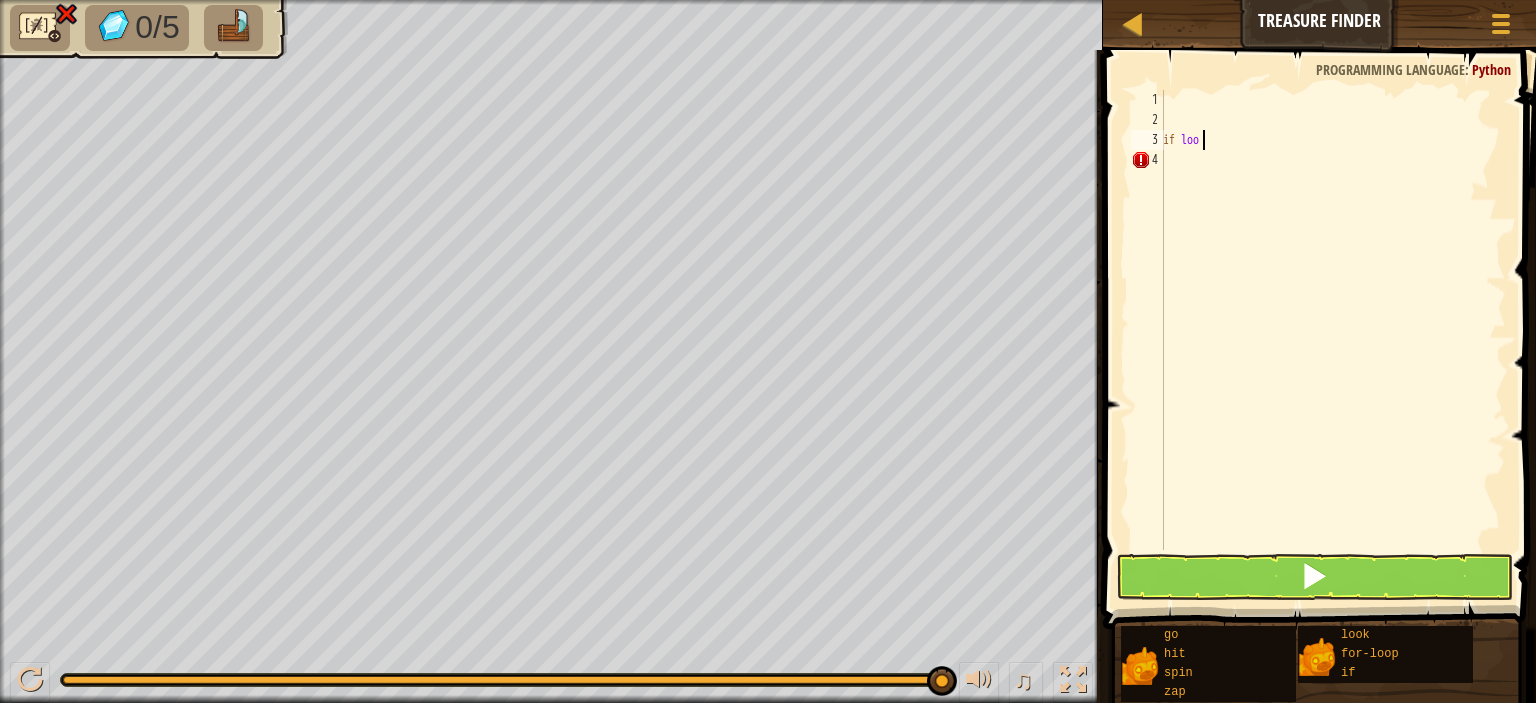type on "i" 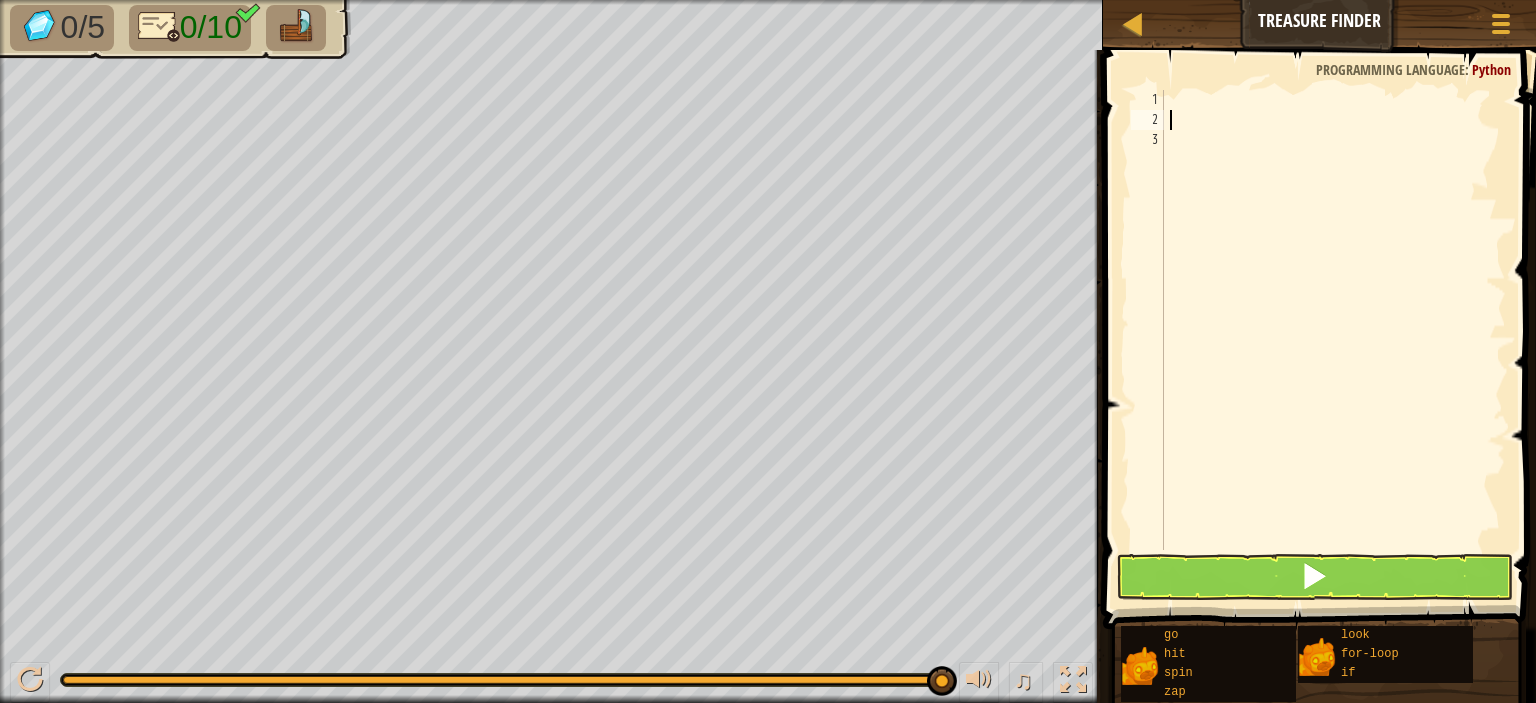 click at bounding box center (1332, 340) 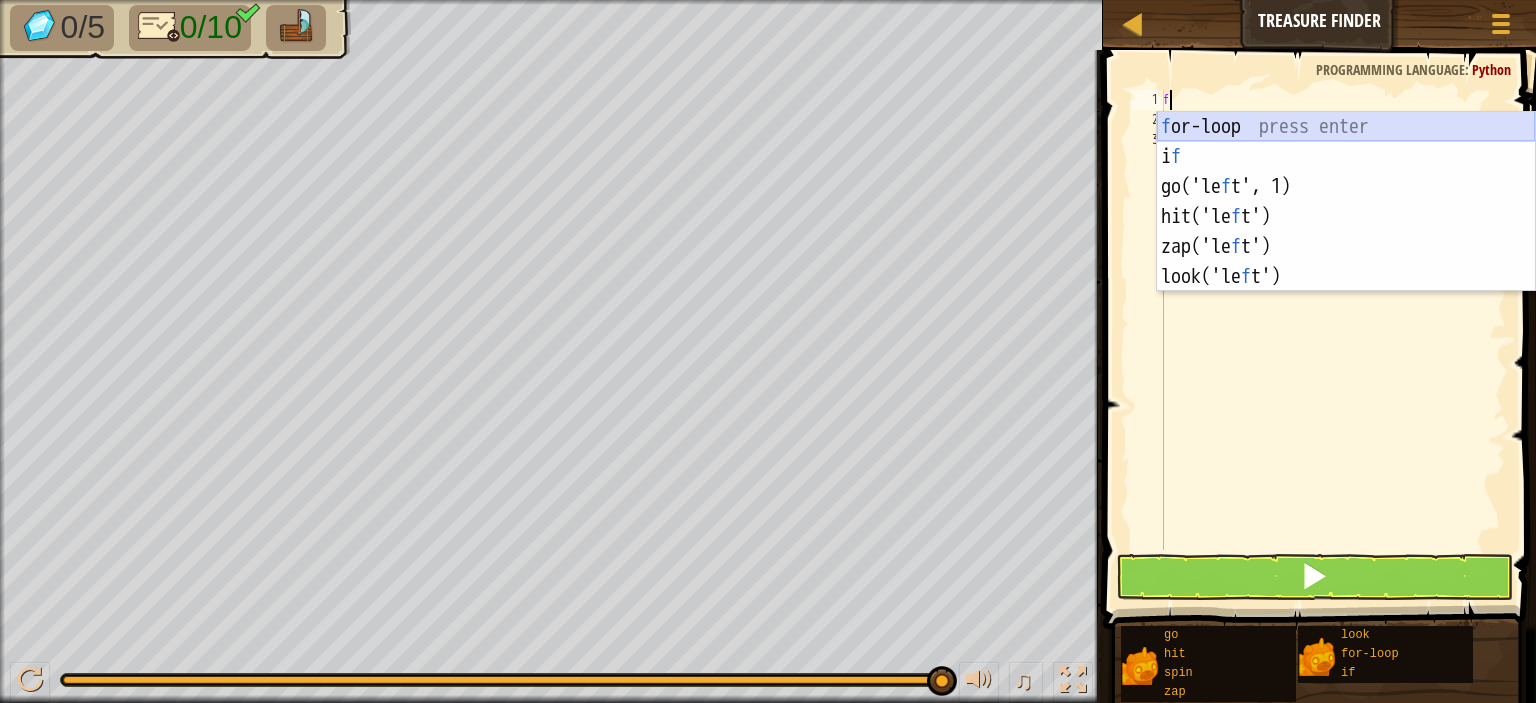 click on "f or-loop press enter i f press enter go('le f t', 1) press enter hit('le f t') press enter zap('le f t') press enter look('le f t') press enter" at bounding box center [1346, 232] 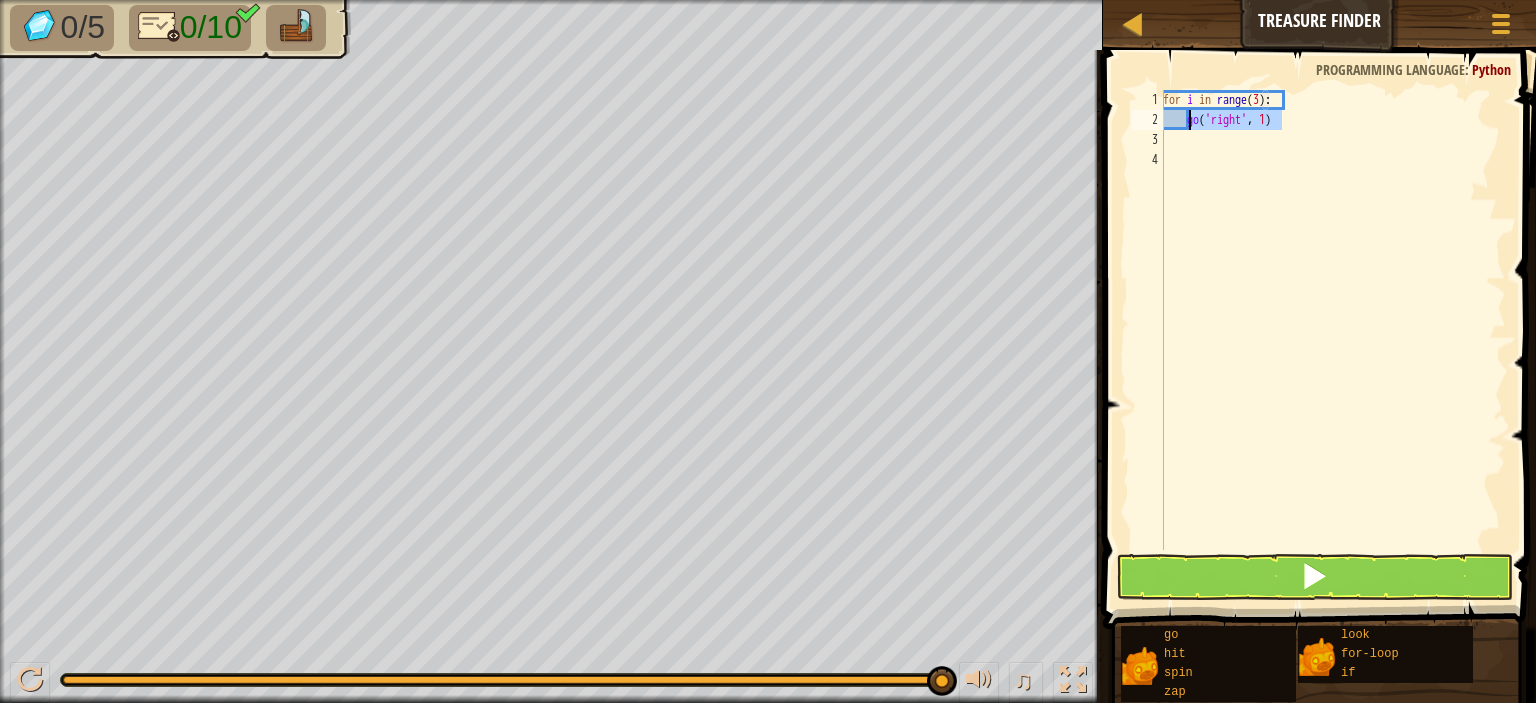drag, startPoint x: 1281, startPoint y: 119, endPoint x: 1329, endPoint y: 99, distance: 52 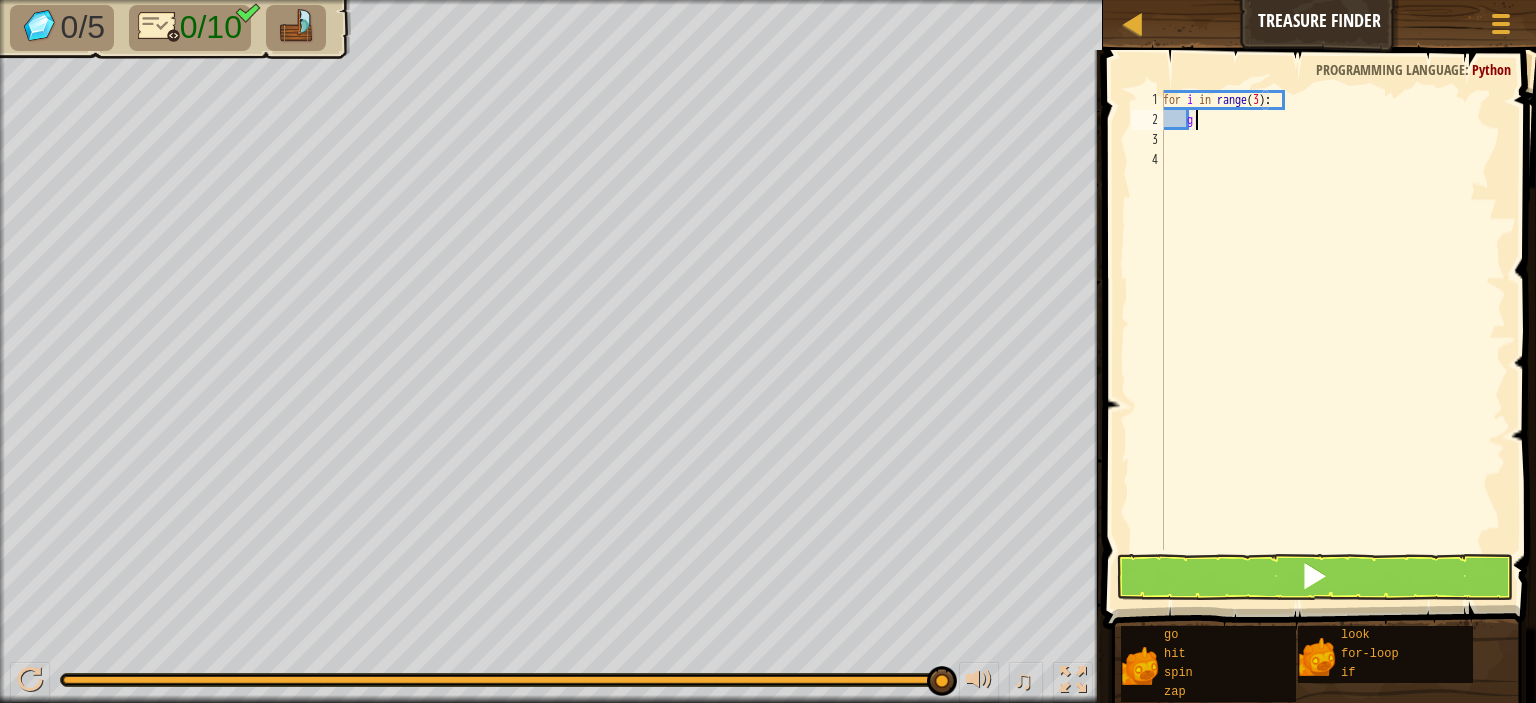 type on "g" 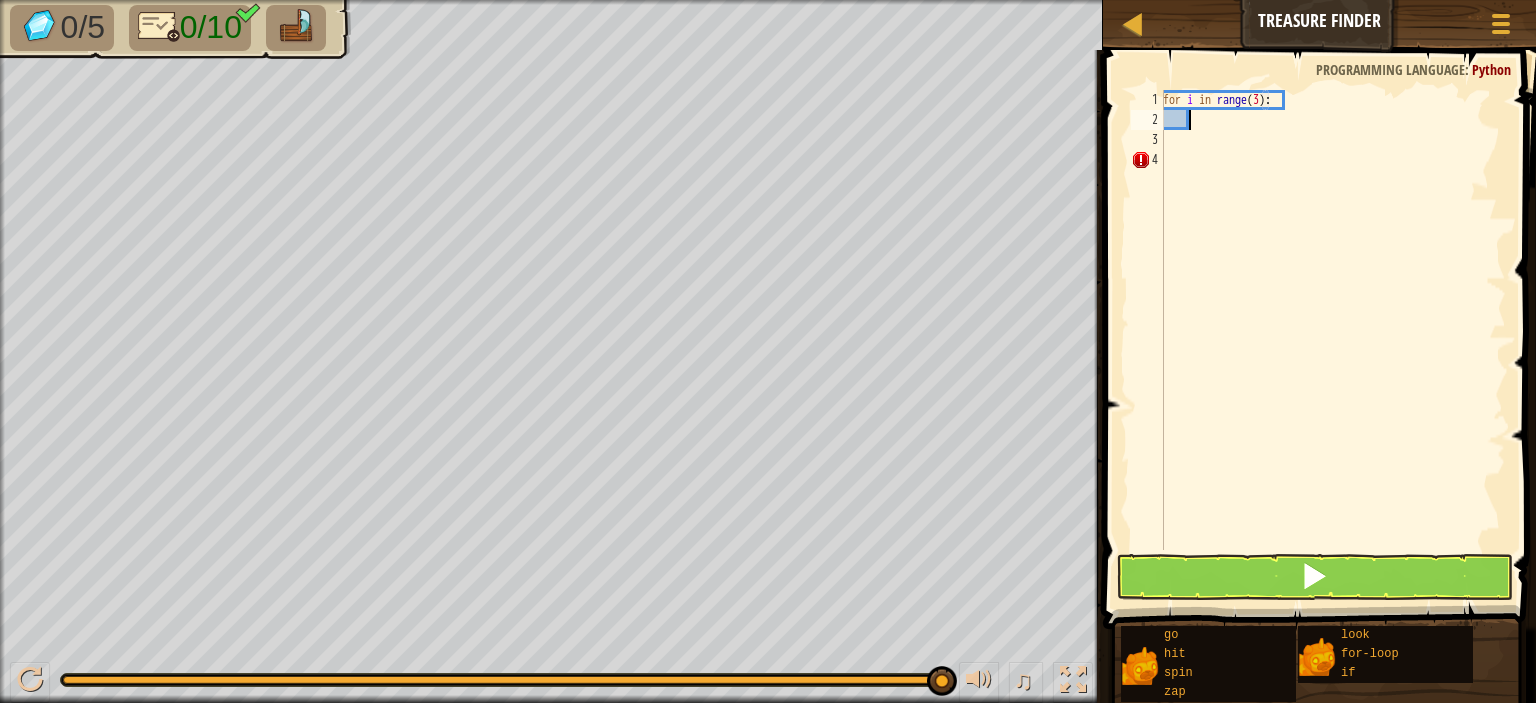 scroll, scrollTop: 9, scrollLeft: 1, axis: both 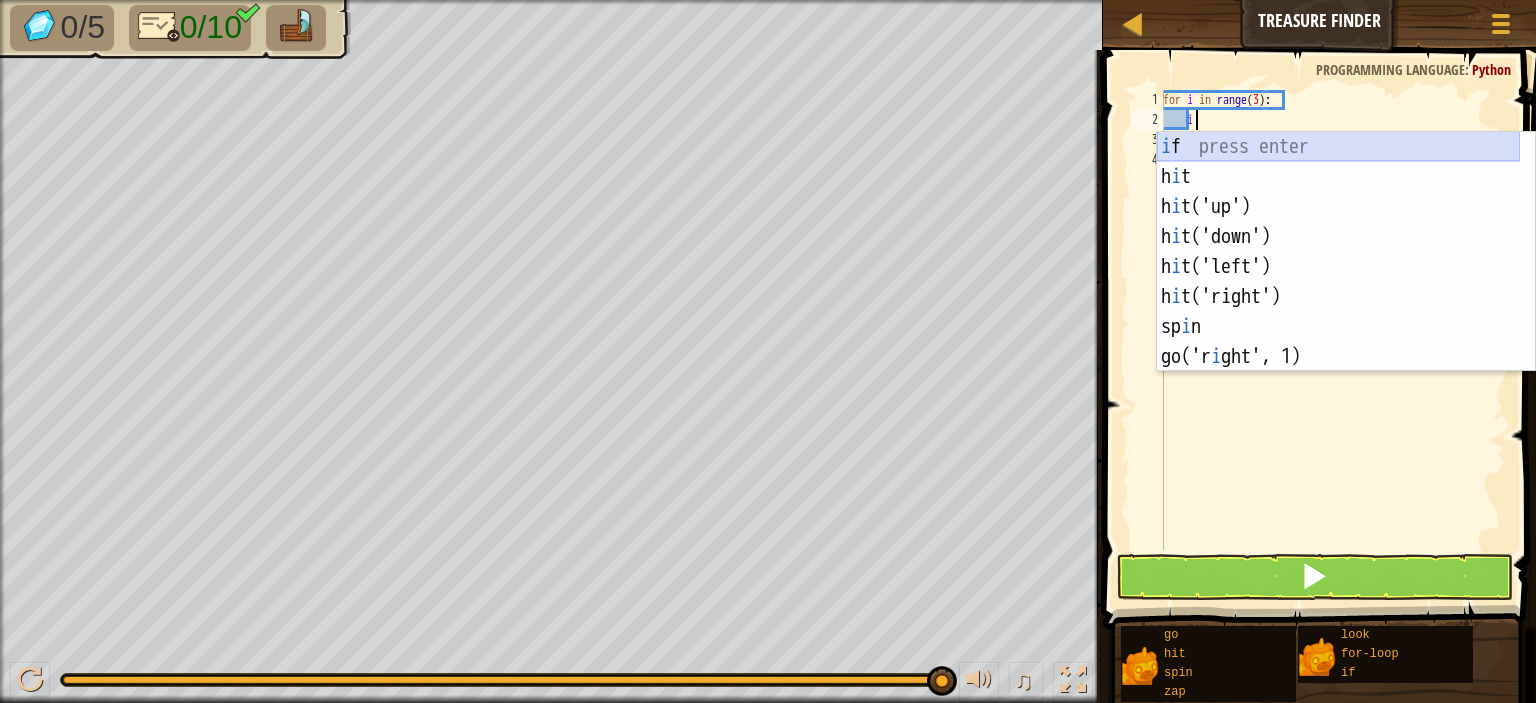 click on "i f press enter h i t press enter h i t('up') press enter h i t('down') press enter h i t('left') press enter h i t('right') press enter sp i n press enter go('r i ght', 1) press enter zap('r i ght') press enter" at bounding box center [1338, 282] 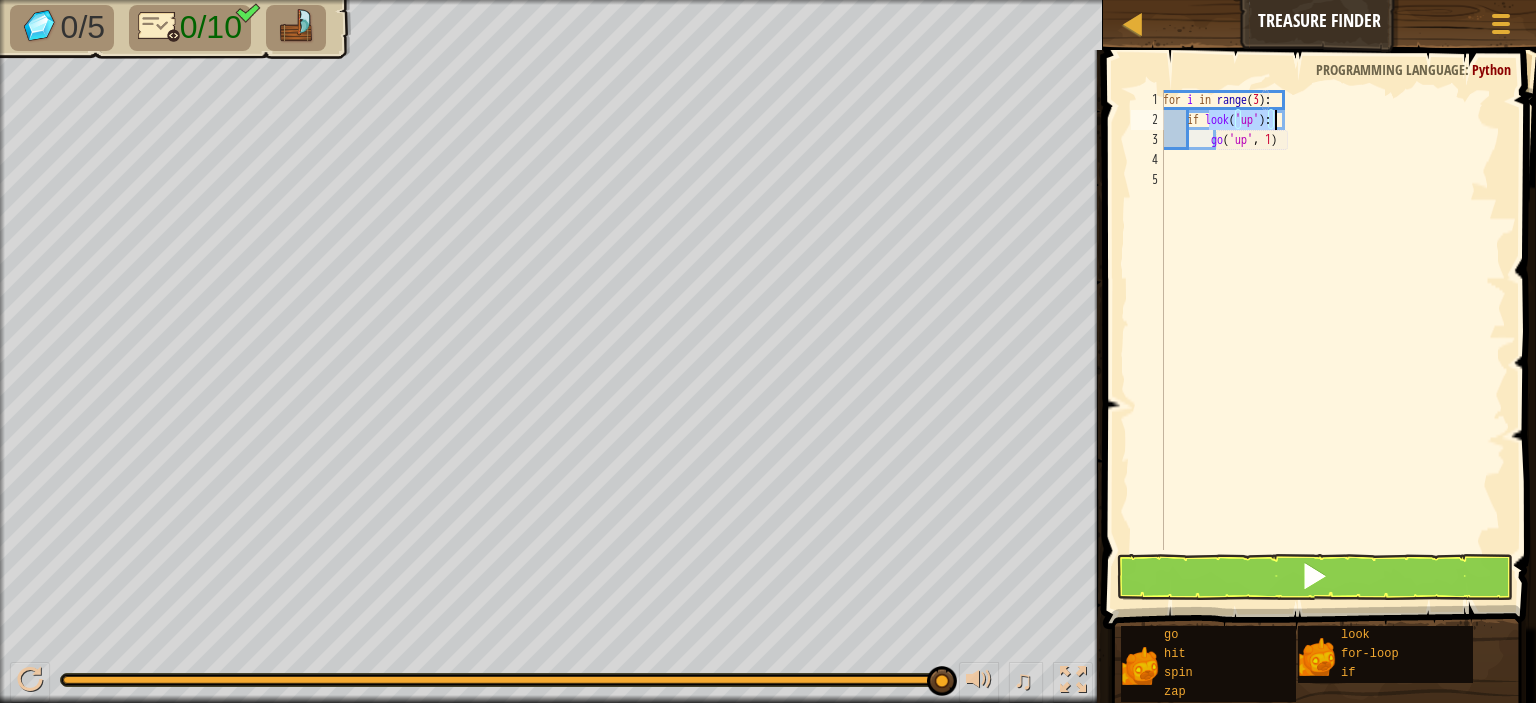 click on "for   i   in   range ( 3 ) :      if   look ( 'up' ) :          go ( 'up' ,   1 )" at bounding box center (1332, 340) 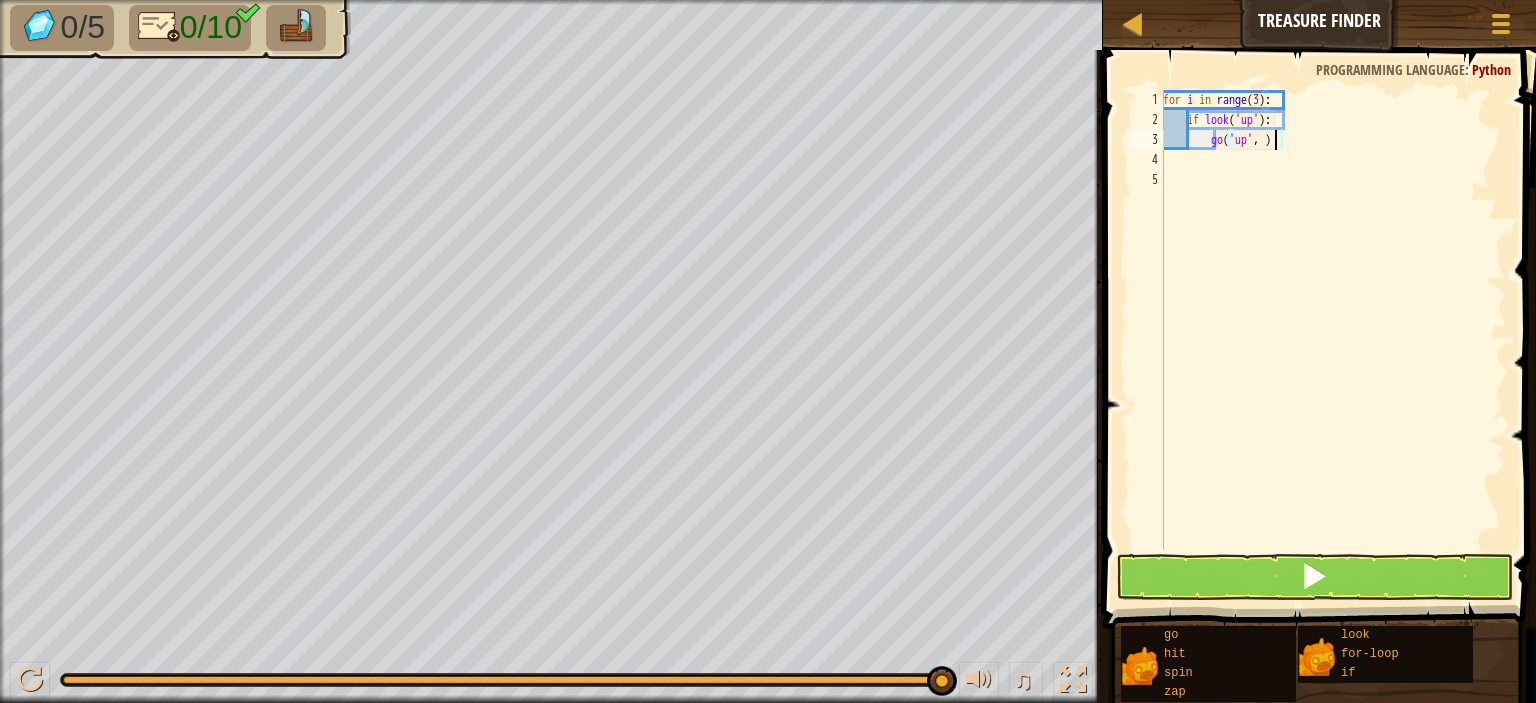 type on "go('up', 2)" 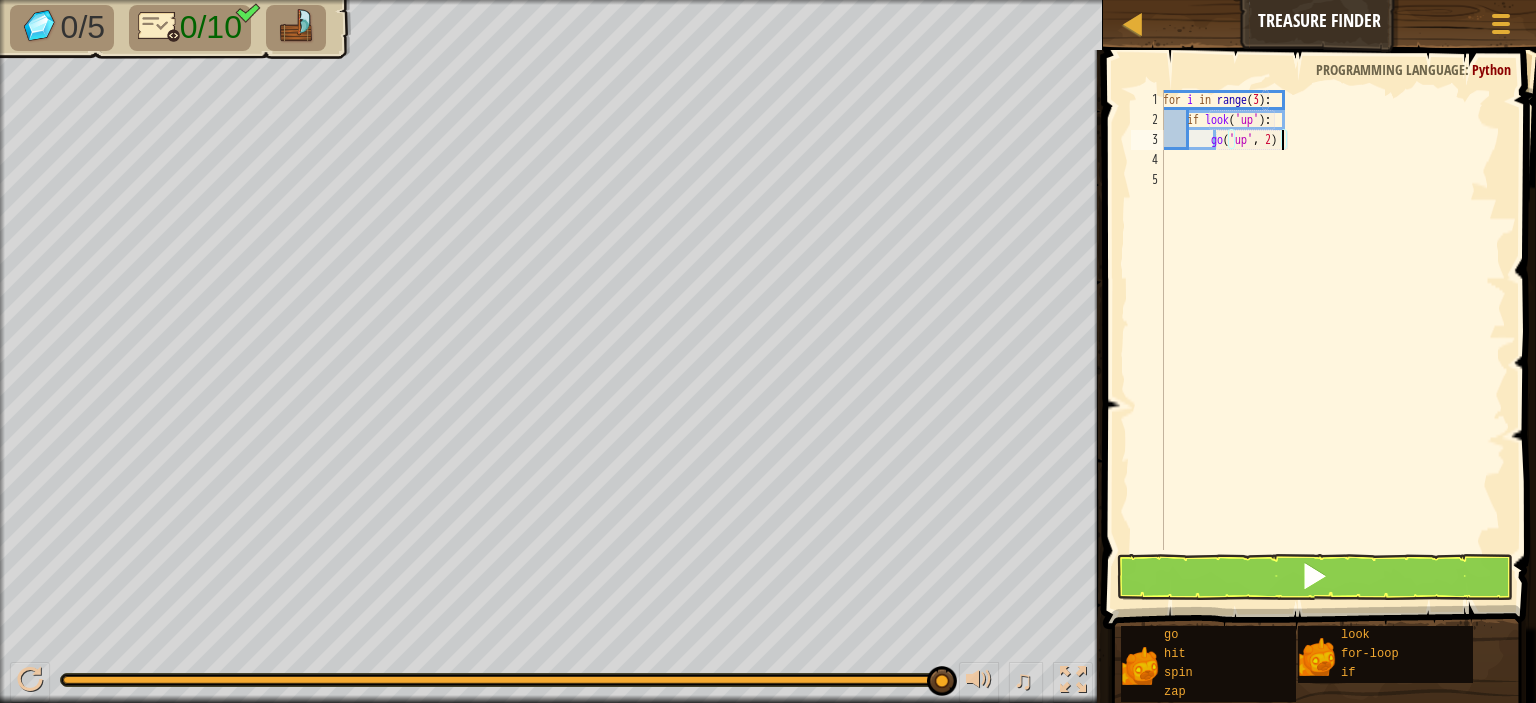 click on "for   i   in   range ( 3 ) :      if   look ( 'up' ) :          go ( 'up' ,   2 )" at bounding box center [1332, 340] 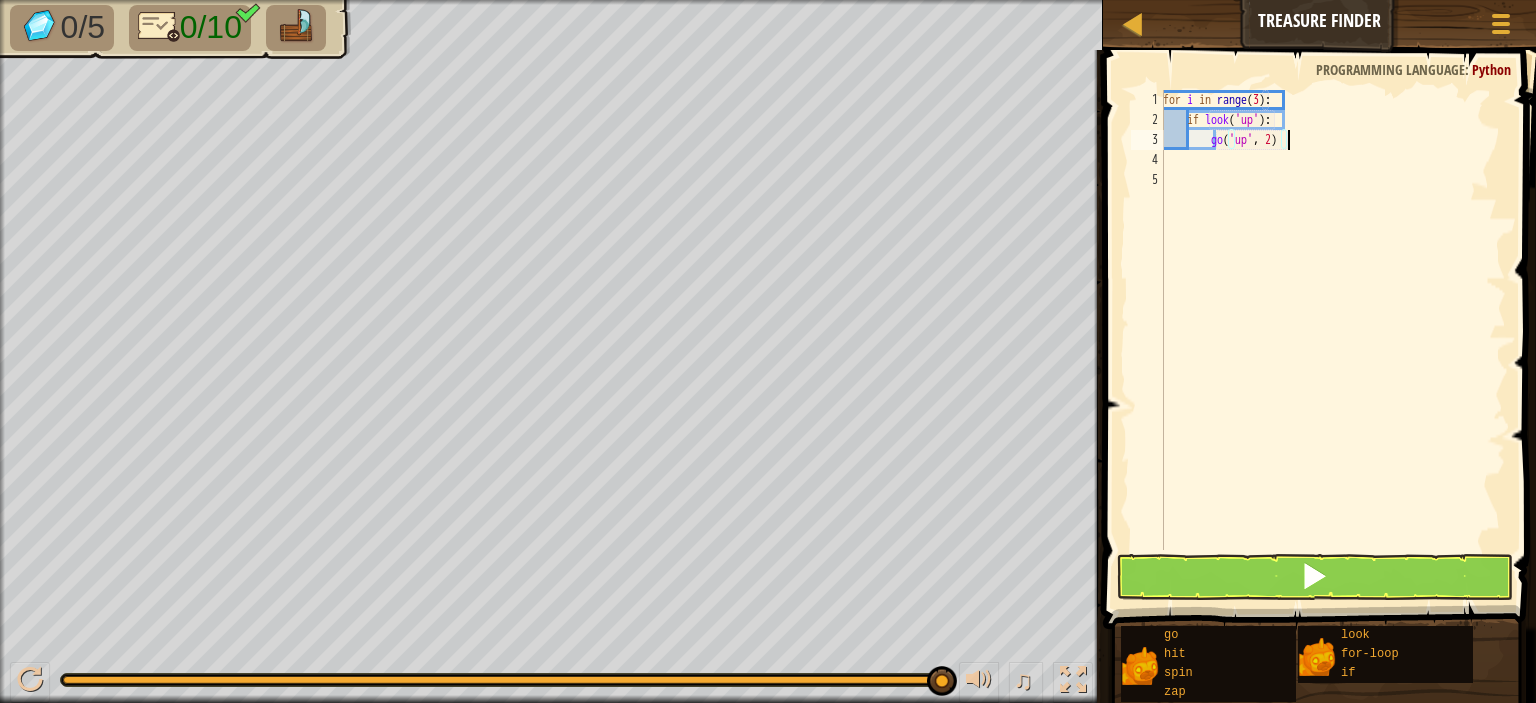 scroll, scrollTop: 9, scrollLeft: 3, axis: both 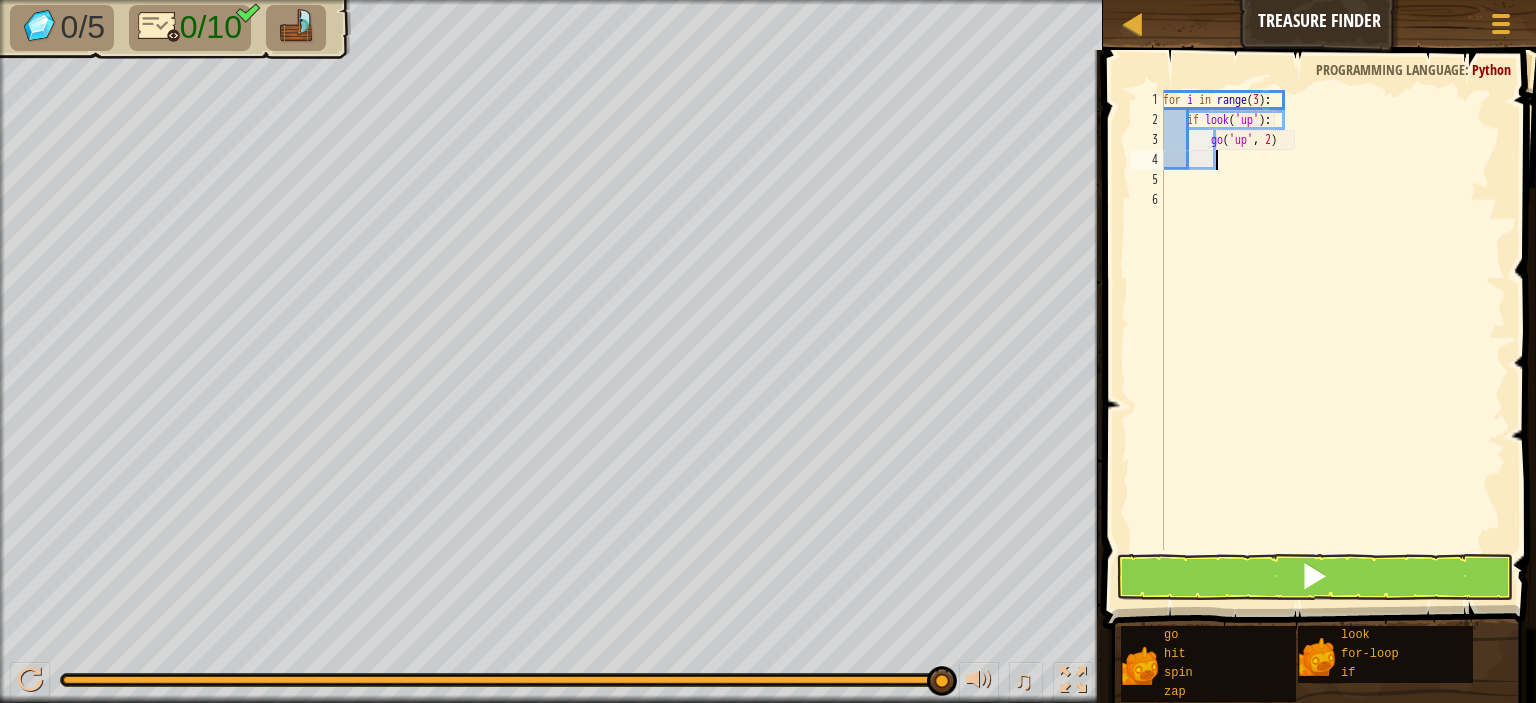 type on "g" 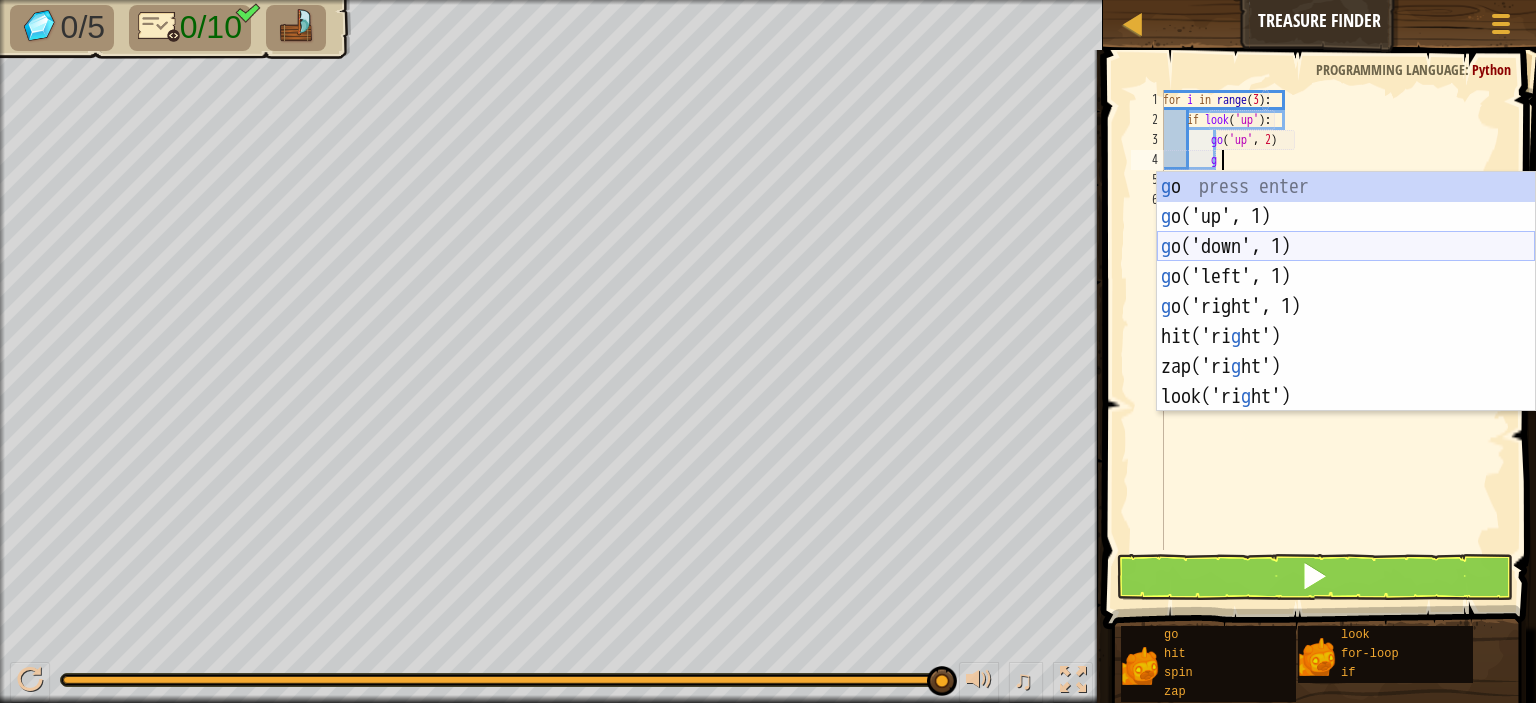 click on "g o press enter g o('up', 1) press enter g o('down', 1) press enter g o('left', 1) press enter g o('right', 1) press enter hit('ri g ht') press enter zap('ri g ht') press enter look('ri g ht') press enter" at bounding box center [1346, 322] 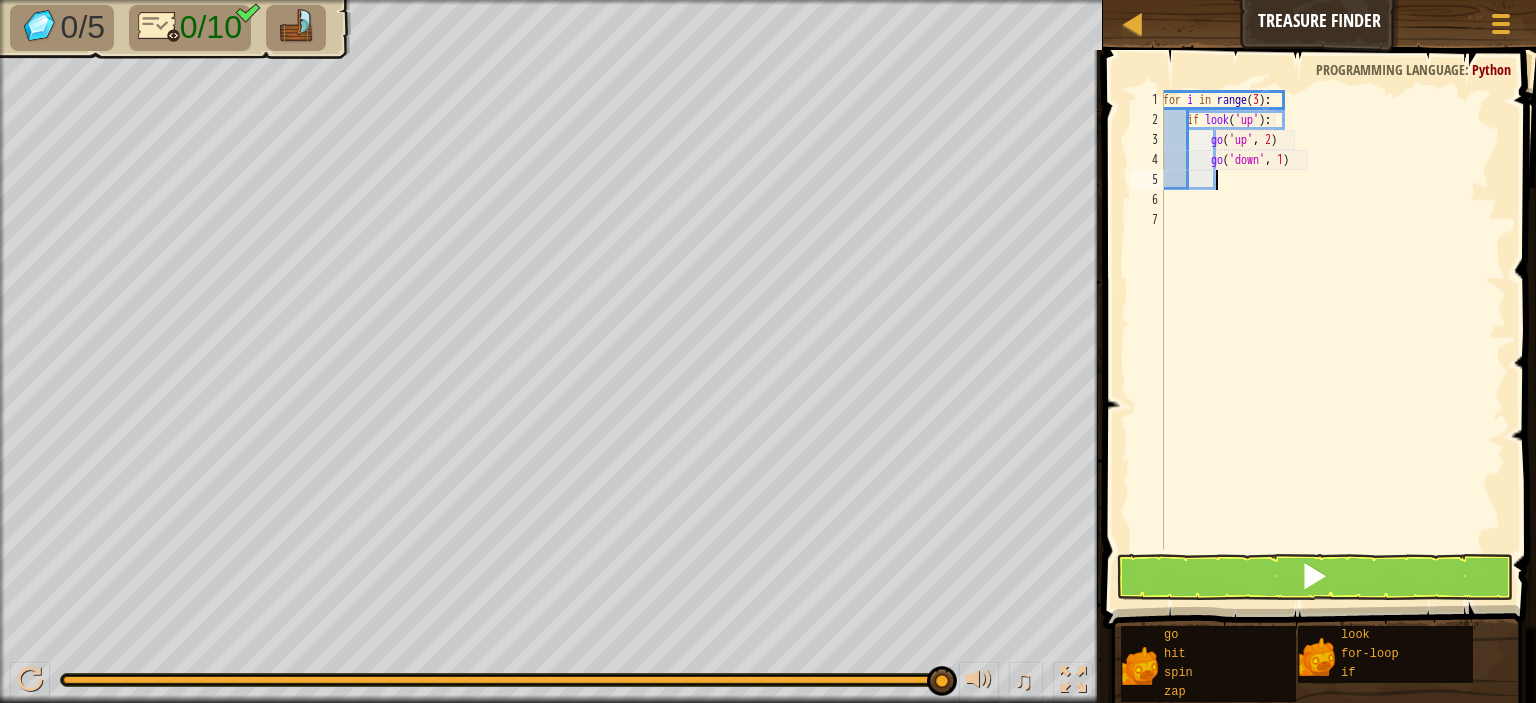 click on "for   i   in   range ( 3 ) :      if   look ( 'up' ) :          go ( 'up' ,   2 )          go ( 'down' ,   1 )" at bounding box center (1332, 340) 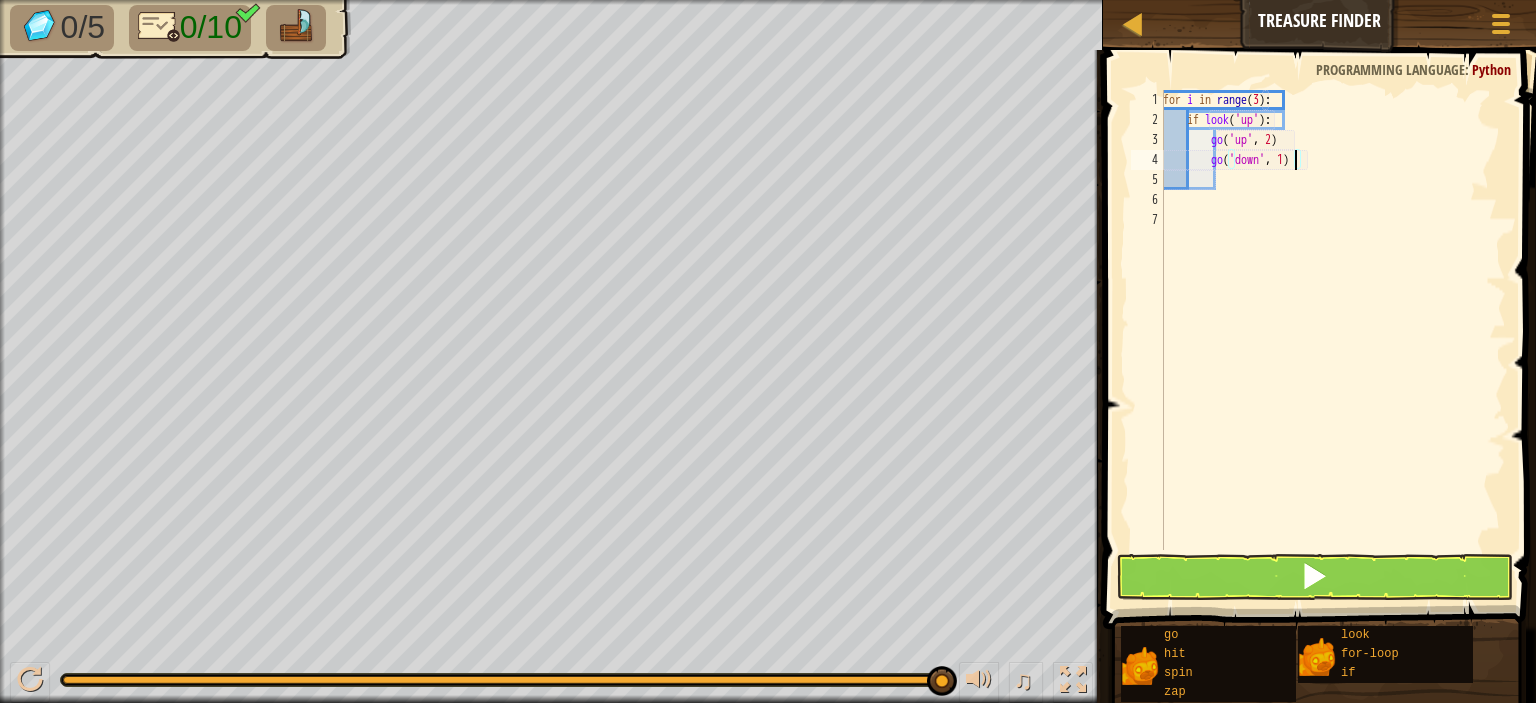 type on "go('down', 2)" 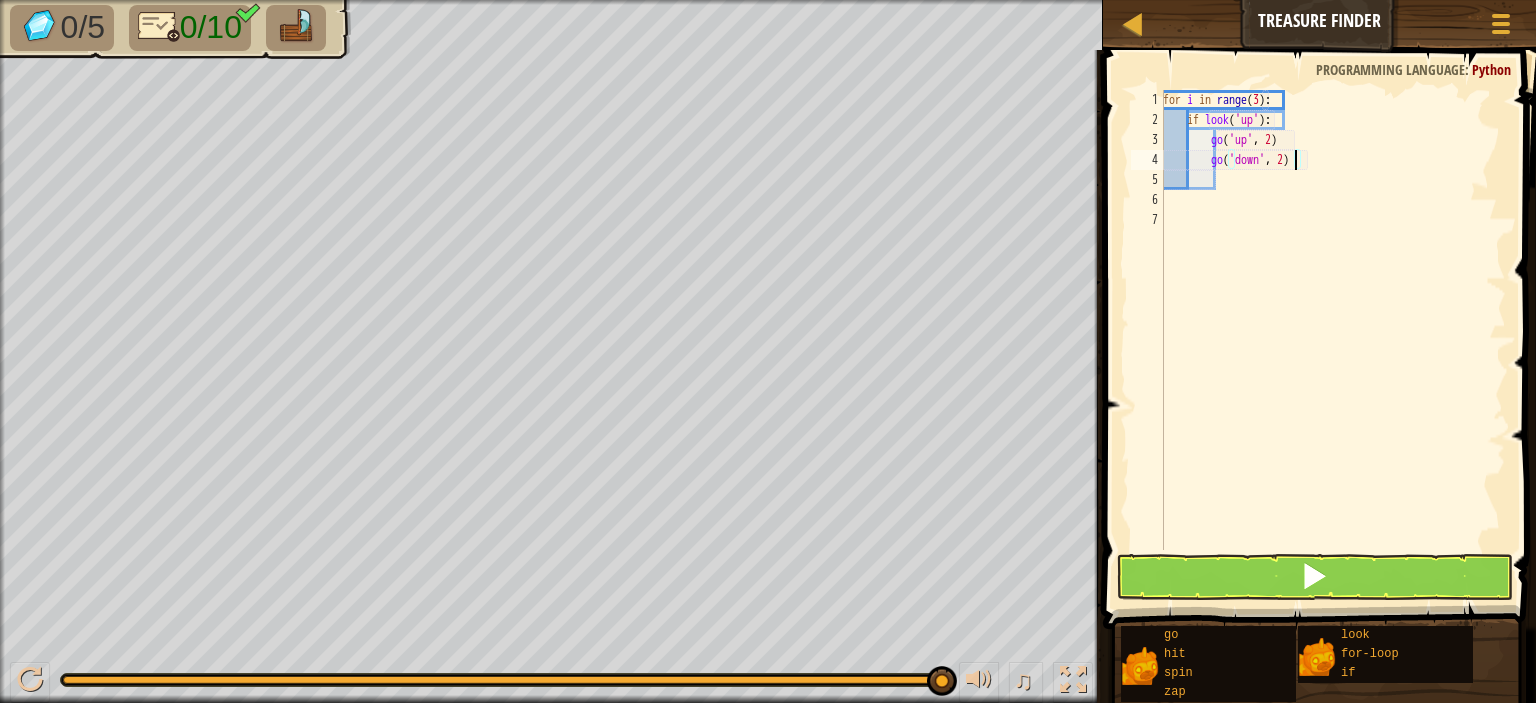 scroll, scrollTop: 9, scrollLeft: 10, axis: both 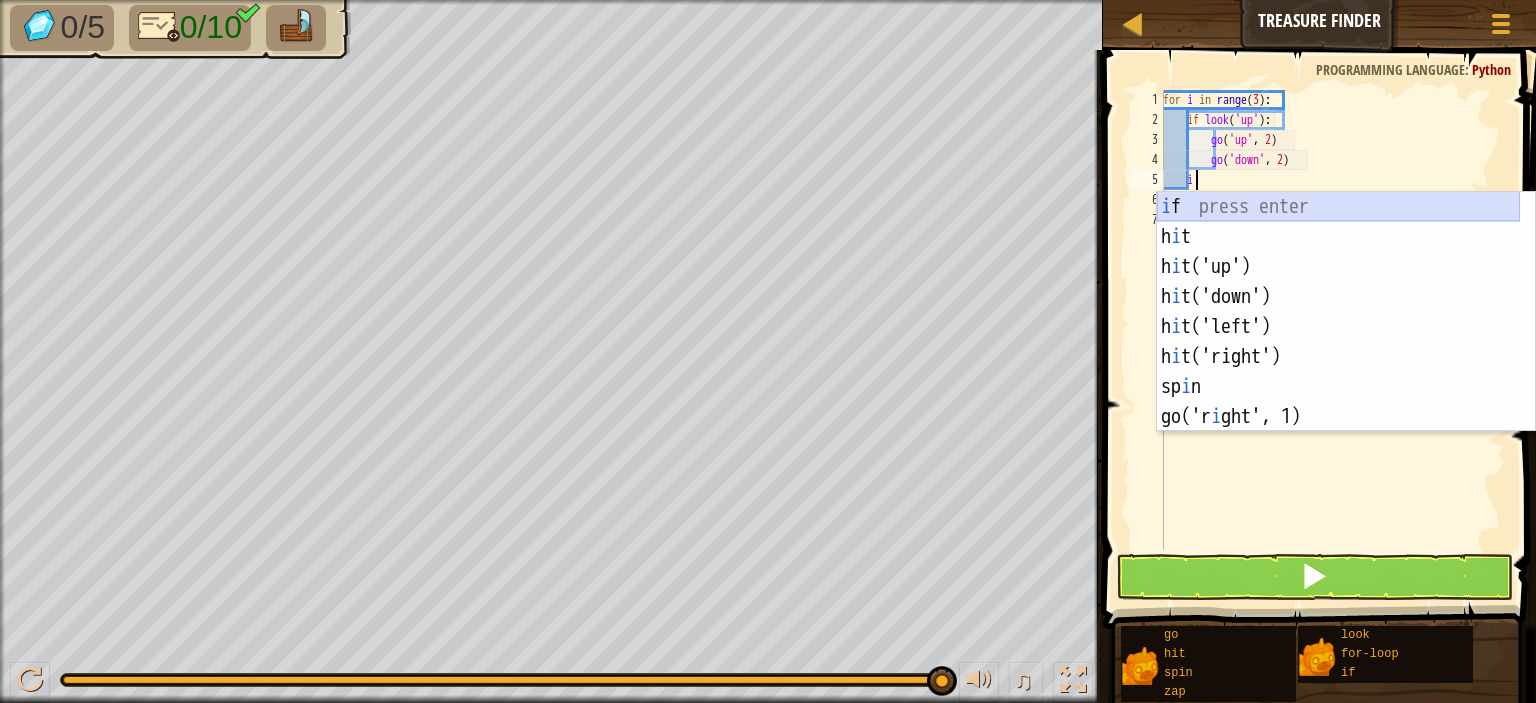 click on "i f press enter h i t press enter h i t('up') press enter h i t('down') press enter h i t('left') press enter h i t('right') press enter sp i n press enter go('r i ght', 1) press enter zap('r i ght') press enter" at bounding box center (1338, 342) 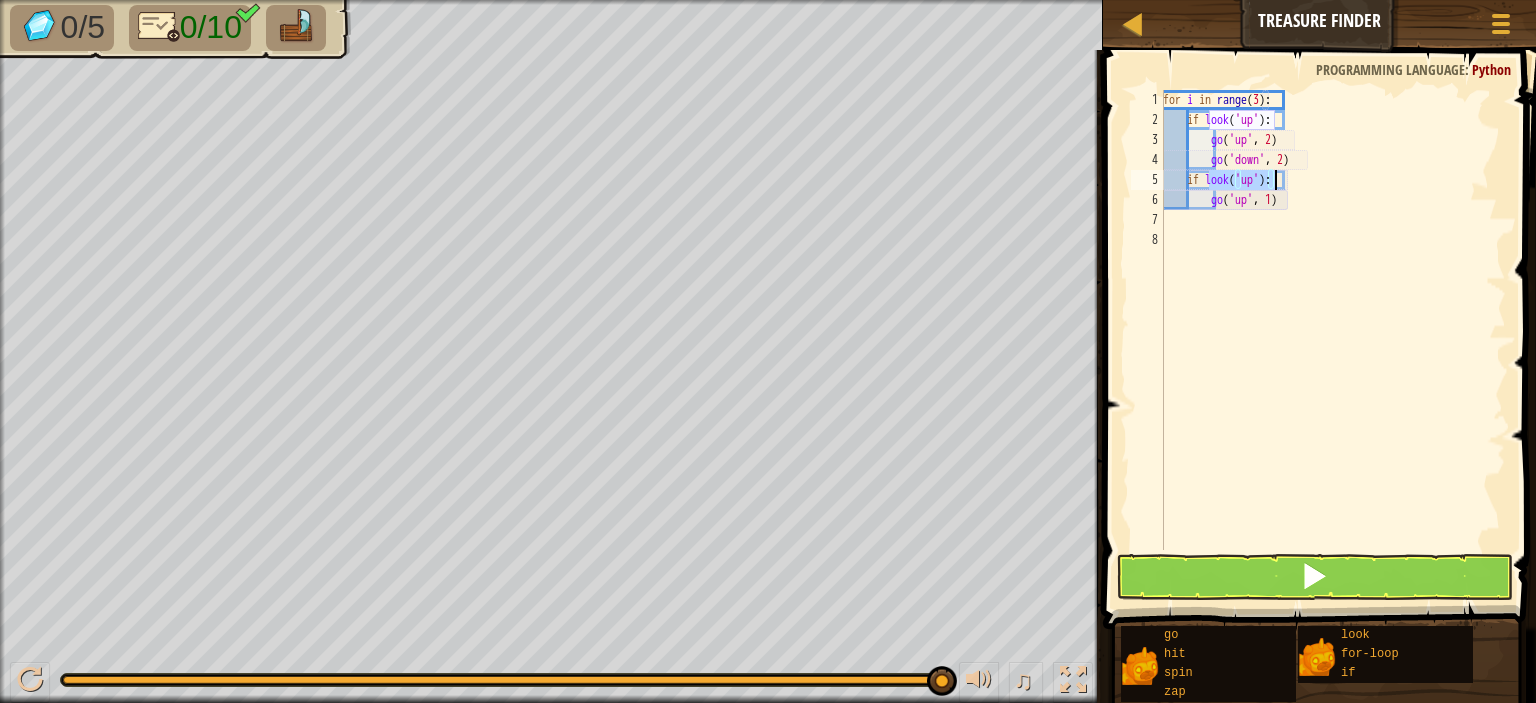 click on "for   i   in   range ( 3 ) :      if   look ( 'up' ) :          go ( 'up' ,   2 )          go ( 'down' ,   2 )      if   look ( 'up' ) :          go ( 'up' ,   1 )" at bounding box center [1332, 320] 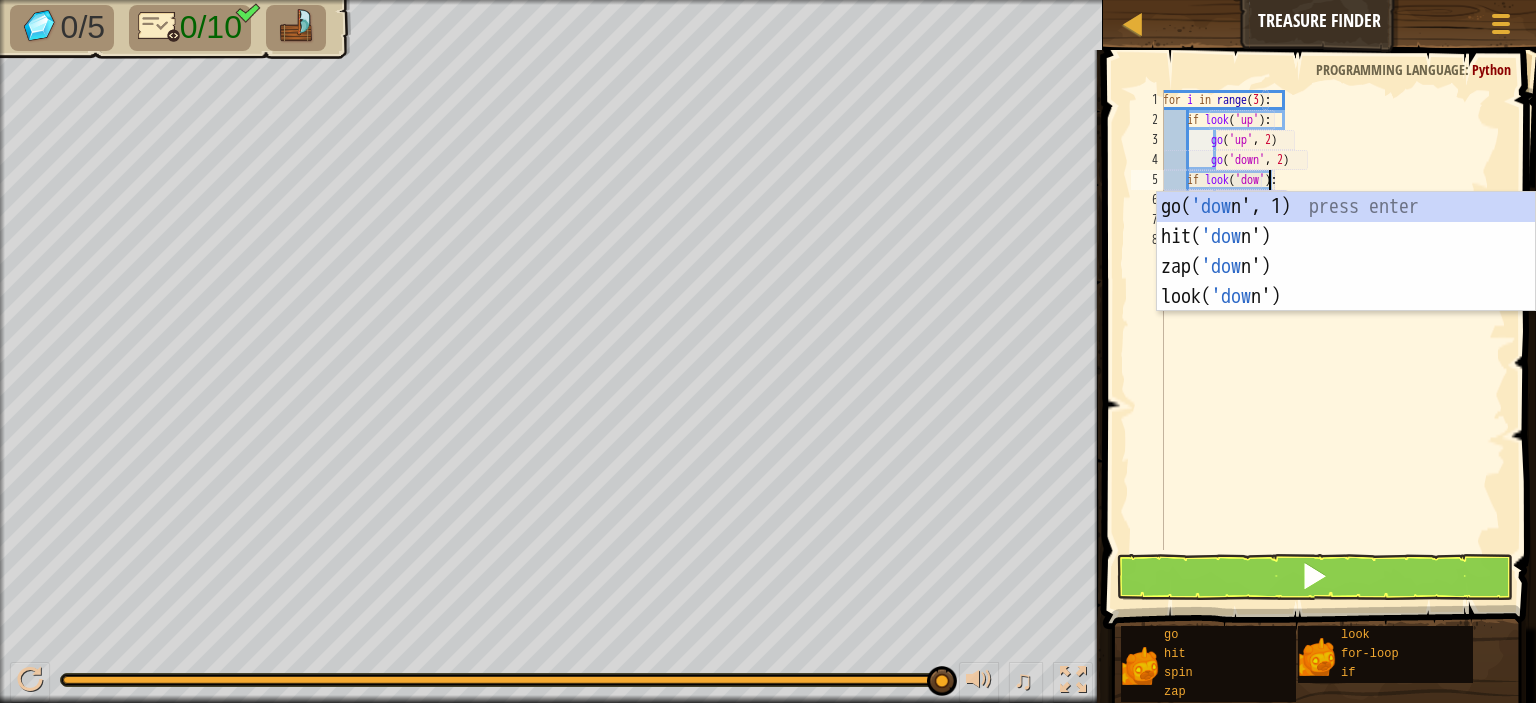 scroll, scrollTop: 9, scrollLeft: 9, axis: both 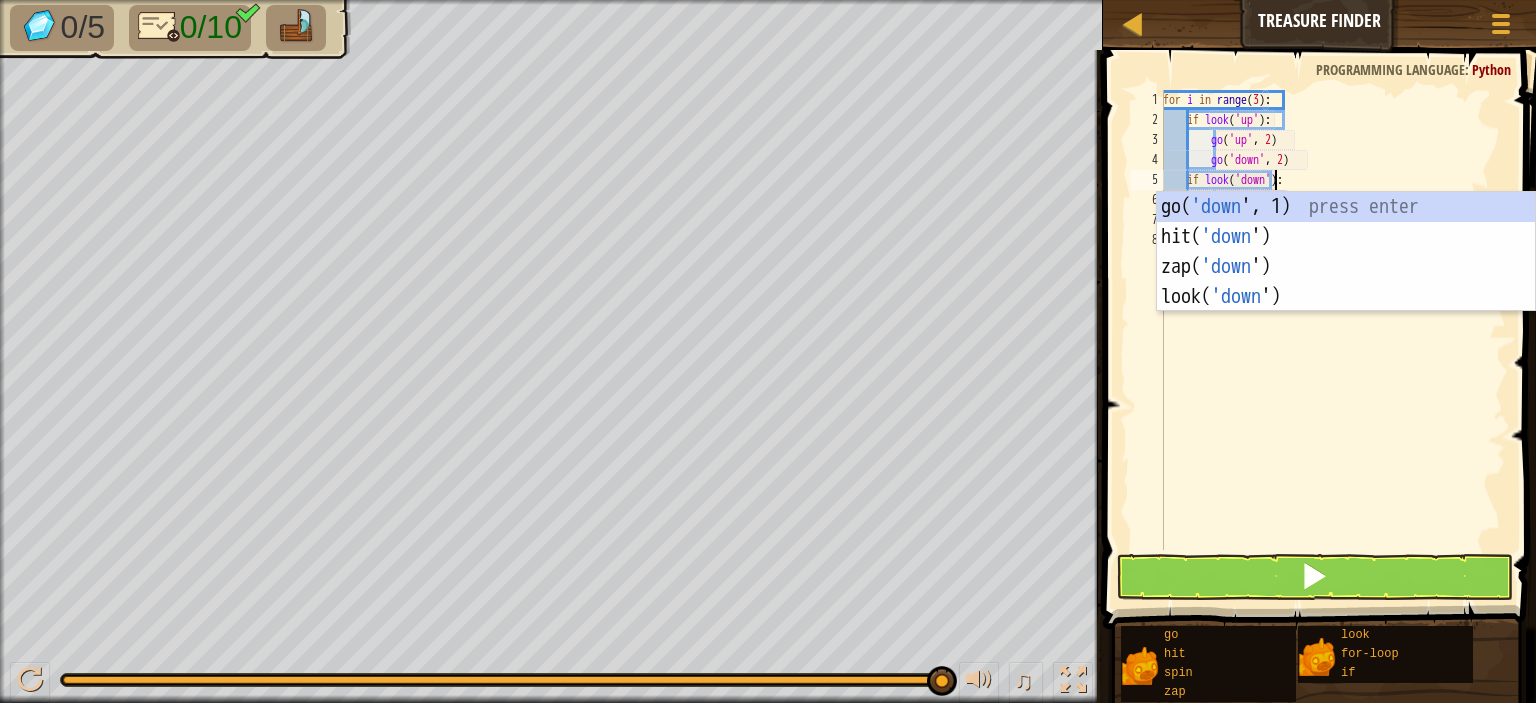 click on "for   i   in   range ( 3 ) :      if   look ( 'up' ) :          go ( 'up' ,   2 )          go ( 'down' ,   2 )      if   look ( 'down' ) :          go ( 'up' ,   1 )" at bounding box center (1332, 340) 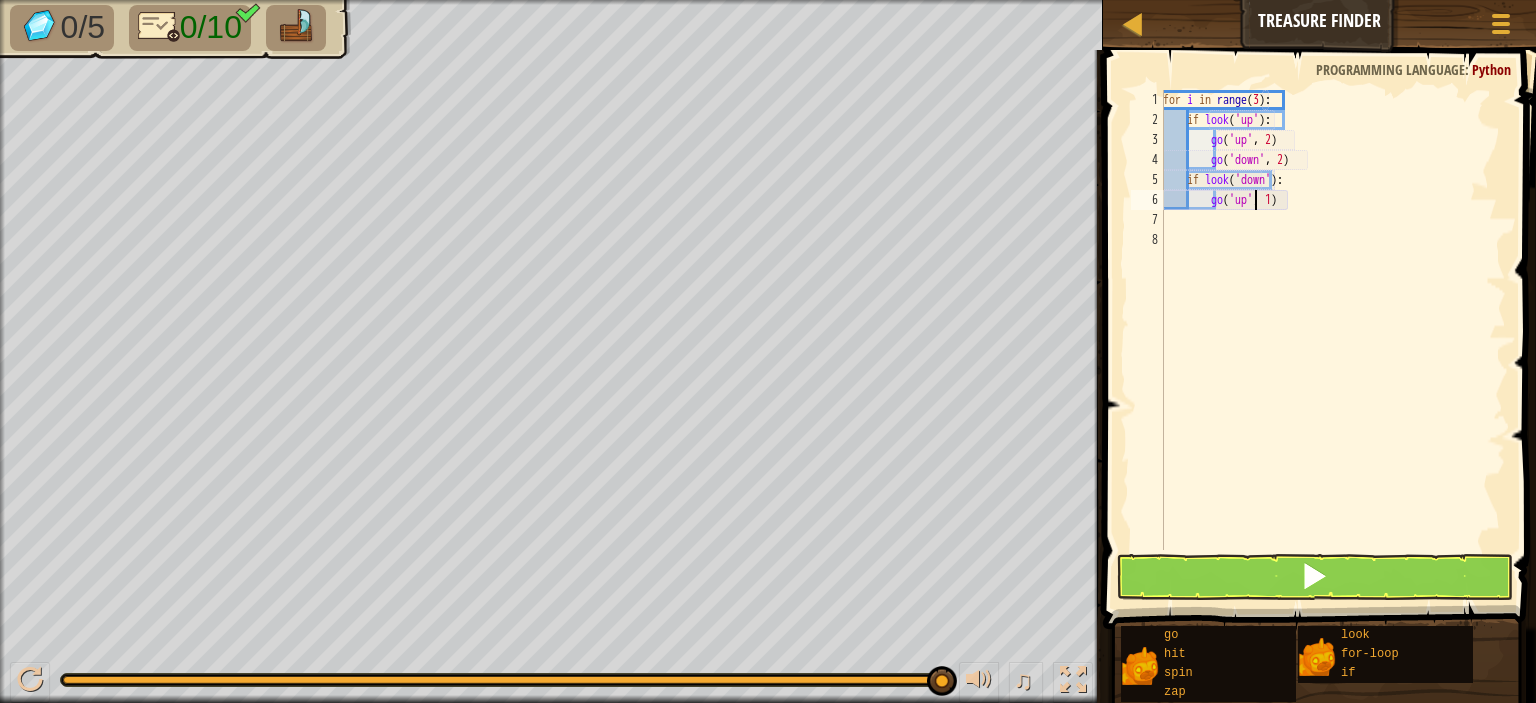 click on "for   i   in   range ( 3 ) :      if   look ( 'up' ) :          go ( 'up' ,   2 )          go ( 'down' ,   2 )      if   look ( 'down' ) :          go ( 'up' ,   1 )" at bounding box center [1332, 340] 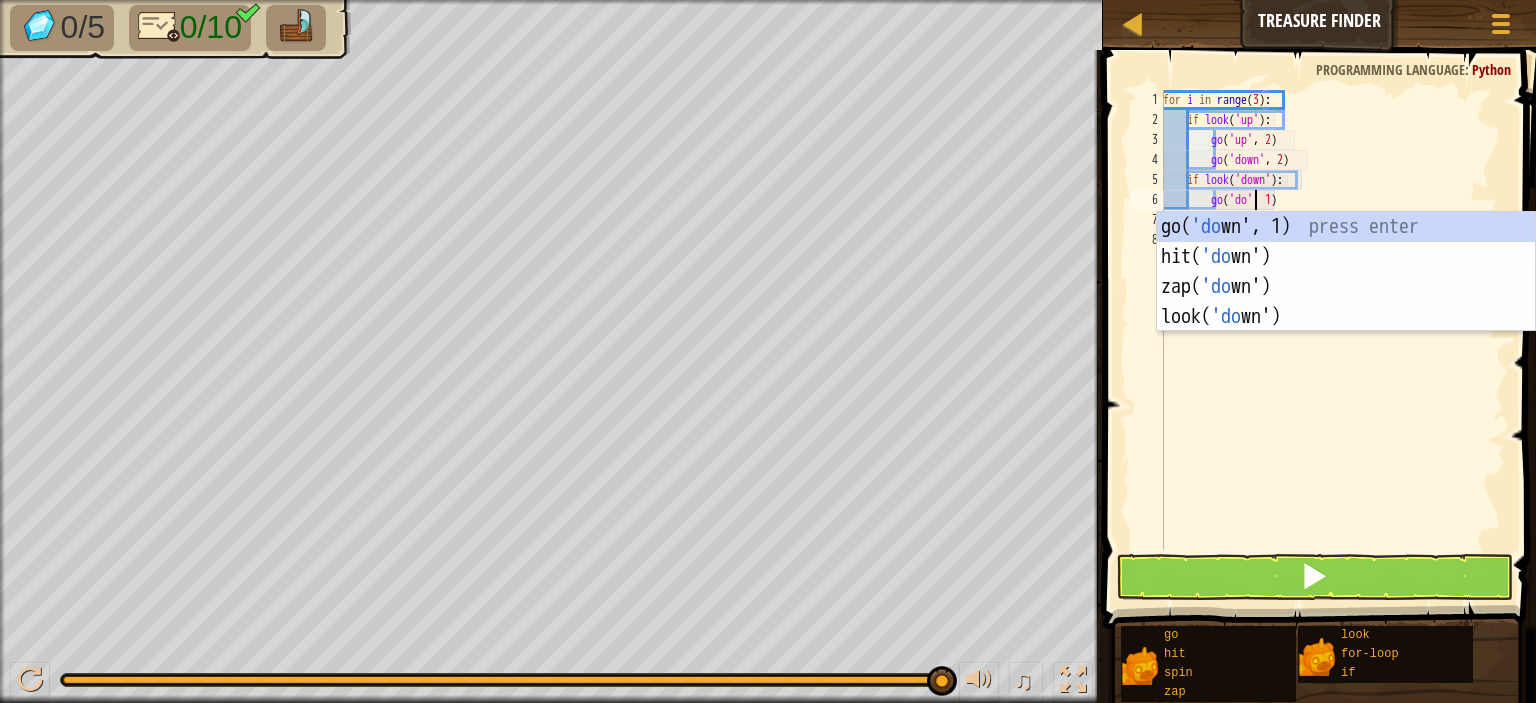 scroll, scrollTop: 9, scrollLeft: 8, axis: both 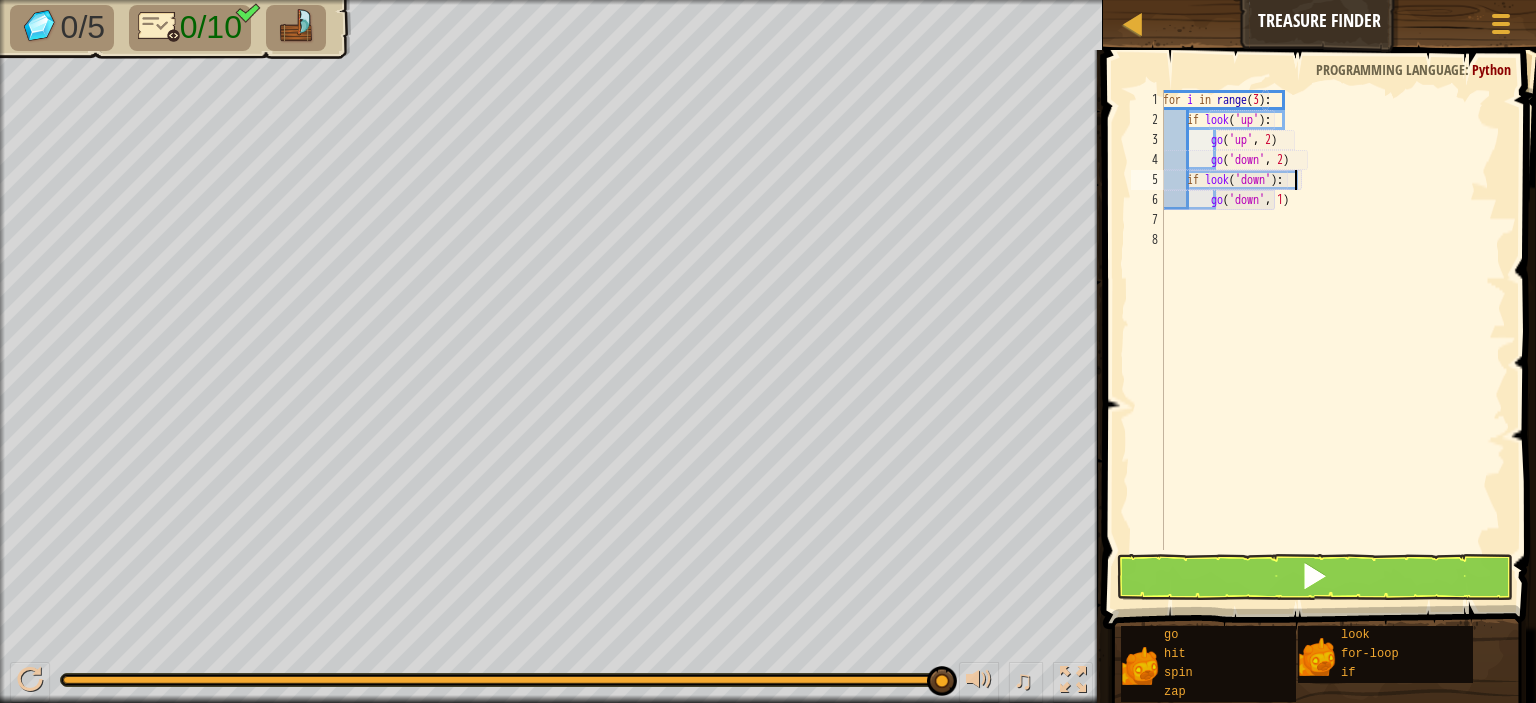 click on "for   i   in   range ( 3 ) :      if   look ( 'up' ) :          go ( 'up' ,   2 )          go ( 'down' ,   2 )      if   look ( 'down' ) :          go ( 'down' ,   1 )" at bounding box center (1332, 340) 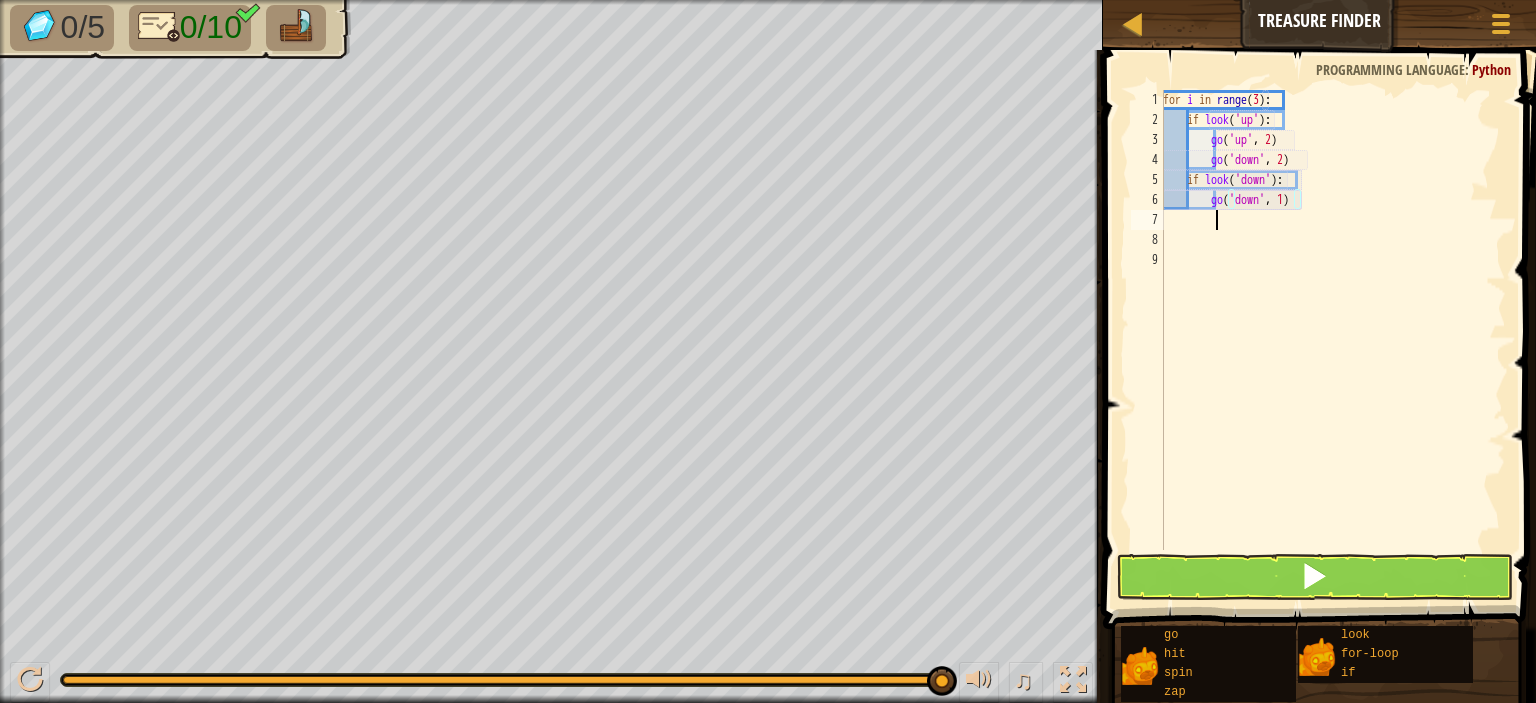 scroll, scrollTop: 9, scrollLeft: 3, axis: both 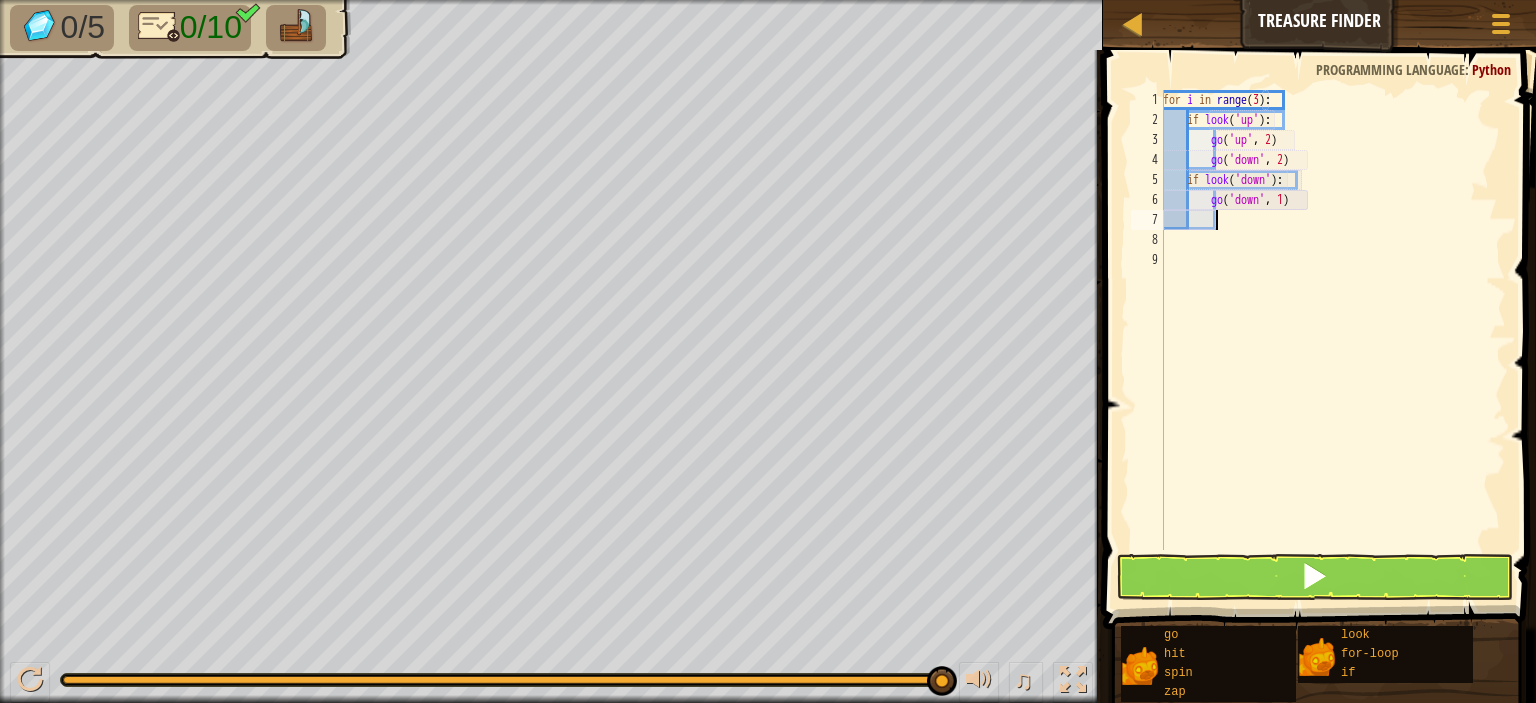 type on "g" 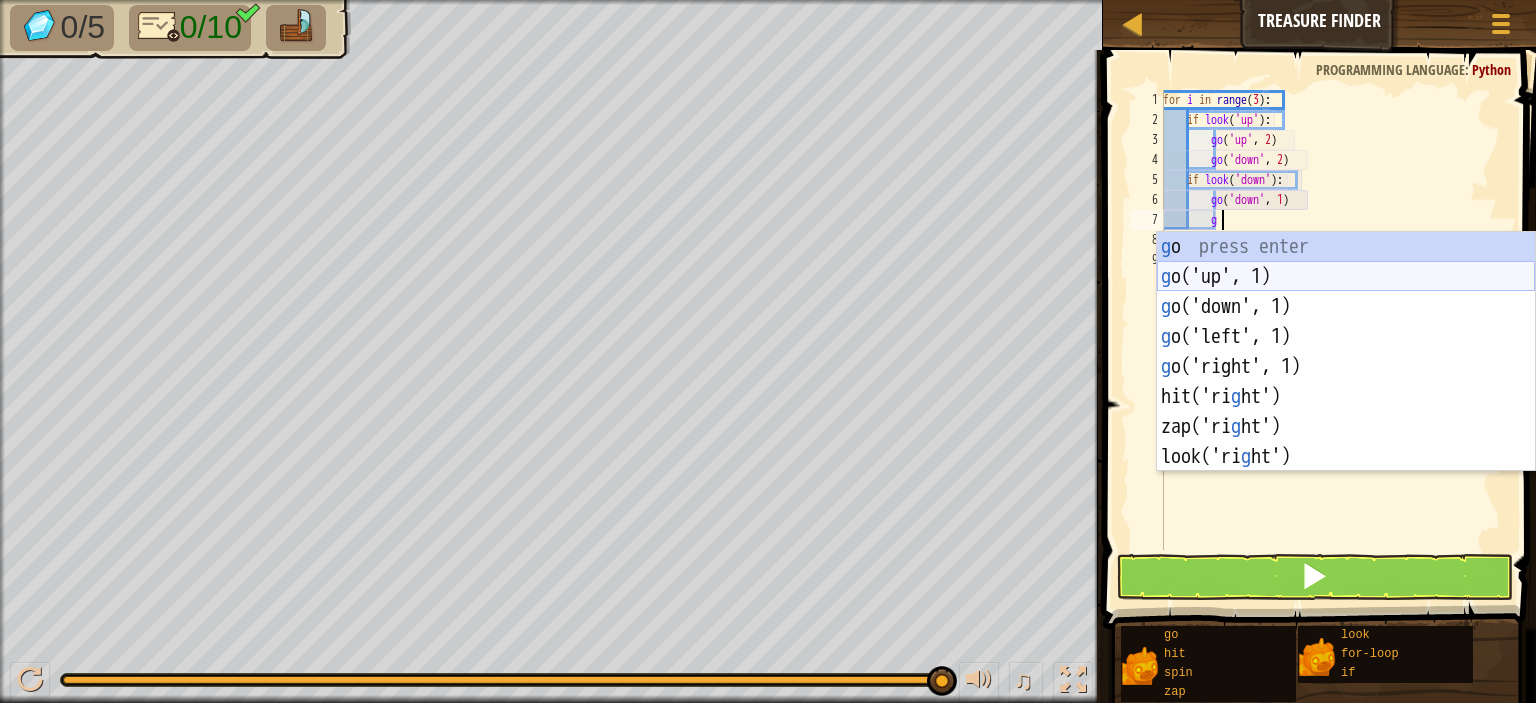 click on "g o press enter g o('up', 1) press enter g o('down', 1) press enter g o('left', 1) press enter g o('right', 1) press enter hit('ri g ht') press enter zap('ri g ht') press enter look('ri g ht') press enter" at bounding box center [1346, 382] 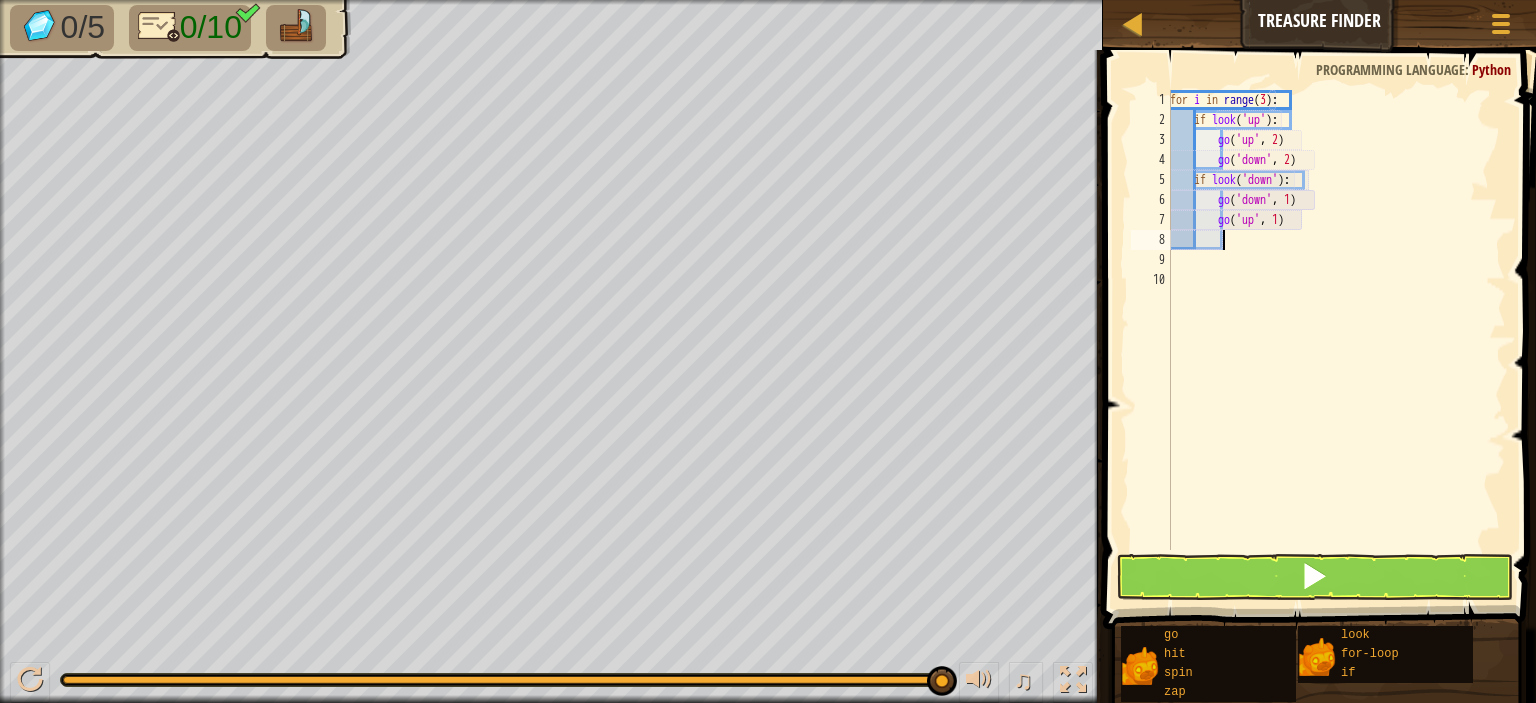 scroll, scrollTop: 9, scrollLeft: 0, axis: vertical 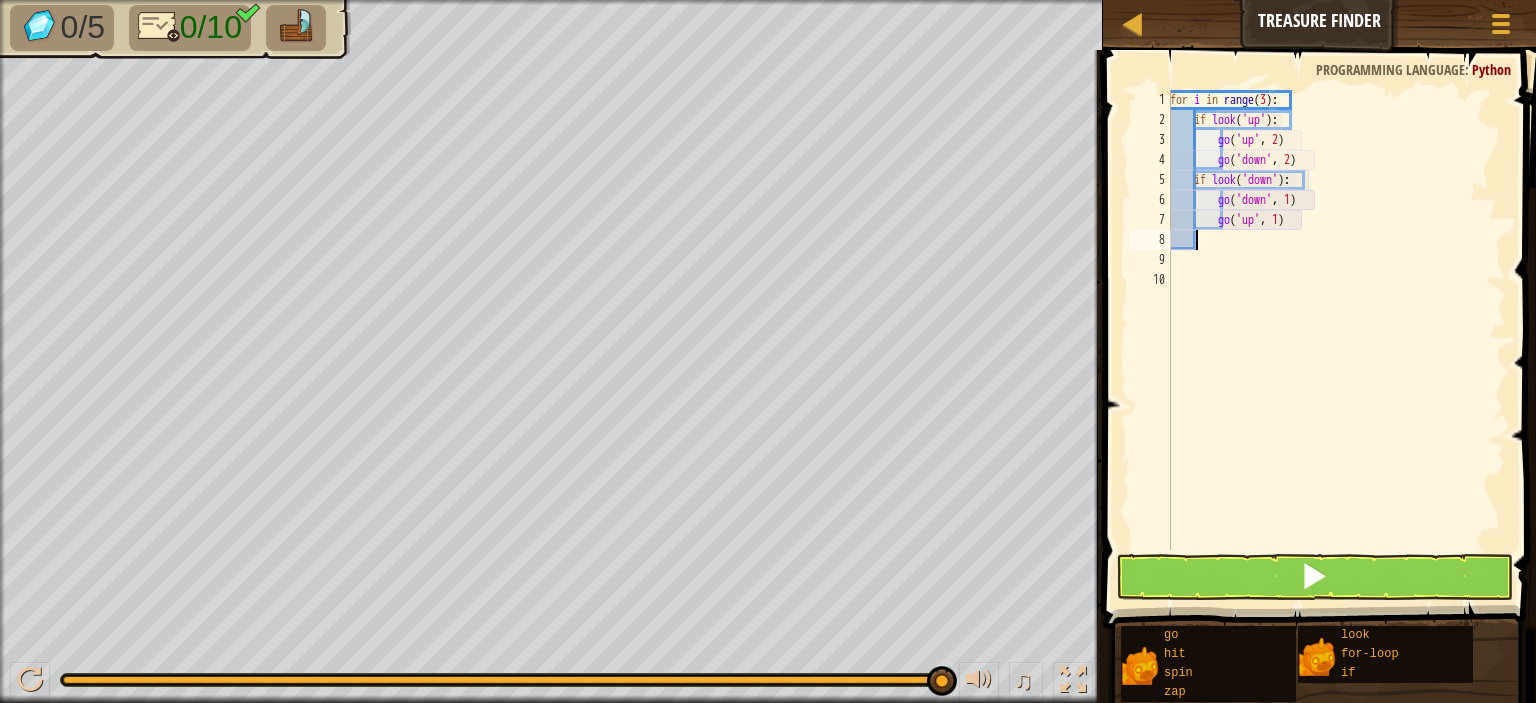 type on "g" 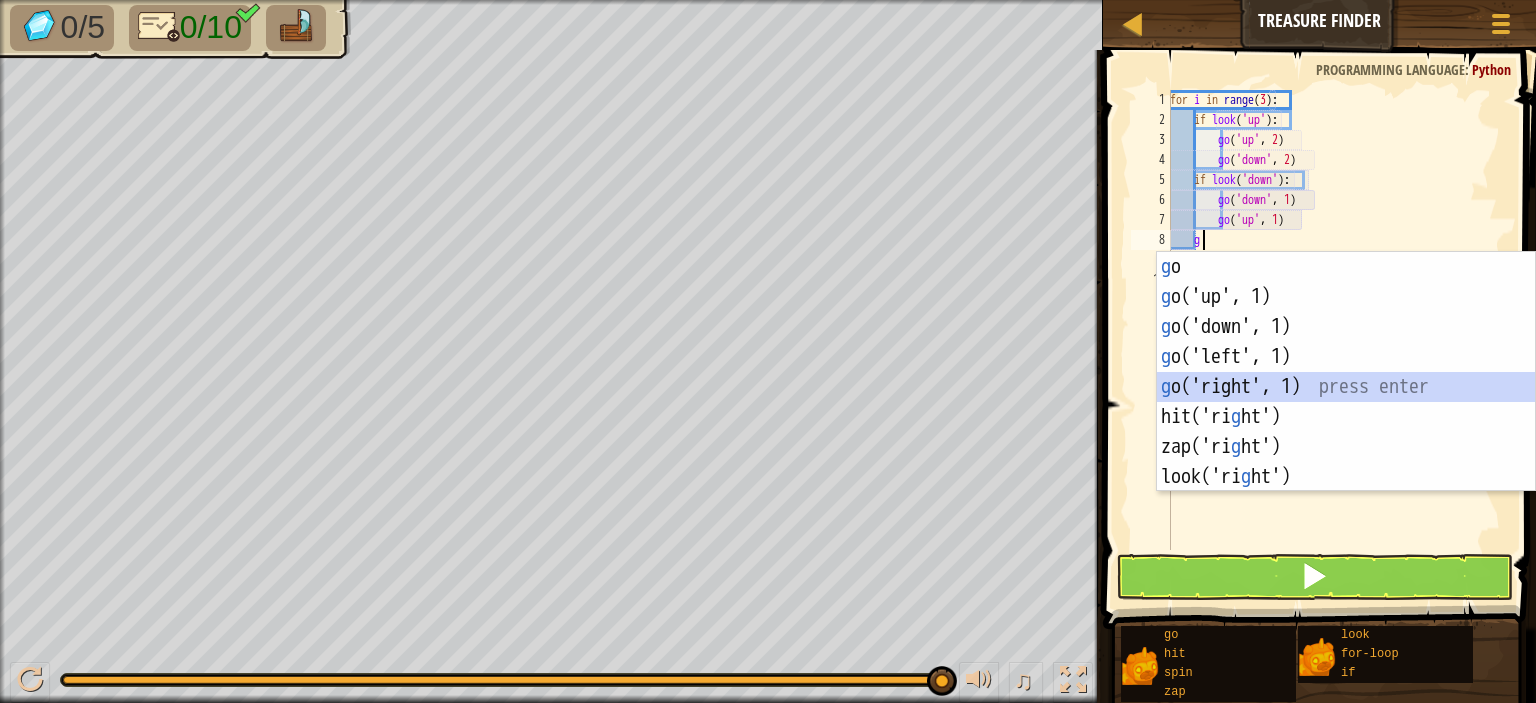 click on "g o press enter g o('up', 1) press enter g o('down', 1) press enter g o('left', 1) press enter g o('right', 1) press enter hit('ri g ht') press enter zap('ri g ht') press enter look('ri g ht') press enter" at bounding box center (1346, 402) 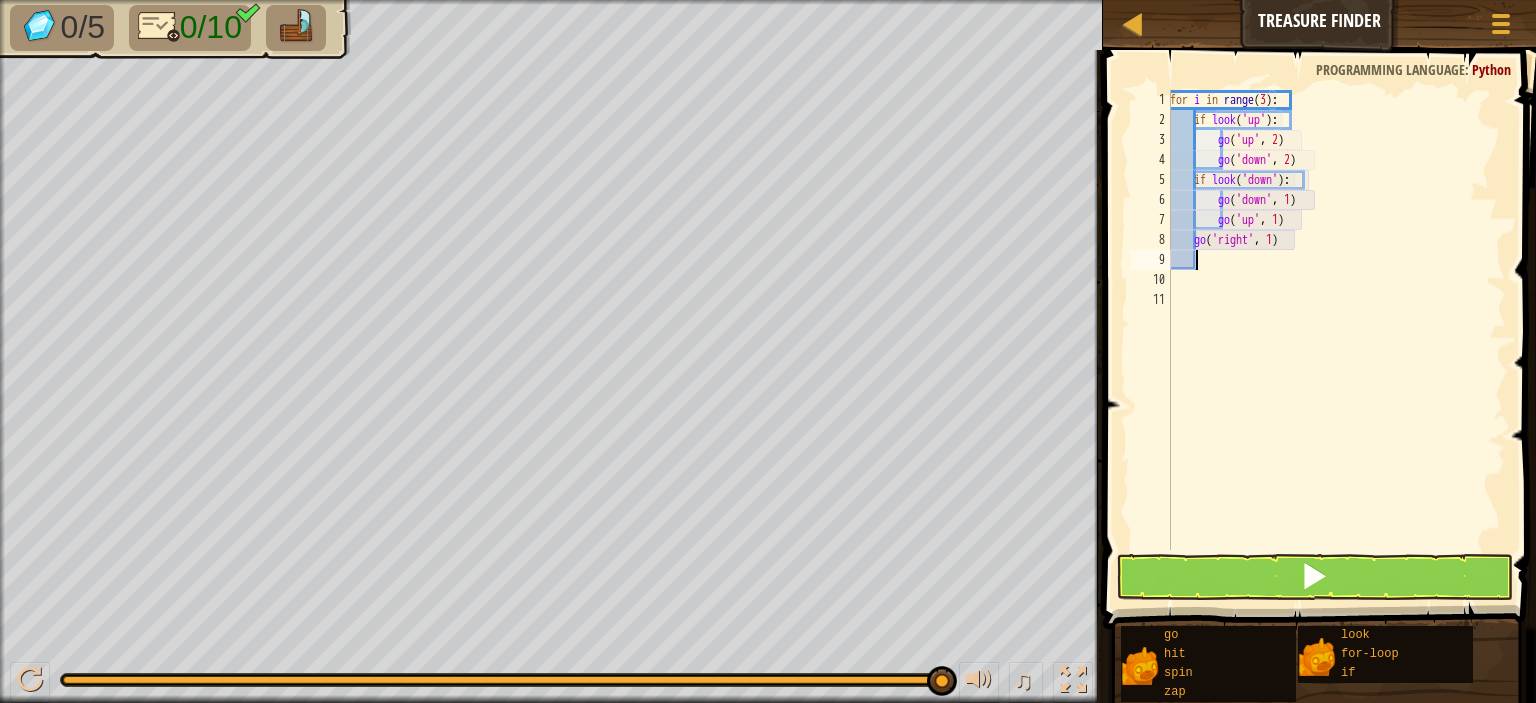 scroll, scrollTop: 9, scrollLeft: 0, axis: vertical 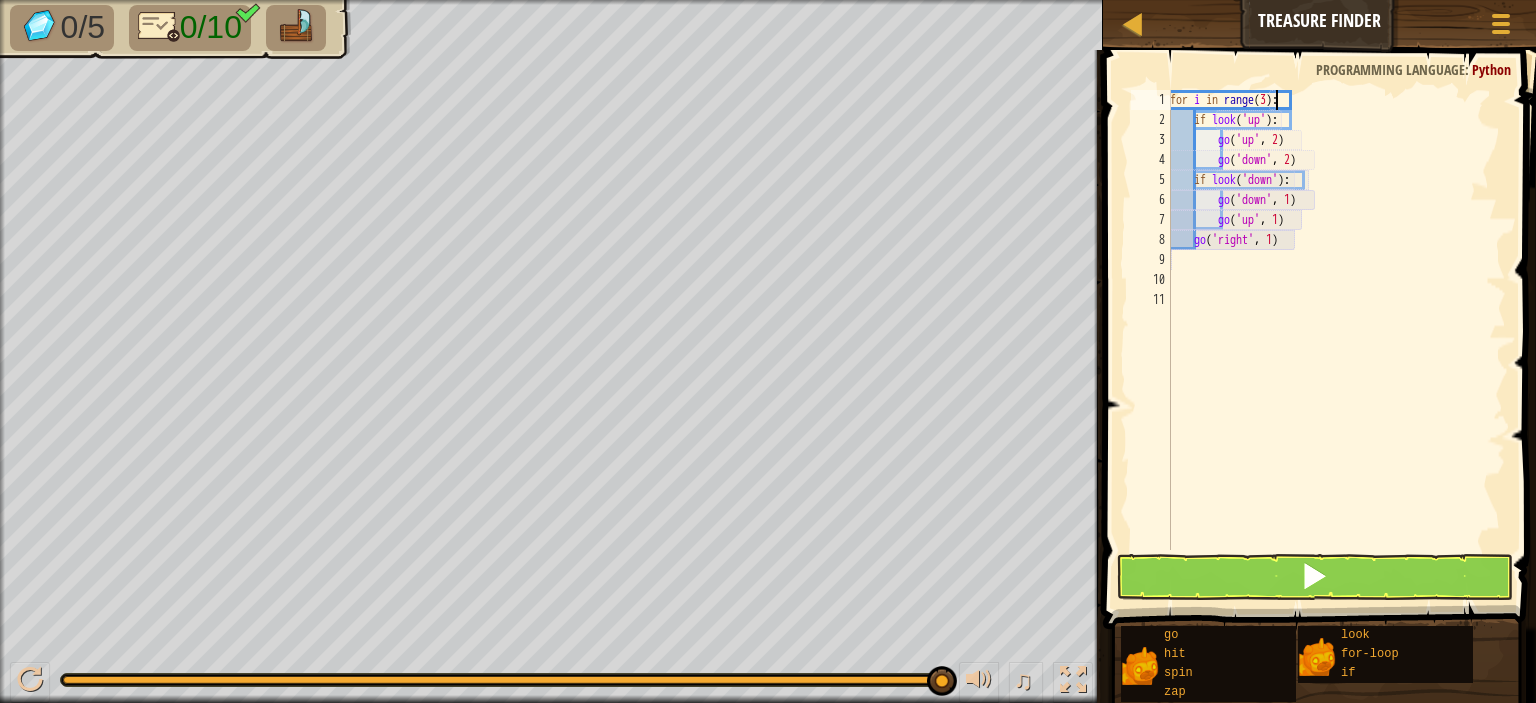 click on "for   i   in   range ( 3 ) :      if   look ( 'up' ) :          go ( 'up' ,   2 )          go ( 'down' ,   2 )      if   look ( 'down' ) :          go ( 'down' ,   1 )          go ( 'up' ,   1 )      go ( 'right' ,   1 )" at bounding box center [1336, 340] 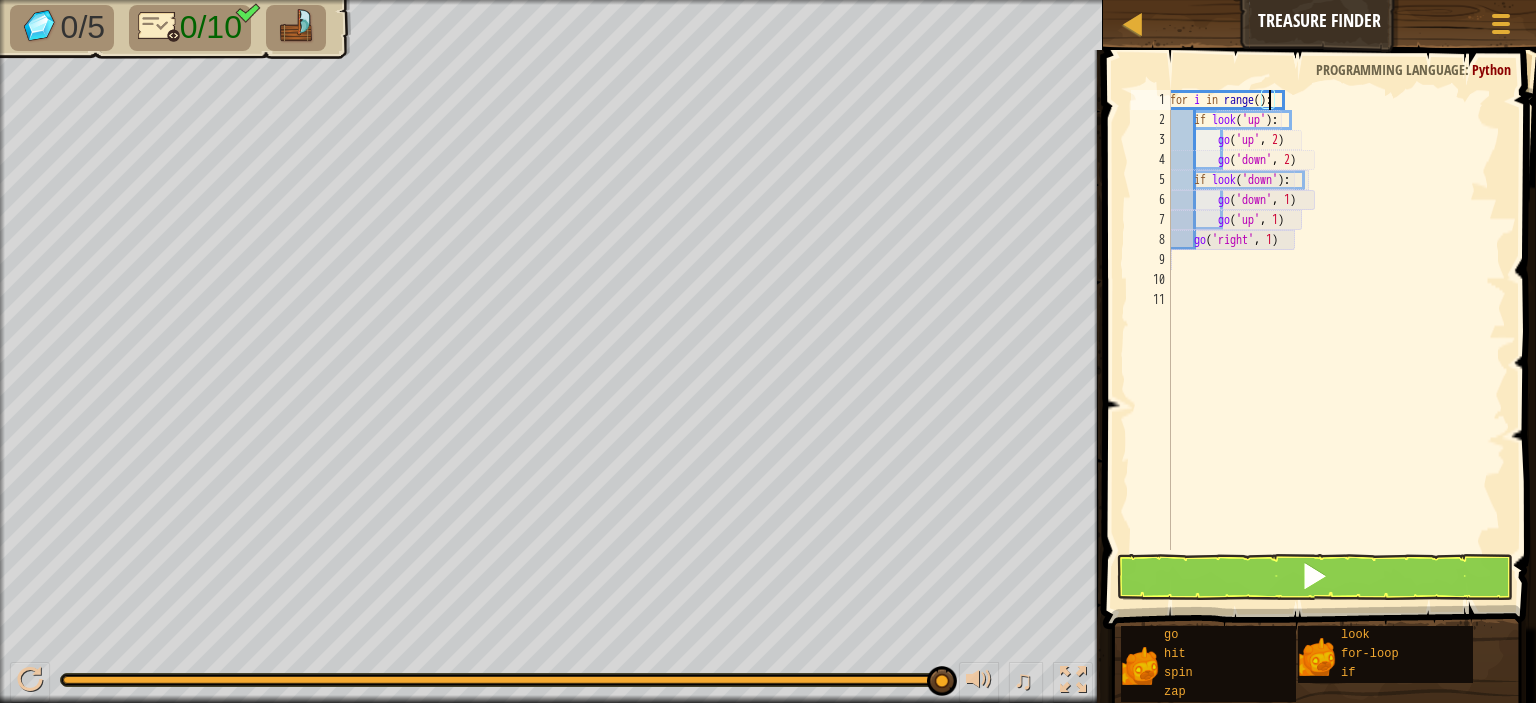 scroll, scrollTop: 9, scrollLeft: 8, axis: both 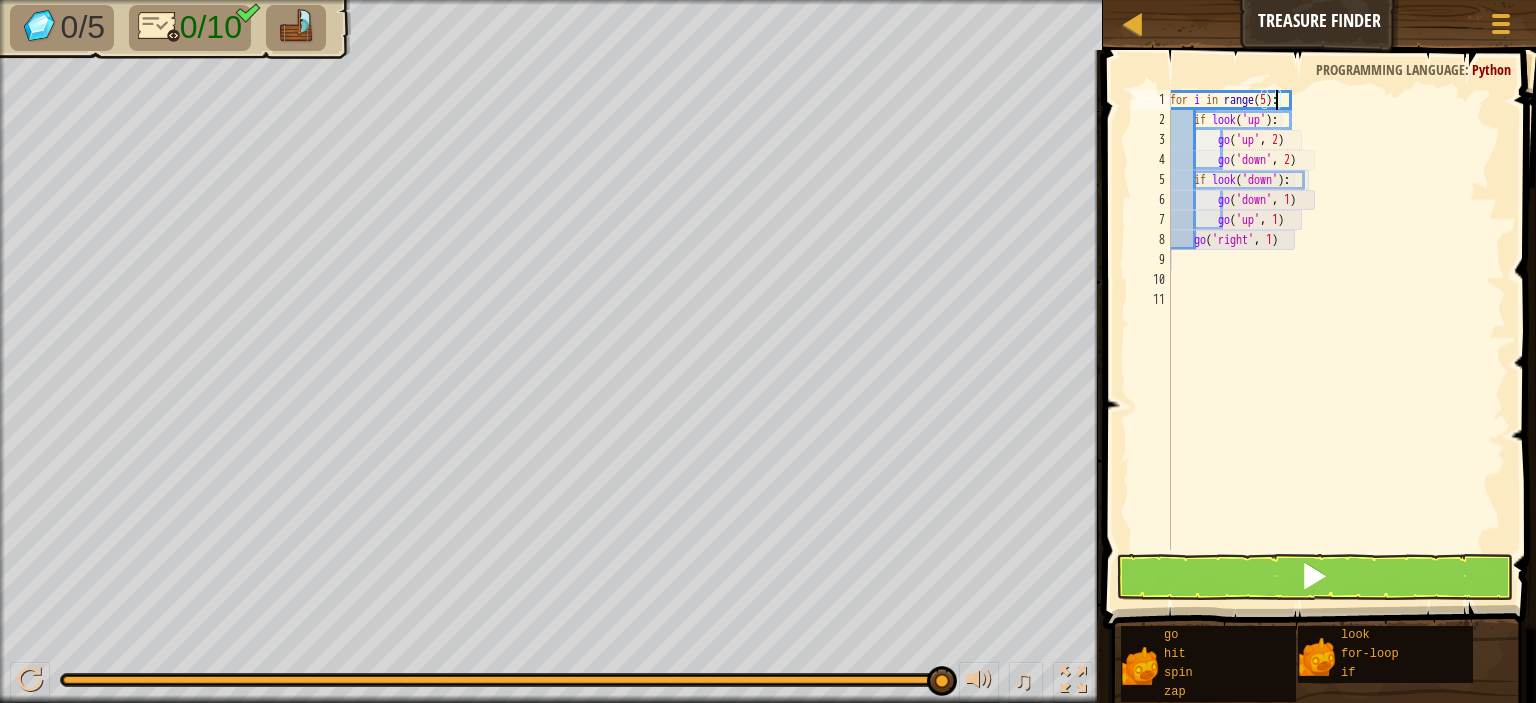 type on "for i in range(5):" 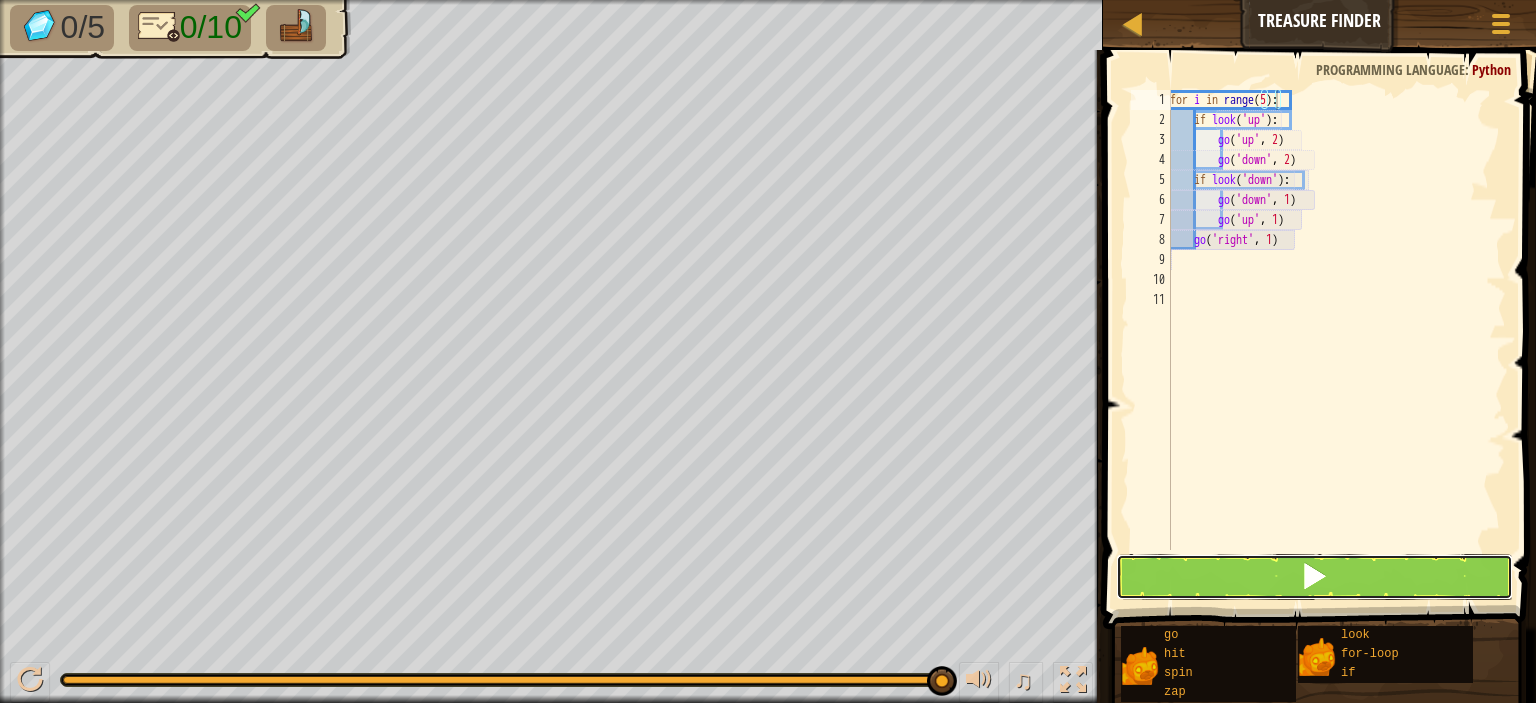 click at bounding box center [1314, 577] 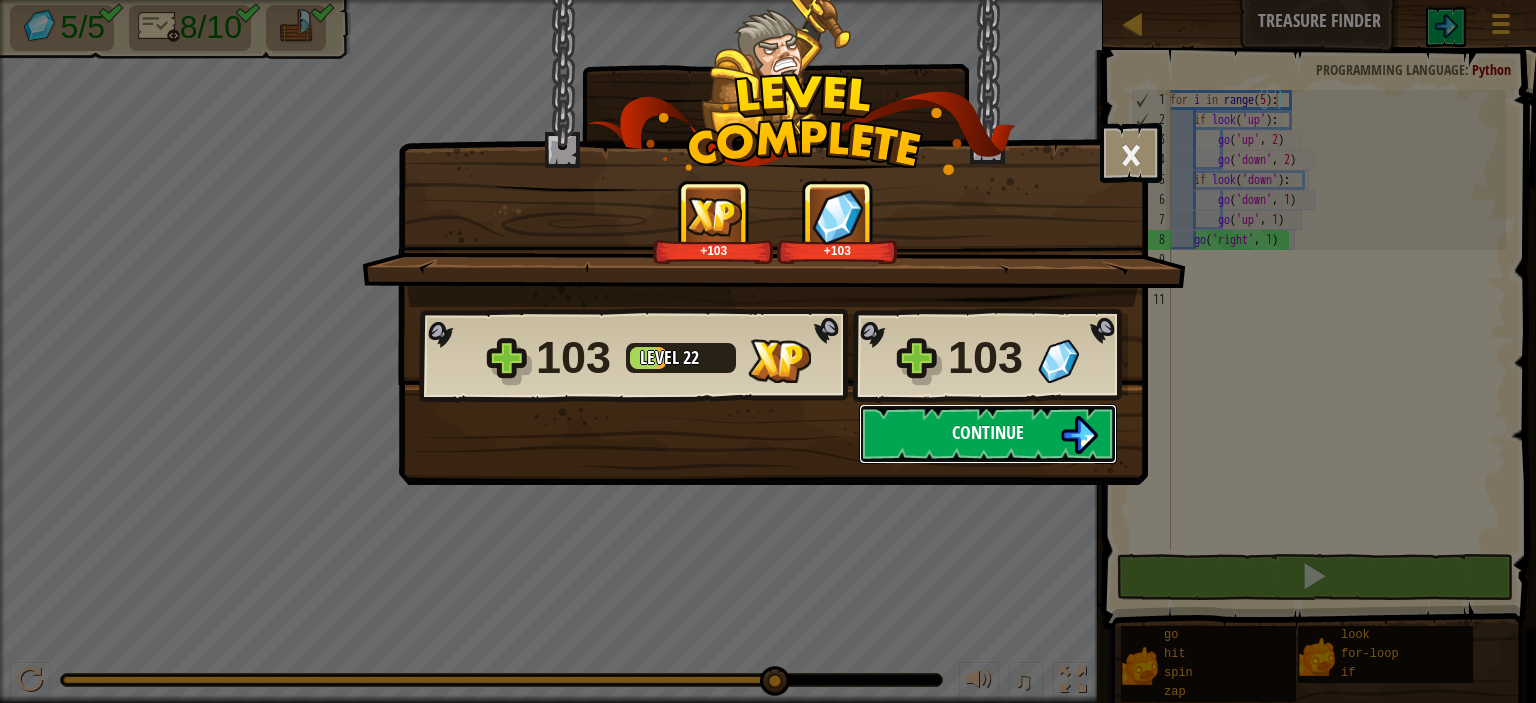 click at bounding box center [1079, 435] 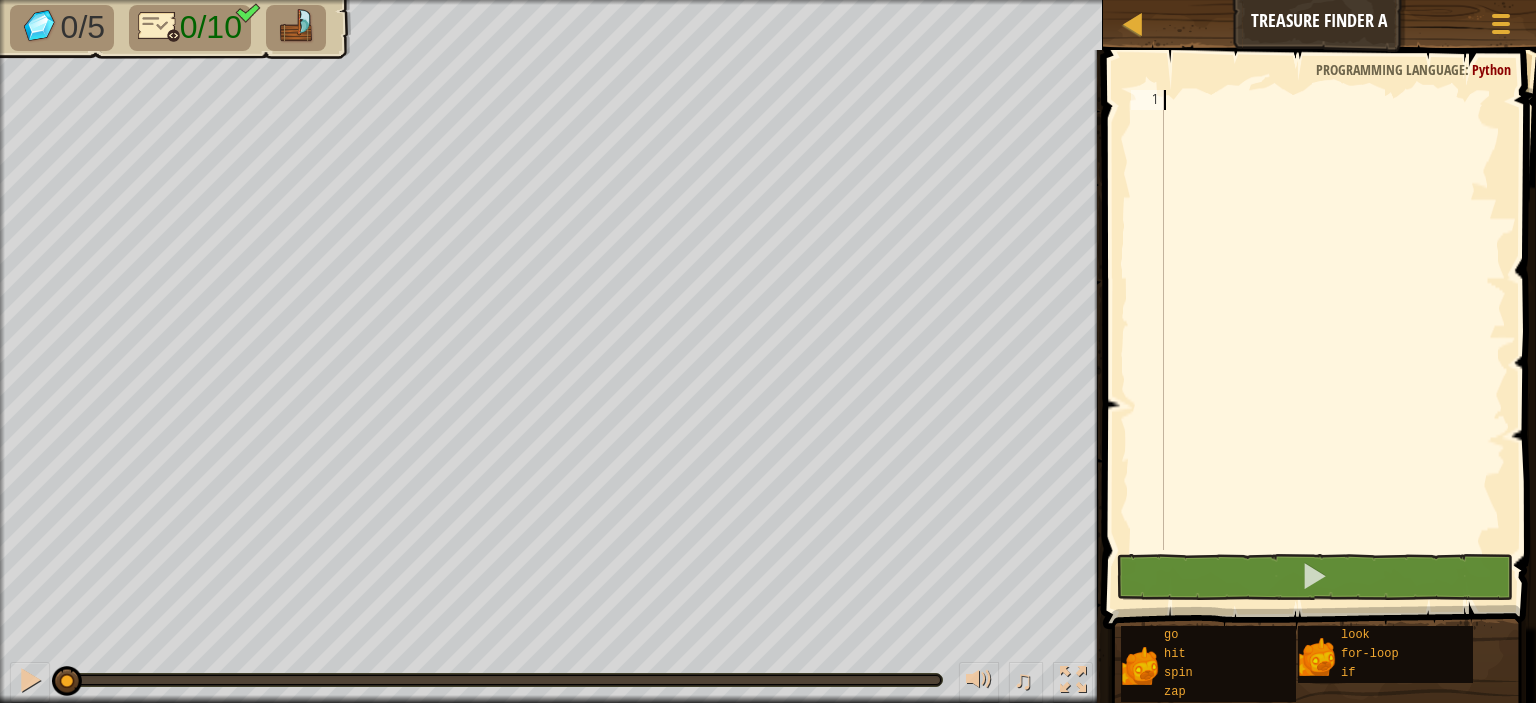 scroll, scrollTop: 9, scrollLeft: 0, axis: vertical 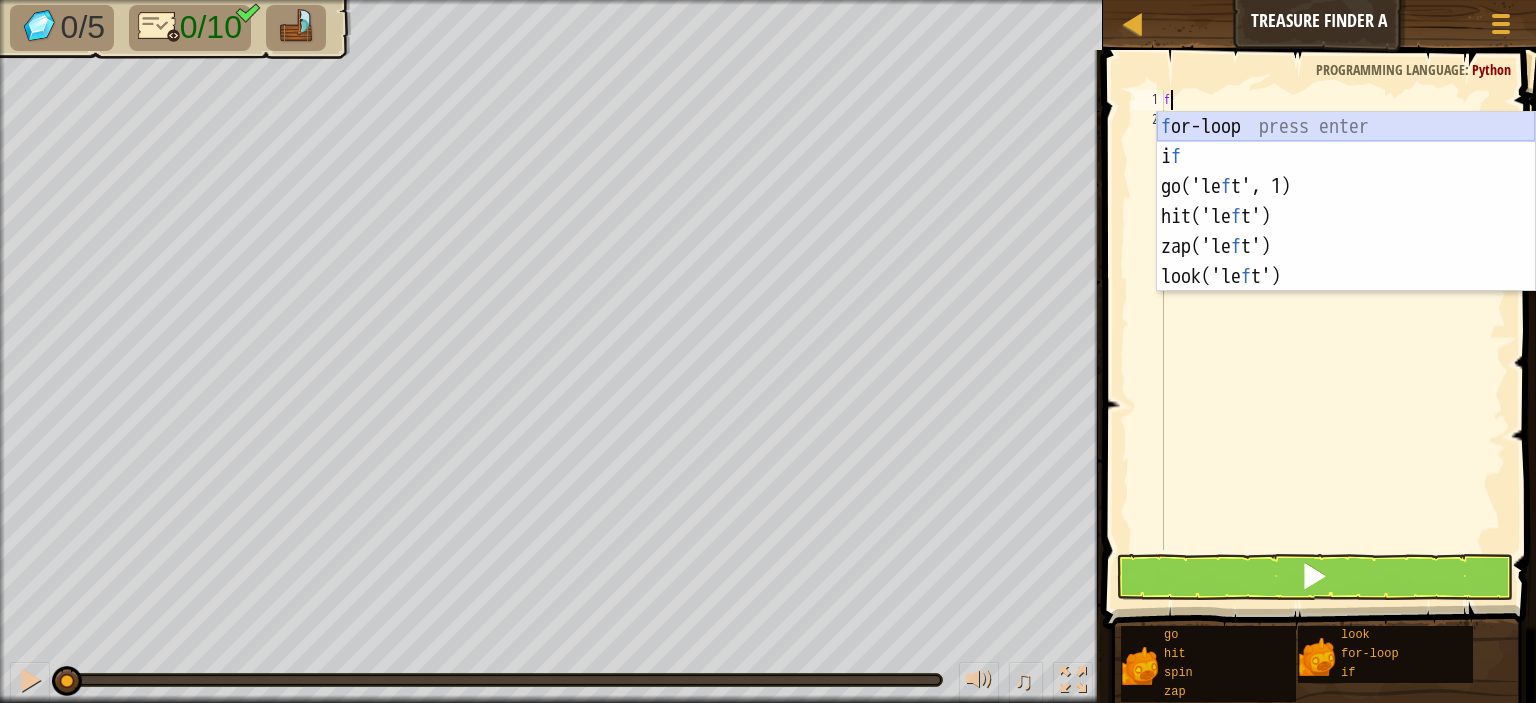click on "f or-loop press enter i f press enter go('le f t', 1) press enter hit('le f t') press enter zap('le f t') press enter look('le f t') press enter" at bounding box center [1346, 232] 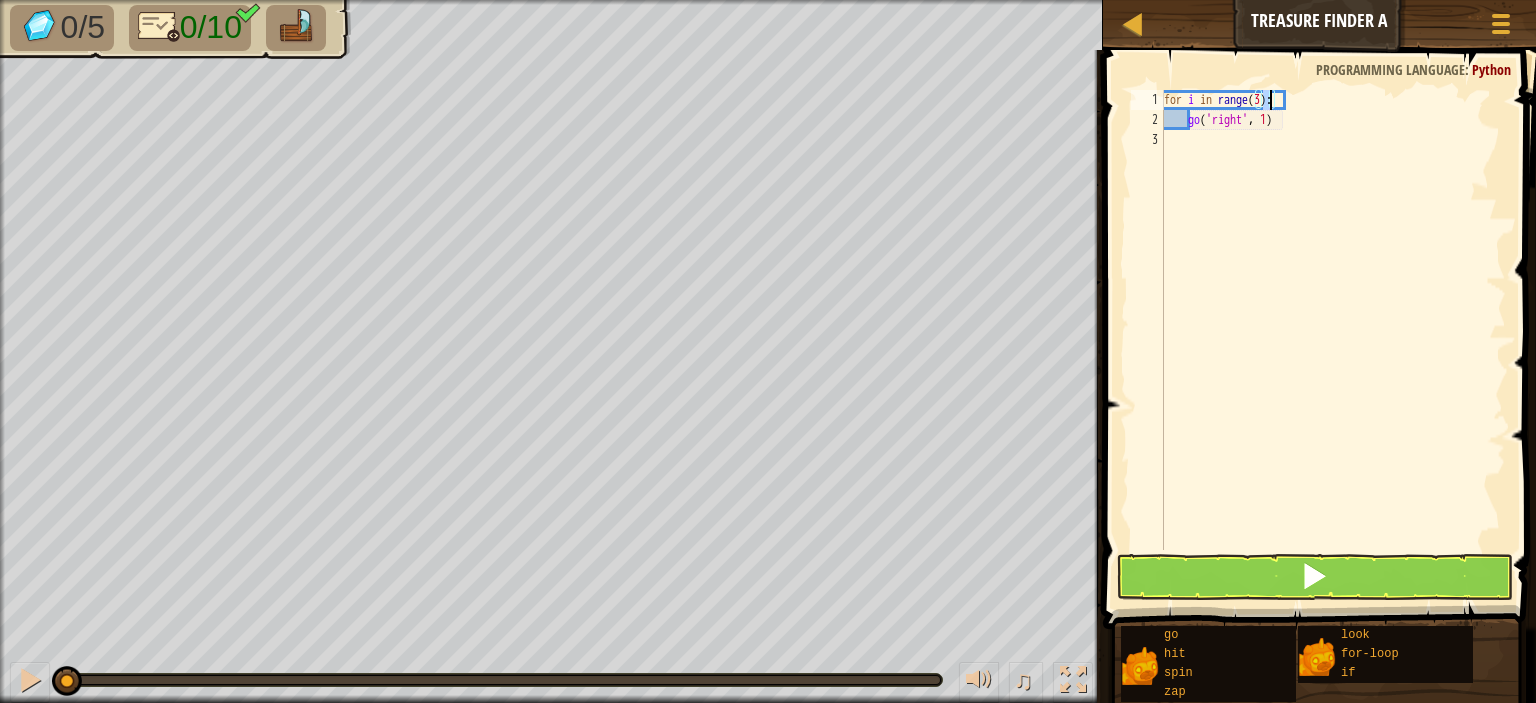 click on "for   i   in   range ( 3 ) :      go ( 'right' ,   1 )" at bounding box center (1333, 340) 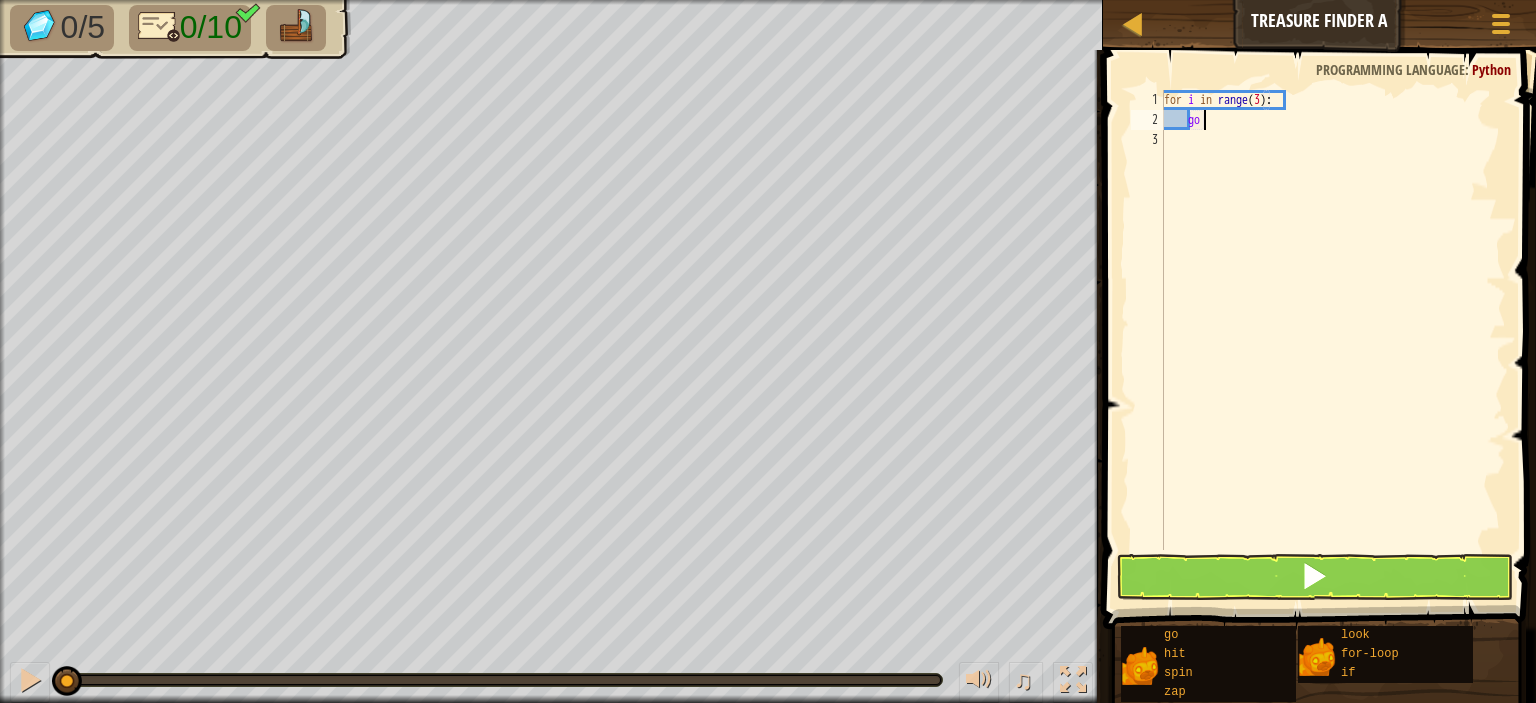 type on "g" 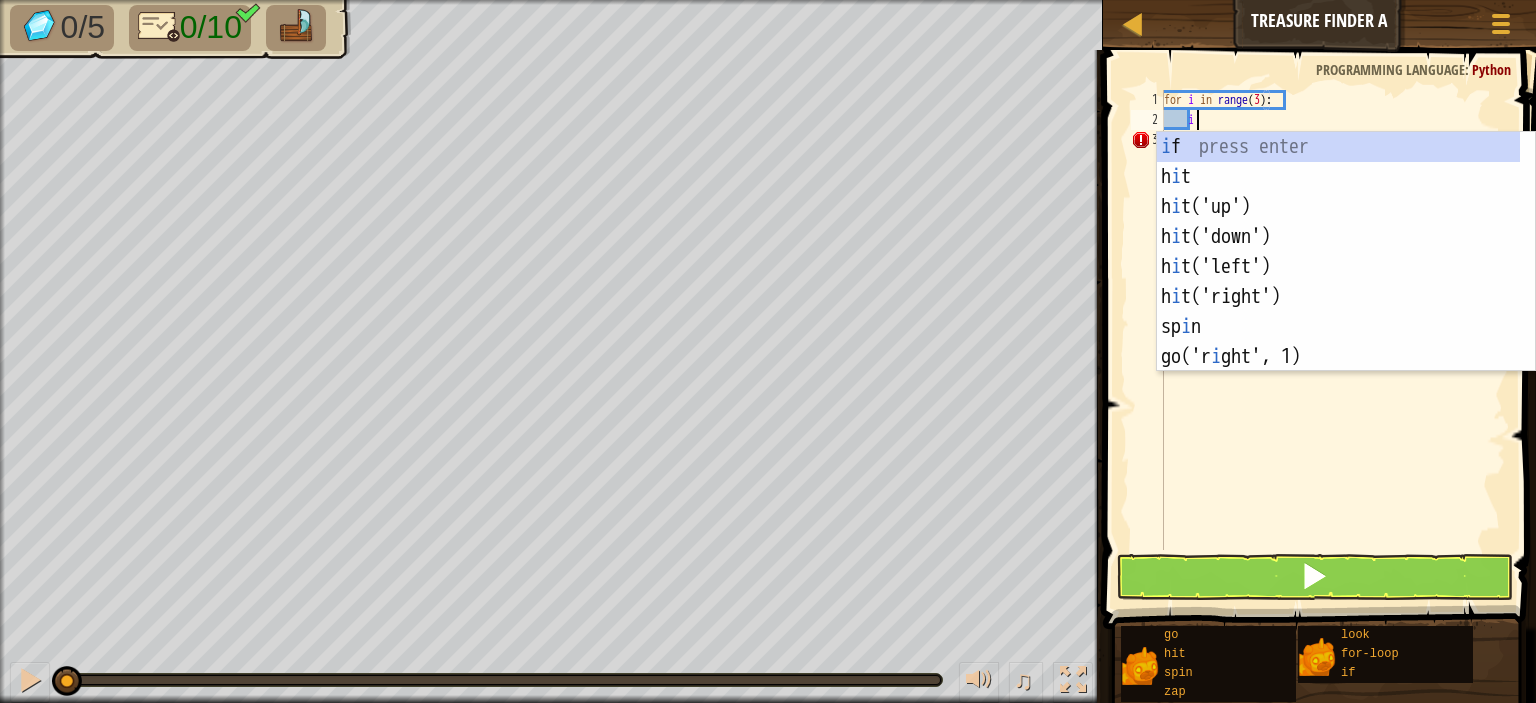 scroll, scrollTop: 9, scrollLeft: 1, axis: both 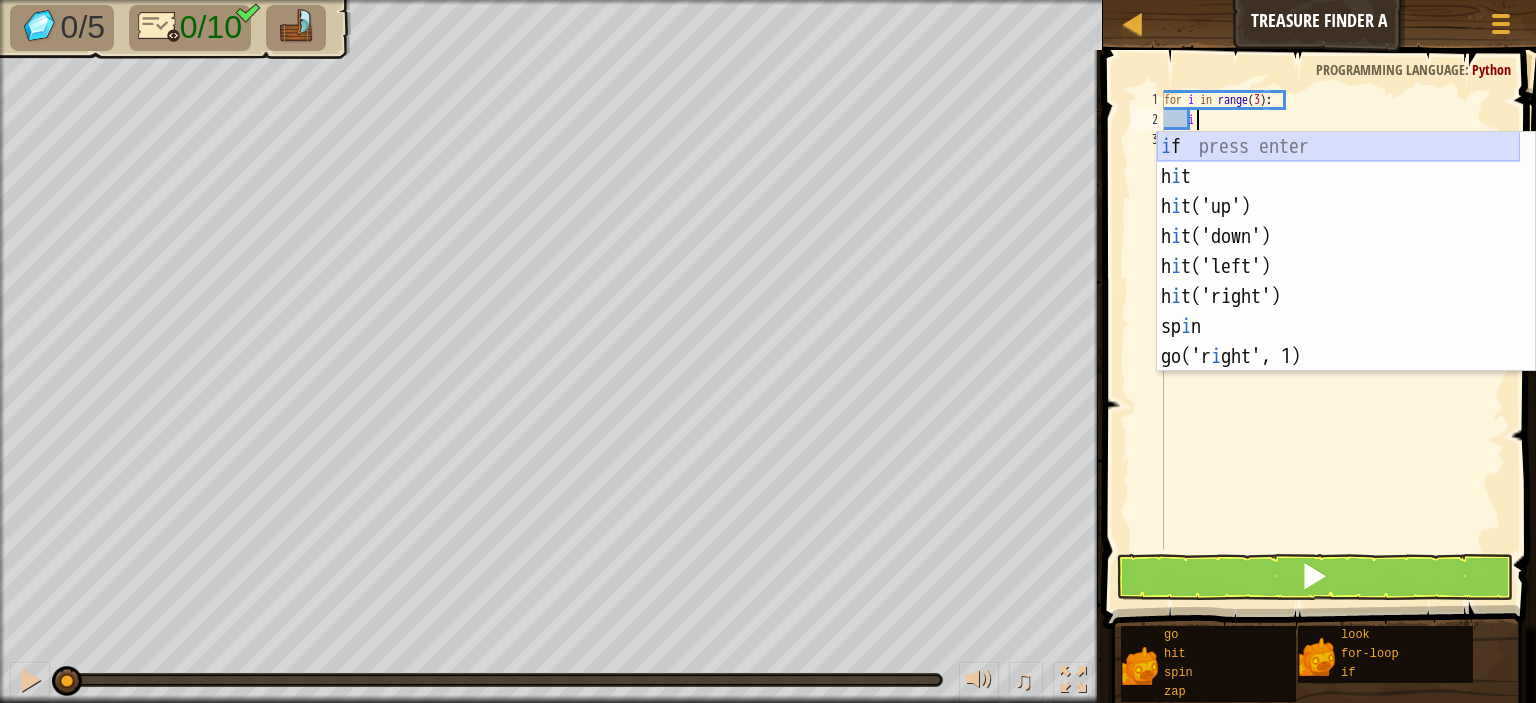 click on "i f press enter h i t press enter h i t('up') press enter h i t('down') press enter h i t('left') press enter h i t('right') press enter sp i n press enter go('r i ght', 1) press enter zap('r i ght') press enter" at bounding box center (1338, 282) 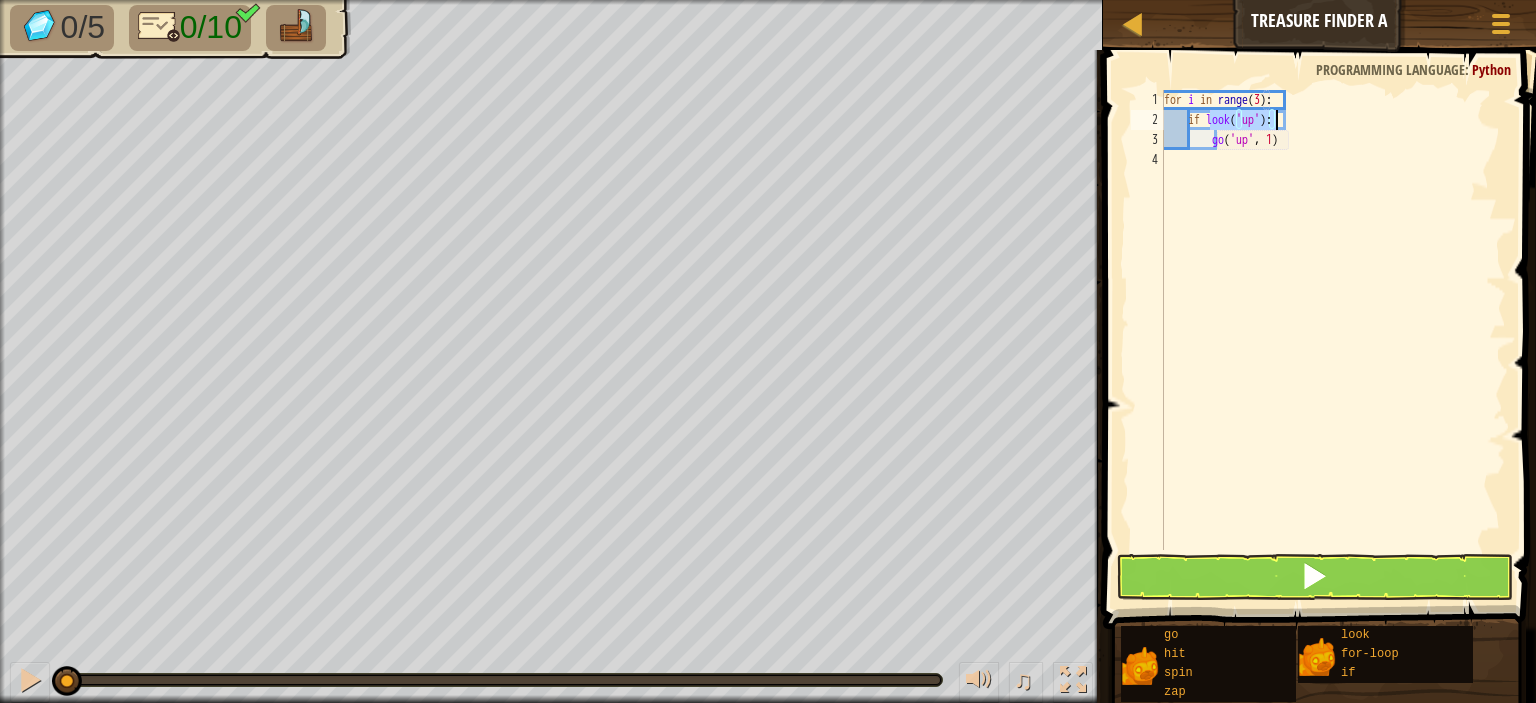 click on "for   i   in   range ( 3 ) :      if   look ( 'up' ) :          go ( 'up' ,   1 )" at bounding box center [1333, 320] 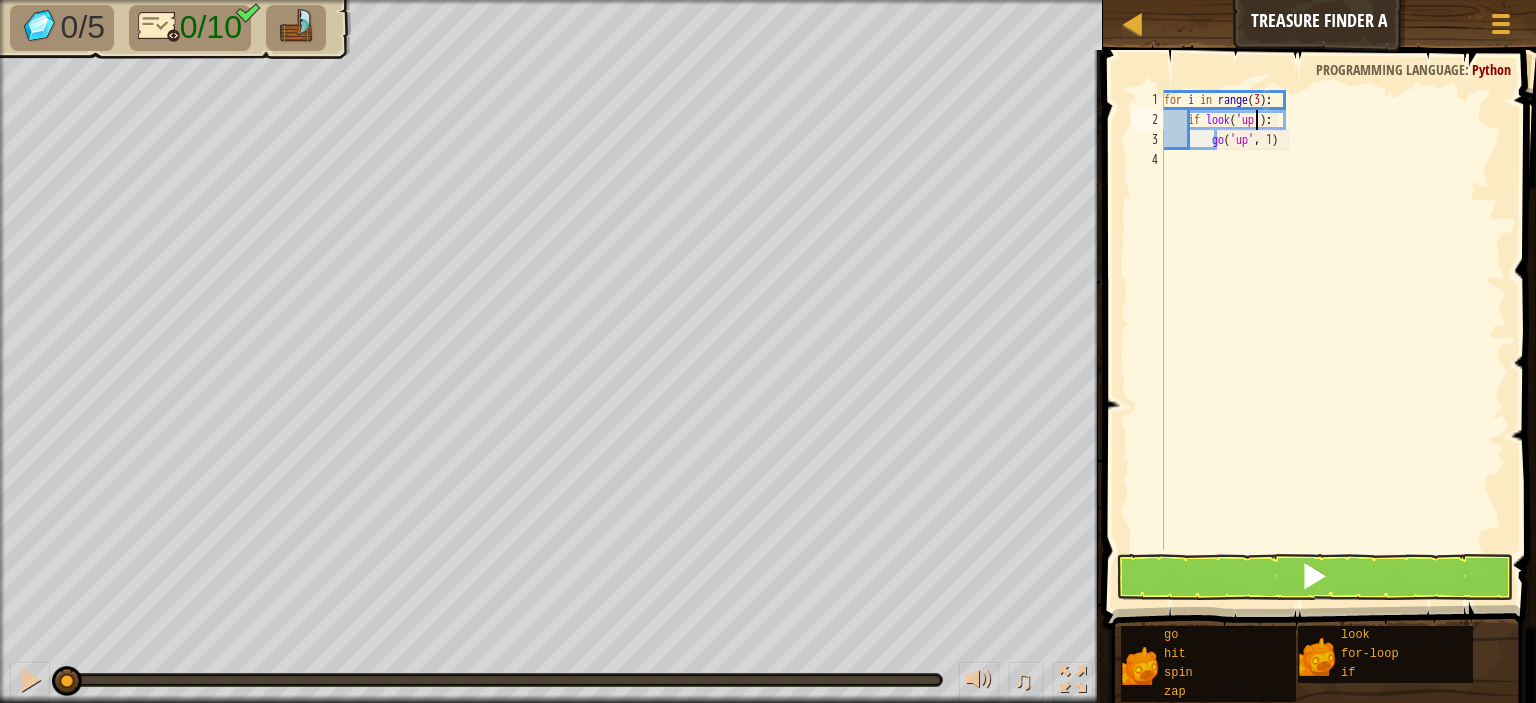 click on "for   i   in   range ( 3 ) :      if   look ( 'up' ) :          go ( 'up' ,   1 )" at bounding box center (1333, 340) 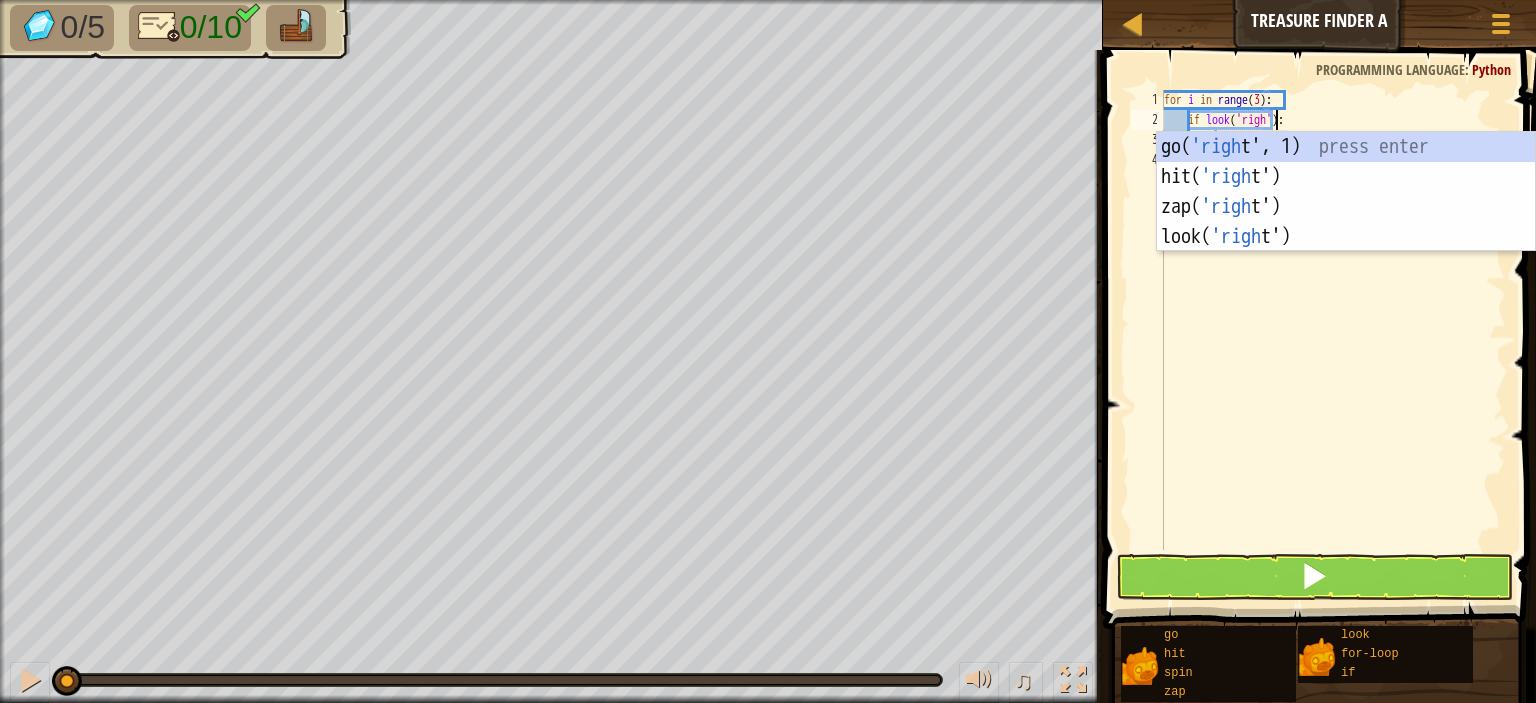 scroll, scrollTop: 9, scrollLeft: 9, axis: both 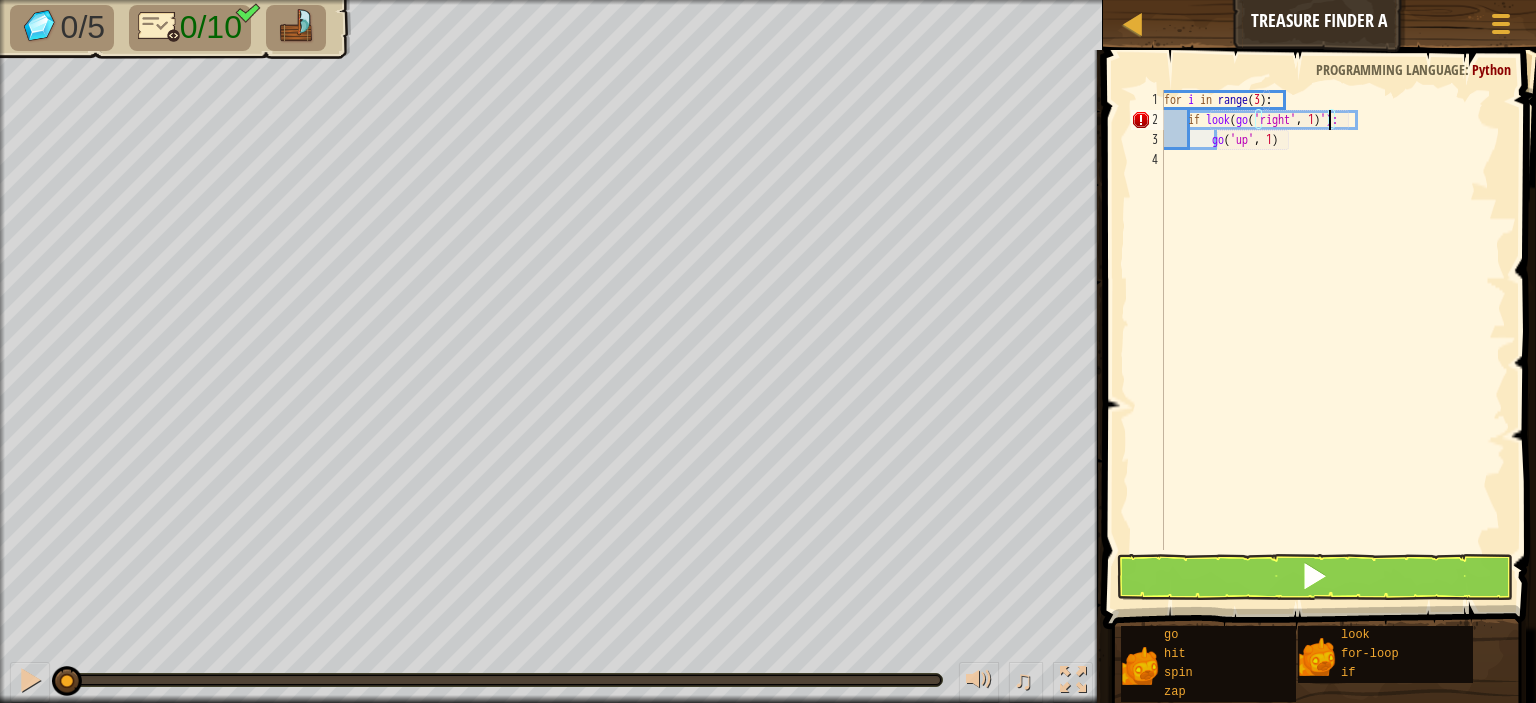 click on "for   i   in   range ( 3 ) :      if   look ( go ( 'right' ,   1 ) '):          go ( 'up' ,   1 )" at bounding box center [1333, 340] 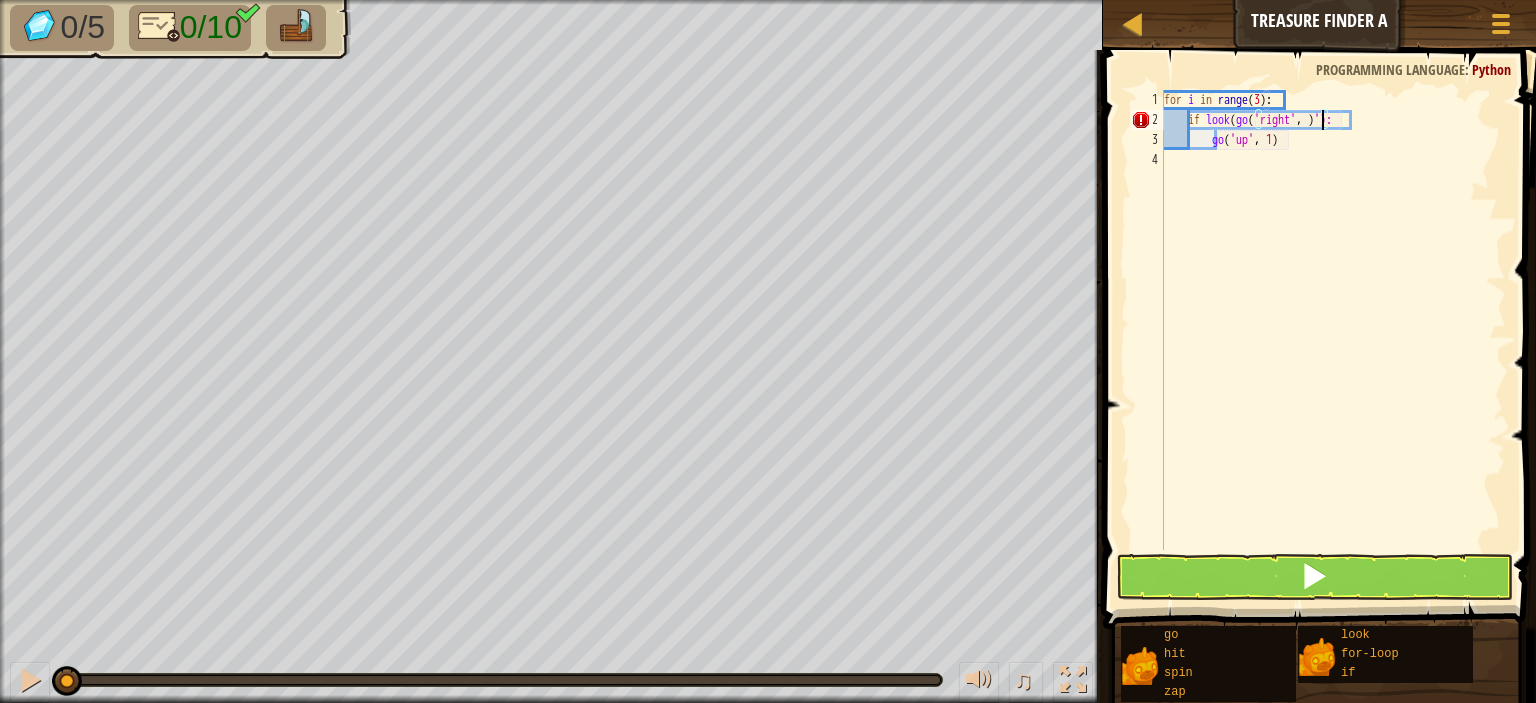 scroll, scrollTop: 9, scrollLeft: 13, axis: both 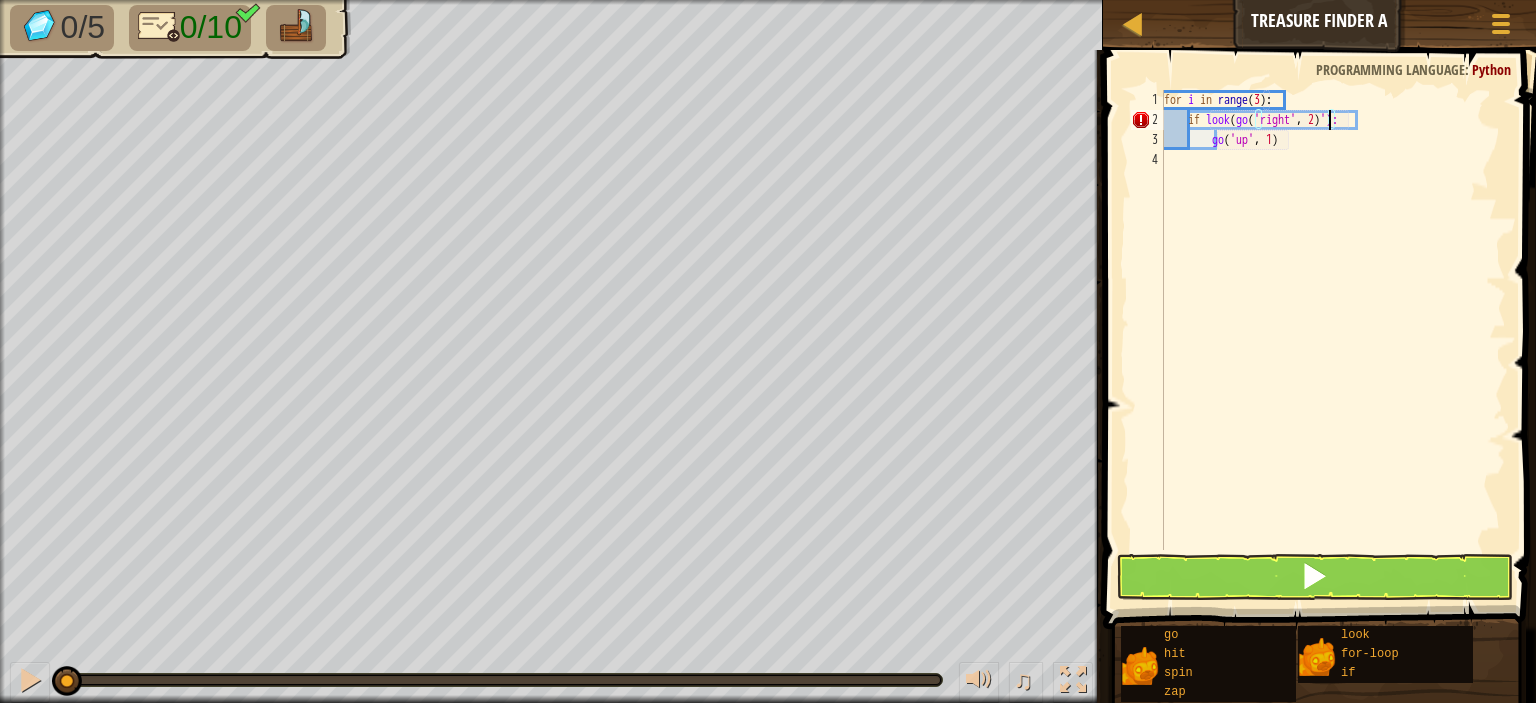 click on "for   i   in   range ( 3 ) :      if   look ( go ( 'right' ,   2 ) '):          go ( 'up' ,   1 )" at bounding box center (1333, 340) 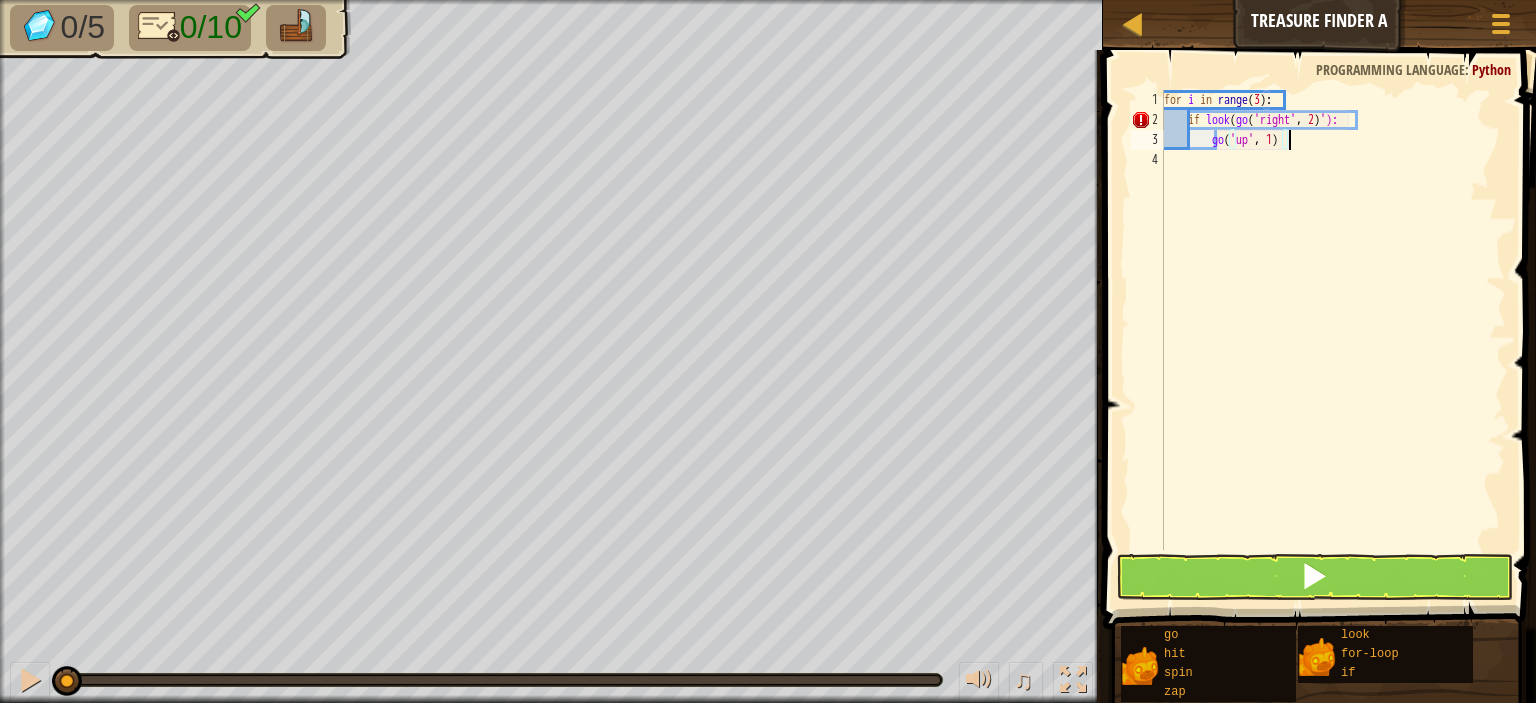 scroll, scrollTop: 9, scrollLeft: 8, axis: both 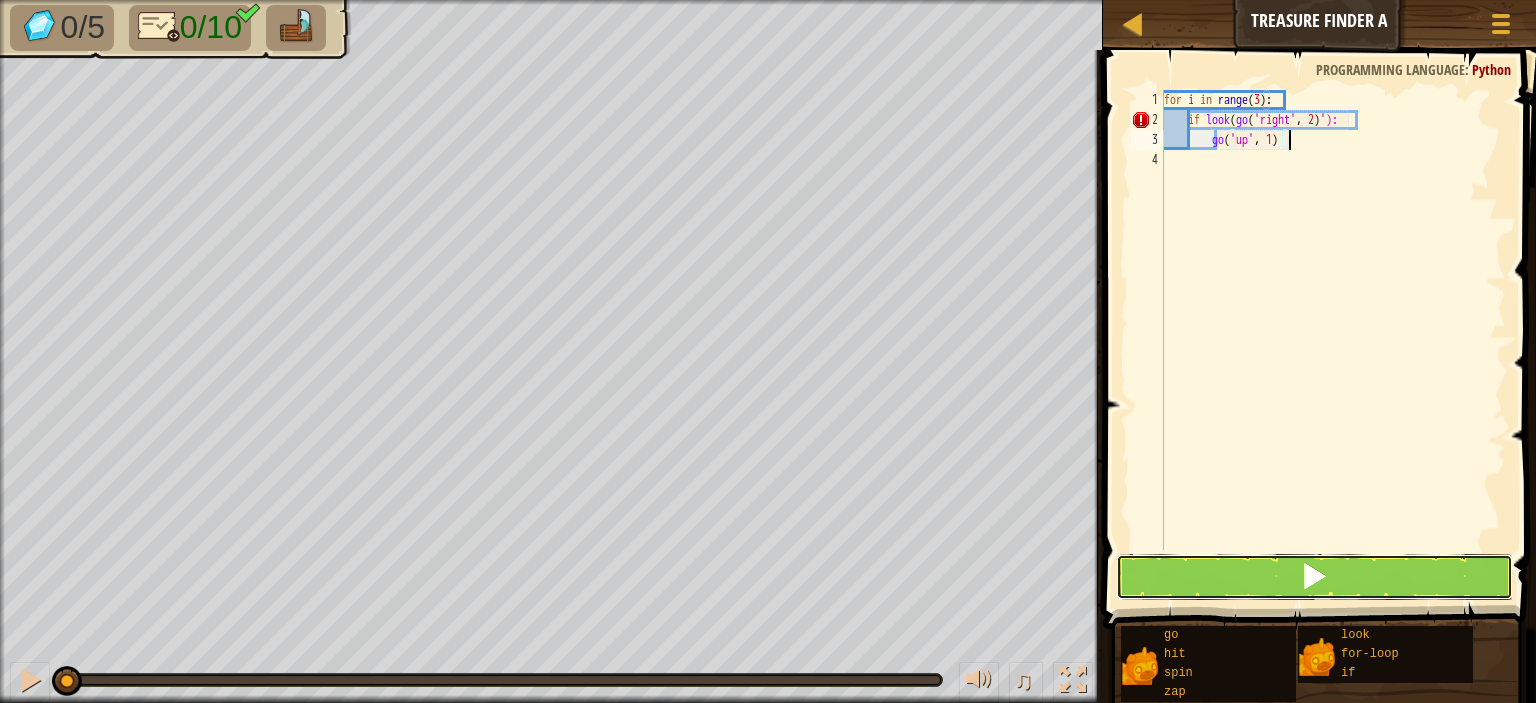 click at bounding box center [1314, 577] 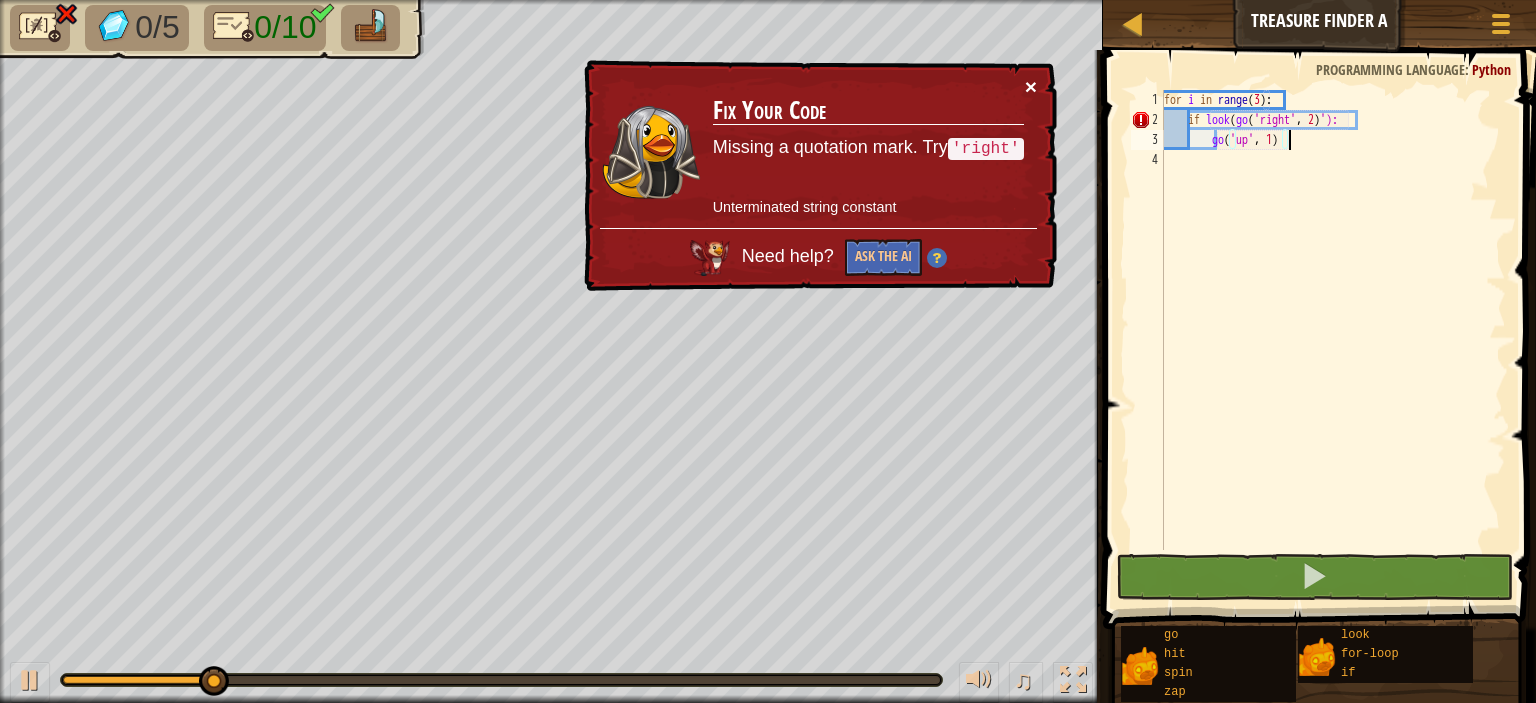 click on "×" at bounding box center [1031, 86] 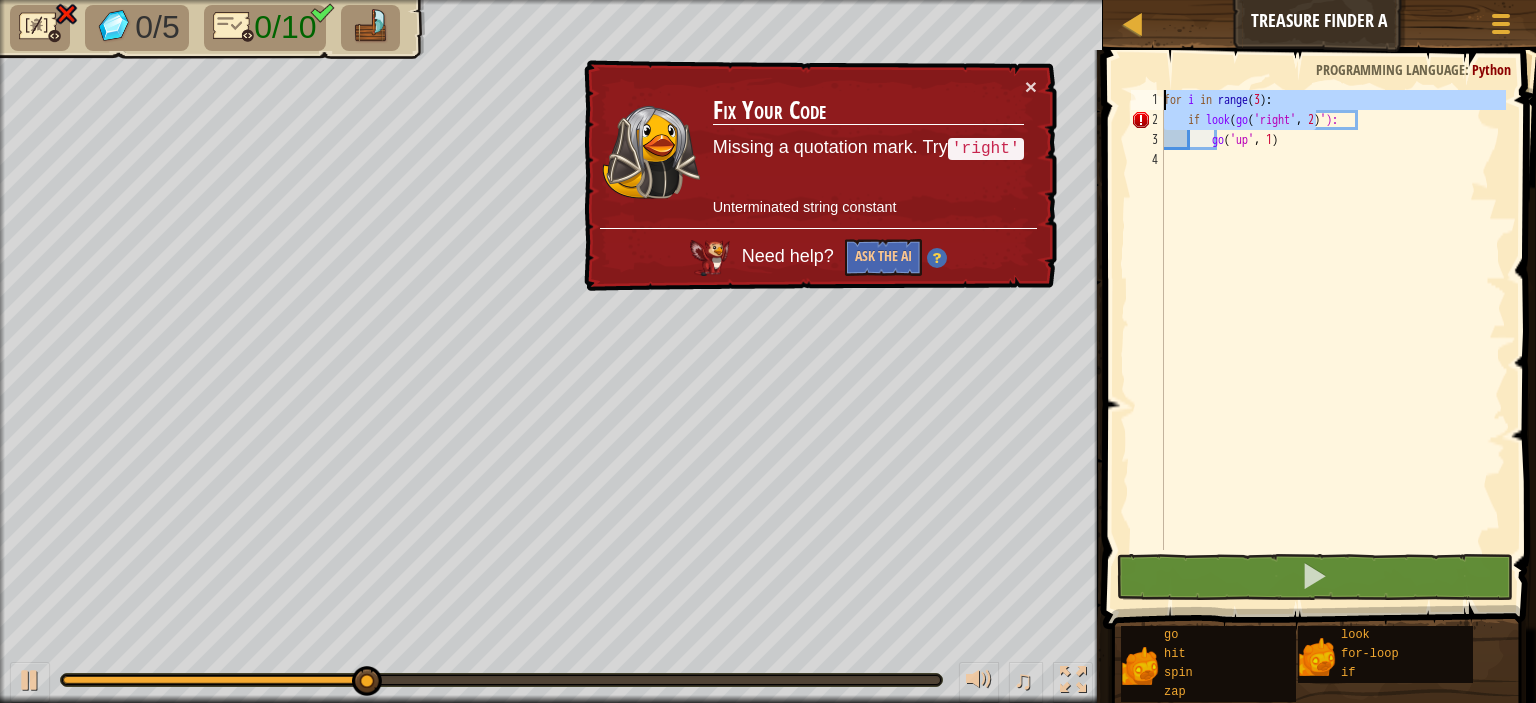 drag, startPoint x: 1317, startPoint y: 116, endPoint x: 984, endPoint y: 126, distance: 333.15012 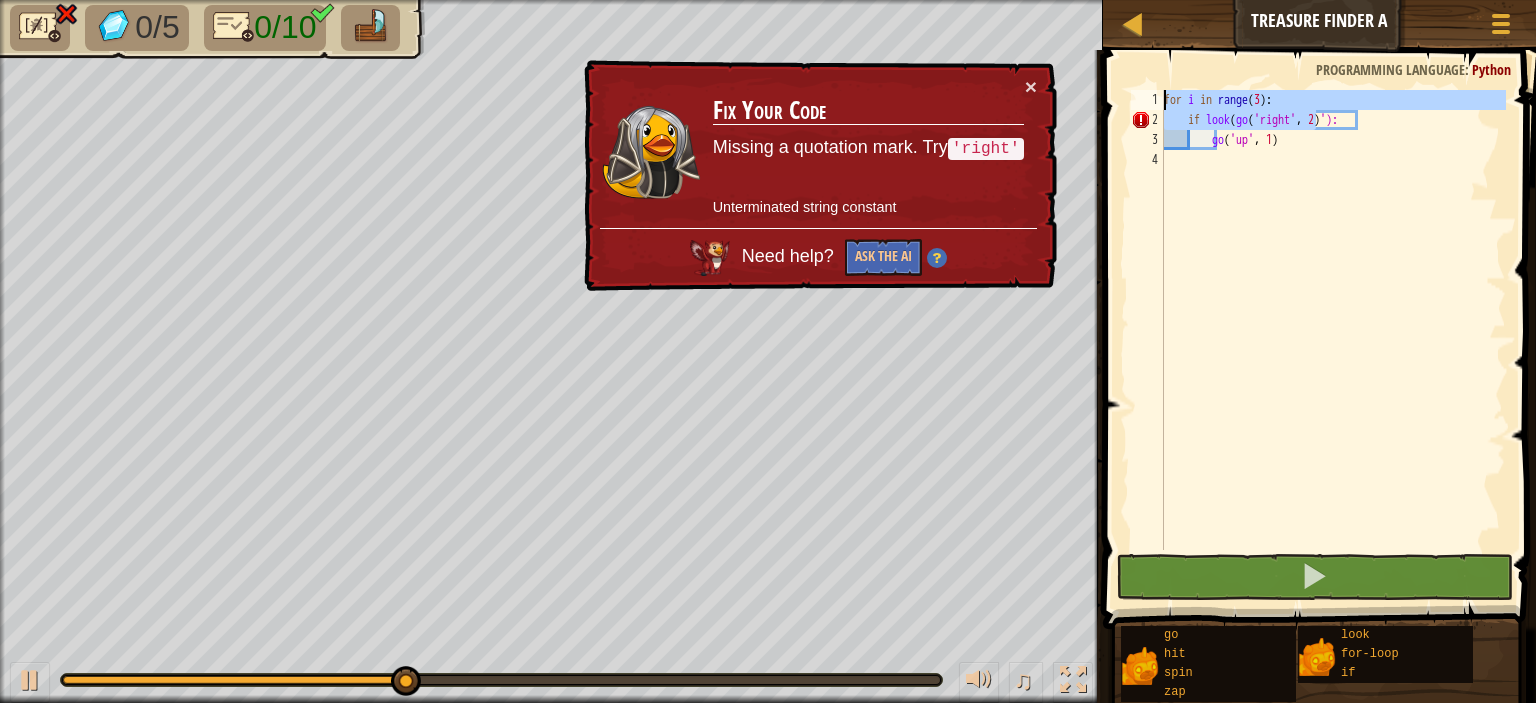 click on "for   i   in   range ( 3 ) :      if   look ( go ( 'right' ,   2 ) '):          go ( 'up' ,   1 )" at bounding box center (1333, 340) 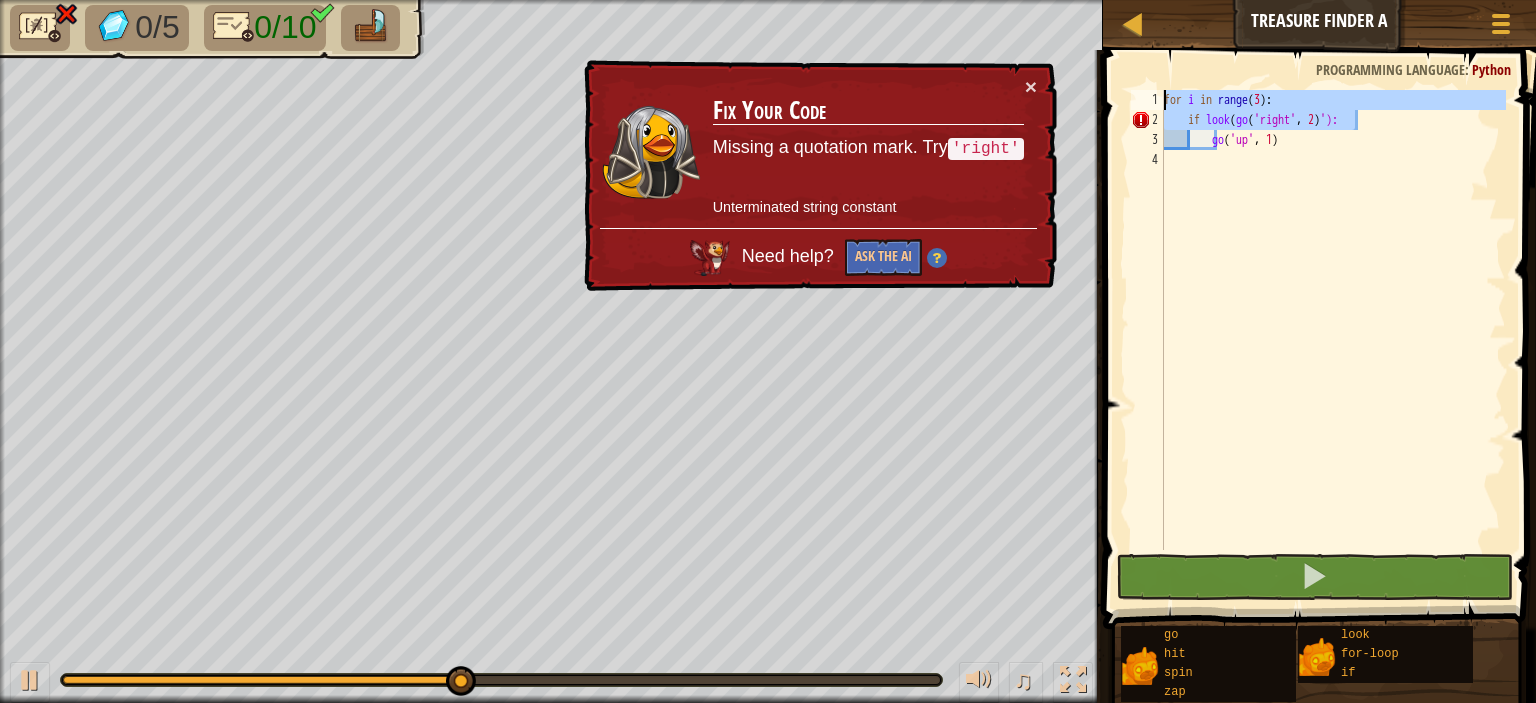 drag, startPoint x: 1351, startPoint y: 124, endPoint x: 526, endPoint y: -14, distance: 836.4622 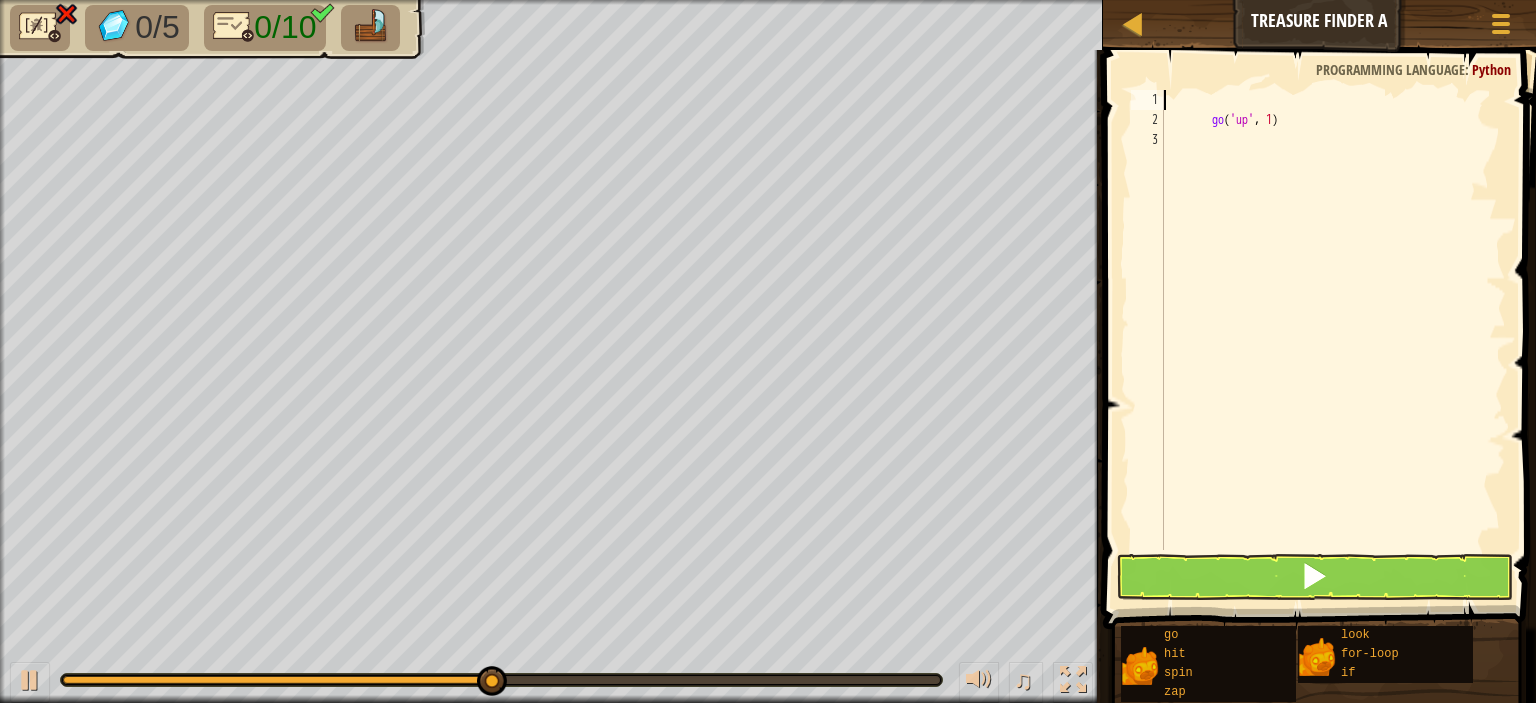 scroll, scrollTop: 9, scrollLeft: 0, axis: vertical 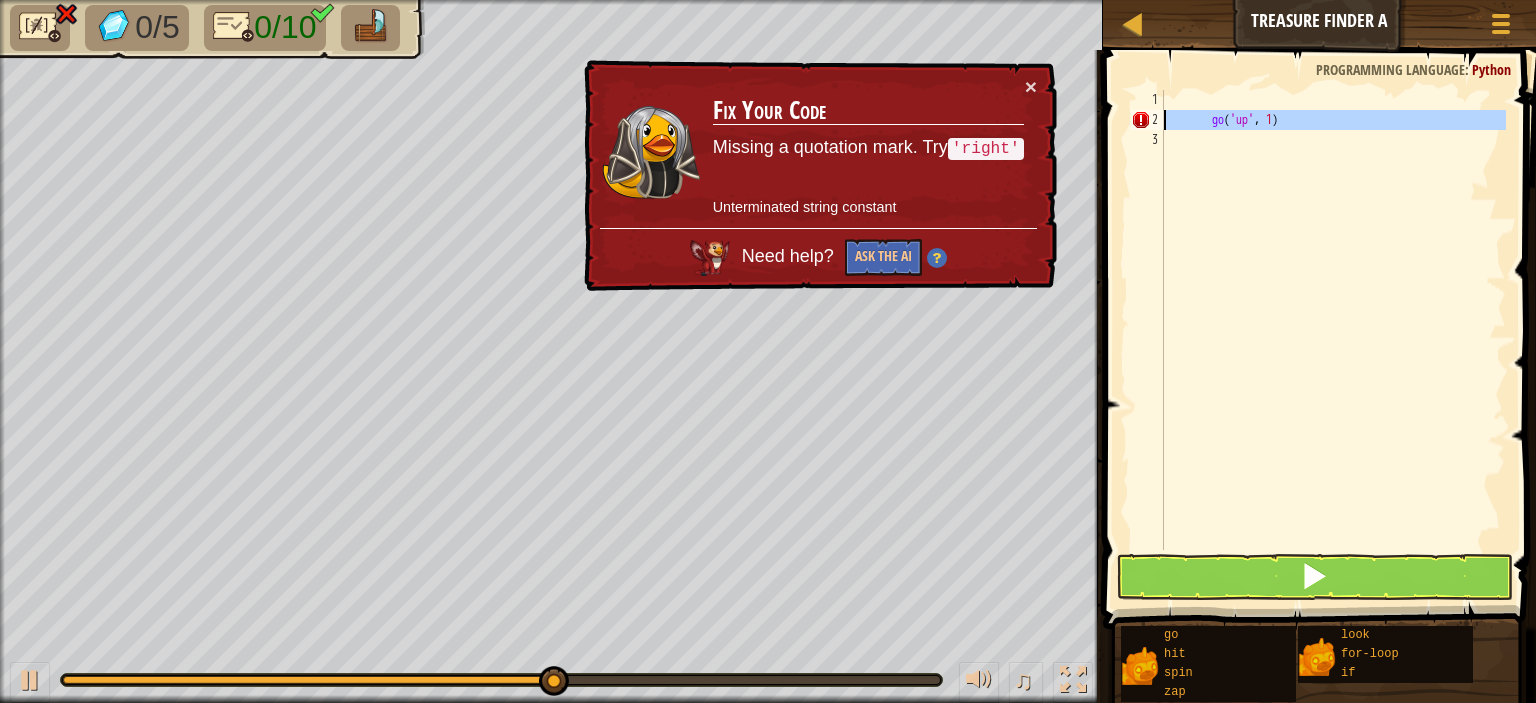 click on "Map Treasure Finder A Game Menu 1     הההההההההההההההההההההההההההההההההההההההההההההההההההההההההההההההההההההההההההההההההההההההההההההההההההההההההההההההההההההההההההההההההההההההההההההההההההההההההההההההההההההההההההההההההההההההההההההההההההההההההההההההההההההההההההההההההההההההההההההההההההההההההההההההה XXXXXXXXXXXXXXXXXXXXXXXXXXXXXXXXXXXXXXXXXXXXXXXXXXXXXXXXXXXXXXXXXXXXXXXXXXXXXXXXXXXXXXXXXXXXXXXXXXXXXXXXXXXXXXXXXXXXXXXXXXXXXXXXXXXXXXXXXXXXXXXXXXXXXXXXXXXXXXXXXXXXXXXXXXXXXXXXXXXXXXXXXXXXXXXXXXXXXXXXXXXXXXXXXXXXXXXXXXXXXXXXXXXXXXXXXXXXXXXXXXXXXXXXXXXXXXXX Solution × Blocks 1 2 3          go ( 'up' ,   1 )     Code Saved Programming language : Python Statement   /  Call   /  go hit spin zap look for-loop if × Fix Your Code Missing a quotation mark. Try  'right'" at bounding box center (768, 351) 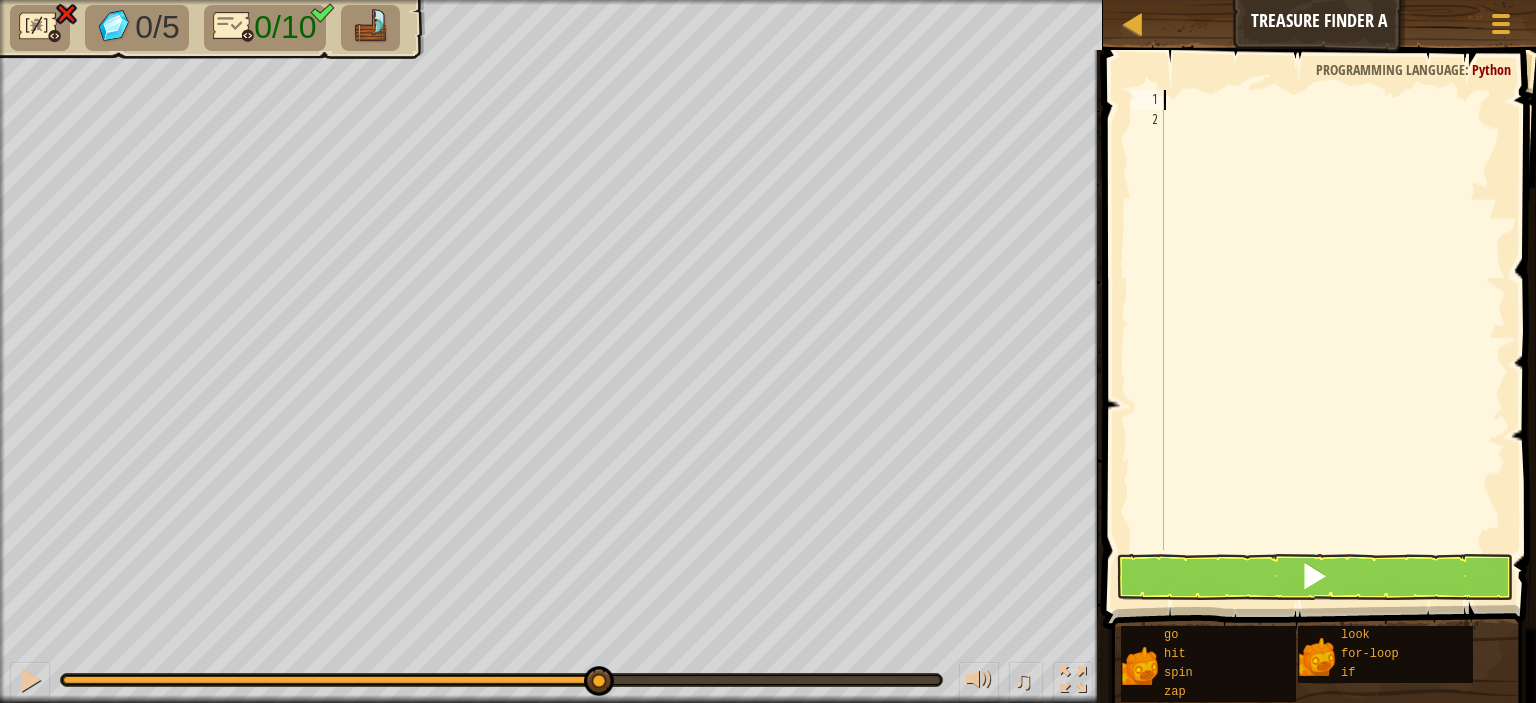 click at bounding box center (1333, 340) 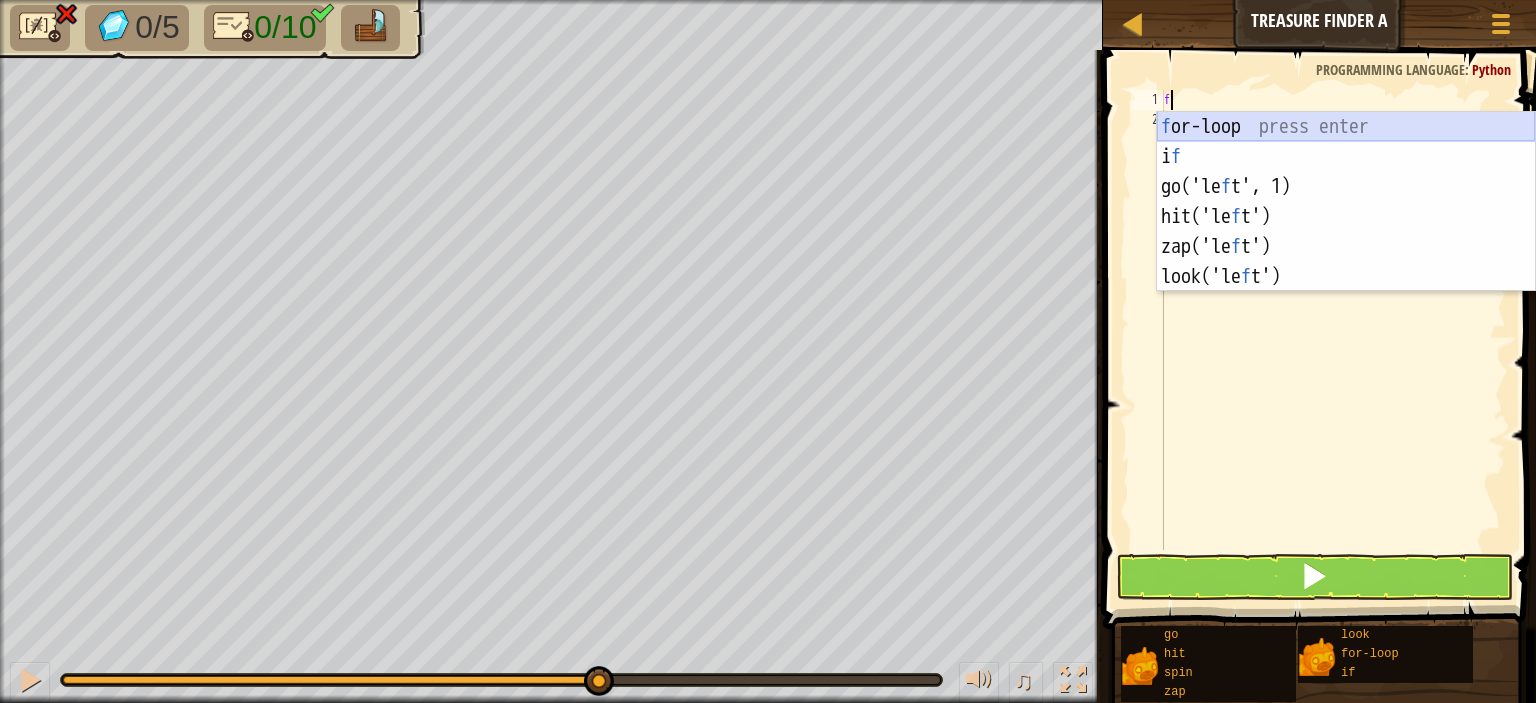 click on "f or-loop press enter i f press enter go('le f t', 1) press enter hit('le f t') press enter zap('le f t') press enter look('le f t') press enter" at bounding box center (1346, 232) 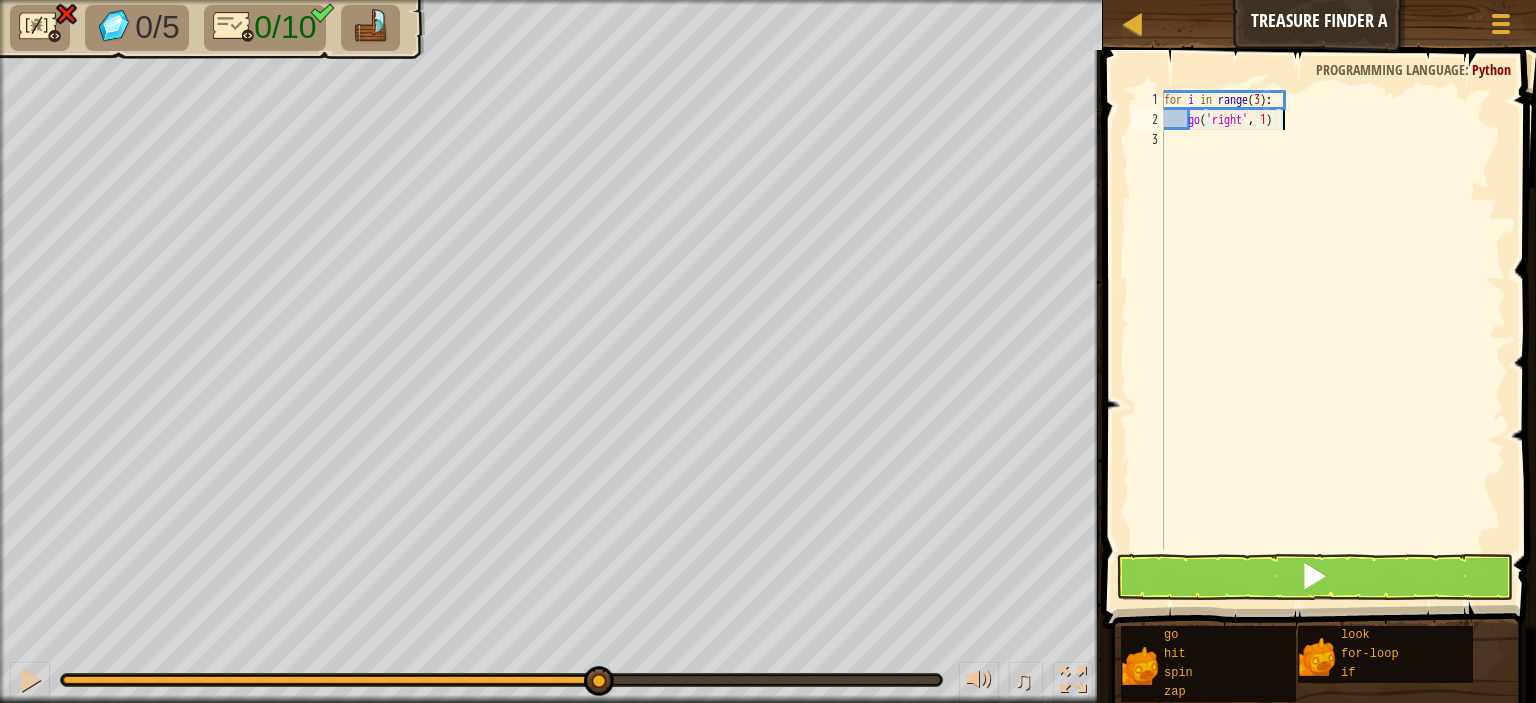 click on "for   i   in   range ( 3 ) :      go ( 'right' ,   1 )" at bounding box center (1333, 340) 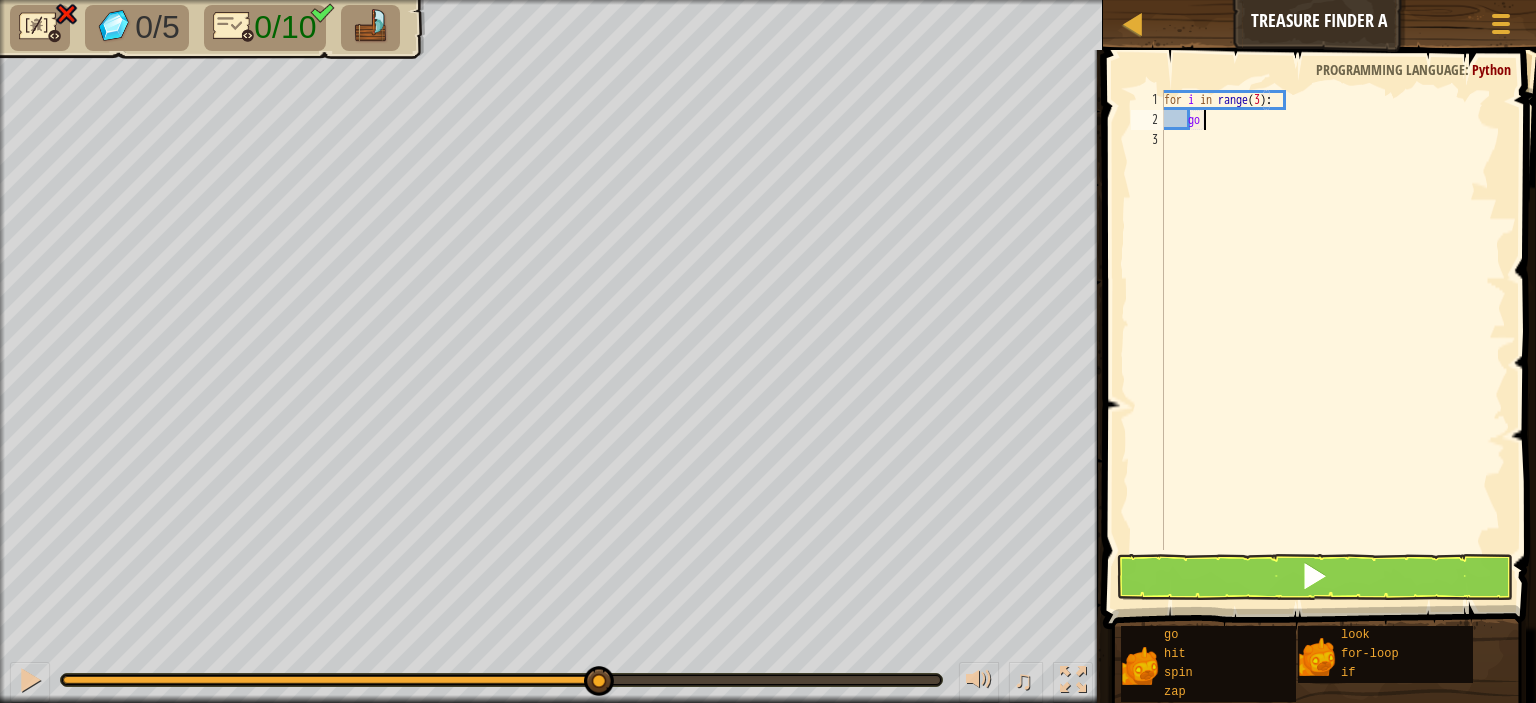type on "g" 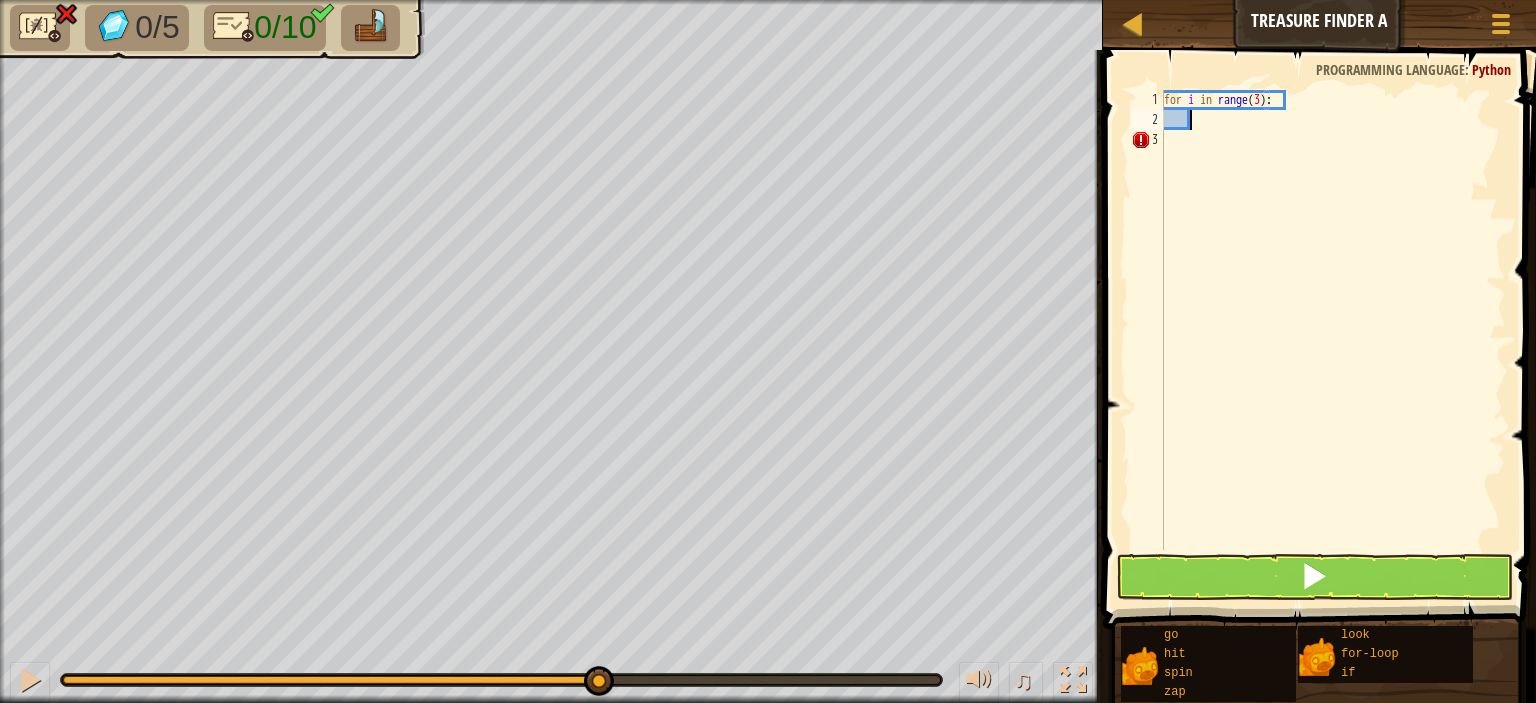 scroll, scrollTop: 9, scrollLeft: 1, axis: both 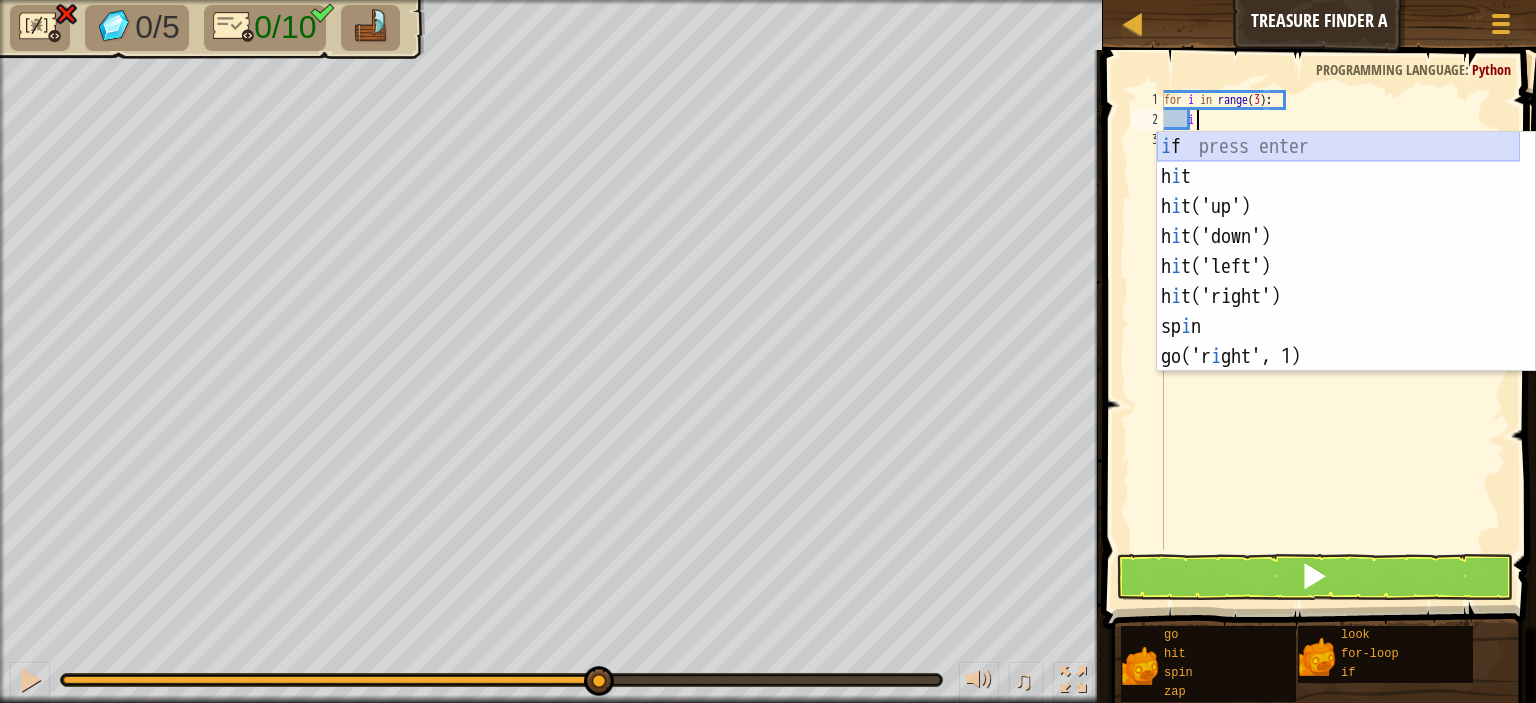 click on "i f press enter h i t press enter h i t('up') press enter h i t('down') press enter h i t('left') press enter h i t('right') press enter sp i n press enter go('r i ght', 1) press enter zap('r i ght') press enter" at bounding box center [1338, 282] 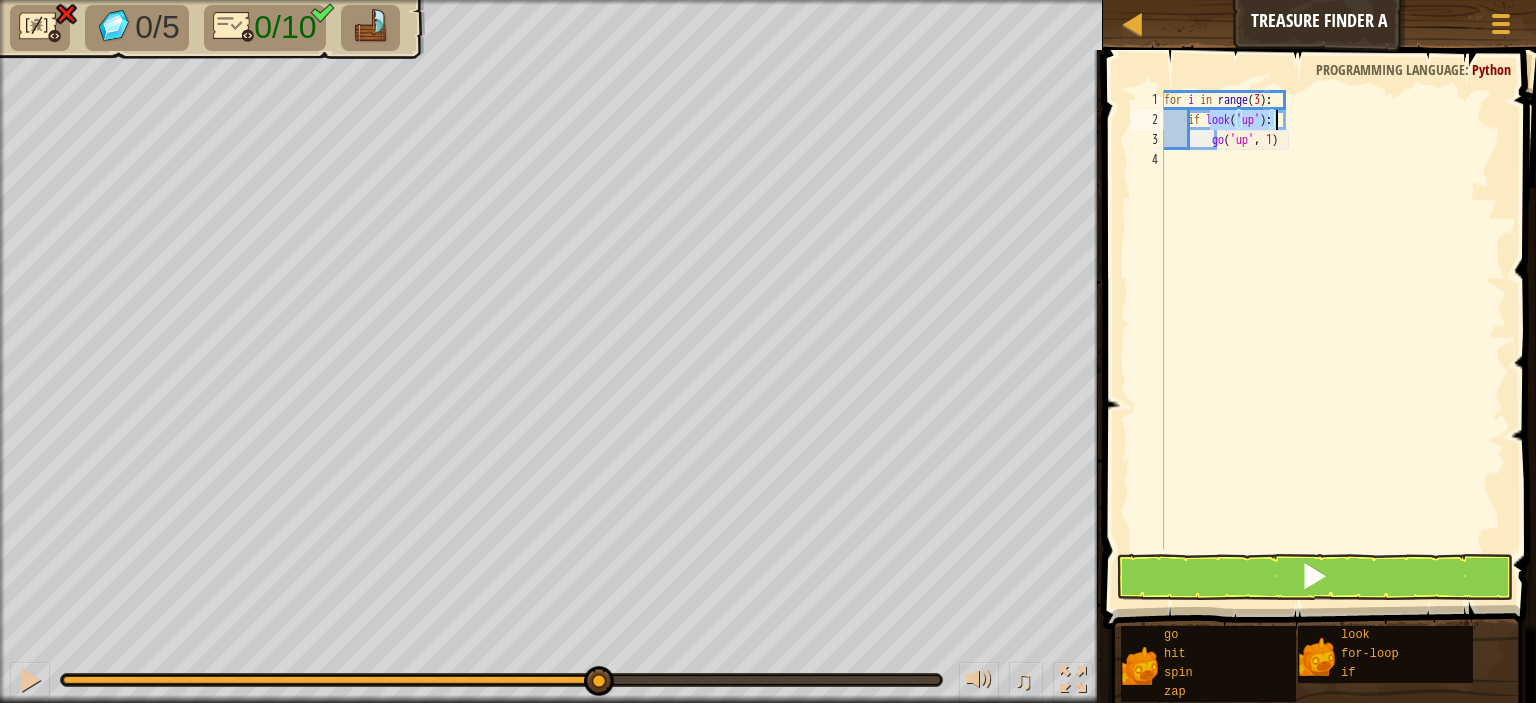 click on "for   i   in   range ( 3 ) :      if   look ( 'up' ) :          go ( 'up' ,   1 )" at bounding box center (1333, 320) 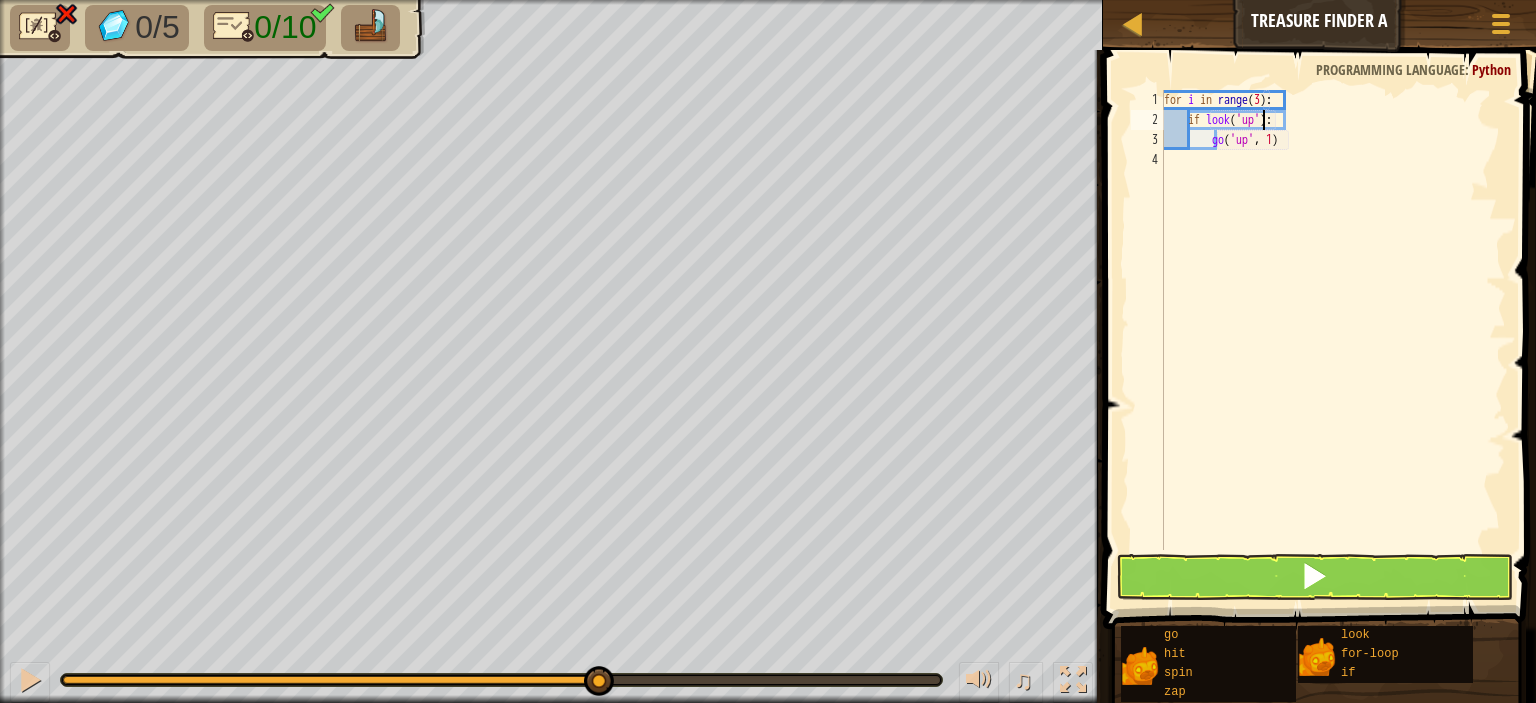 click on "for   i   in   range ( 3 ) :      if   look ( 'up' ) :          go ( 'up' ,   1 )" at bounding box center (1333, 340) 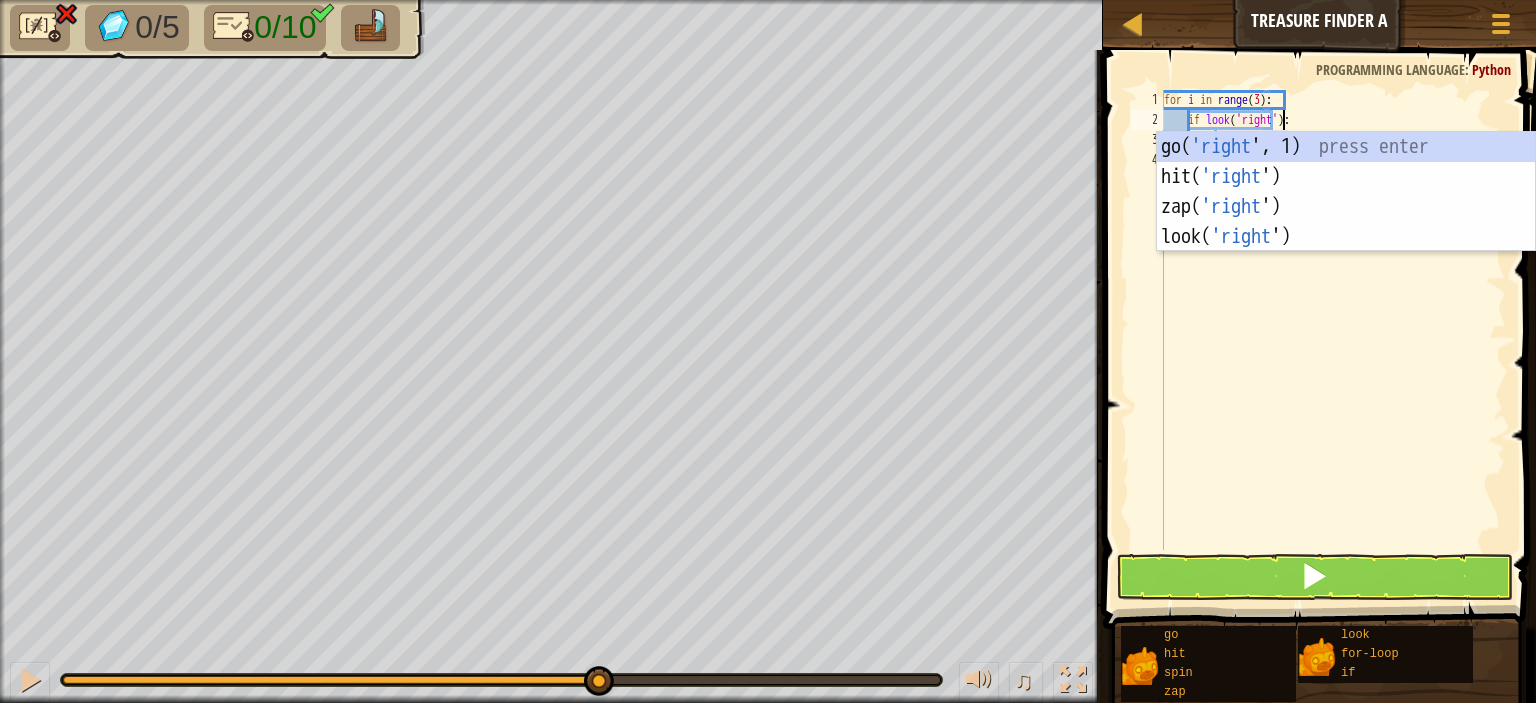 scroll, scrollTop: 9, scrollLeft: 9, axis: both 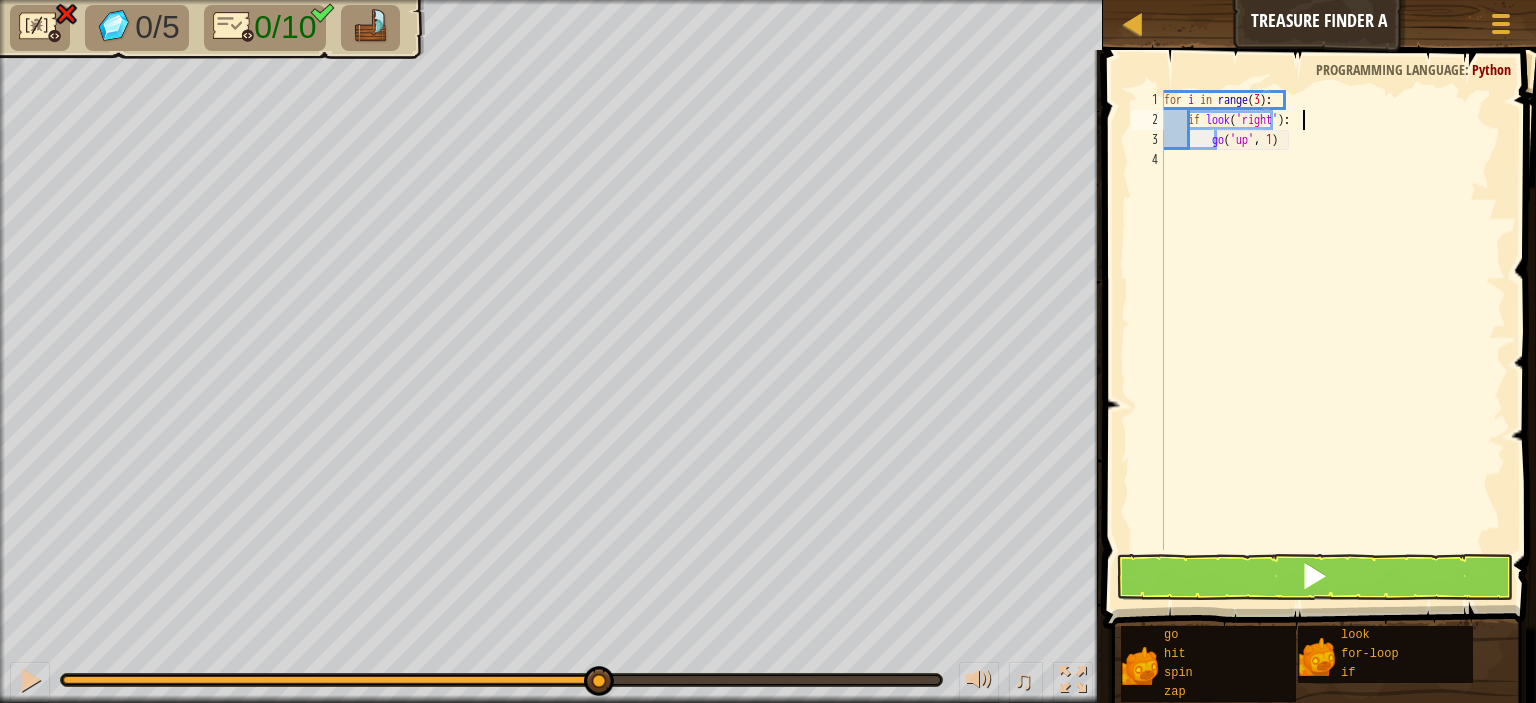 click on "for   i   in   range ( 3 ) :      if   look ( 'right' ) :          go ( 'up' ,   1 )" at bounding box center [1333, 340] 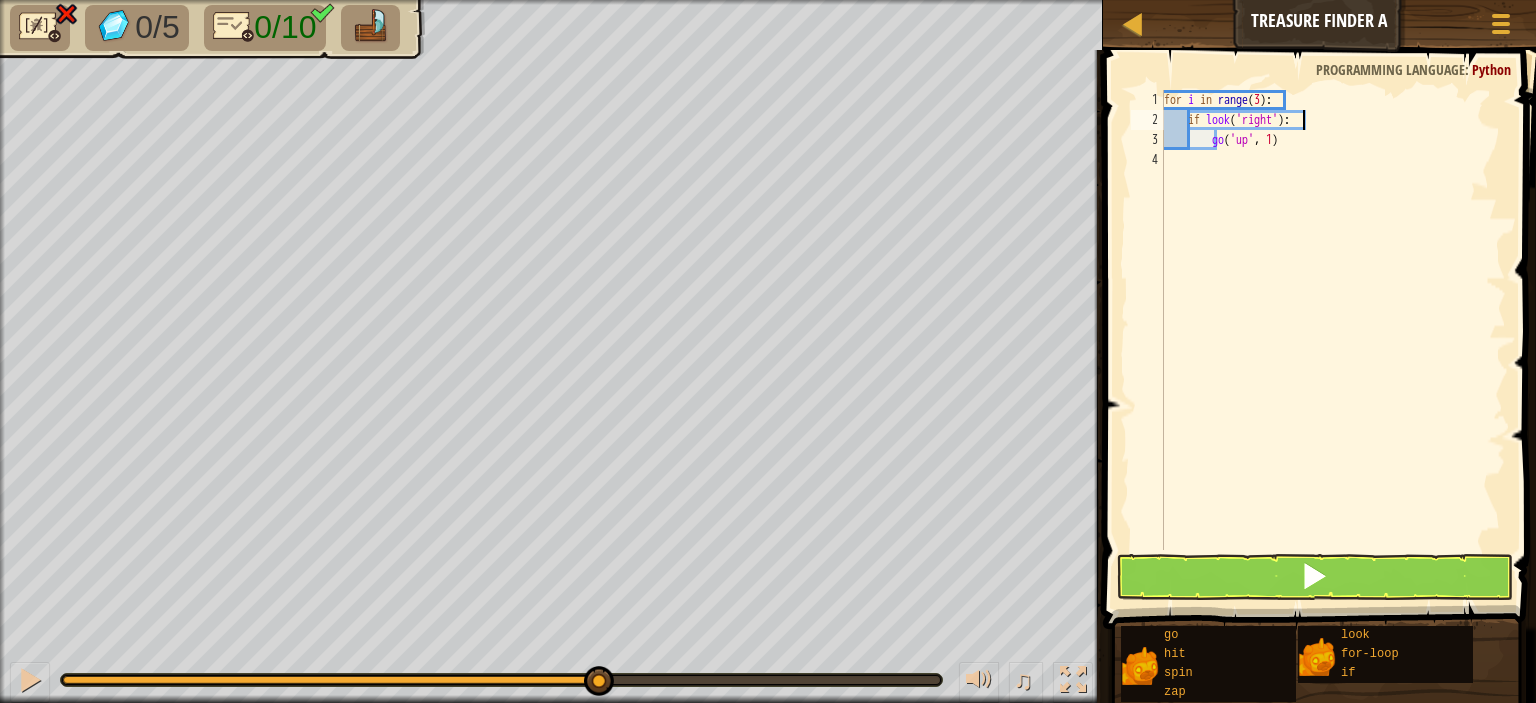 click on "for   i   in   range ( 3 ) :      if   look ( 'right' ) :          go ( 'up' ,   1 )" at bounding box center (1333, 340) 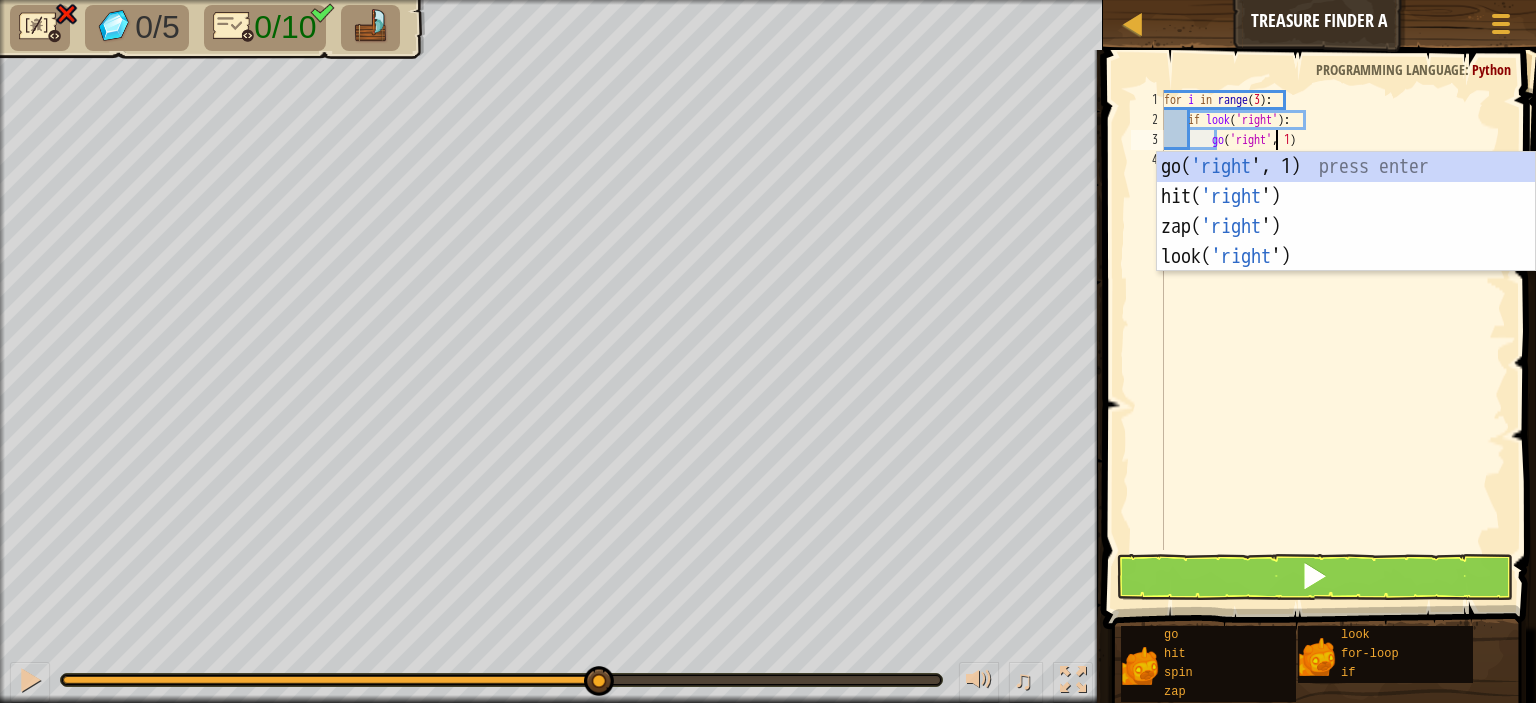 scroll, scrollTop: 9, scrollLeft: 8, axis: both 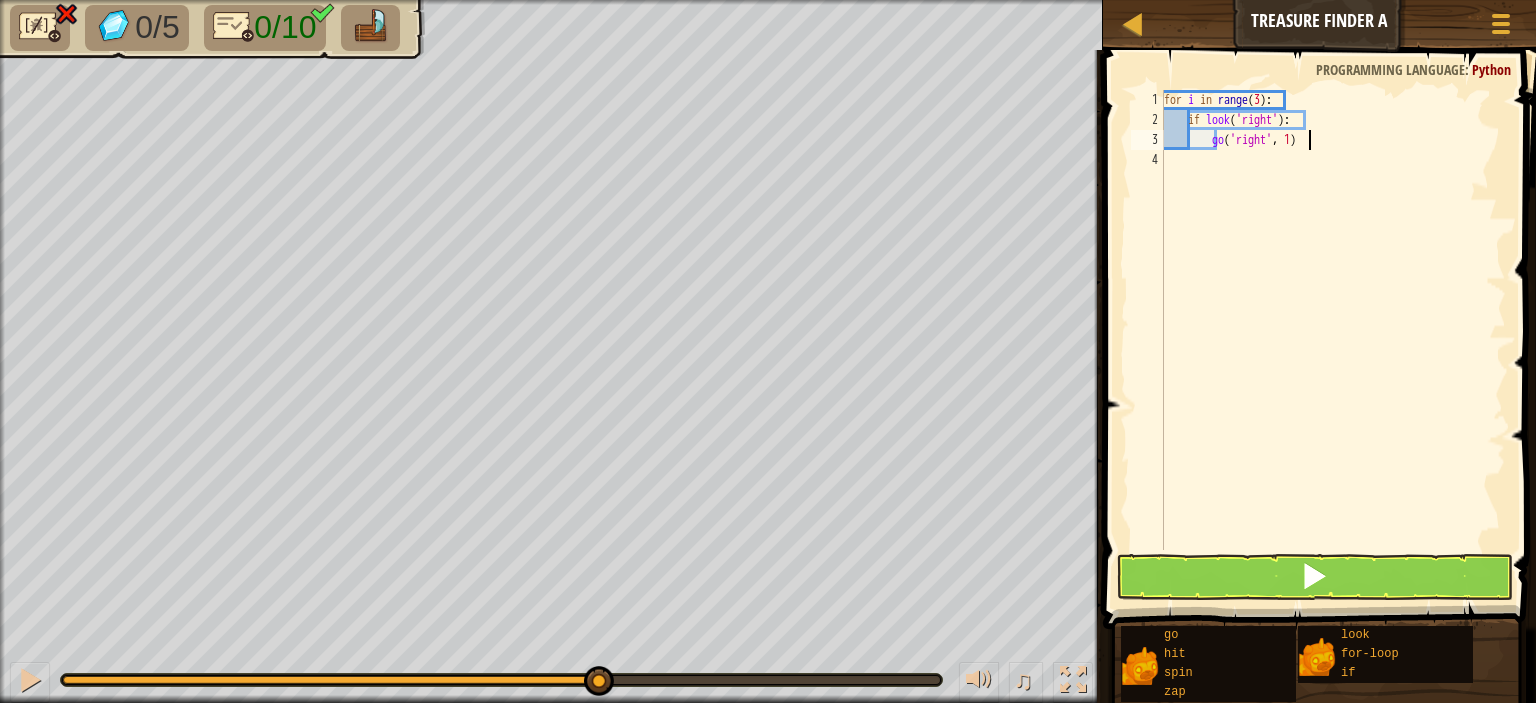 click on "for   i   in   range ( 3 ) :      if   look ( 'right' ) :          go ( 'right' ,   1 )" at bounding box center (1333, 340) 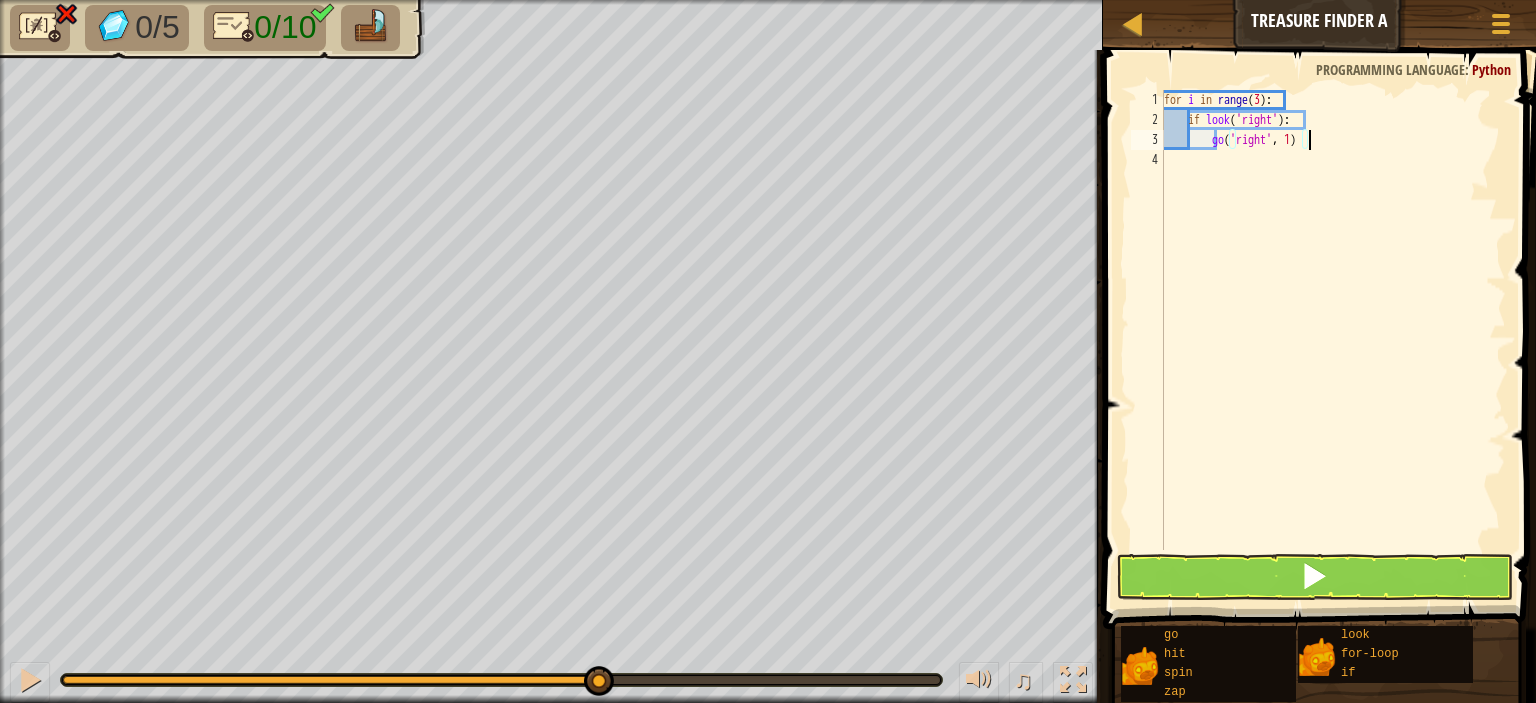 click on "for   i   in   range ( 3 ) :      if   look ( 'right' ) :          go ( 'right' ,   1 )" at bounding box center [1333, 340] 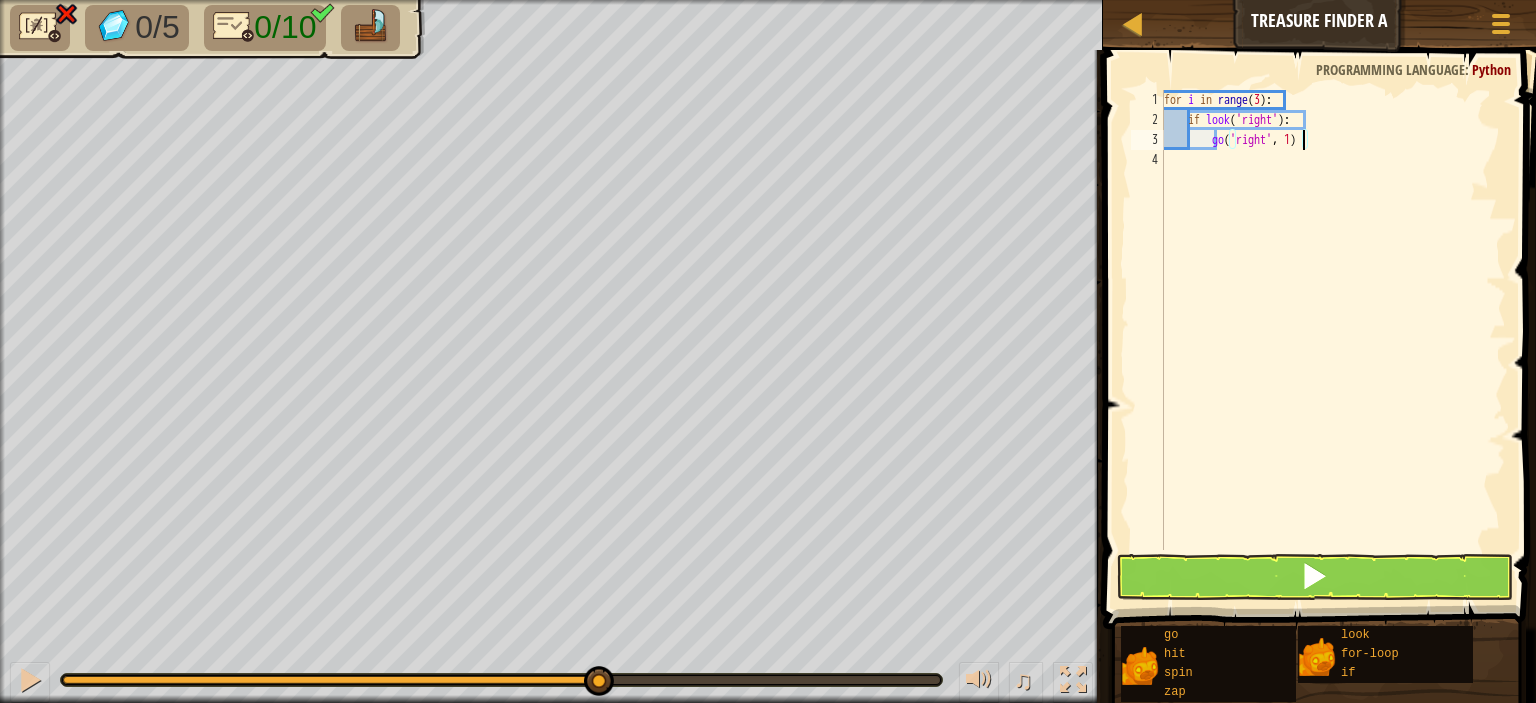 type on "go('right', 2)" 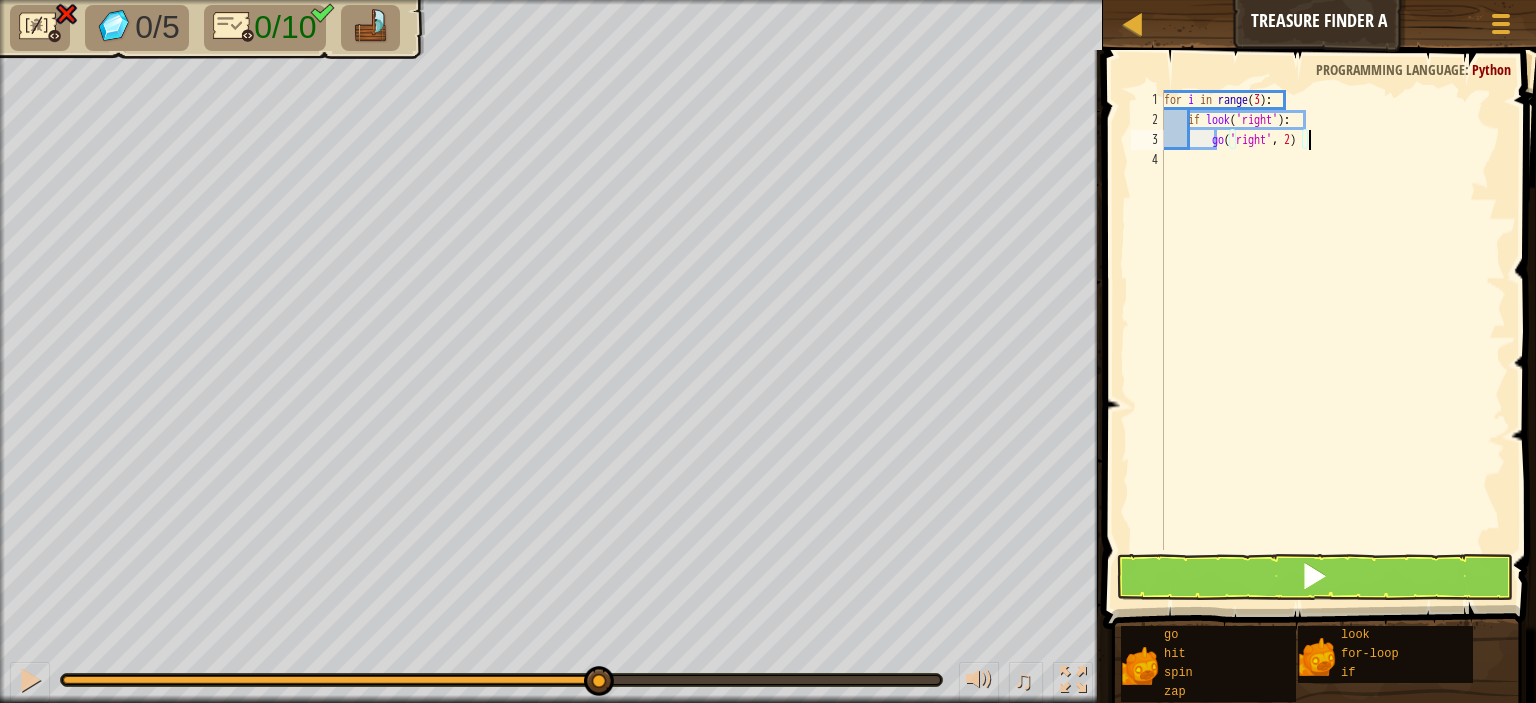 click on "for   i   in   range ( 3 ) :      if   look ( 'right' ) :          go ( 'right' ,   2 )" at bounding box center [1333, 340] 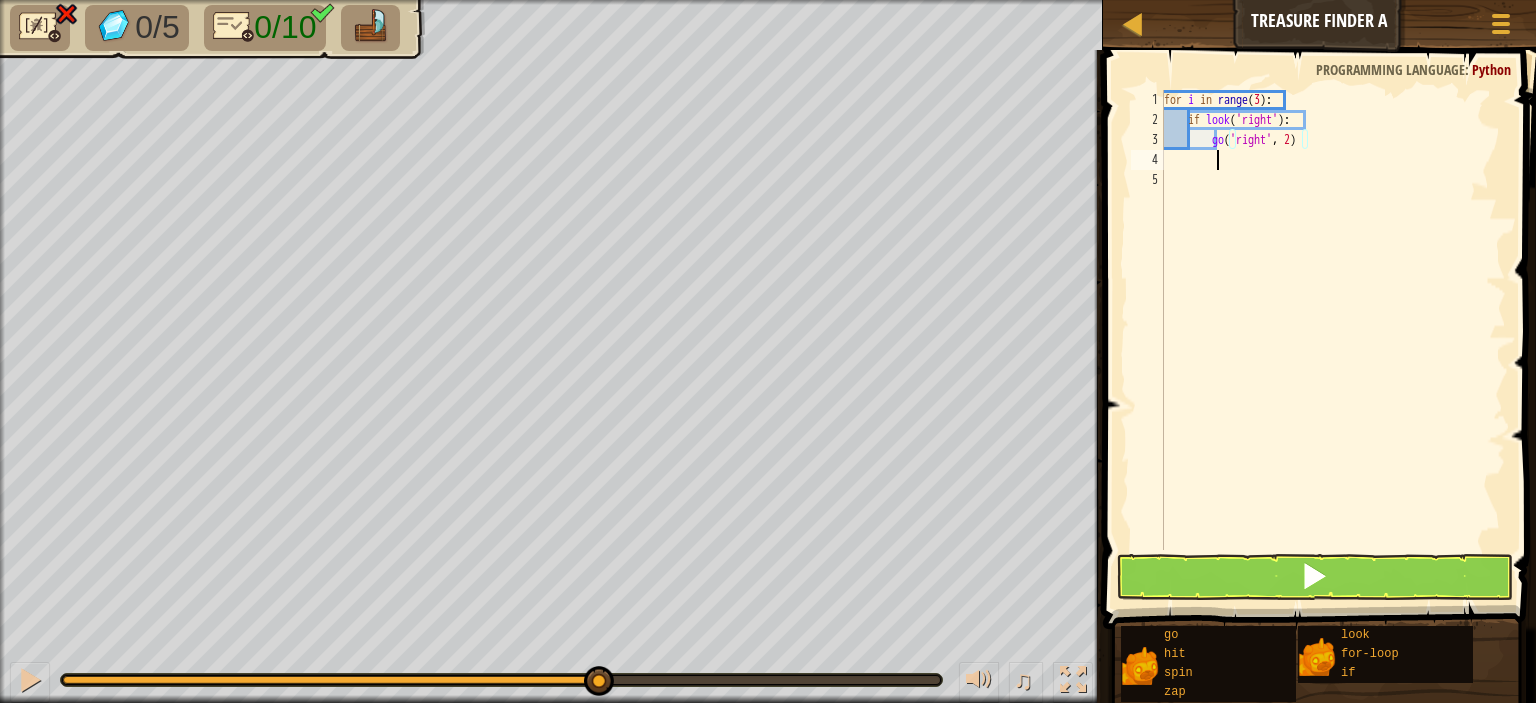 scroll, scrollTop: 9, scrollLeft: 3, axis: both 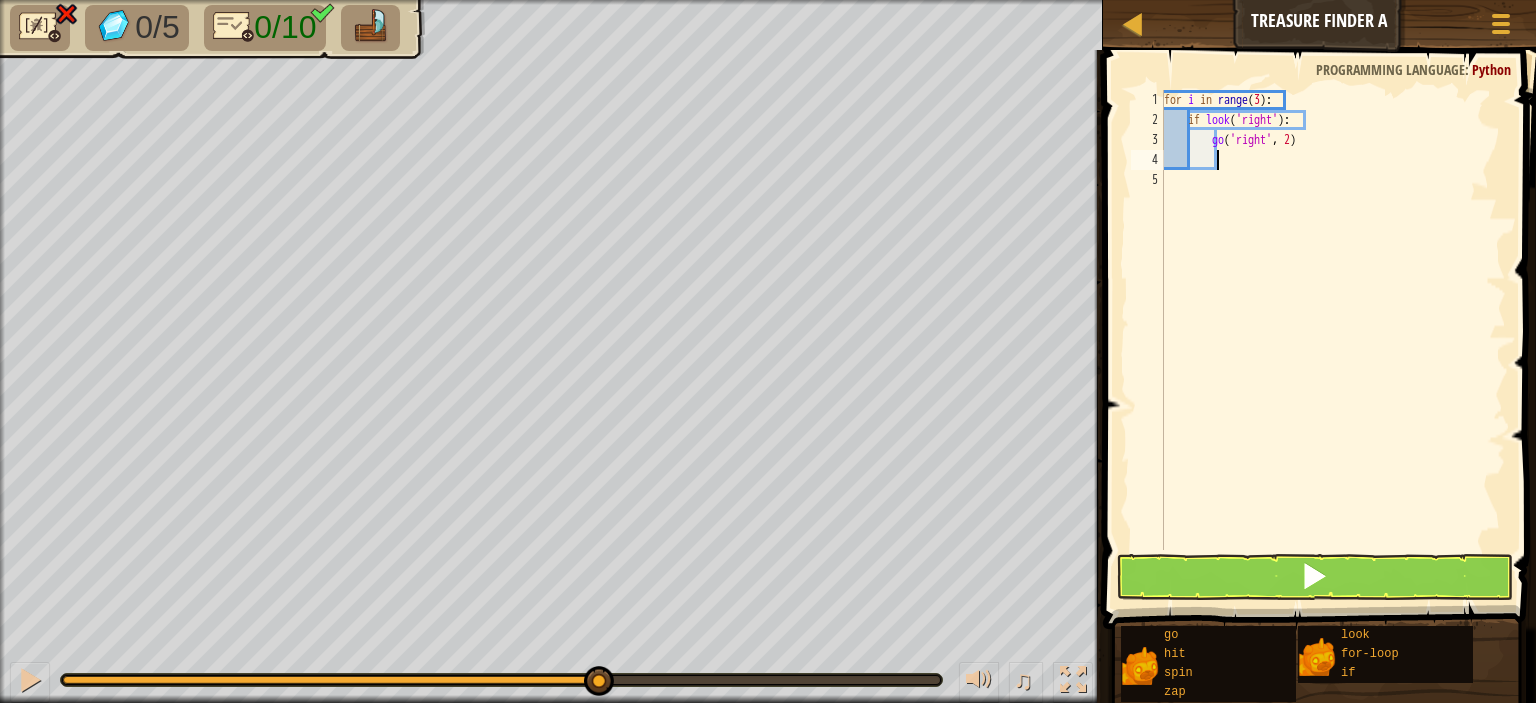 type on "g" 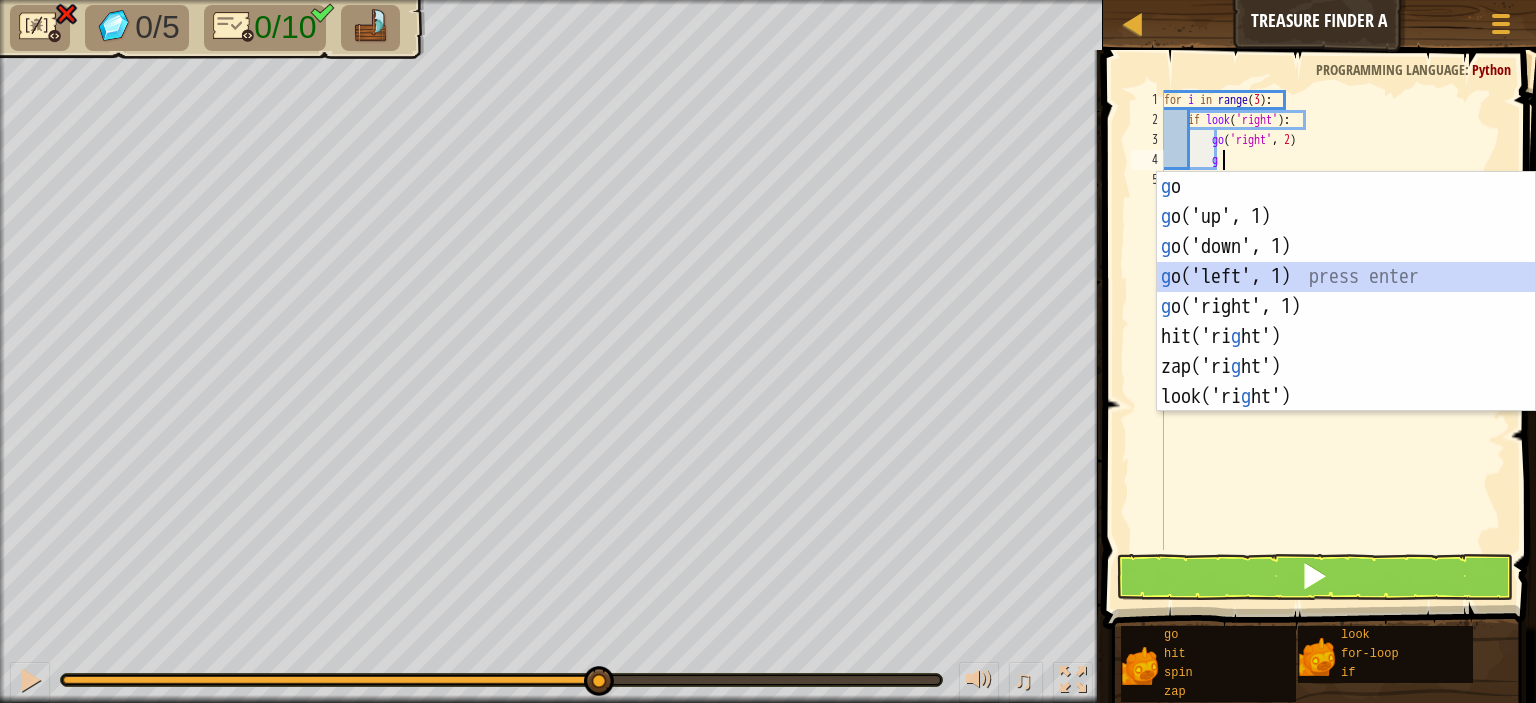 click on "g o press enter g o('up', 1) press enter g o('down', 1) press enter g o('left', 1) press enter g o('right', 1) press enter hit('ri g ht') press enter zap('ri g ht') press enter look('ri g ht') press enter" at bounding box center (1346, 322) 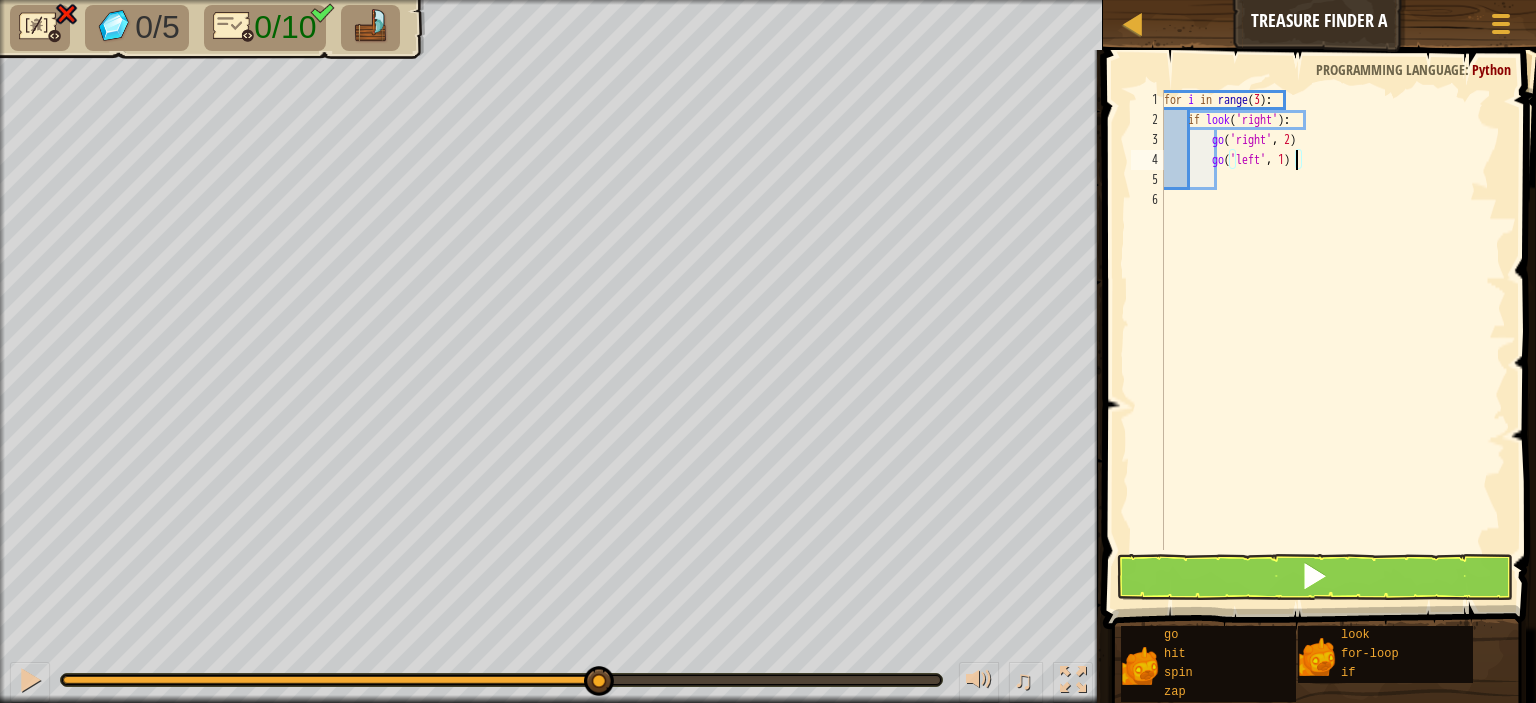click on "for   i   in   range ( 3 ) :      if   look ( 'right' ) :          go ( 'right' ,   2 )          go ( 'left' ,   1 )" at bounding box center [1333, 340] 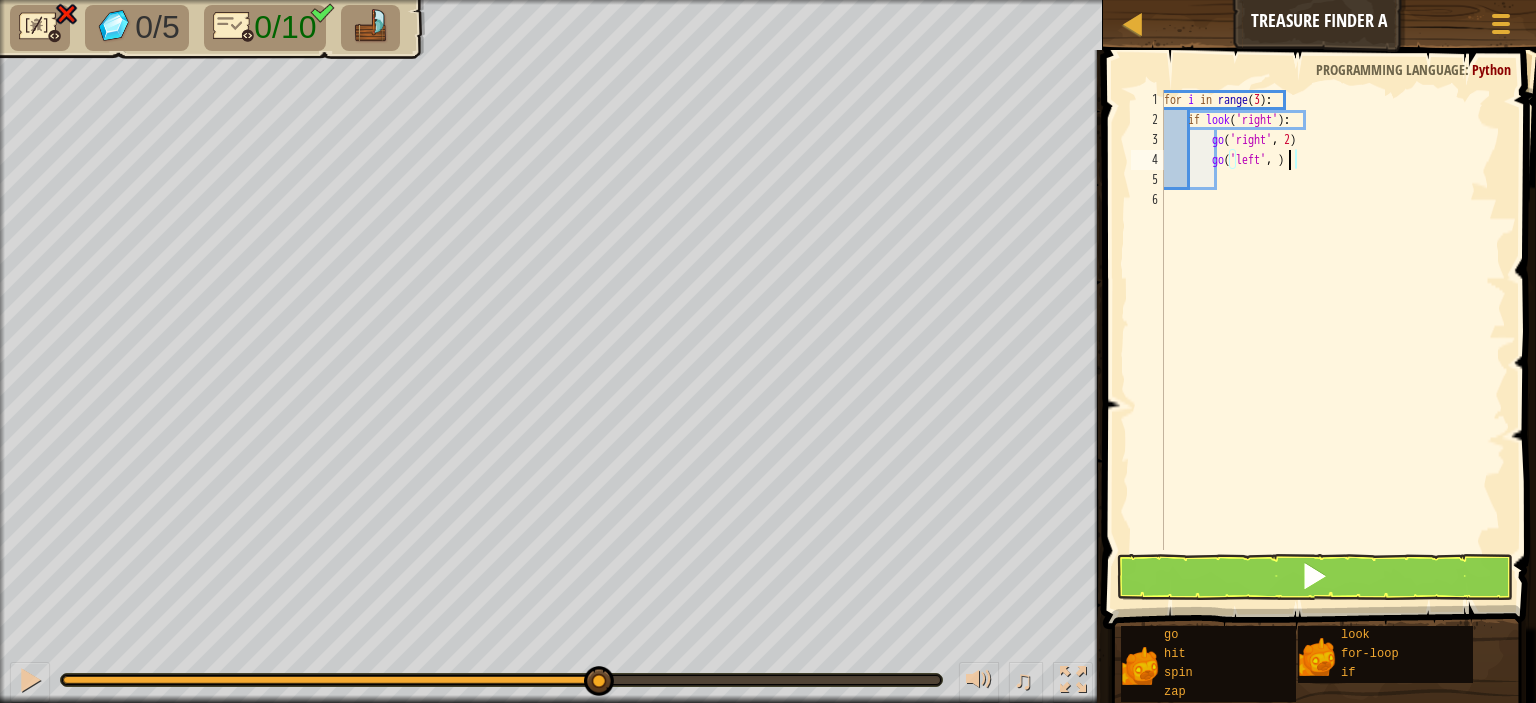 type on "go('left', 2)" 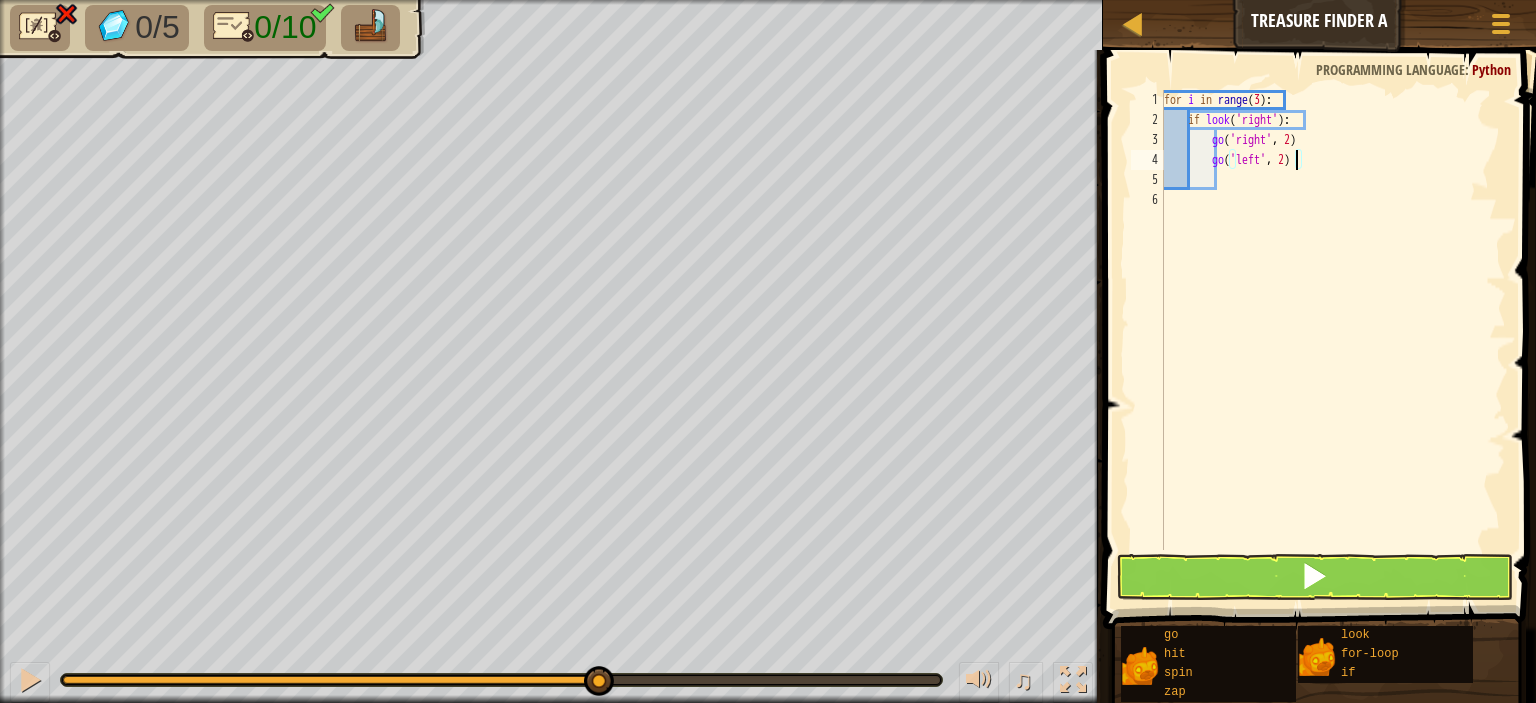 click on "for   i   in   range ( 3 ) :      if   look ( 'right' ) :          go ( 'right' ,   2 )          go ( 'left' ,   2 )" at bounding box center (1333, 340) 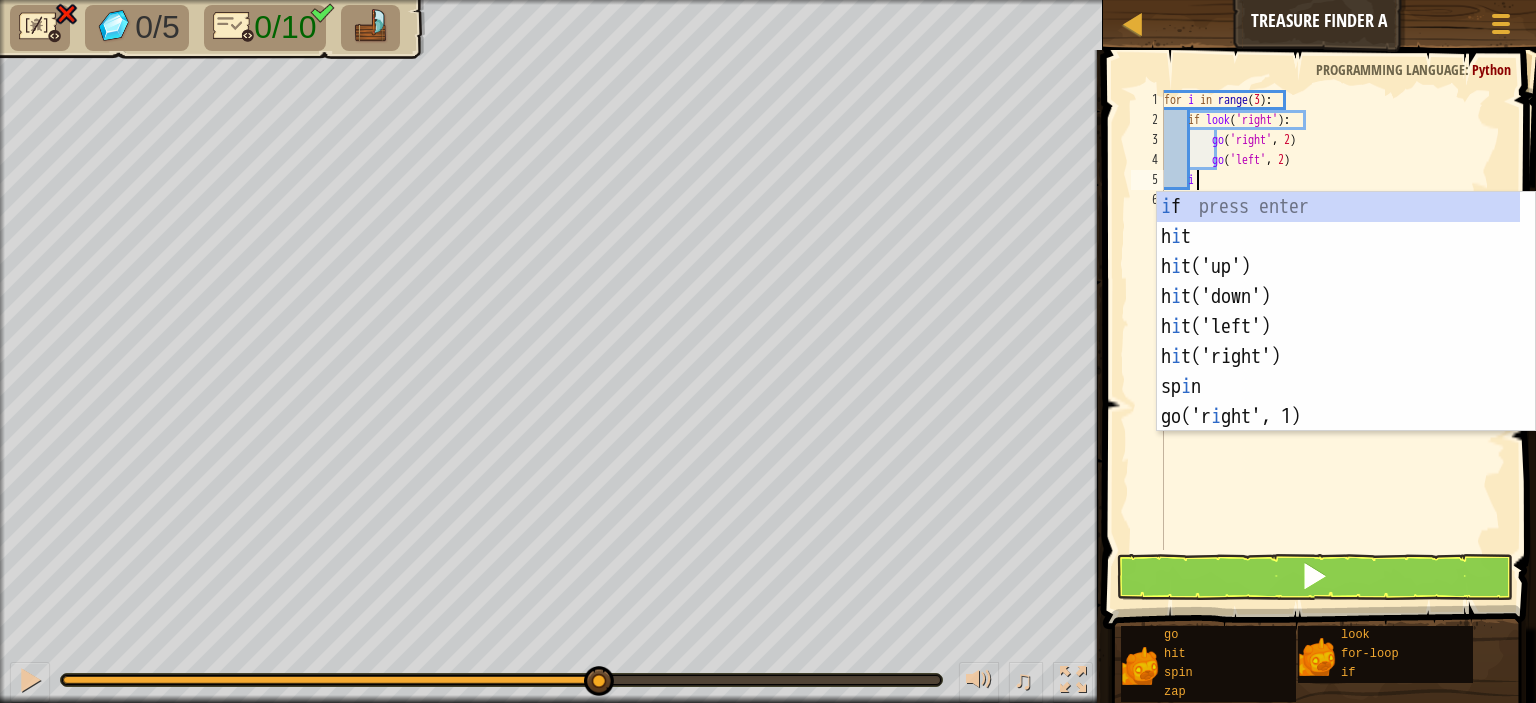 scroll, scrollTop: 9, scrollLeft: 1, axis: both 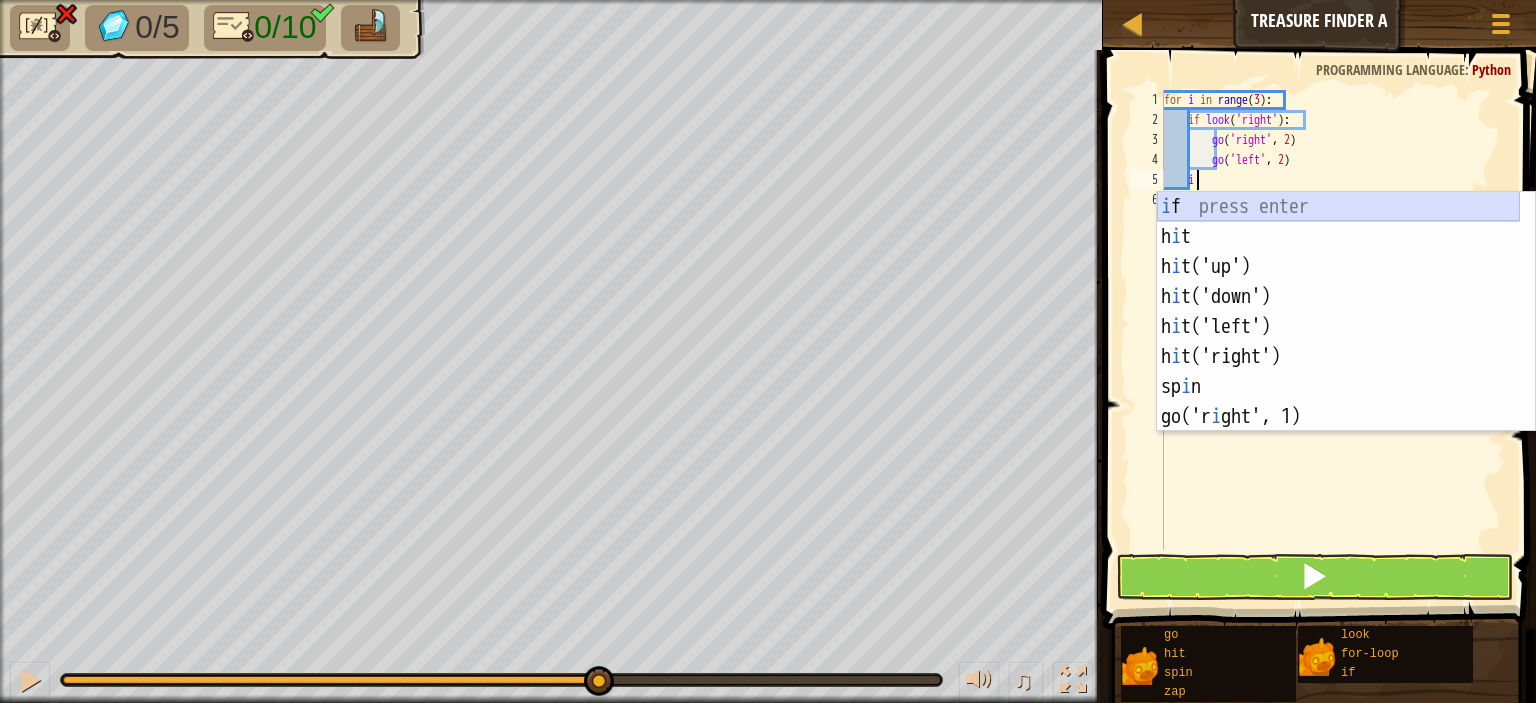 click on "i f press enter h i t press enter h i t('up') press enter h i t('down') press enter h i t('left') press enter h i t('right') press enter sp i n press enter go('r i ght', 1) press enter zap('r i ght') press enter" at bounding box center (1338, 342) 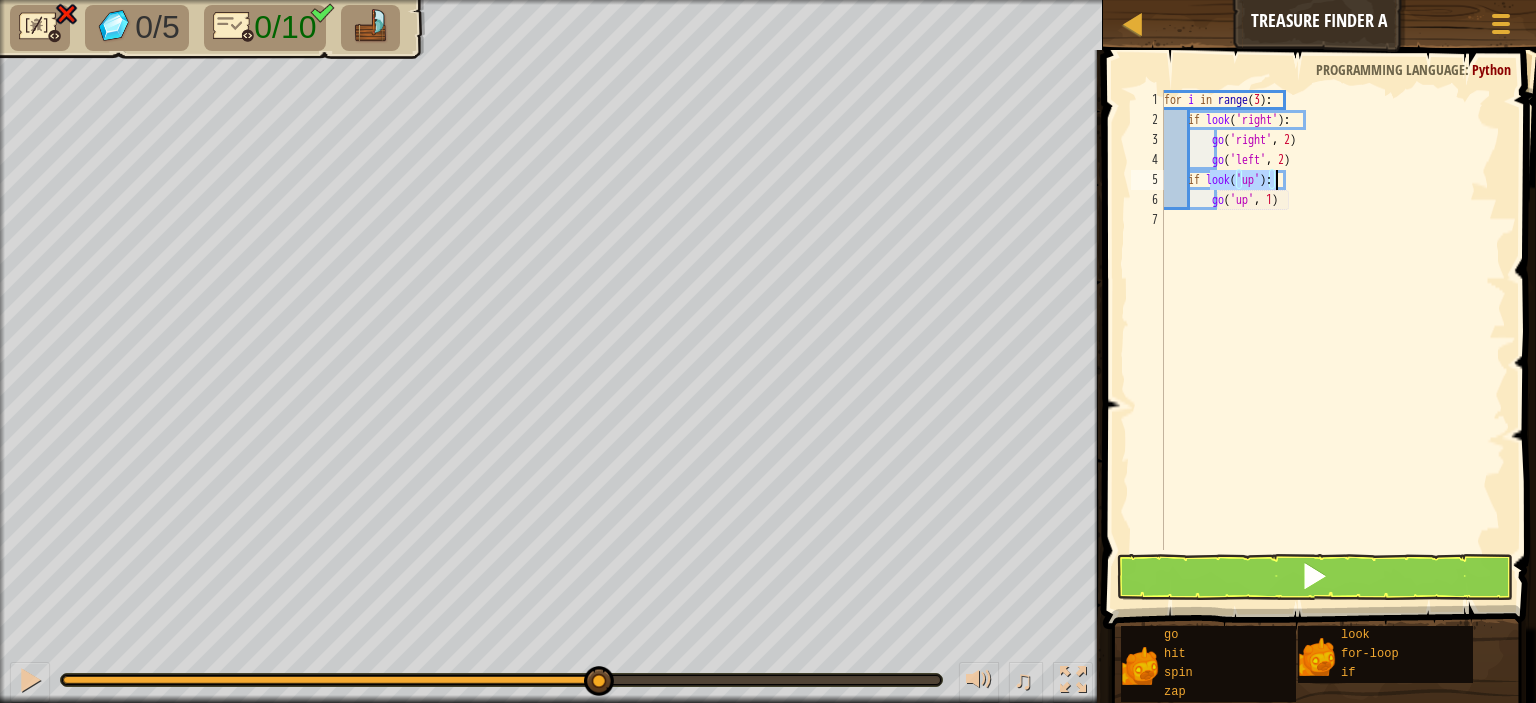 click on "for   i   in   range ( 3 ) :      if   look ( 'right' ) :          go ( 'right' ,   2 )          go ( 'left' ,   2 )      if   look ( 'up' ) :          go ( 'up' ,   1 )" at bounding box center [1333, 320] 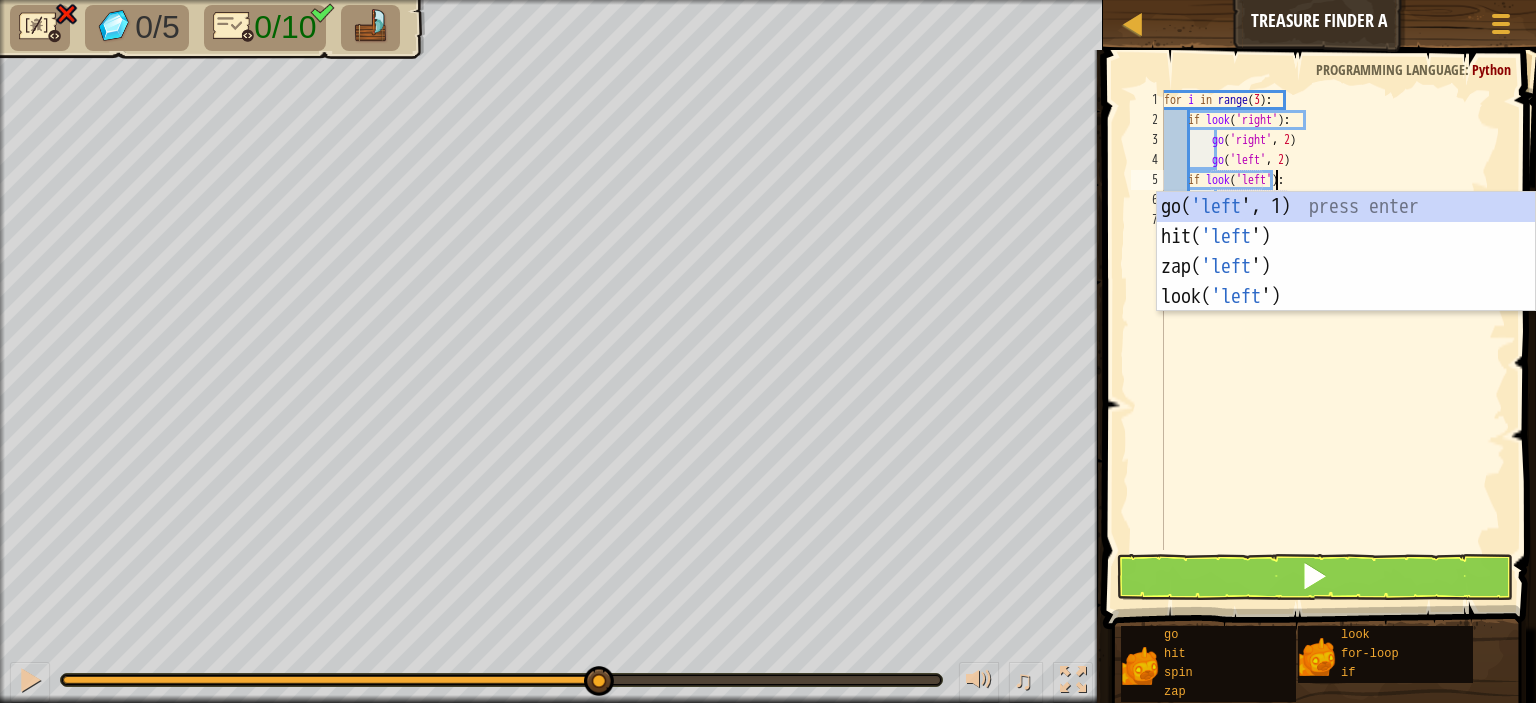 scroll, scrollTop: 9, scrollLeft: 8, axis: both 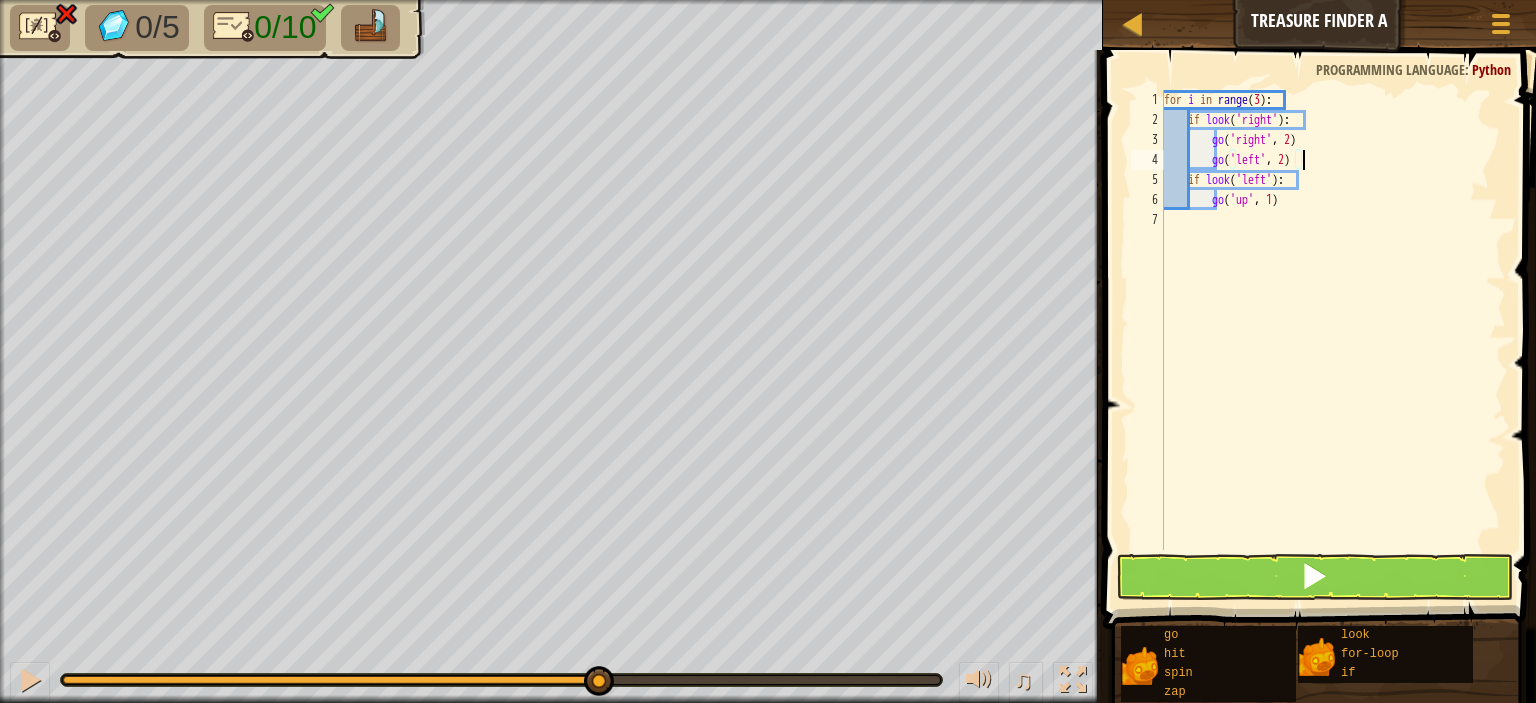 click on "for   i   in   range ( 3 ) :      if   look ( 'right' ) :          go ( 'right' ,   2 )          go ( 'left' ,   2 )      if   look ( 'left' ) :          go ( 'up' ,   1 )" at bounding box center [1333, 340] 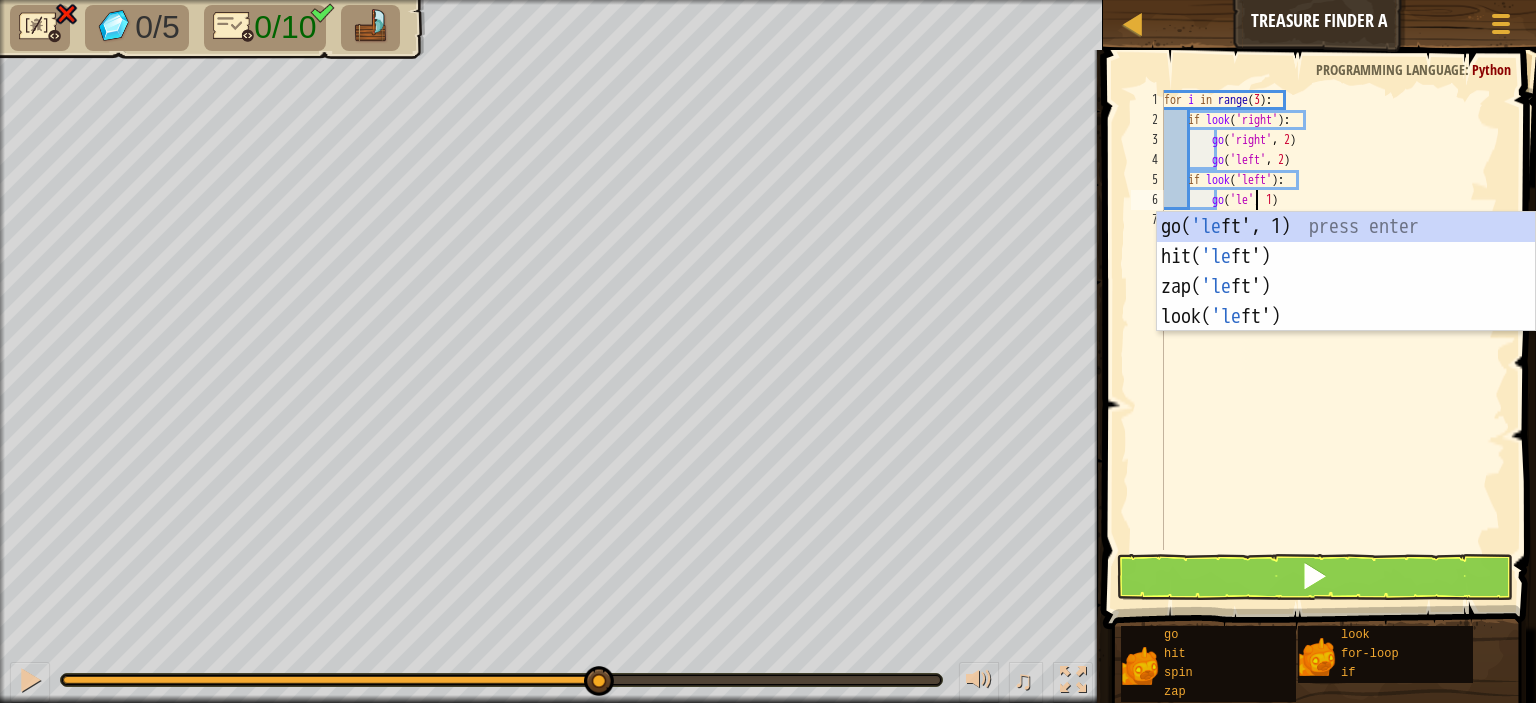 scroll, scrollTop: 9, scrollLeft: 8, axis: both 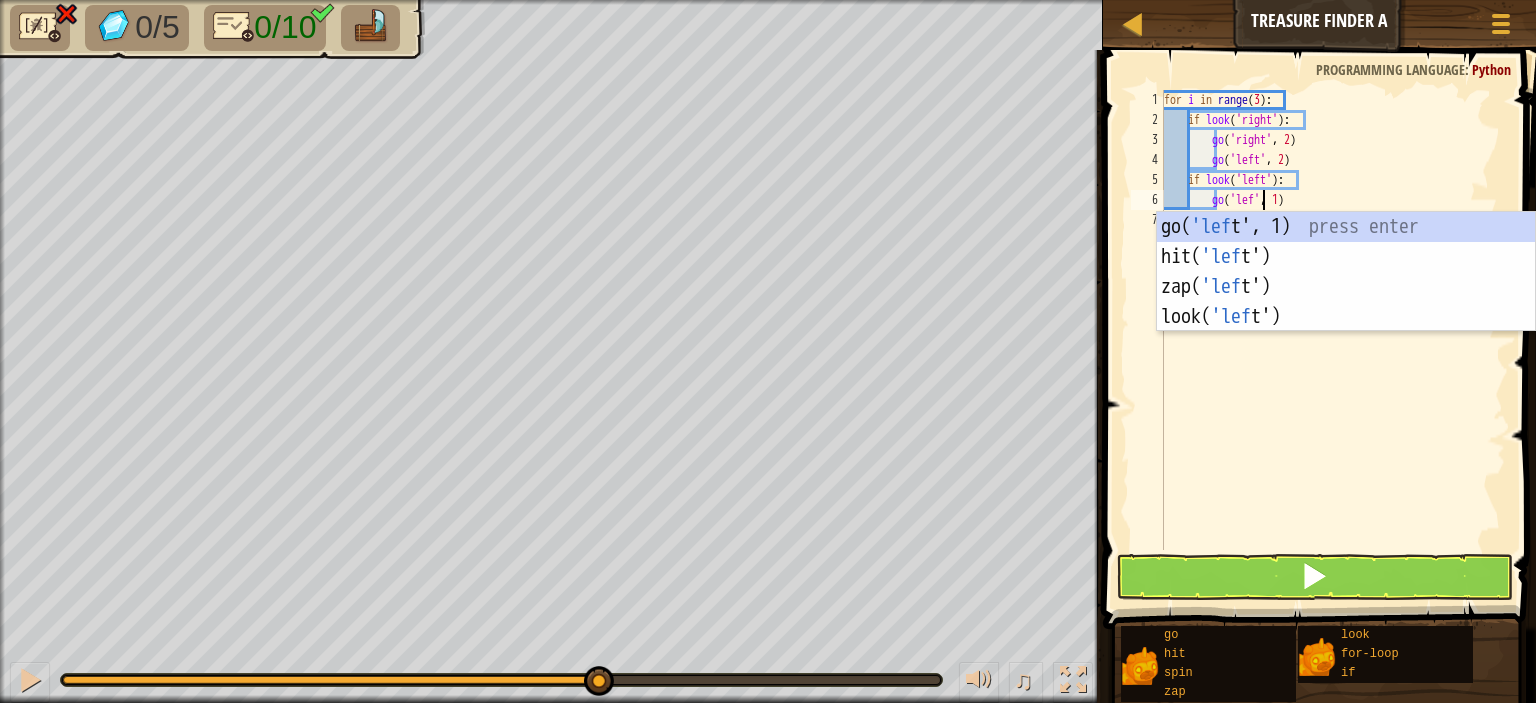 type on "go('left', 1)" 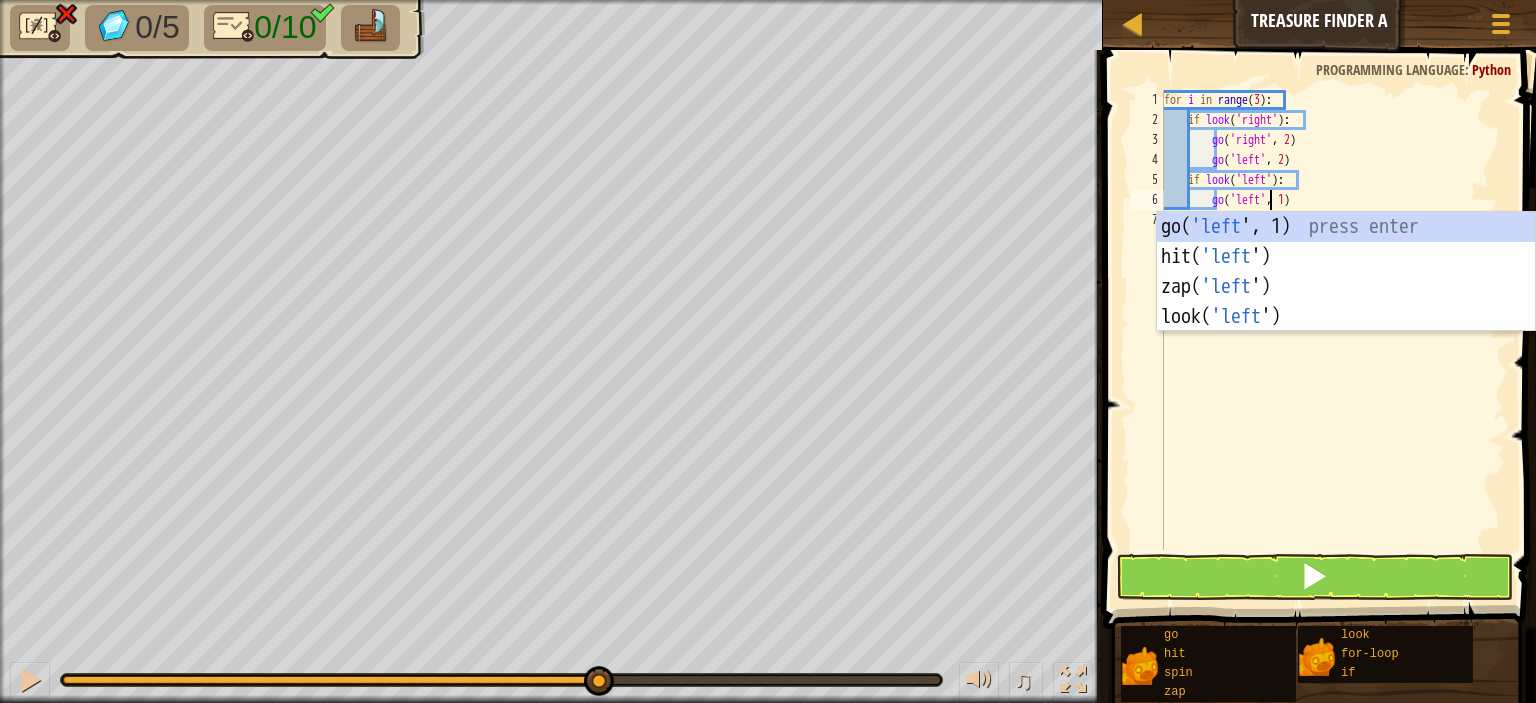 click on "for   i   in   range ( 3 ) :      if   look ( 'right' ) :          go ( 'right' ,   2 )          go ( 'left' ,   2 )      if   look ( 'left' ) :          go ( 'left' ,   1 )" at bounding box center (1333, 340) 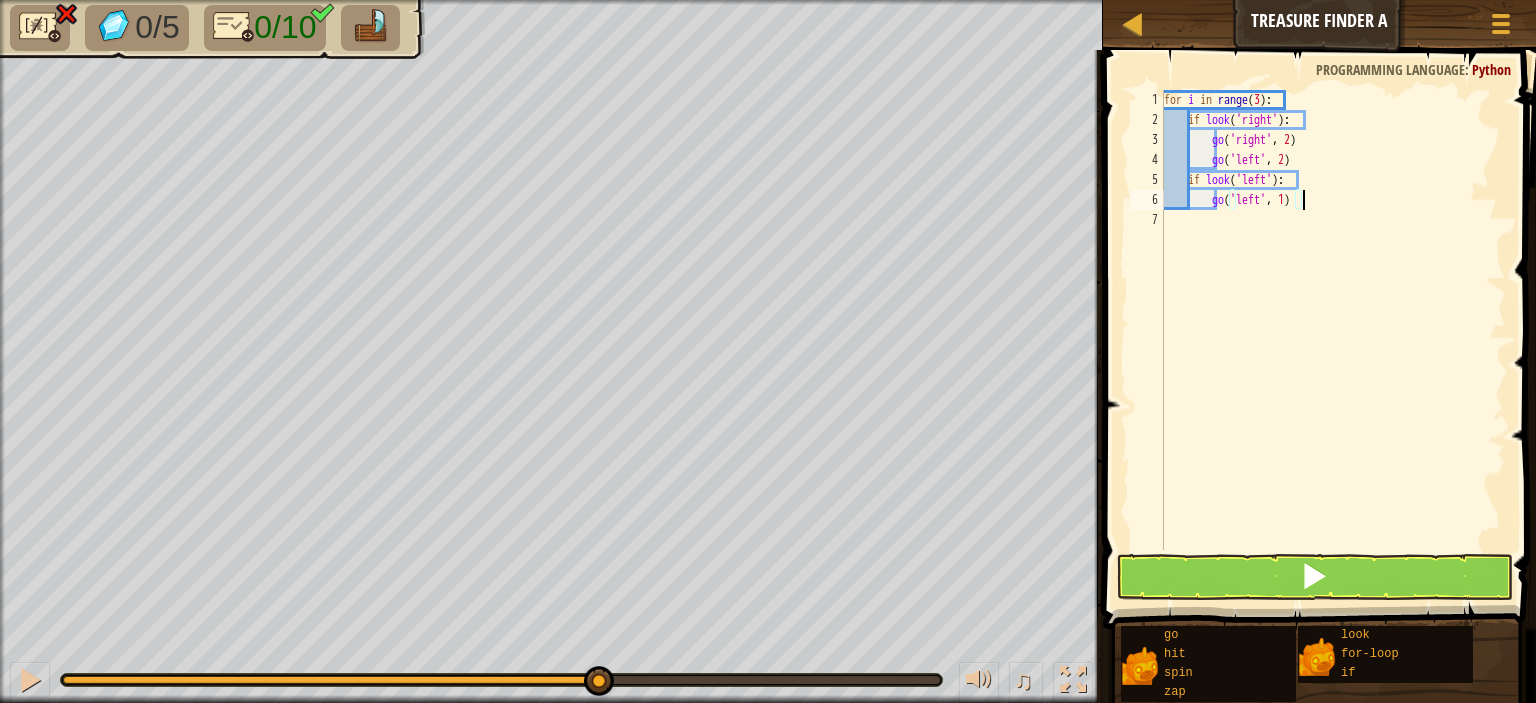 scroll, scrollTop: 9, scrollLeft: 3, axis: both 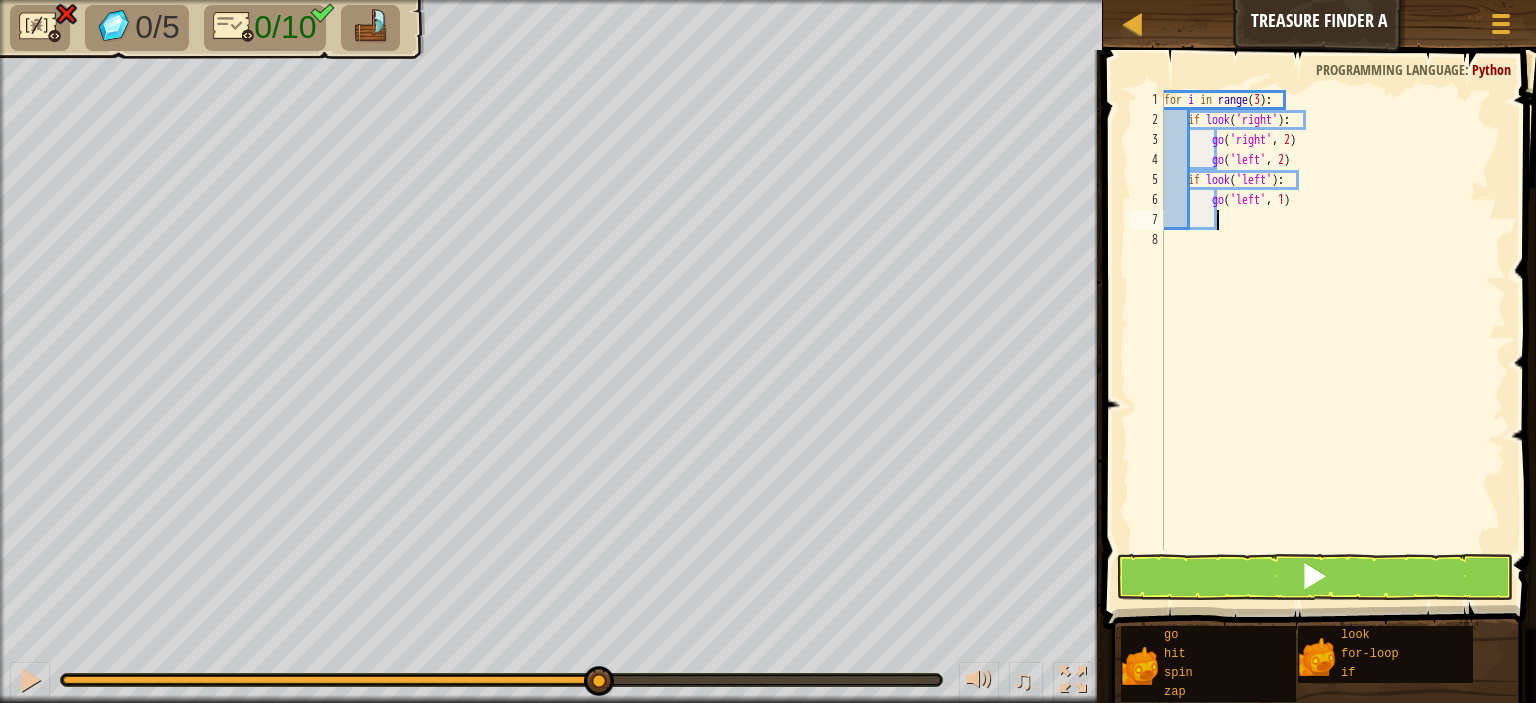 type on "g" 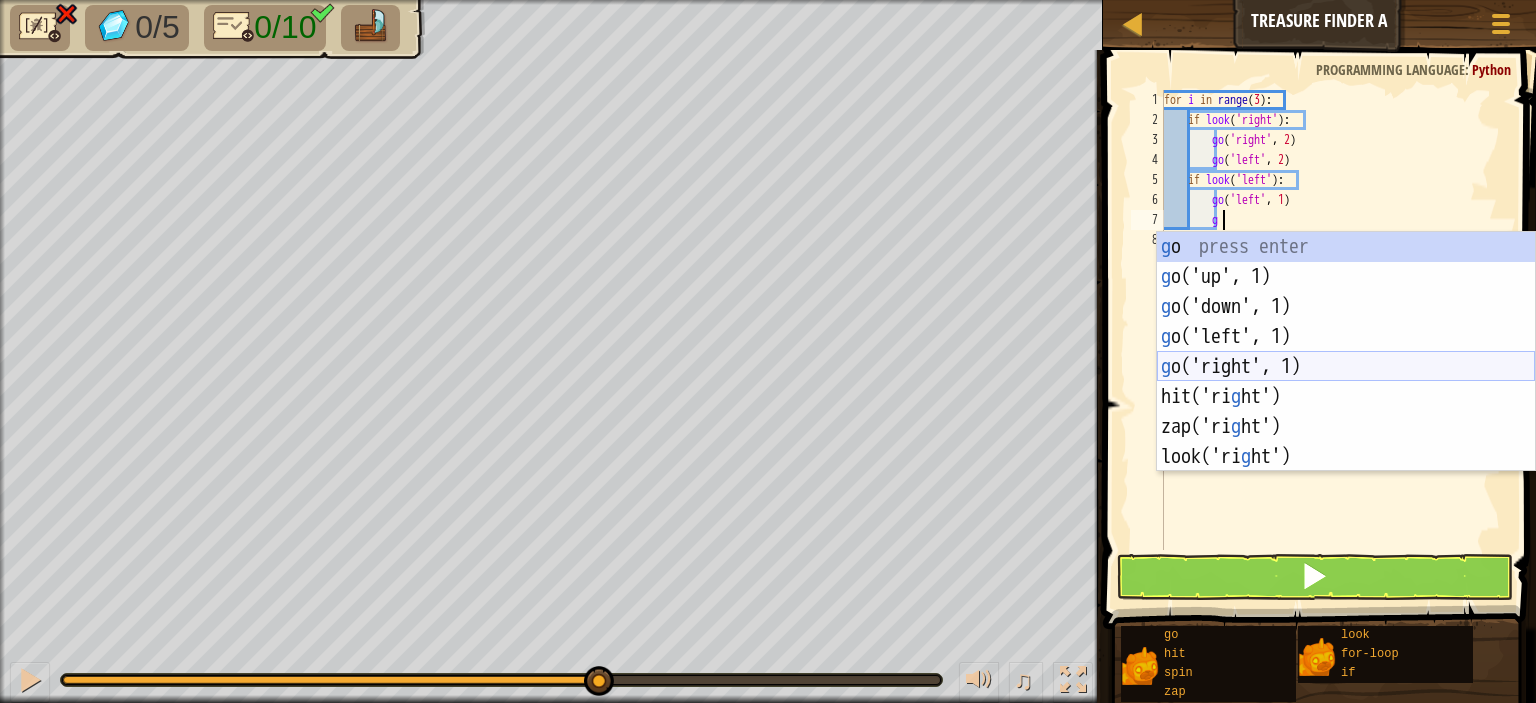 click on "g o press enter g o('up', 1) press enter g o('down', 1) press enter g o('left', 1) press enter g o('right', 1) press enter hit('ri g ht') press enter zap('ri g ht') press enter look('ri g ht') press enter" at bounding box center [1346, 382] 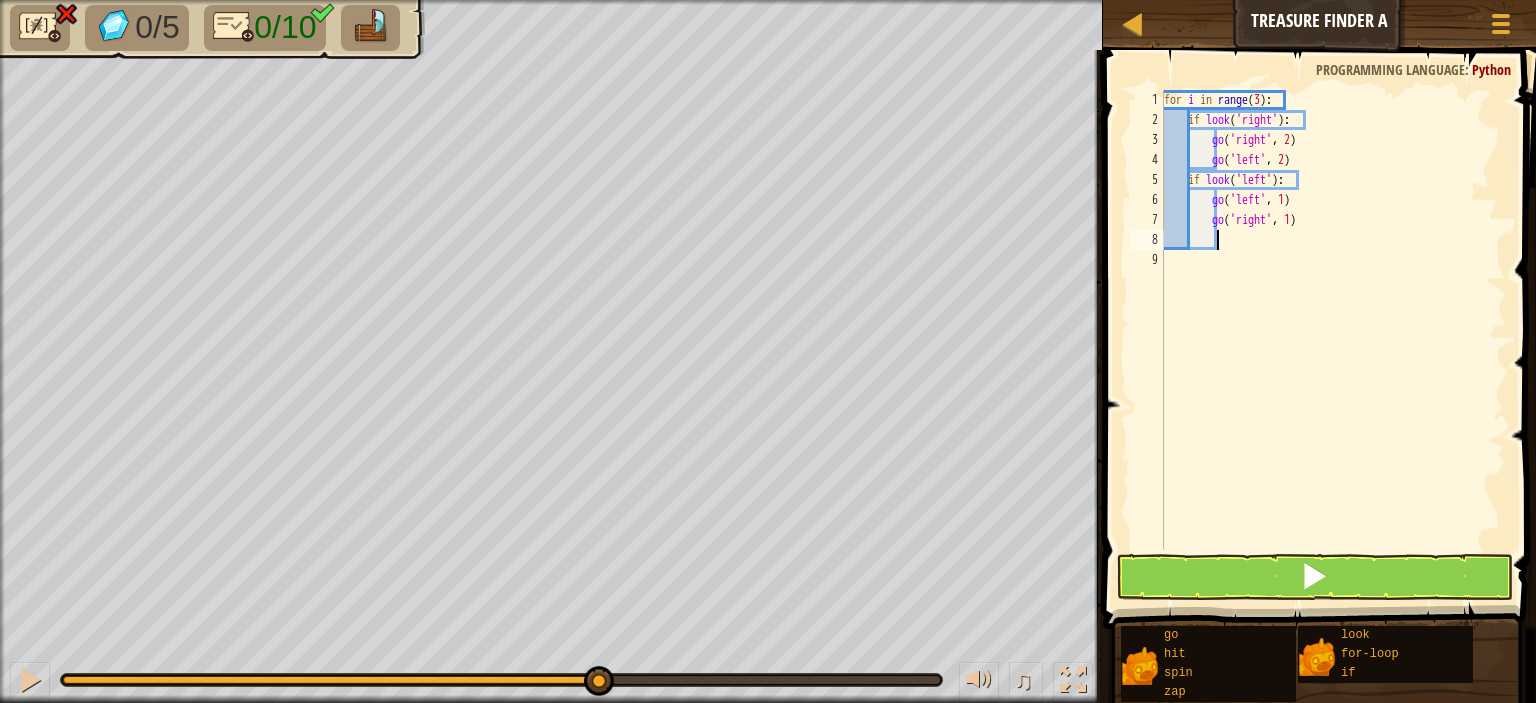 scroll, scrollTop: 9, scrollLeft: 0, axis: vertical 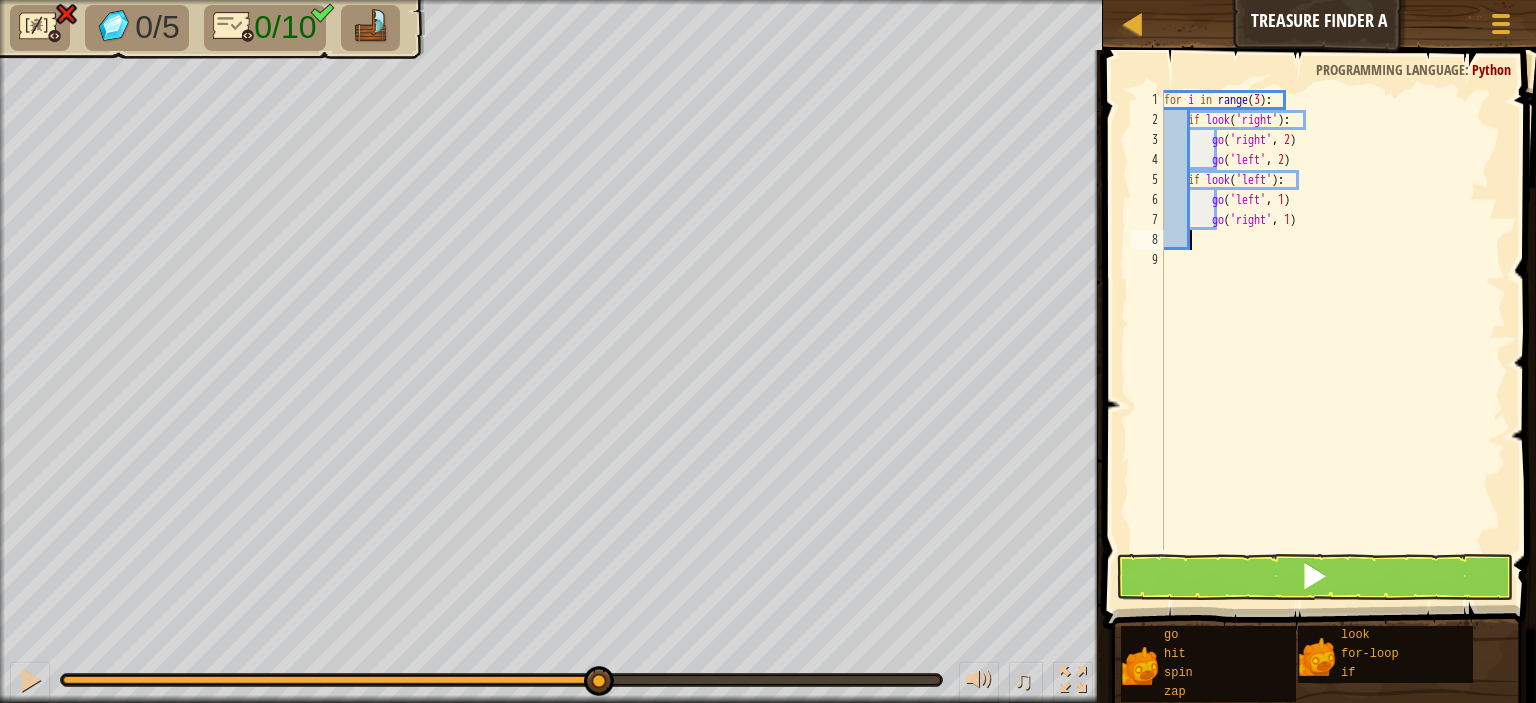 type on "g" 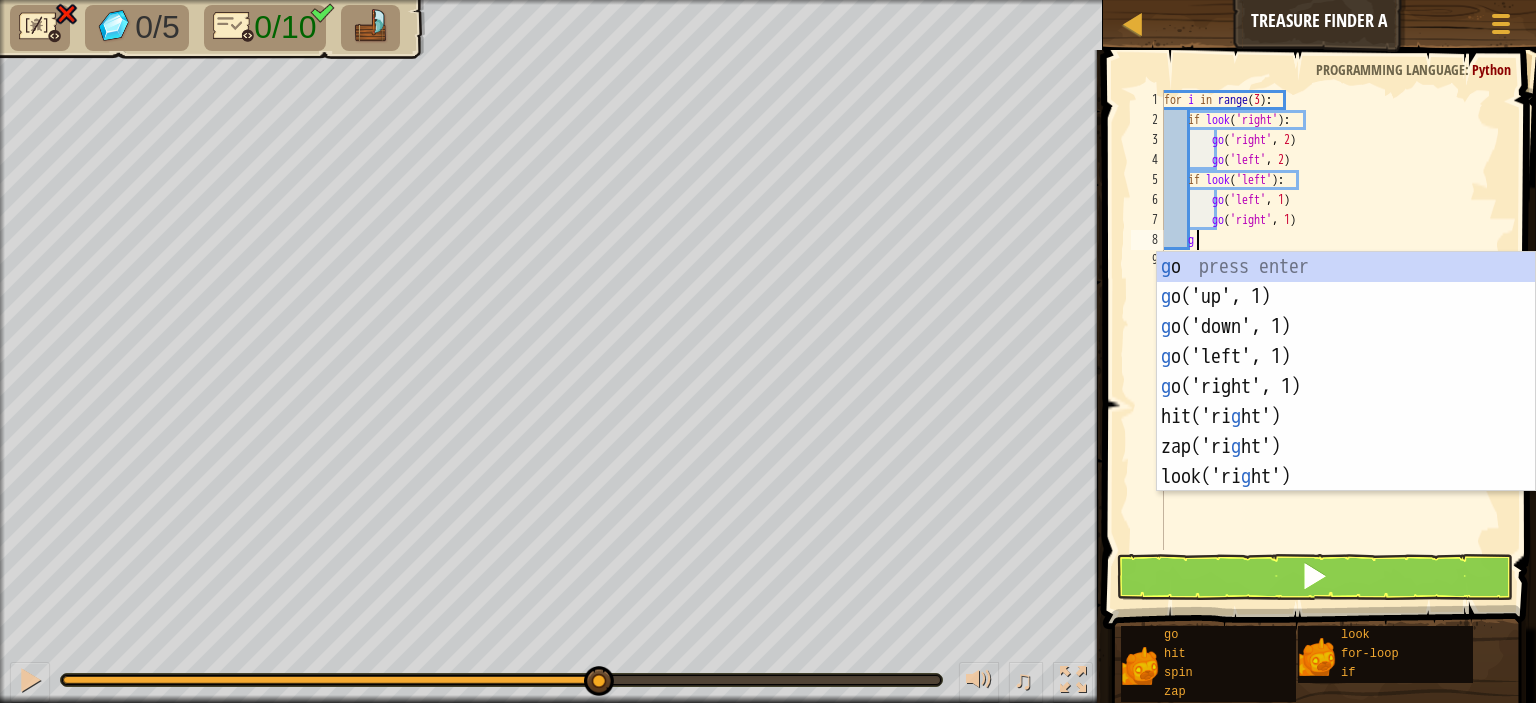 scroll, scrollTop: 9, scrollLeft: 1, axis: both 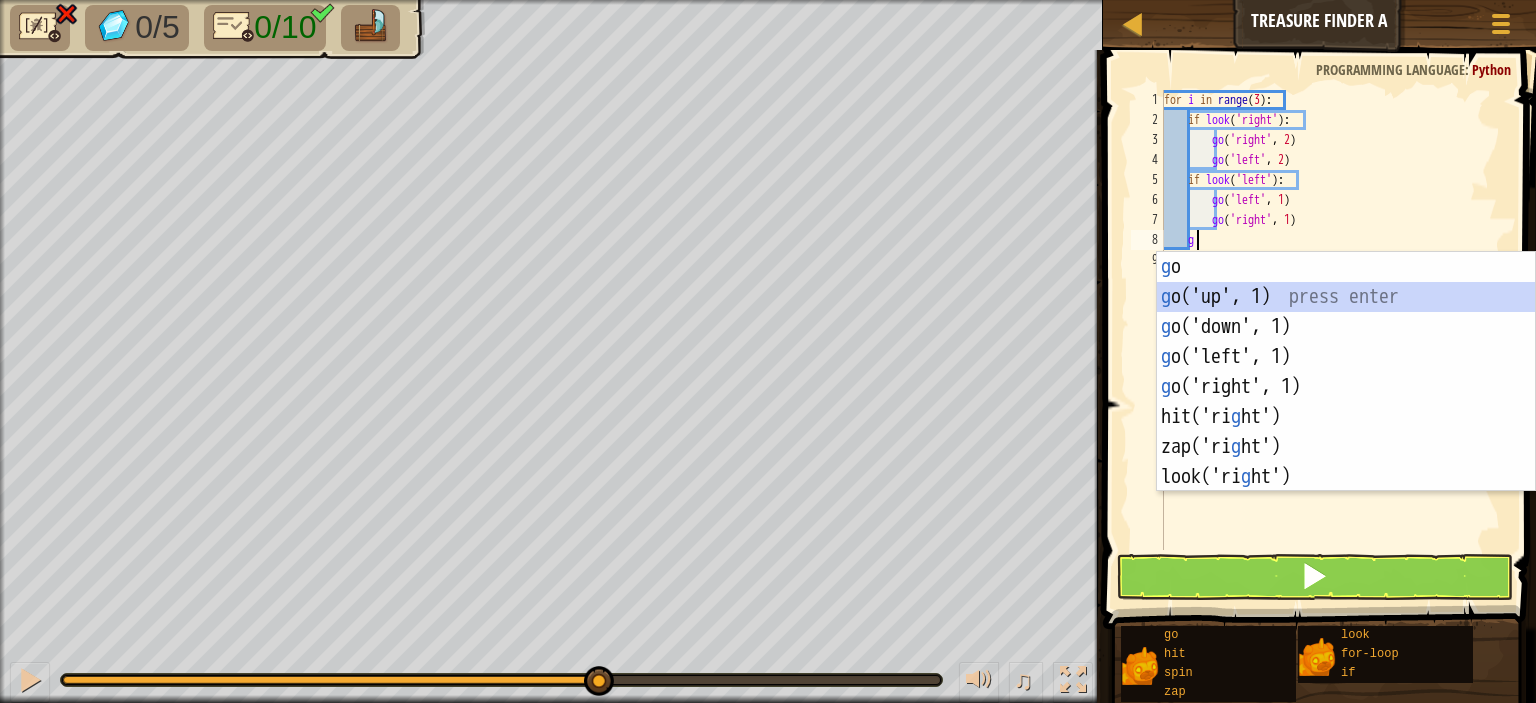 click on "g o press enter g o('up', 1) press enter g o('down', 1) press enter g o('left', 1) press enter g o('right', 1) press enter hit('ri g ht') press enter zap('ri g ht') press enter look('ri g ht') press enter" at bounding box center [1346, 402] 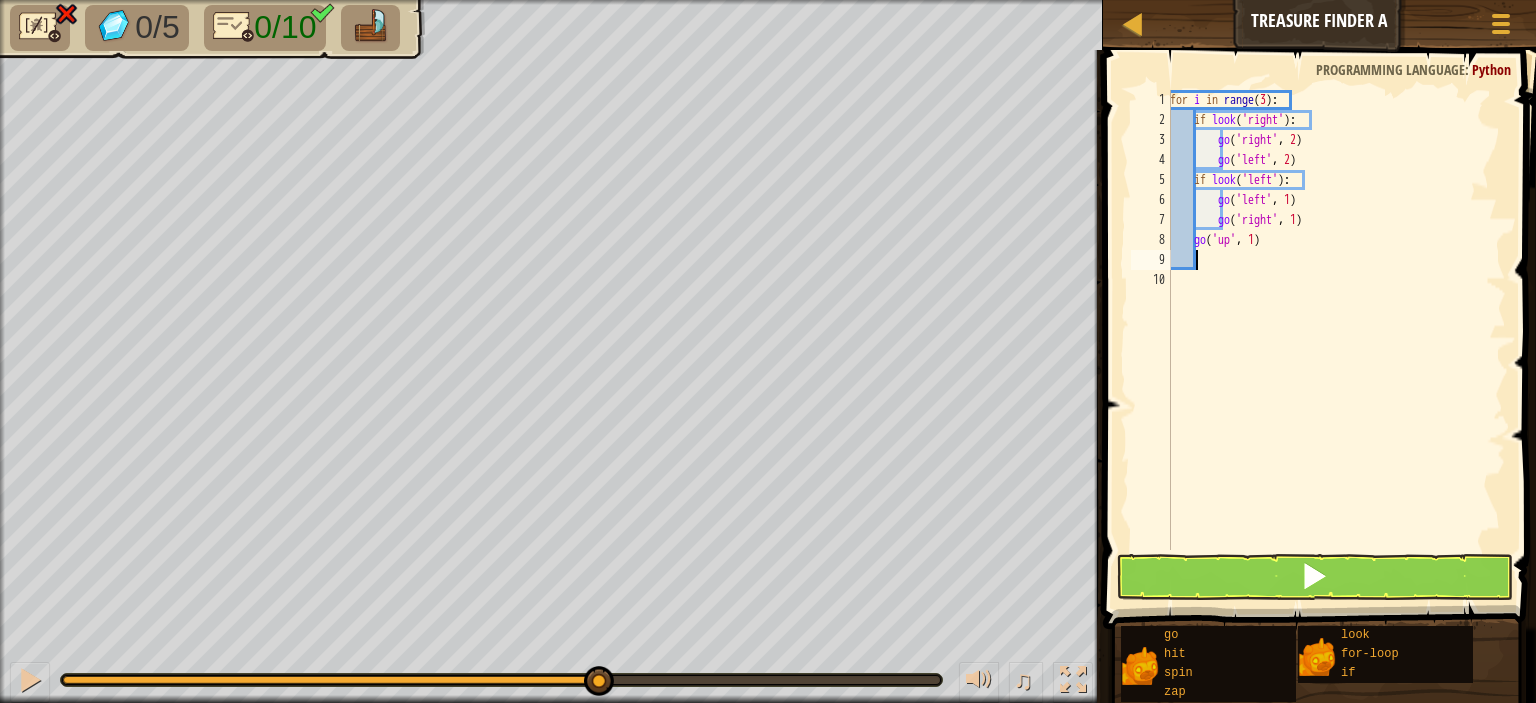 click on "for   i   in   range ( 3 ) :      if   look ( 'right' ) :          go ( 'right' ,   2 )          go ( 'left' ,   2 )      if   look ( 'left' ) :          go ( 'left' ,   1 )          go ( 'right' ,   1 )      go ( 'up' ,   1 )" at bounding box center [1336, 340] 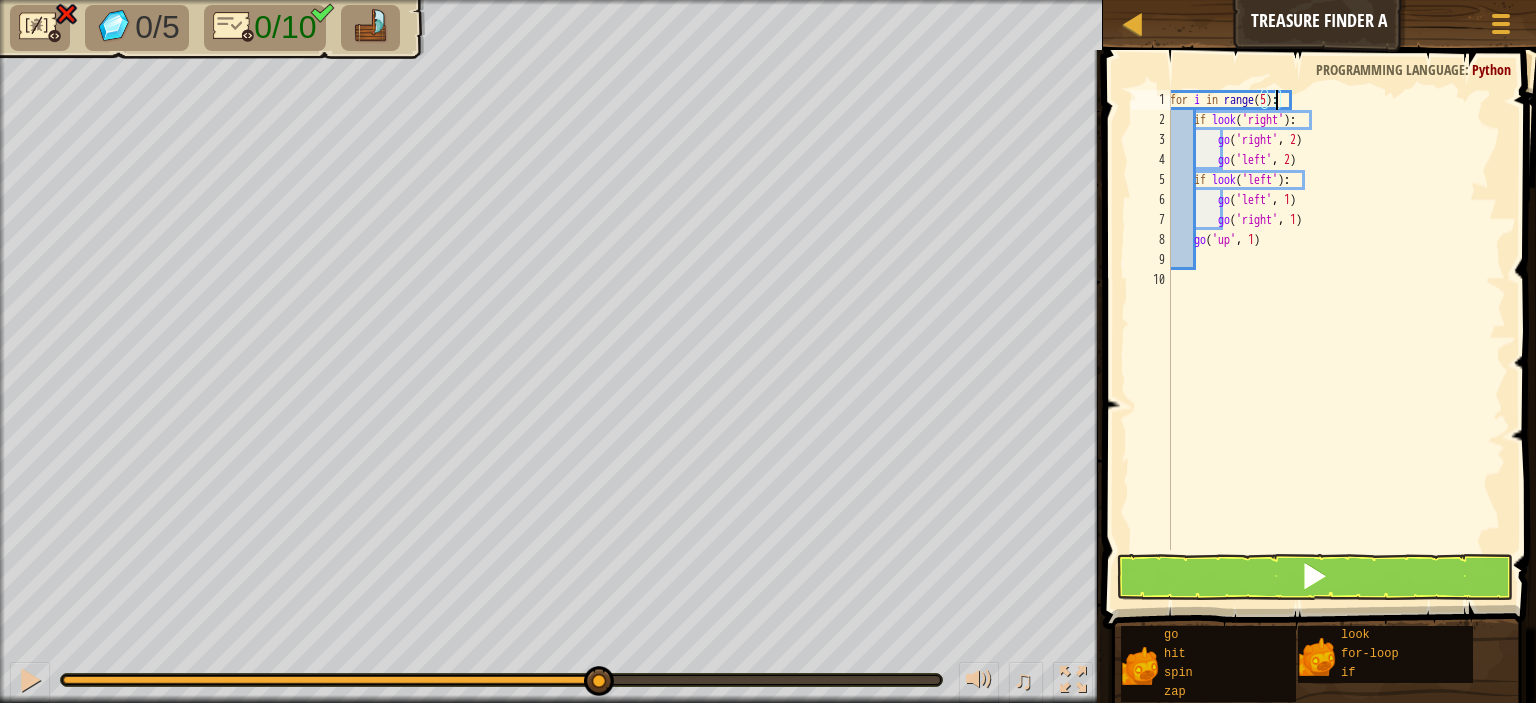 scroll, scrollTop: 9, scrollLeft: 8, axis: both 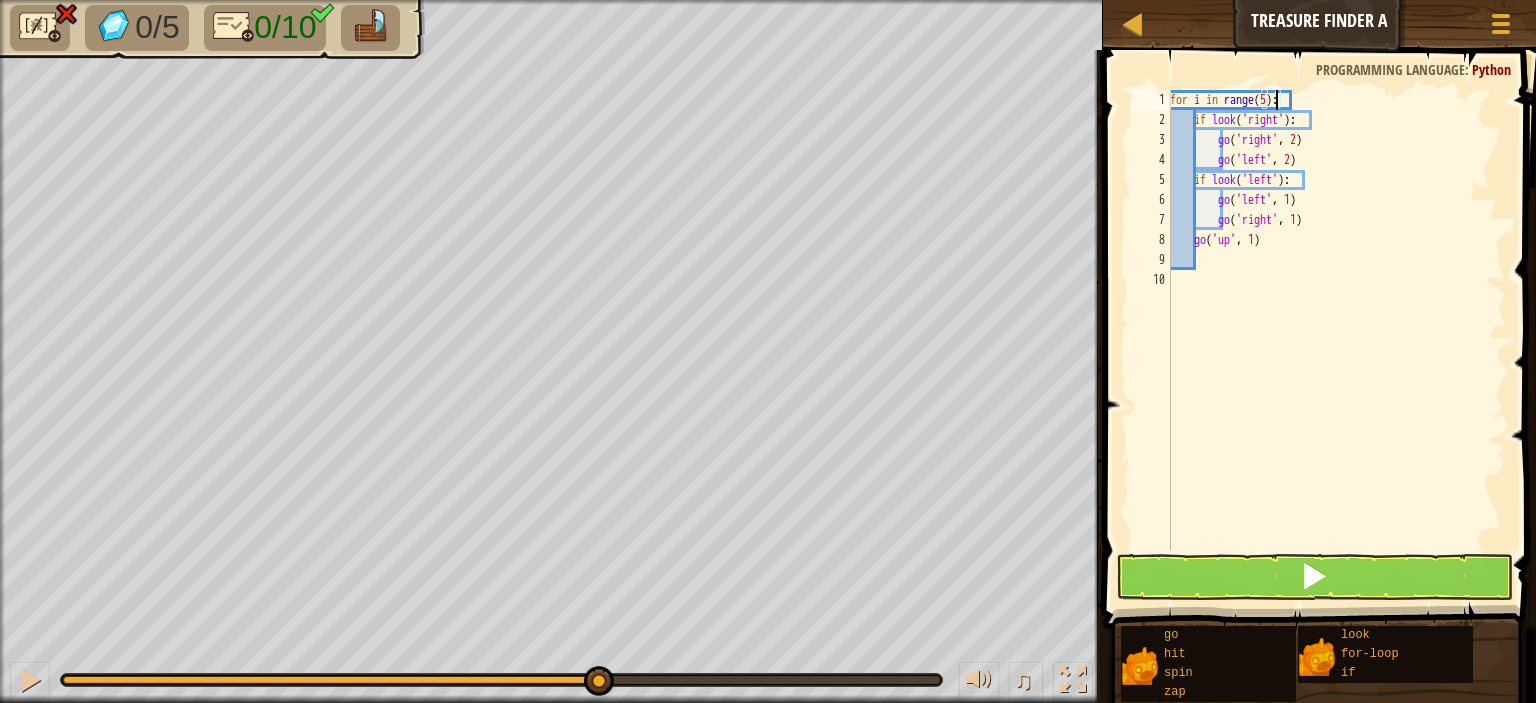 type on "for i in range(5):" 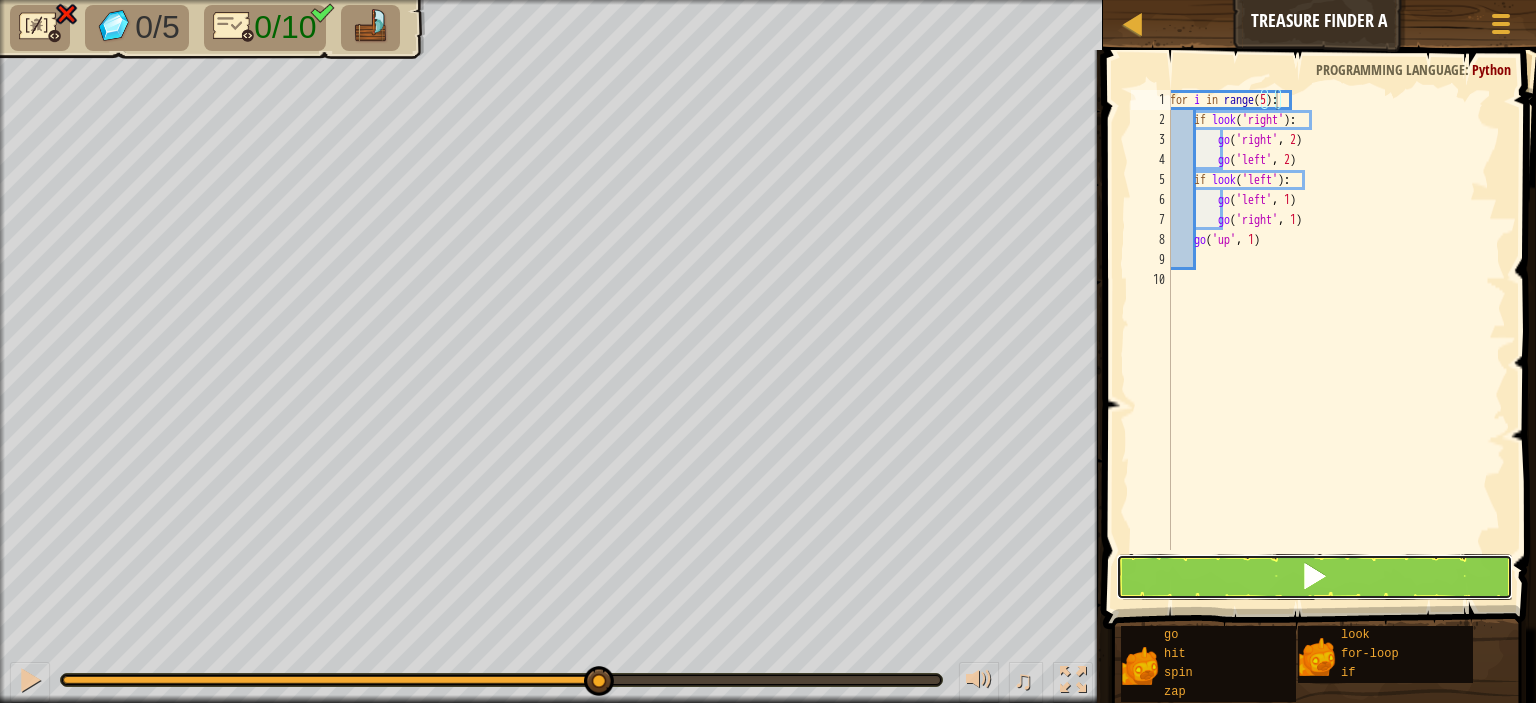 click at bounding box center (1314, 577) 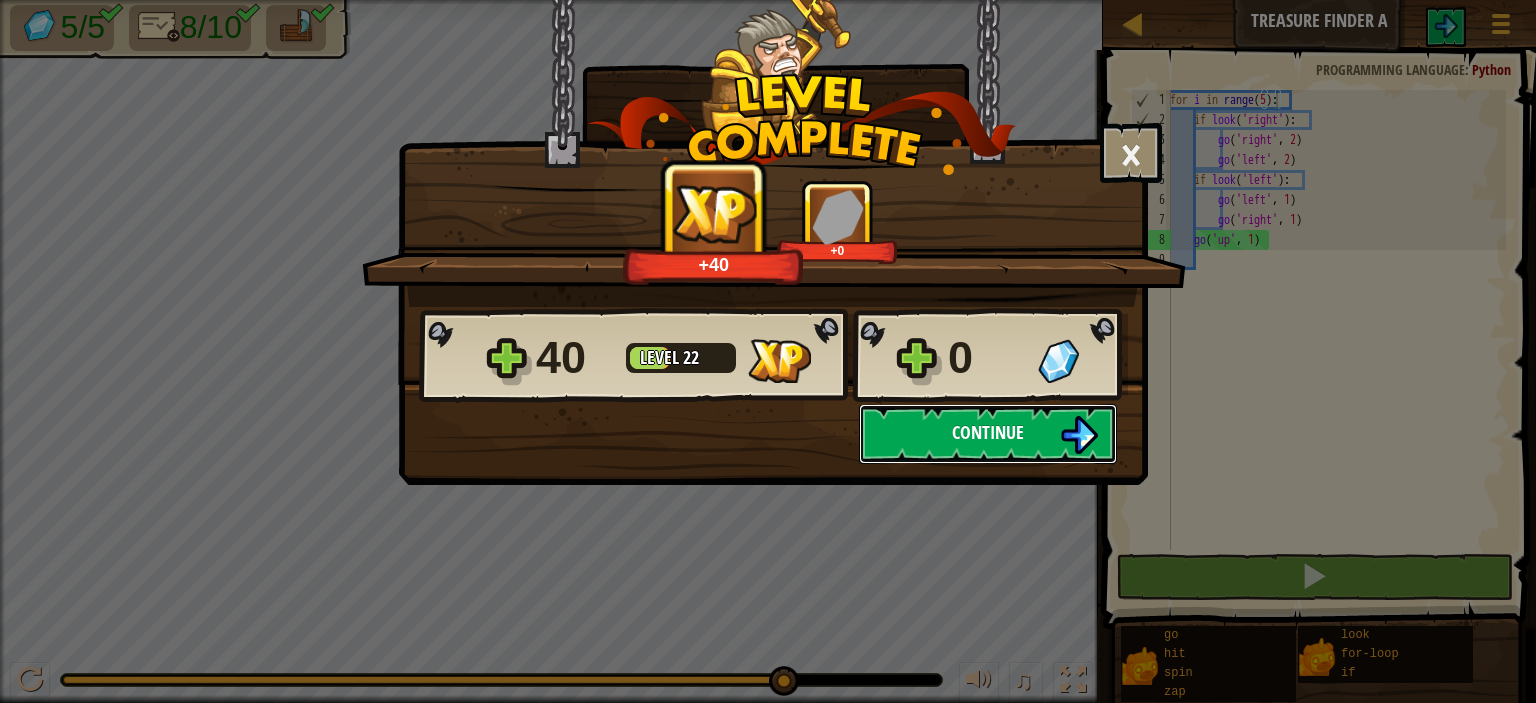 click on "Continue" at bounding box center (988, 432) 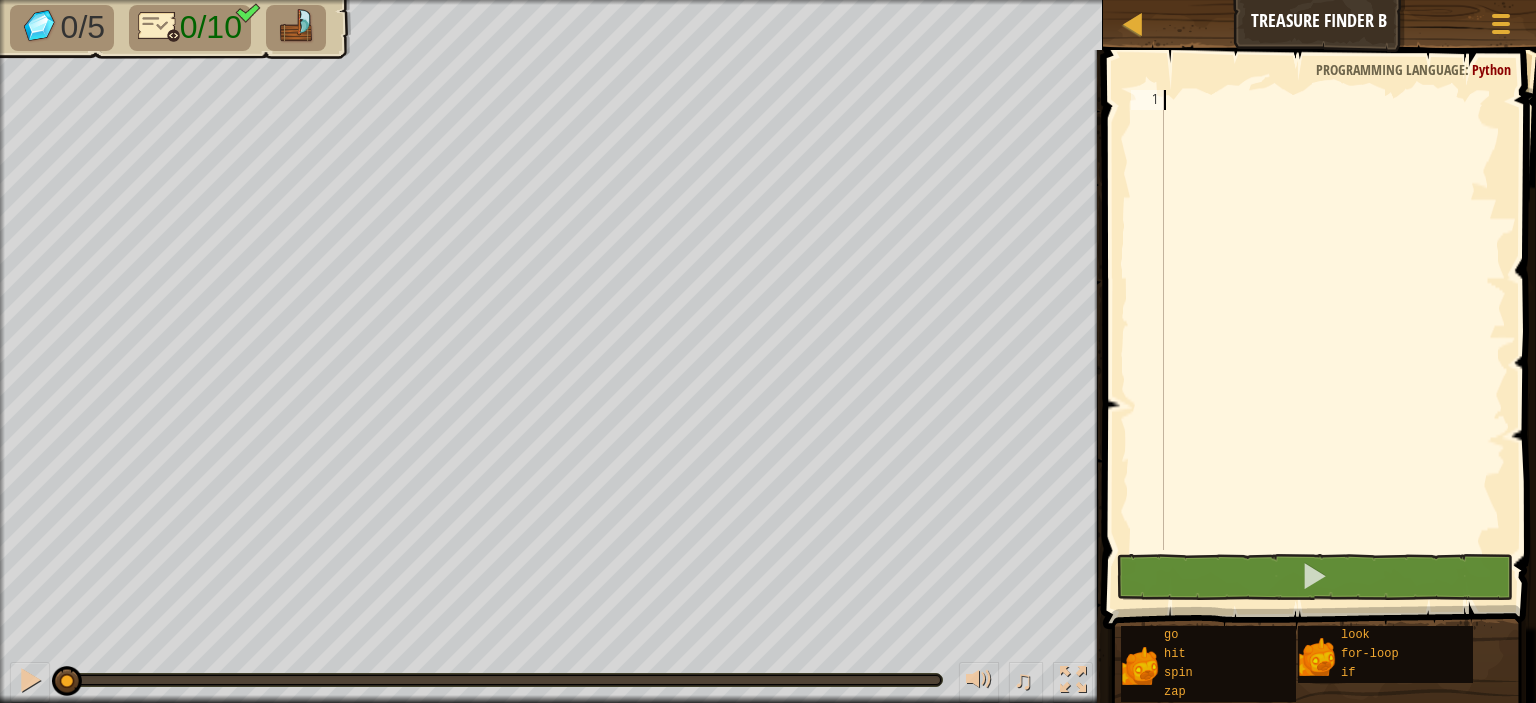 scroll, scrollTop: 9, scrollLeft: 0, axis: vertical 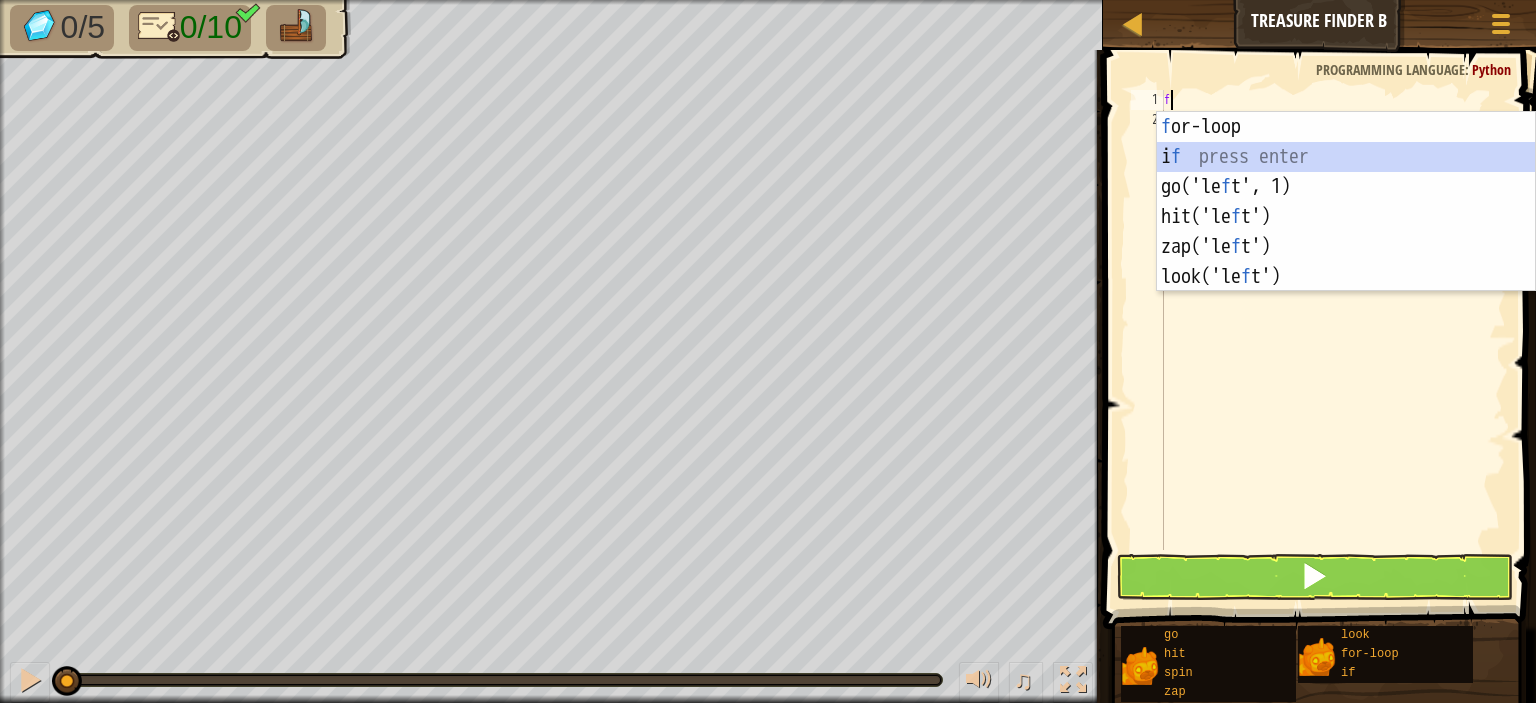 click on "f or-loop press enter i f press enter go('le f t', 1) press enter hit('le f t') press enter zap('le f t') press enter look('le f t') press enter" at bounding box center [1346, 232] 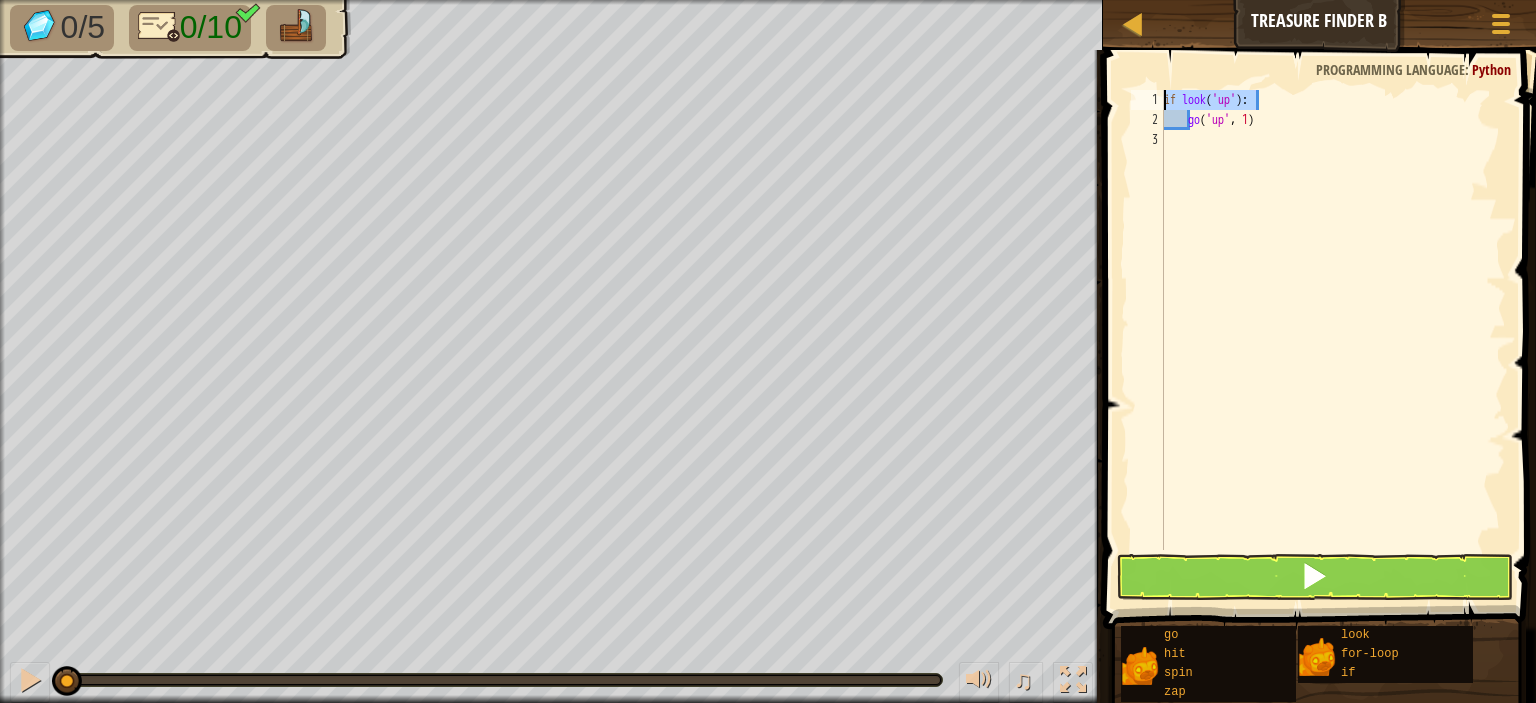 drag, startPoint x: 1268, startPoint y: 108, endPoint x: 869, endPoint y: -64, distance: 434.49396 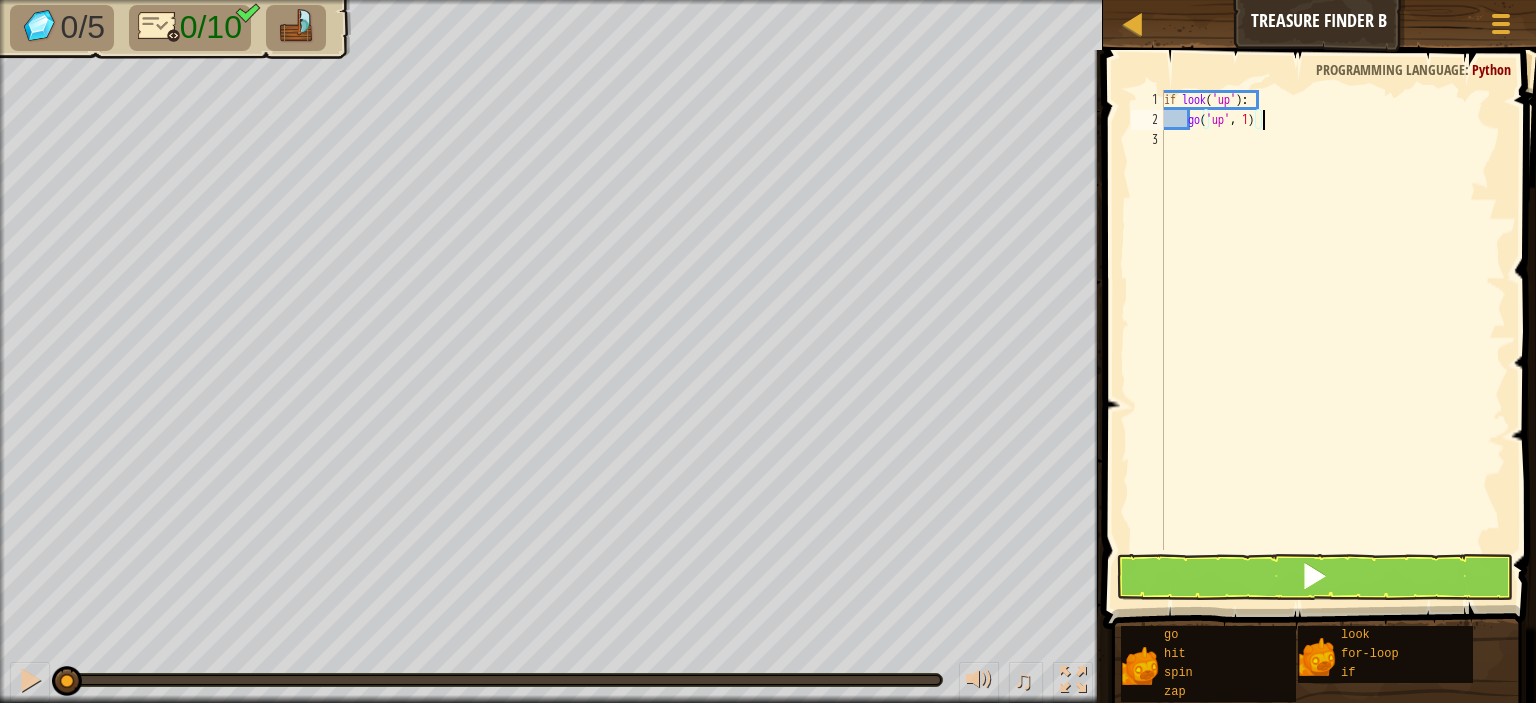 click on "if   look ( 'up' ) :      go ( 'up' ,   1 )" at bounding box center (1333, 340) 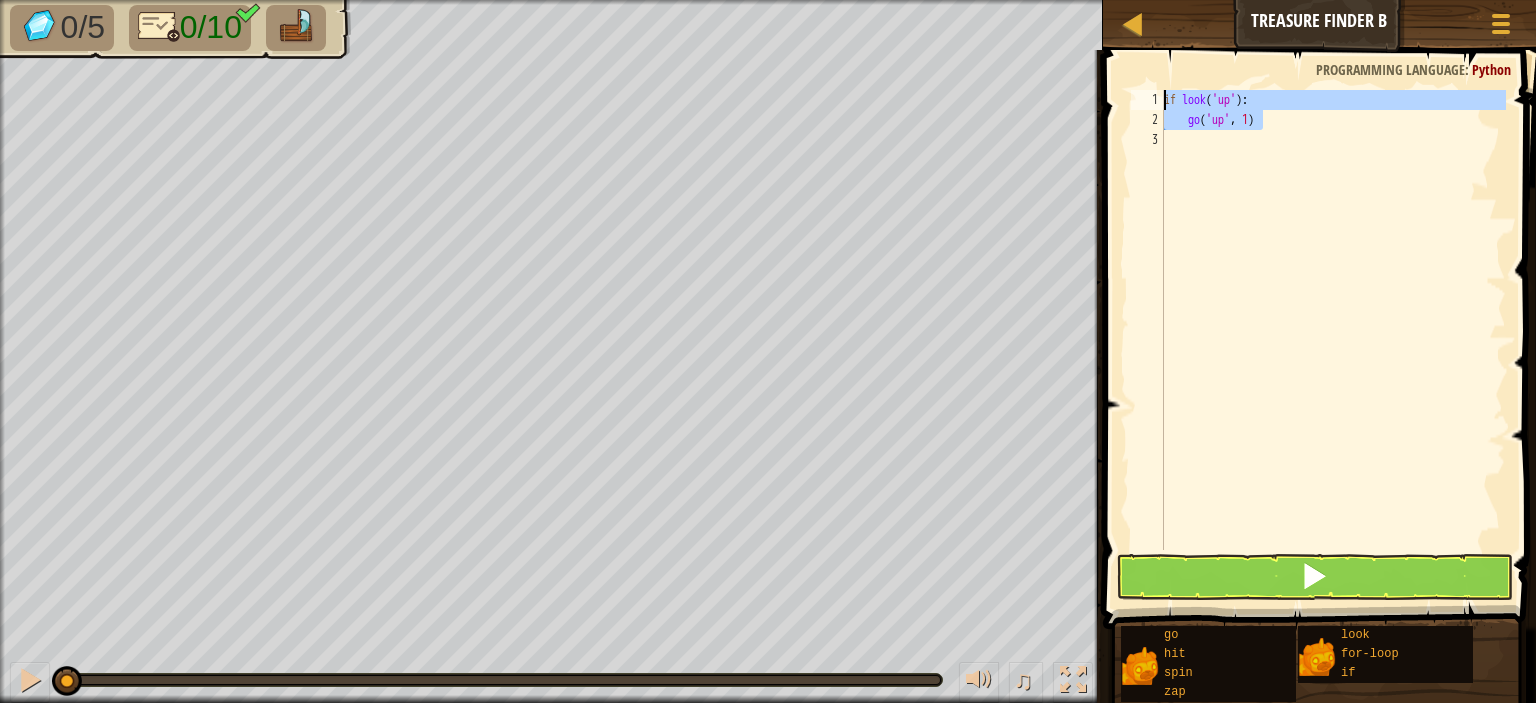 click on "Map Treasure Finder B Game Menu 1     הההההההההההההההההההההההההההההההההההההההההההההההההההההההההההההההההההההההההההההההההההההההההההההההההההההההההההההההההההההההההההההההההההההההההההההההההההההההההההההההההההההההההההההההההההההההההההההההההההההההההההההההההההההההההההההההההההההההההההההההההההההההההההההההה XXXXXXXXXXXXXXXXXXXXXXXXXXXXXXXXXXXXXXXXXXXXXXXXXXXXXXXXXXXXXXXXXXXXXXXXXXXXXXXXXXXXXXXXXXXXXXXXXXXXXXXXXXXXXXXXXXXXXXXXXXXXXXXXXXXXXXXXXXXXXXXXXXXXXXXXXXXXXXXXXXXXXXXXXXXXXXXXXXXXXXXXXXXXXXXXXXXXXXXXXXXXXXXXXXXXXXXXXXXXXXXXXXXXXXXXXXXXXXXXXXXXXXXXXXXXXXXX Solution × Blocks go('up', 1) 1 2 3 if   look ( 'up' ) :      go ( 'up' ,   1 )     Code Saved Programming language : Python Statement   /  Call   /  go hit spin zap look for-loop if × Fix Your Code Need help?" at bounding box center [768, 351] 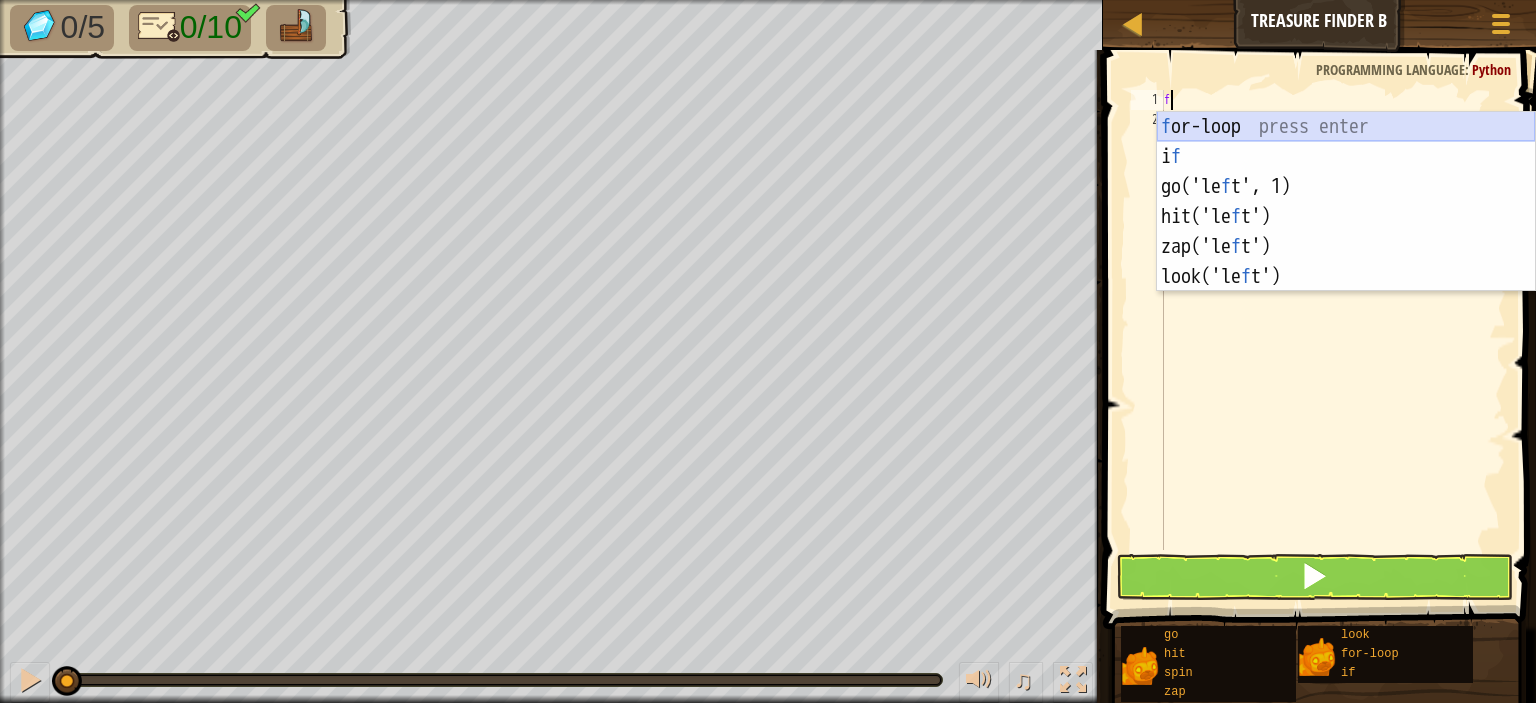 click on "f or-loop press enter i f press enter go('le f t', 1) press enter hit('le f t') press enter zap('le f t') press enter look('le f t') press enter" at bounding box center (1346, 232) 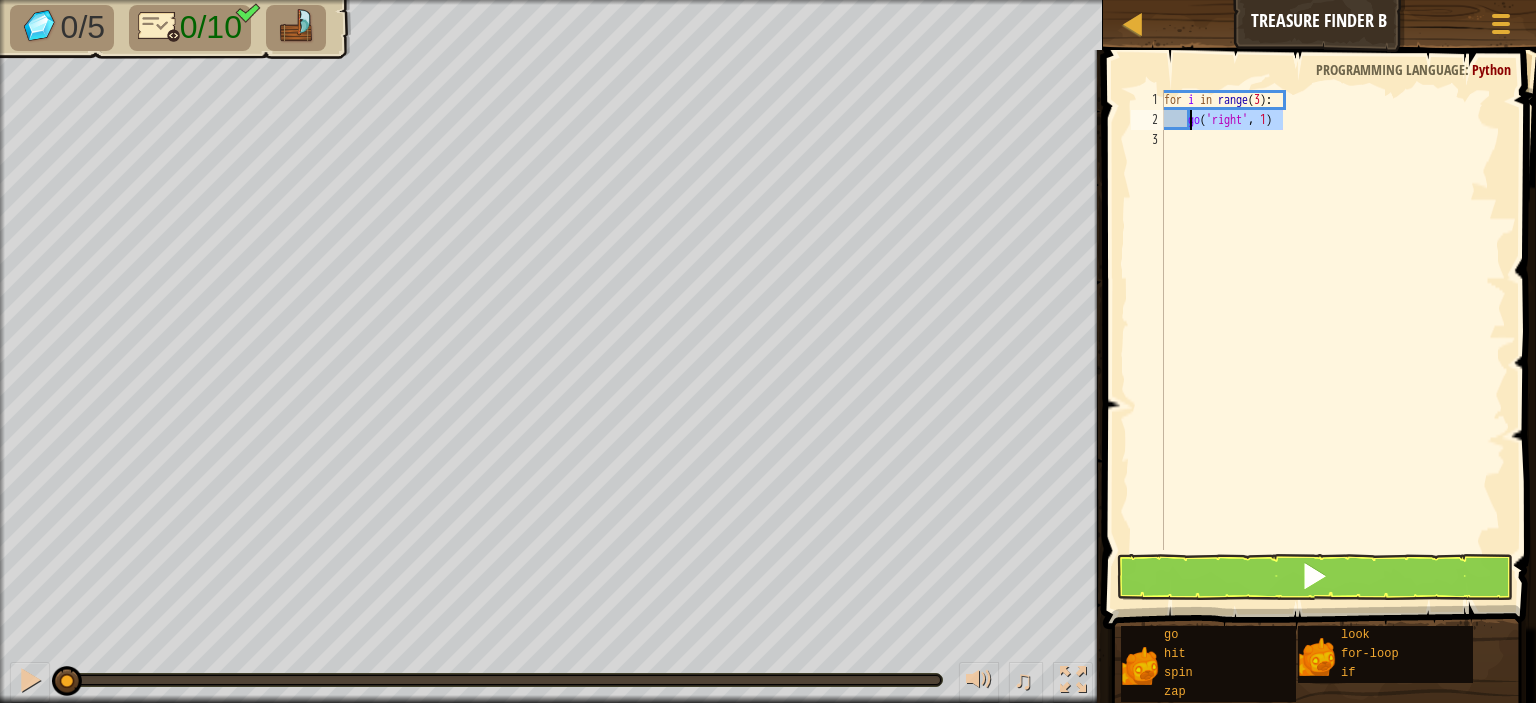 drag, startPoint x: 1294, startPoint y: 127, endPoint x: 1192, endPoint y: 124, distance: 102.044106 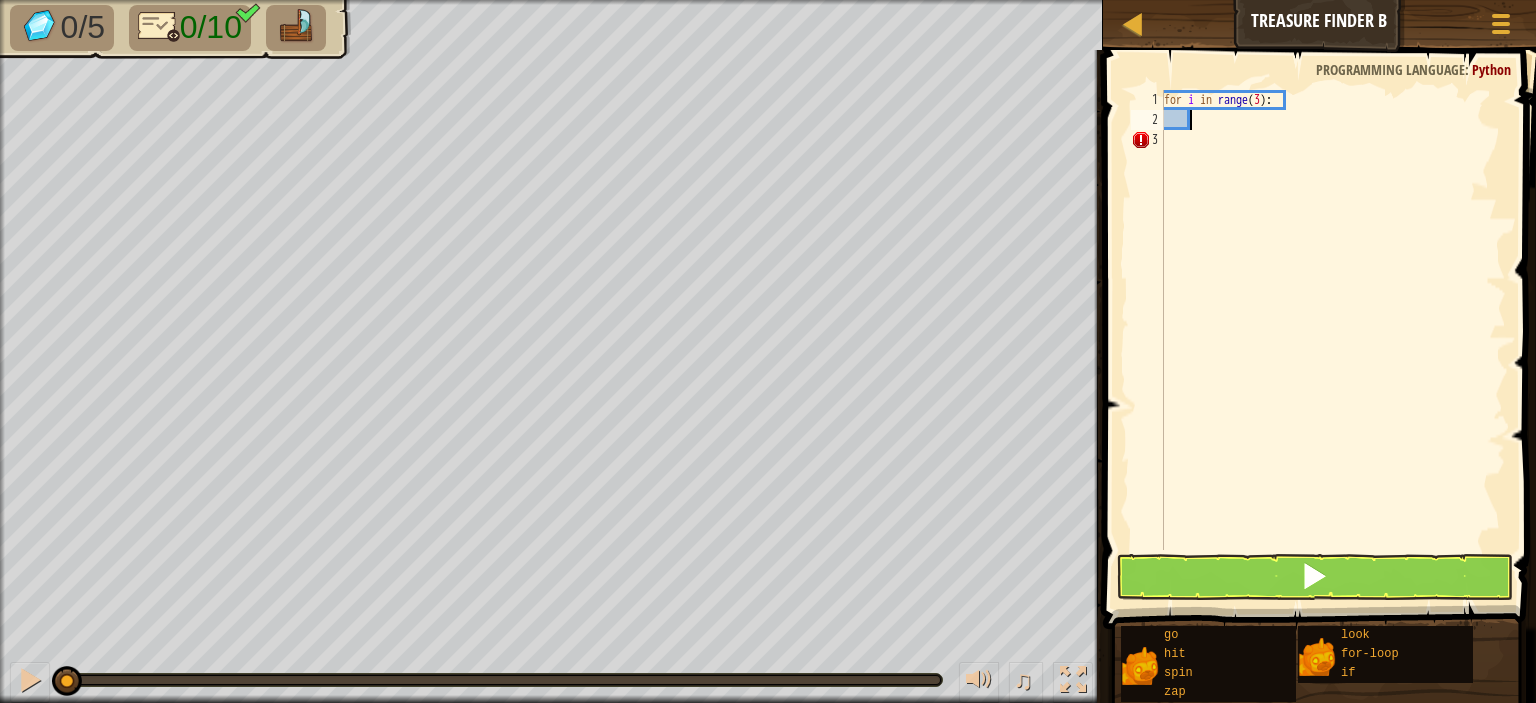 scroll, scrollTop: 9, scrollLeft: 1, axis: both 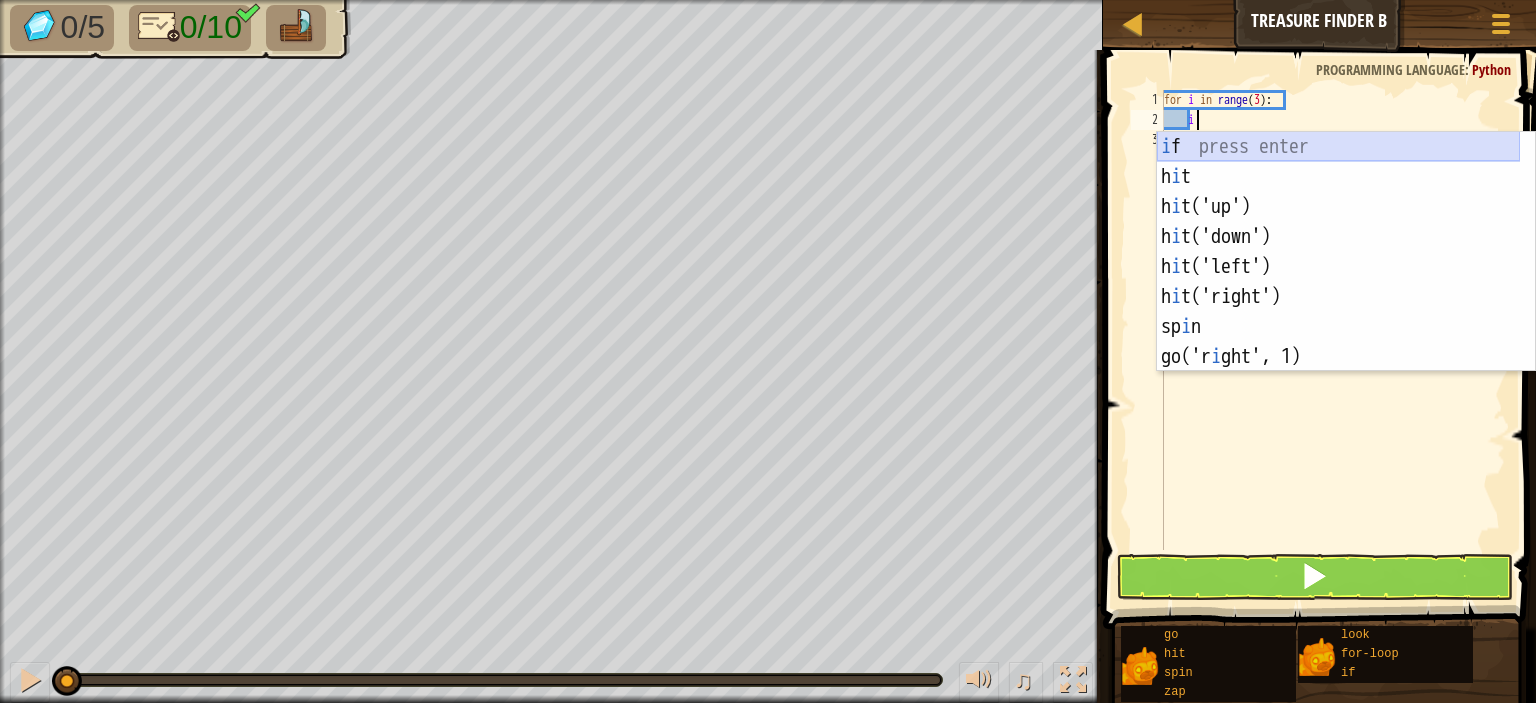 click on "i f press enter h i t press enter h i t('up') press enter h i t('down') press enter h i t('left') press enter h i t('right') press enter sp i n press enter go('r i ght', 1) press enter zap('r i ght') press enter" at bounding box center (1338, 282) 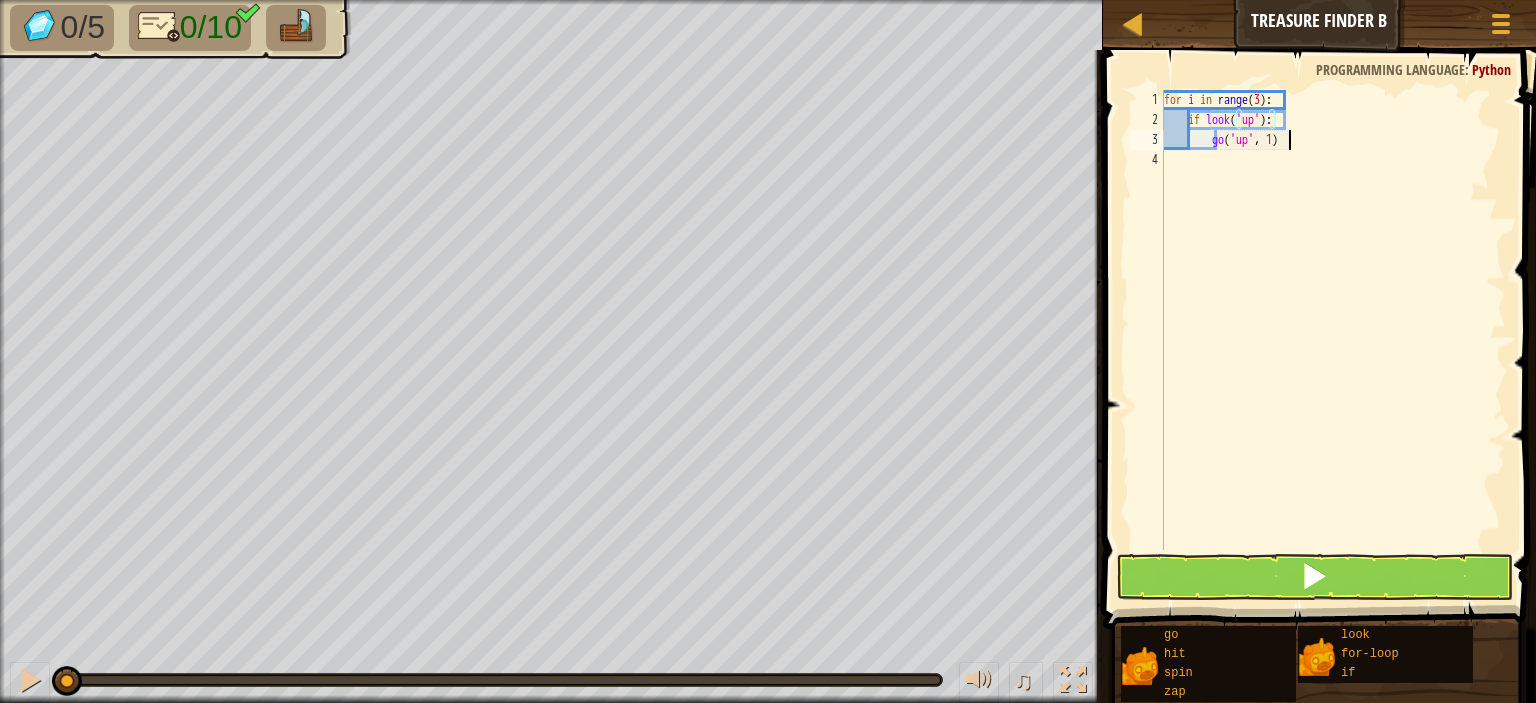 click on "for   i   in   range ( 3 ) :      if   look ( 'up' ) :          go ( 'up' ,   1 )" at bounding box center [1333, 340] 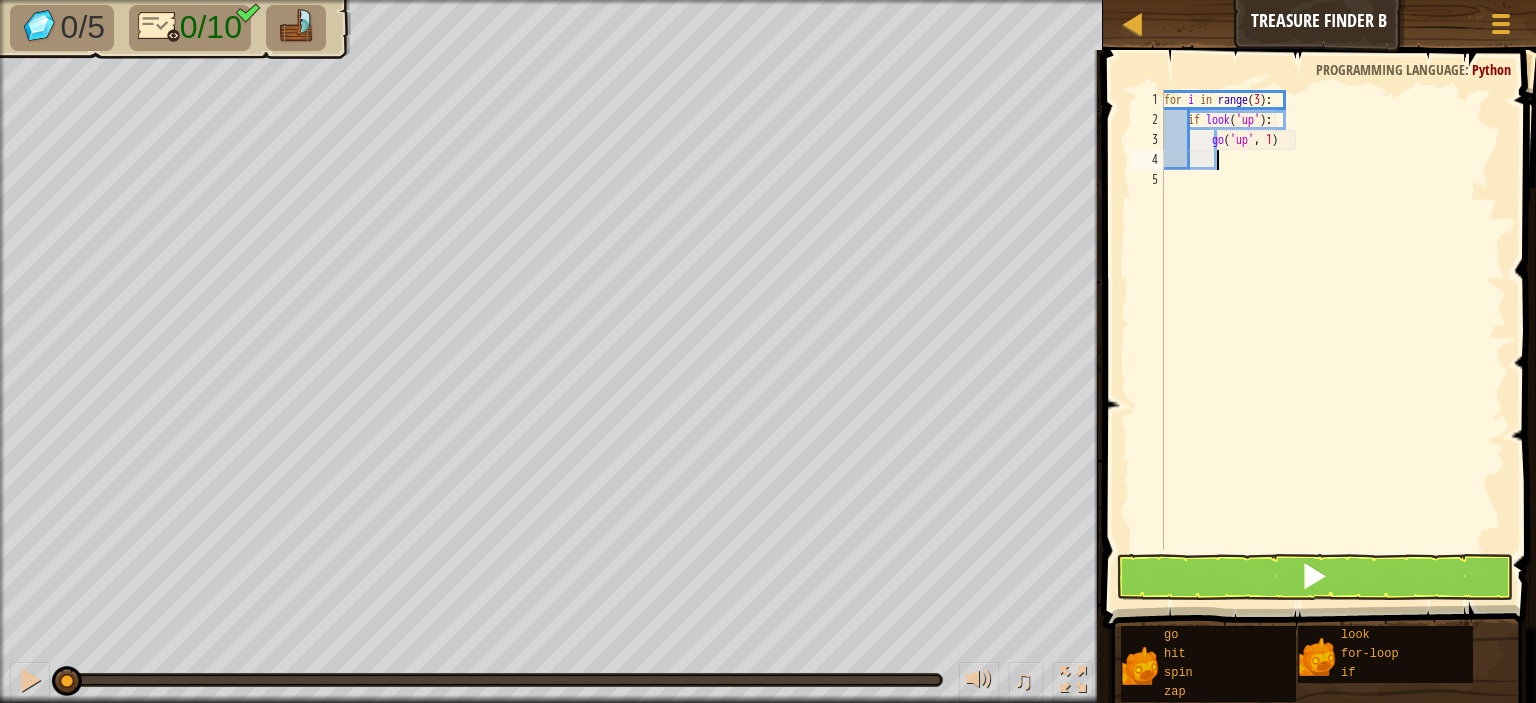 type on "g" 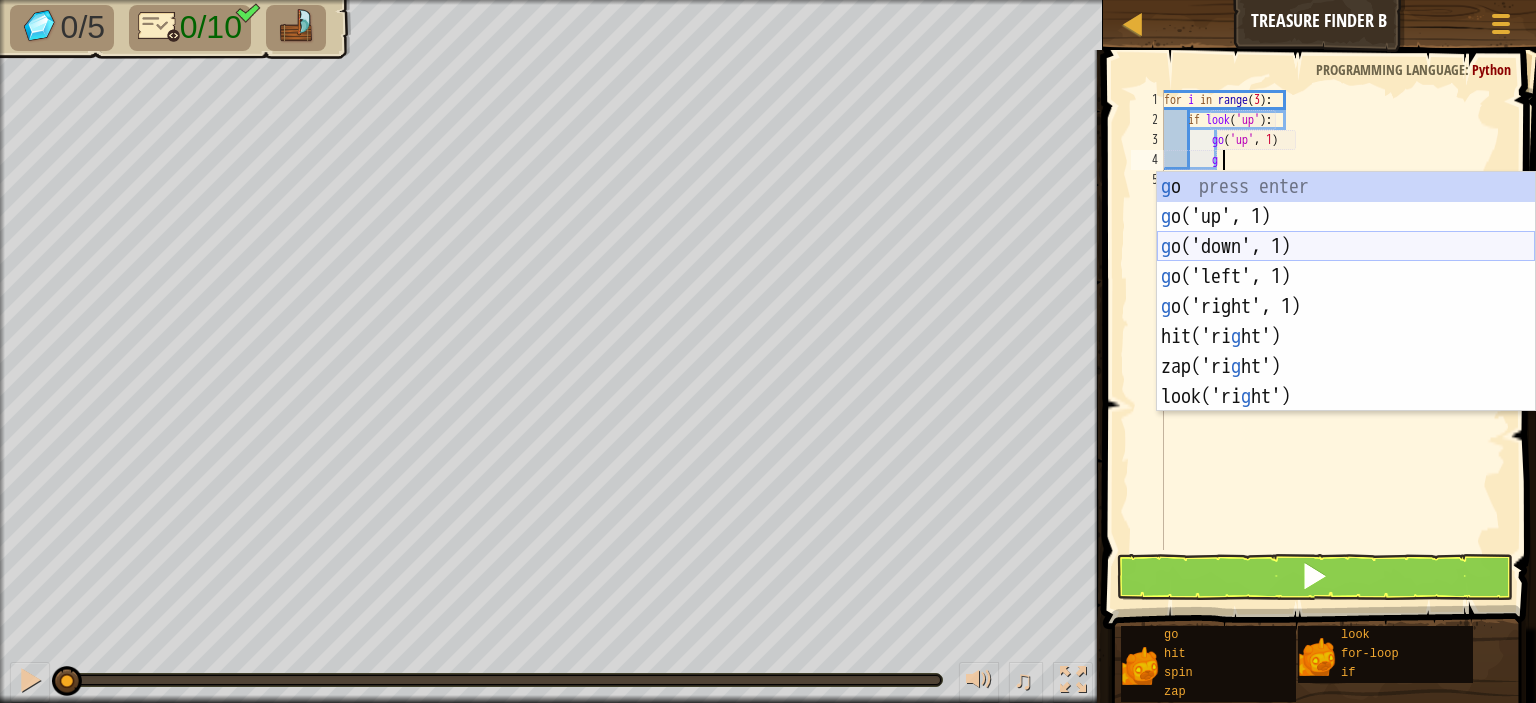 click on "g o press enter g o('up', 1) press enter g o('down', 1) press enter g o('left', 1) press enter g o('right', 1) press enter hit('ri g ht') press enter zap('ri g ht') press enter look('ri g ht') press enter" at bounding box center [1346, 322] 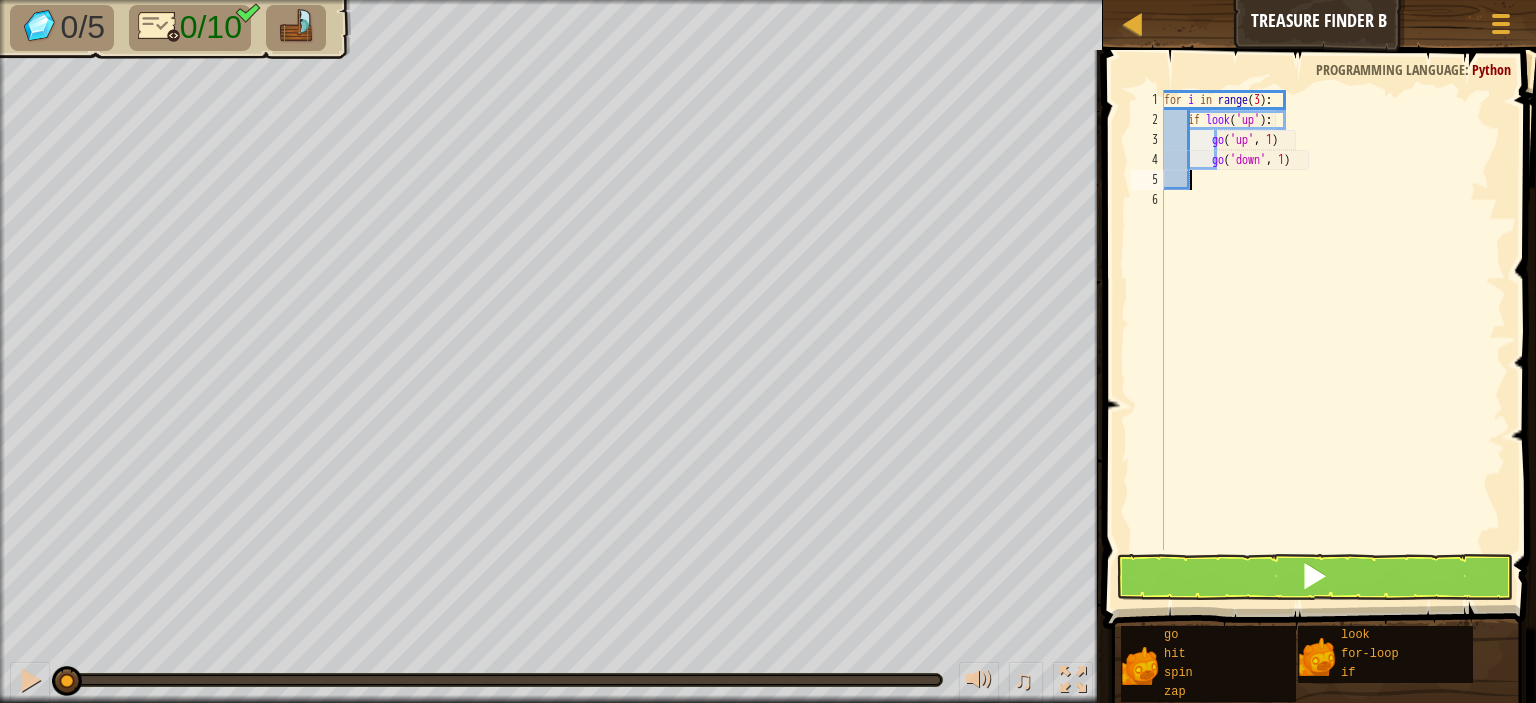 scroll, scrollTop: 9, scrollLeft: 0, axis: vertical 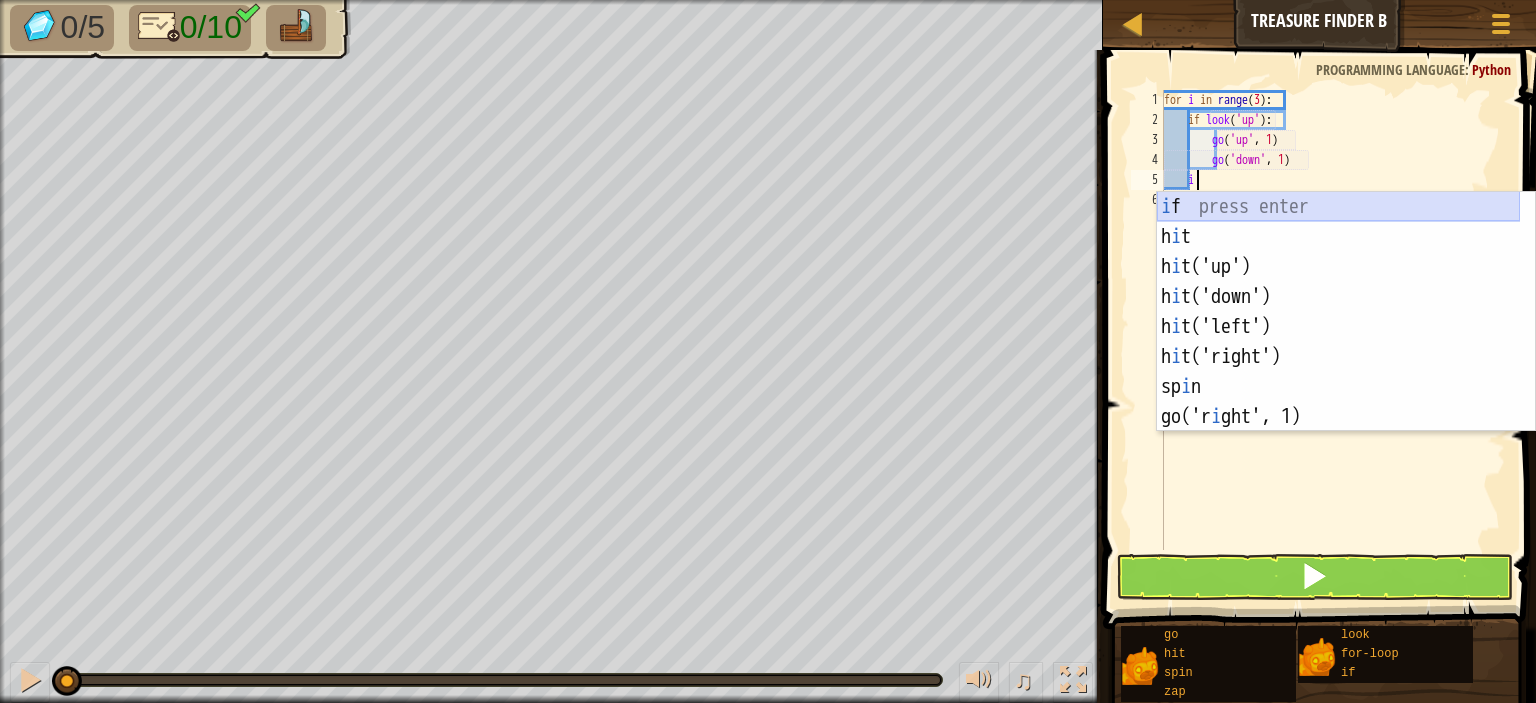click on "i f press enter h i t press enter h i t('up') press enter h i t('down') press enter h i t('left') press enter h i t('right') press enter sp i n press enter go('r i ght', 1) press enter zap('r i ght') press enter" at bounding box center [1338, 342] 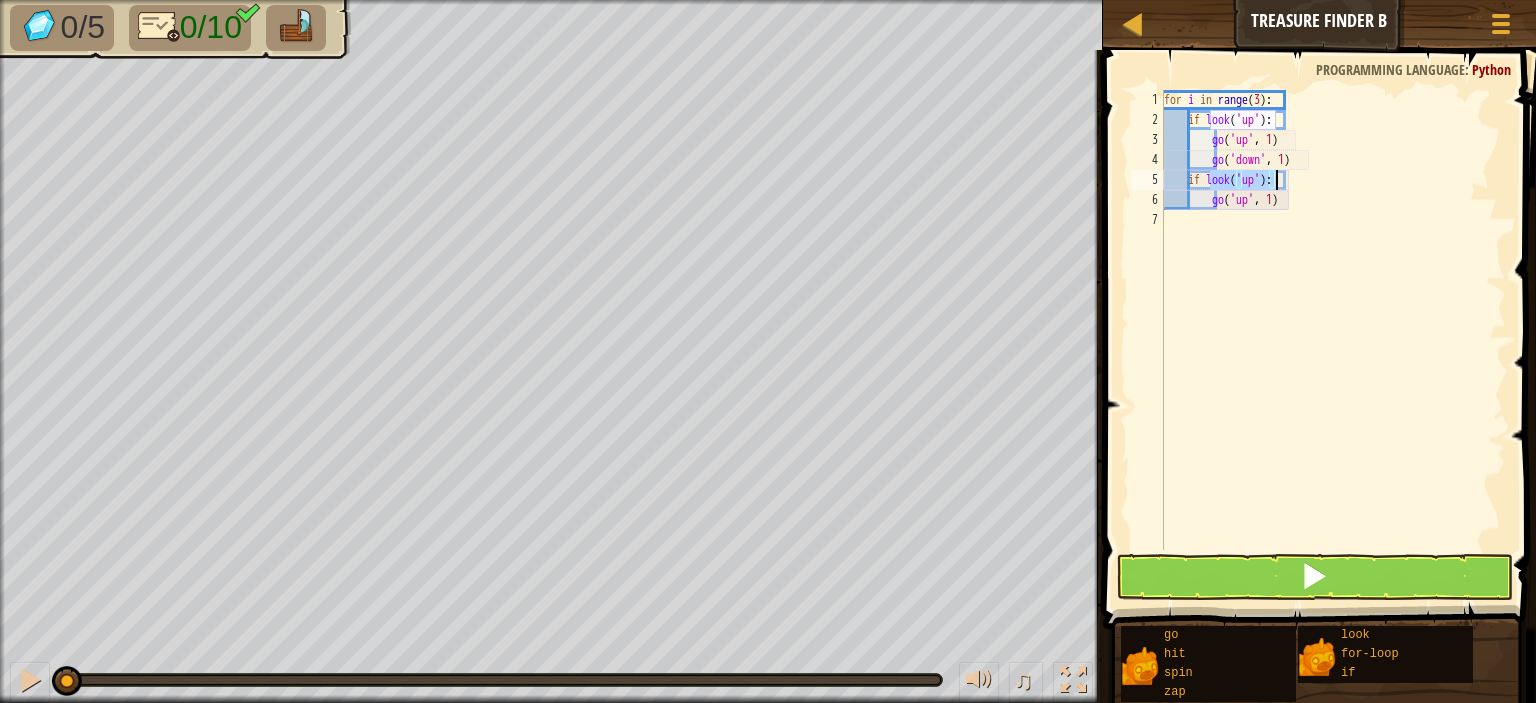 click on "for   i   in   range ( 3 ) :      if   look ( 'up' ) :          go ( 'up' ,   1 )          go ( 'down' ,   1 )      if   look ( 'up' ) :          go ( 'up' ,   1 )" at bounding box center (1333, 320) 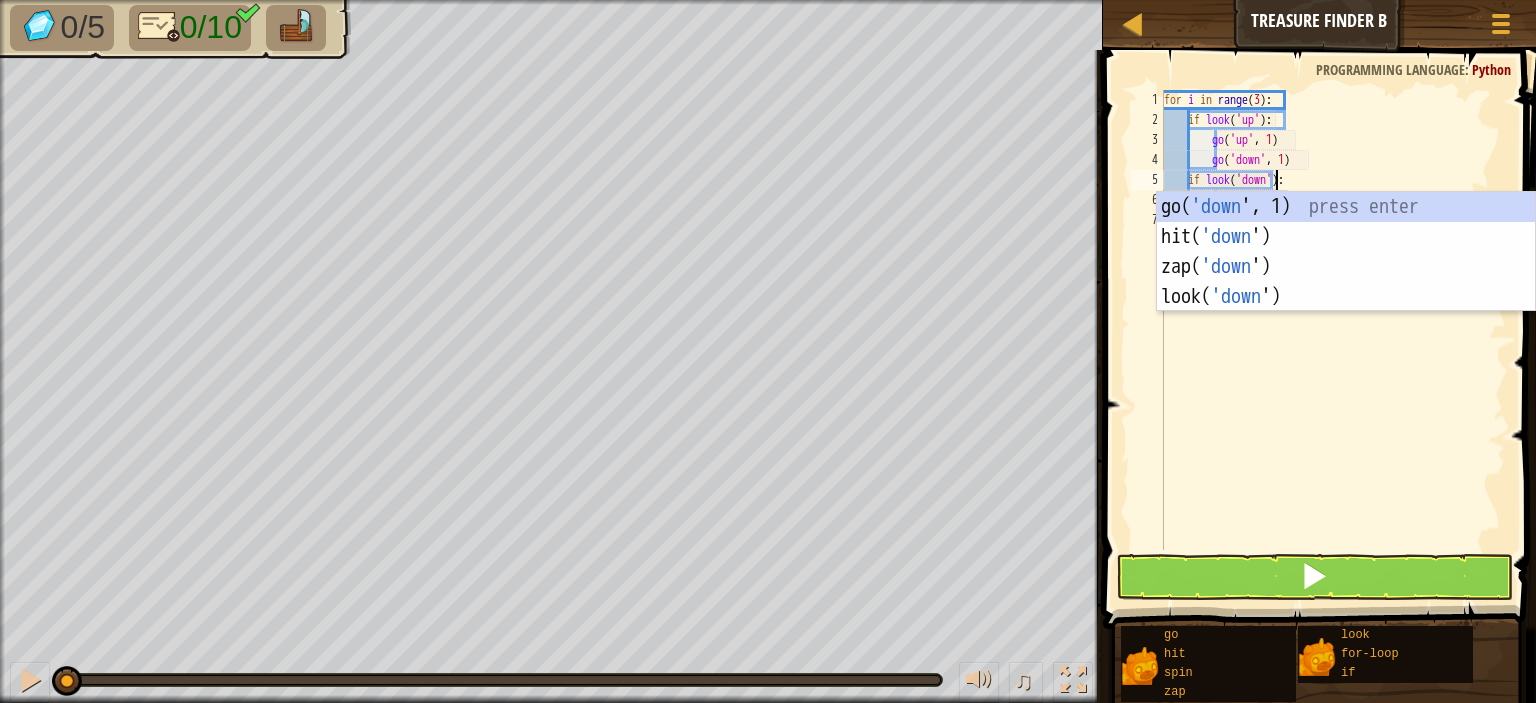 scroll, scrollTop: 9, scrollLeft: 8, axis: both 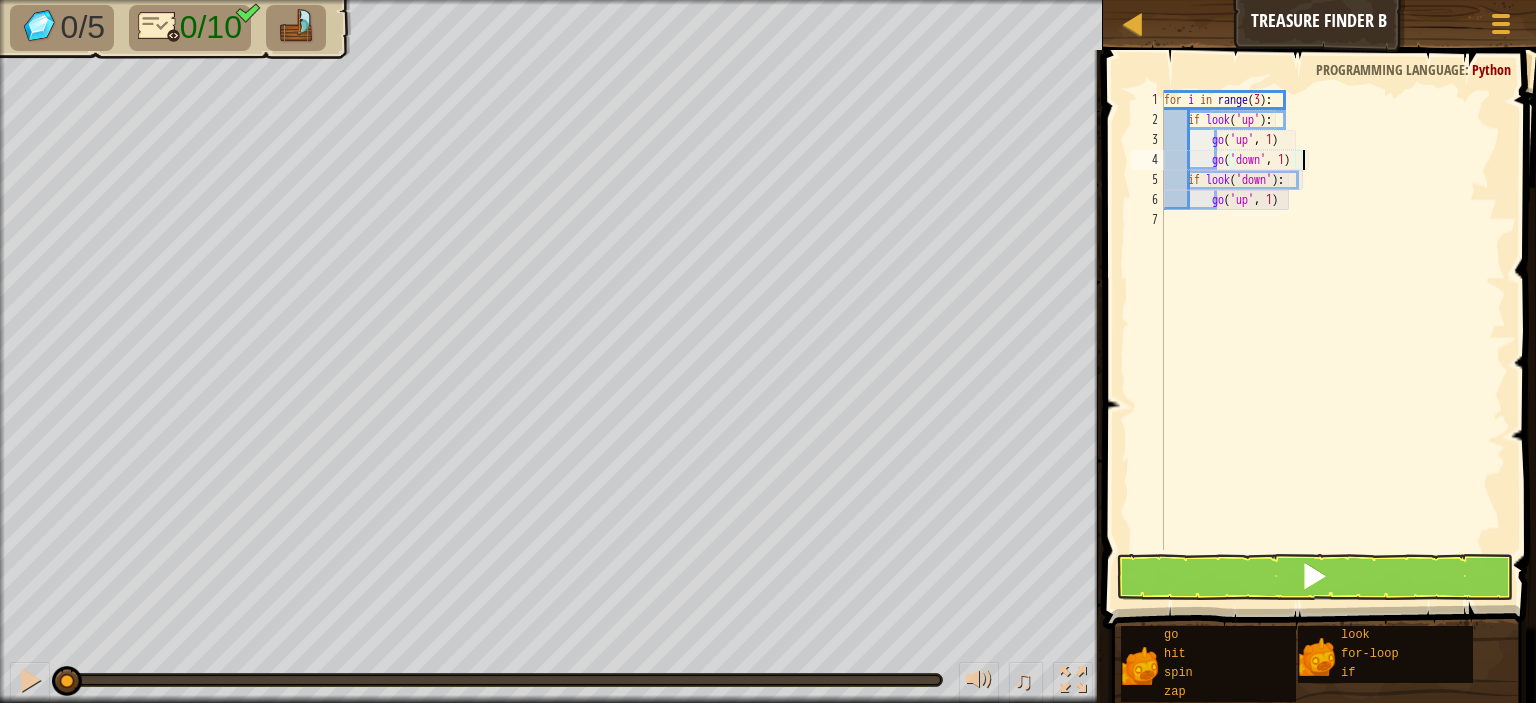click on "for   i   in   range ( 3 ) :      if   look ( 'up' ) :          go ( 'up' ,   1 )          go ( 'down' ,   1 )      if   look ( 'down' ) :          go ( 'up' ,   1 )" at bounding box center [1333, 340] 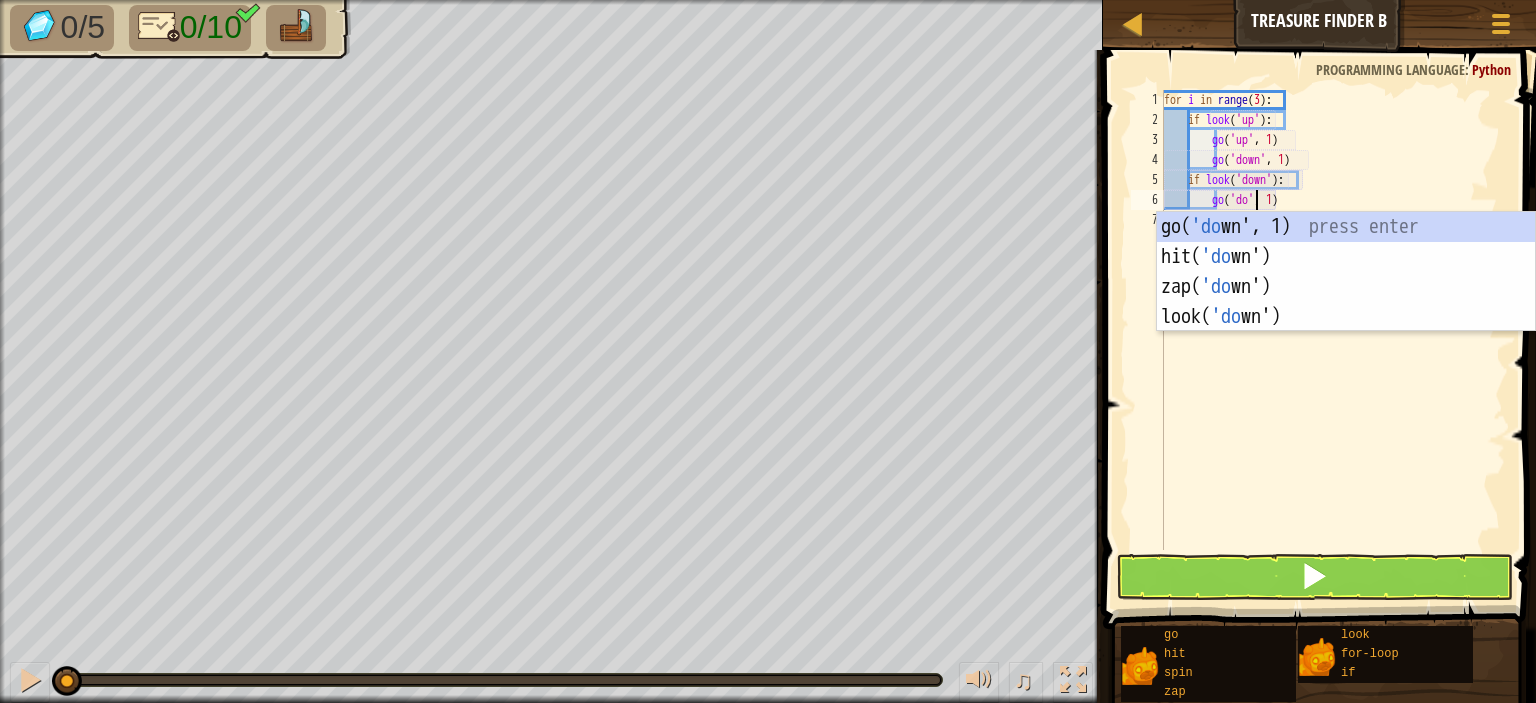 scroll, scrollTop: 9, scrollLeft: 8, axis: both 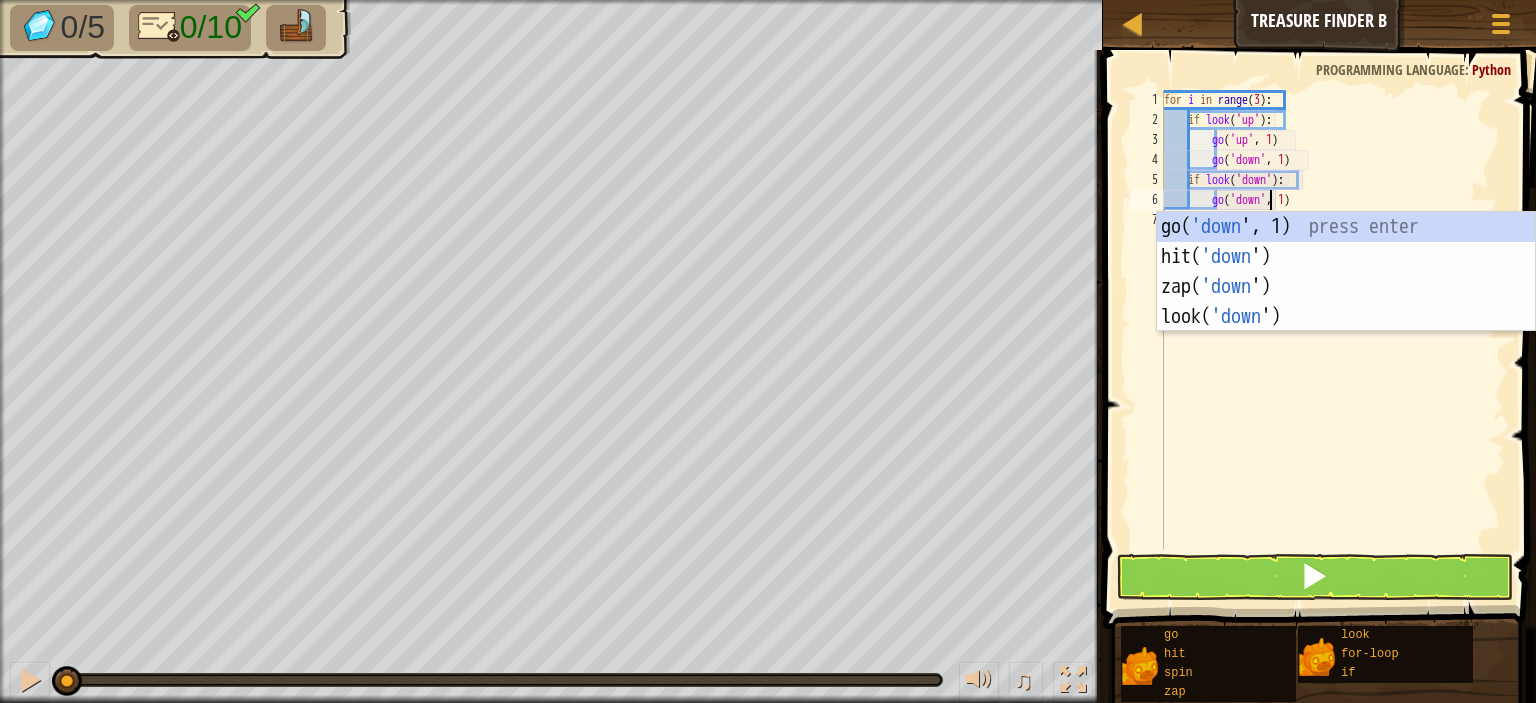 drag, startPoint x: 1381, startPoint y: 198, endPoint x: 1382, endPoint y: 179, distance: 19.026299 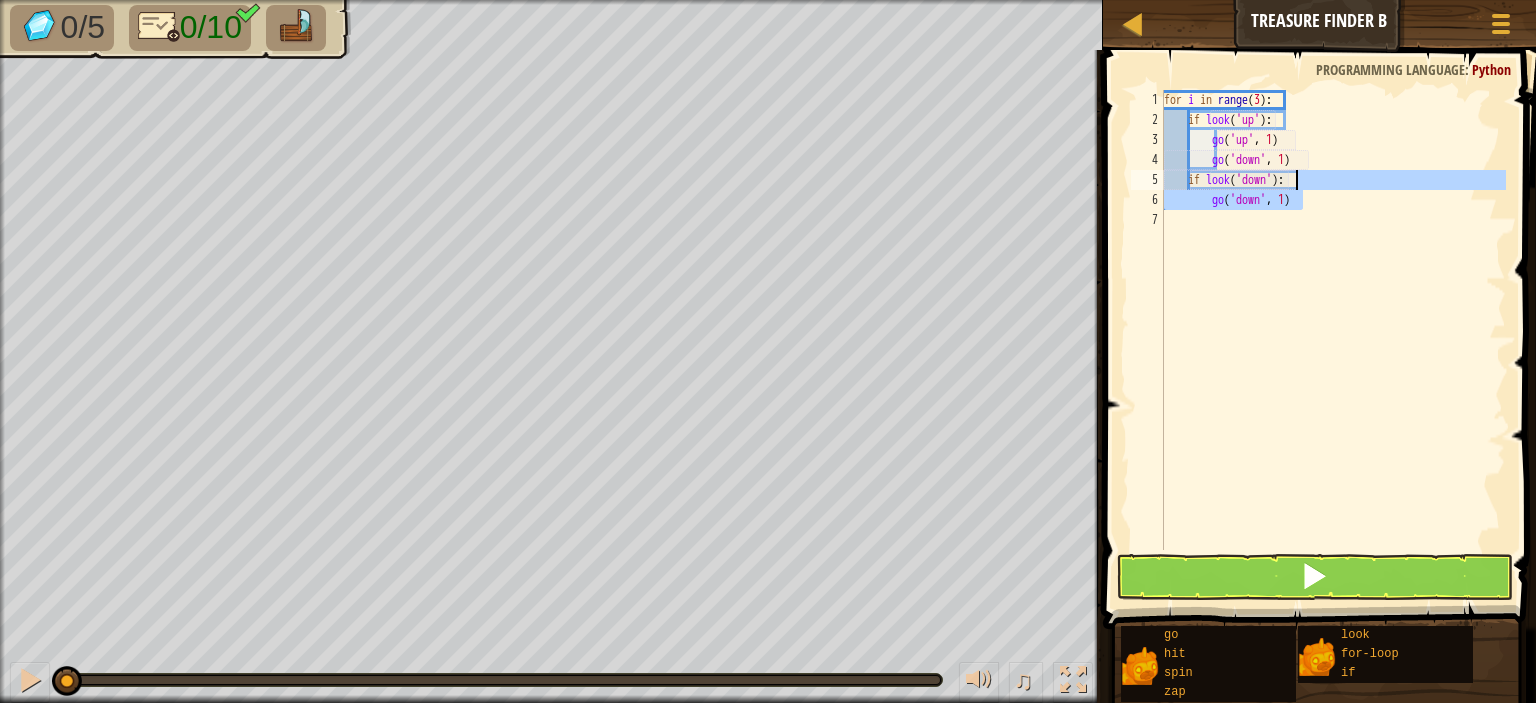 click on "for   i   in   range ( 3 ) :      if   look ( 'up' ) :          go ( 'up' ,   1 )          go ( 'down' ,   1 )      if   look ( 'down' ) :          go ( 'down' ,   1 )" at bounding box center [1333, 320] 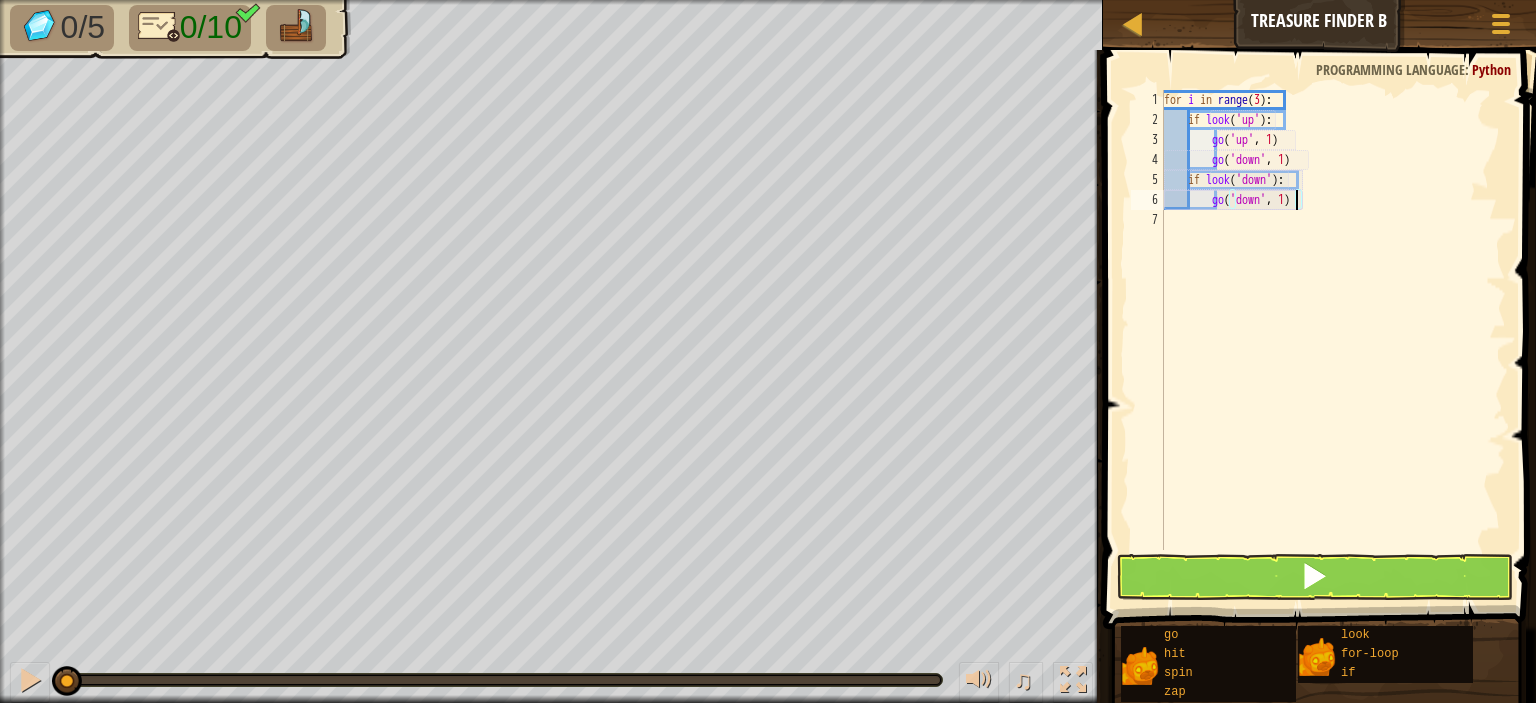 click on "for   i   in   range ( 3 ) :      if   look ( 'up' ) :          go ( 'up' ,   1 )          go ( 'down' ,   1 )      if   look ( 'down' ) :          go ( 'down' ,   1 )" at bounding box center (1333, 340) 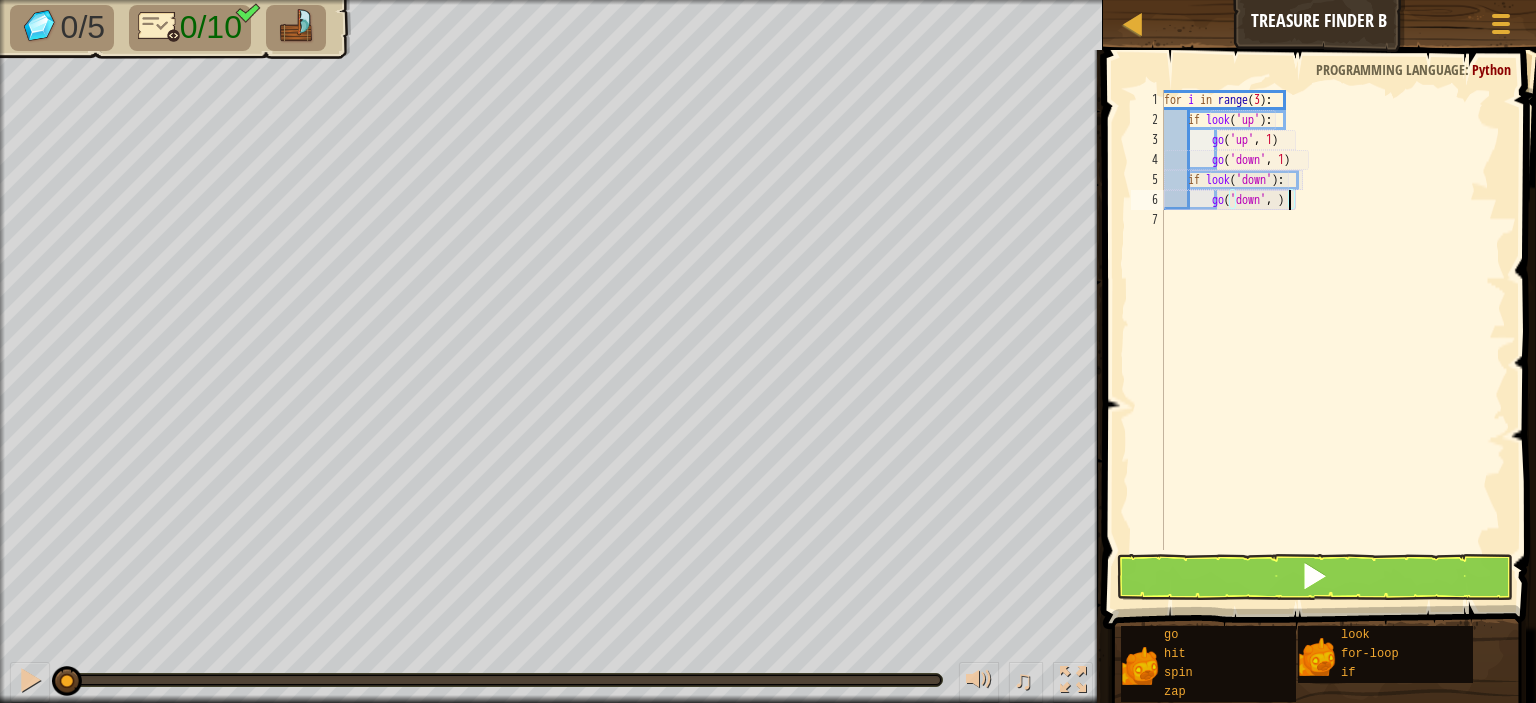 type on "go('down', 2)" 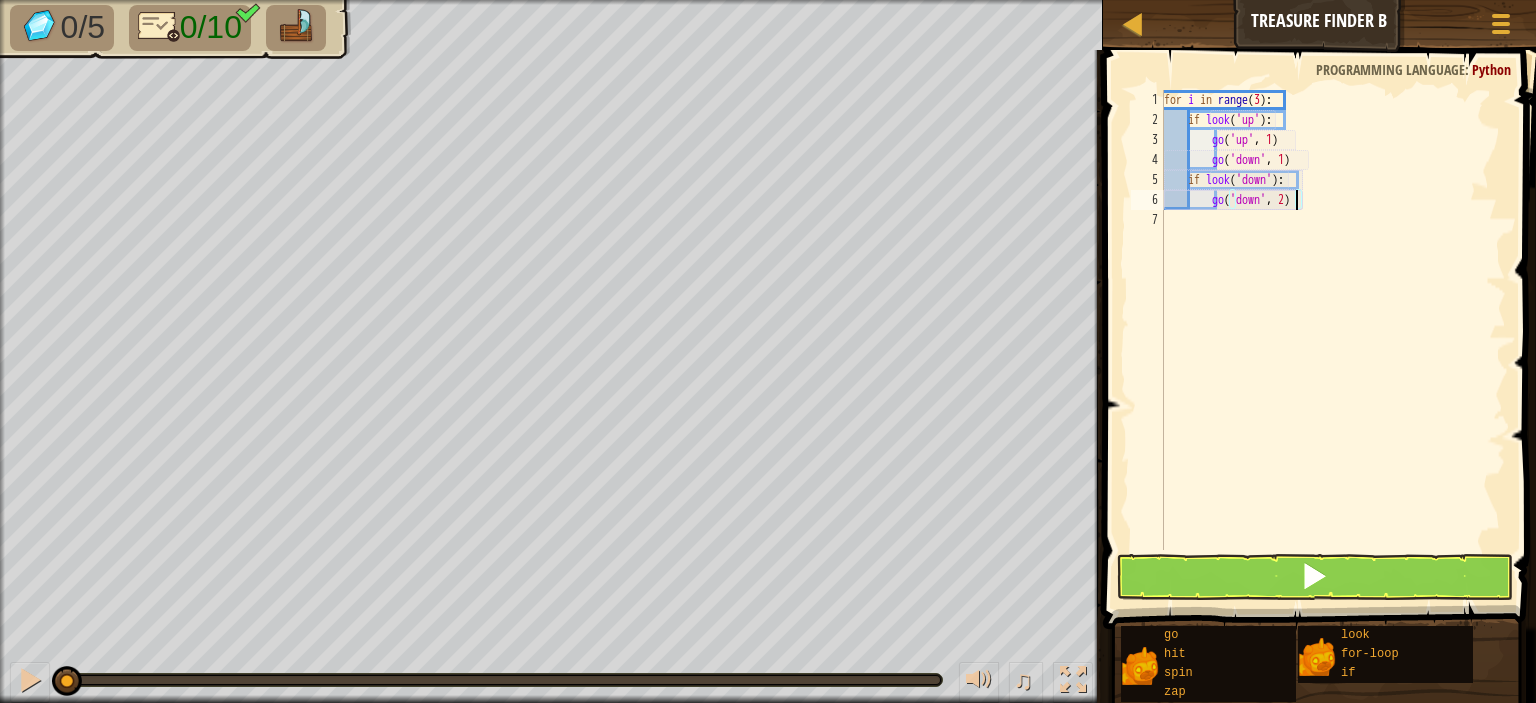 click on "for   i   in   range ( 3 ) :      if   look ( 'up' ) :          go ( 'up' ,   1 )          go ( 'down' ,   1 )      if   look ( 'down' ) :          go ( 'down' ,   2 )" at bounding box center [1333, 340] 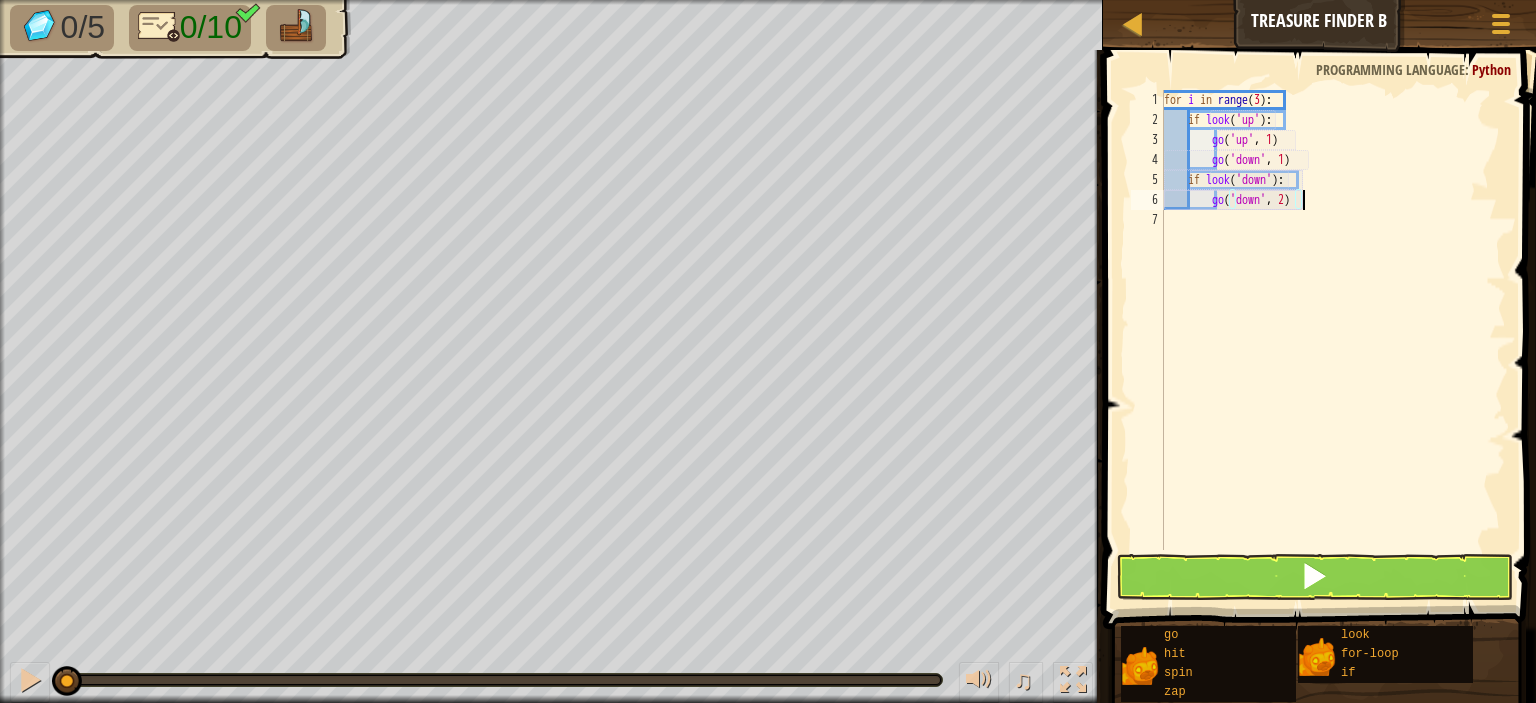 scroll, scrollTop: 9, scrollLeft: 3, axis: both 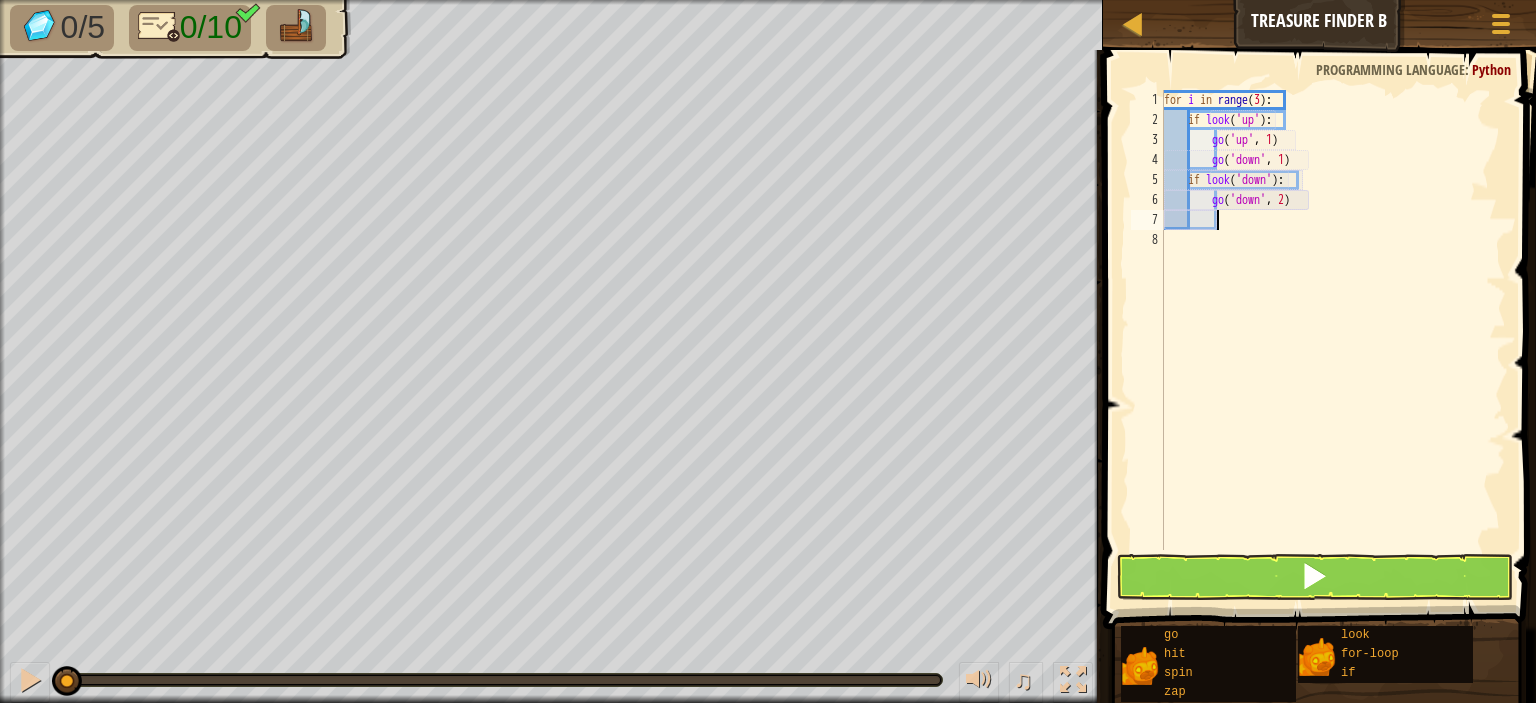 type on "g" 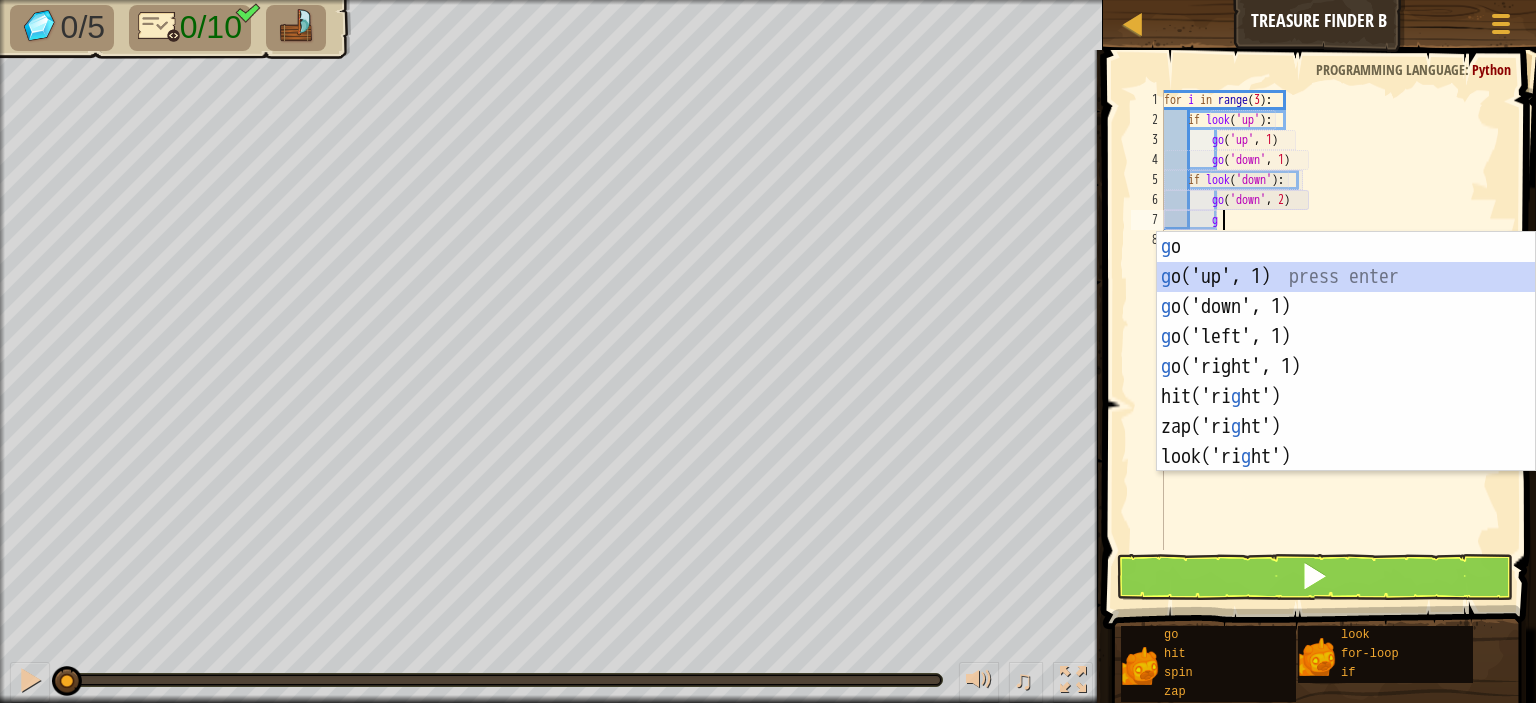 click on "g o press enter g o('up', 1) press enter g o('down', 1) press enter g o('left', 1) press enter g o('right', 1) press enter hit('ri g ht') press enter zap('ri g ht') press enter look('ri g ht') press enter" at bounding box center (1346, 382) 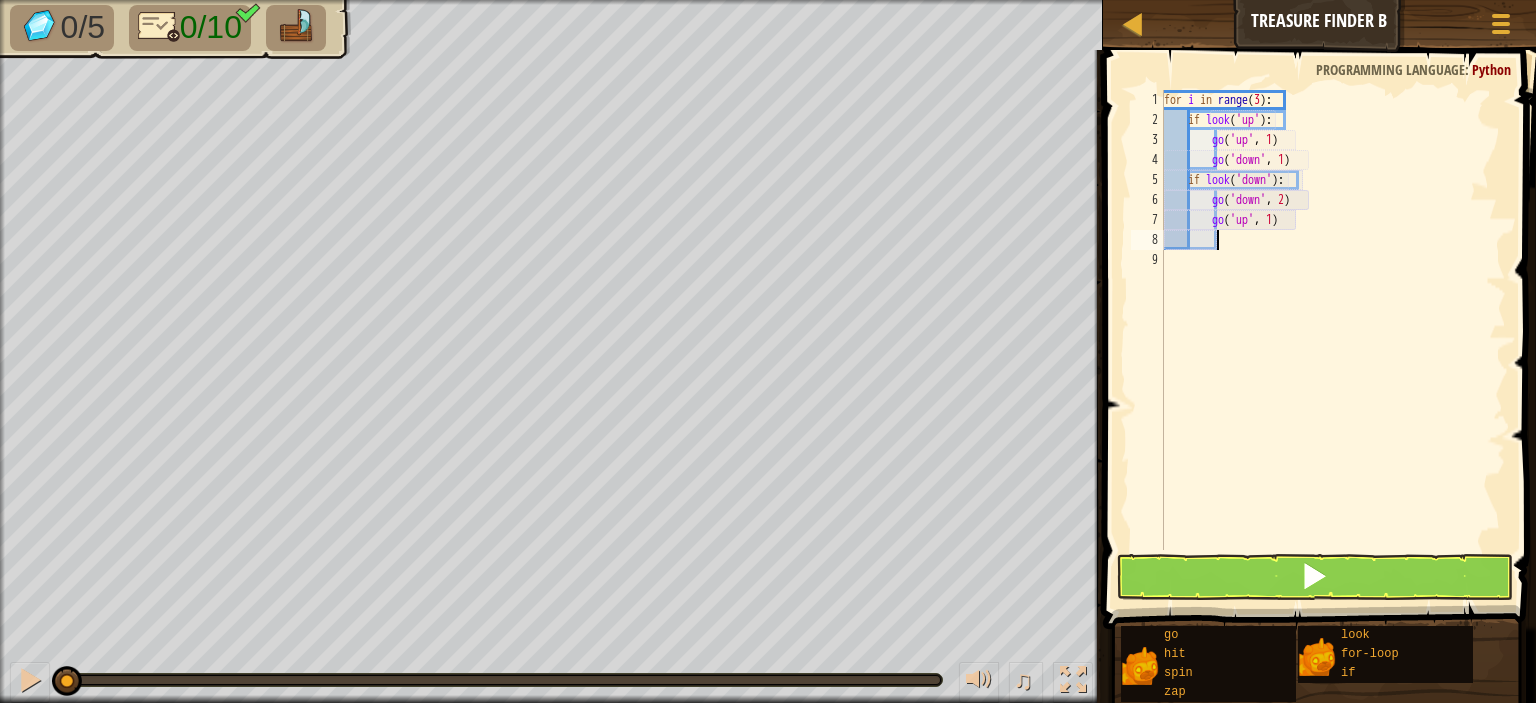 click on "for   i   in   range ( 3 ) :      if   look ( 'up' ) :          go ( 'up' ,   1 )          go ( 'down' ,   1 )      if   look ( 'down' ) :          go ( 'down' ,   2 )          go ( 'up' ,   1 )" at bounding box center [1333, 340] 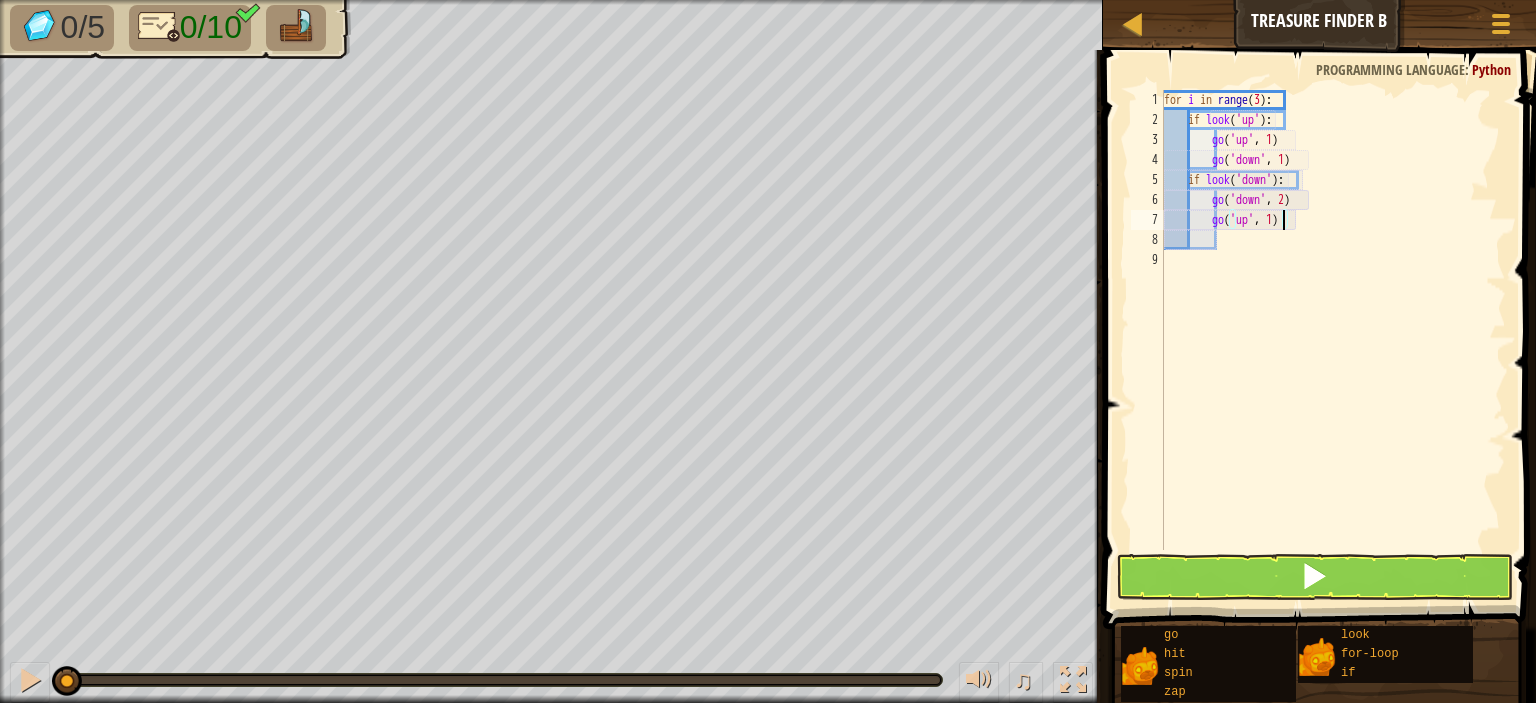 type on "go('up', 2)" 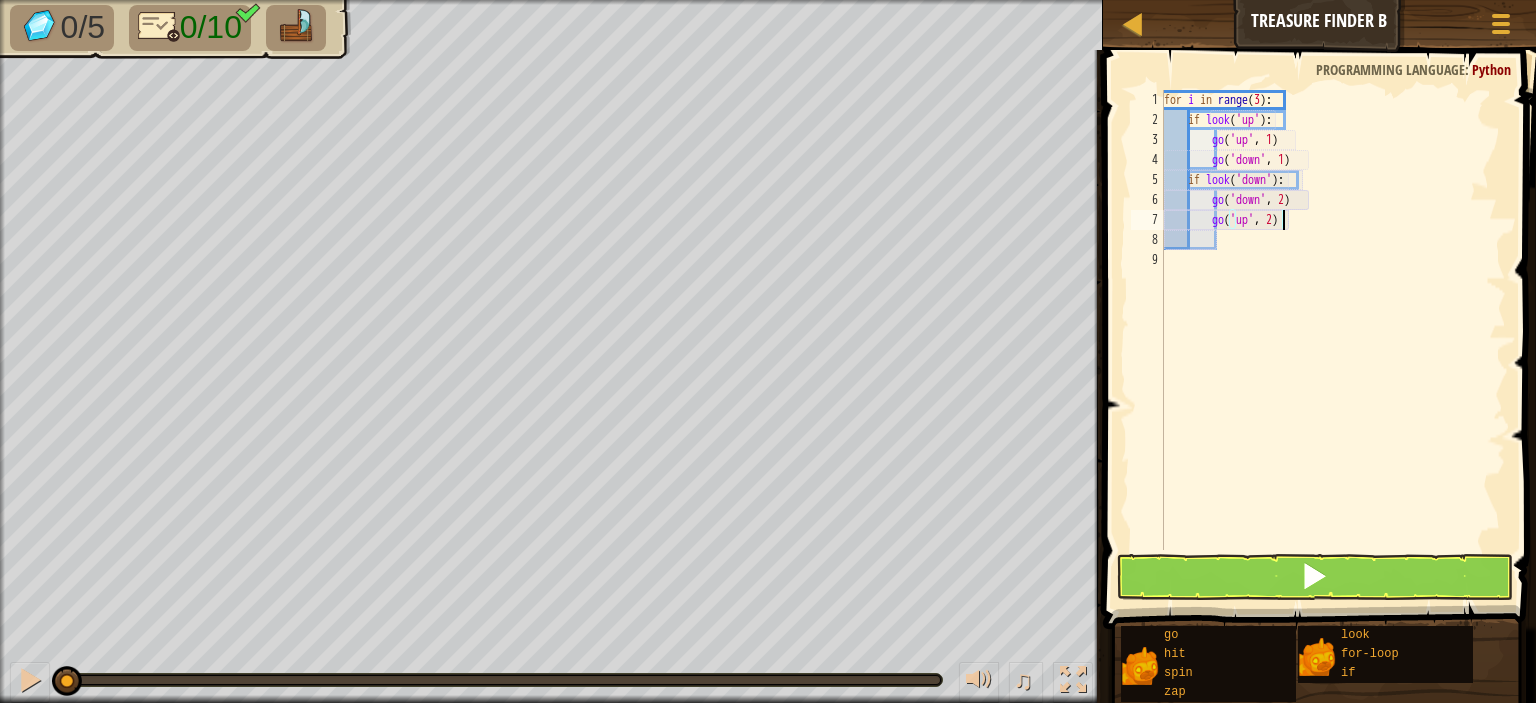 scroll, scrollTop: 9, scrollLeft: 8, axis: both 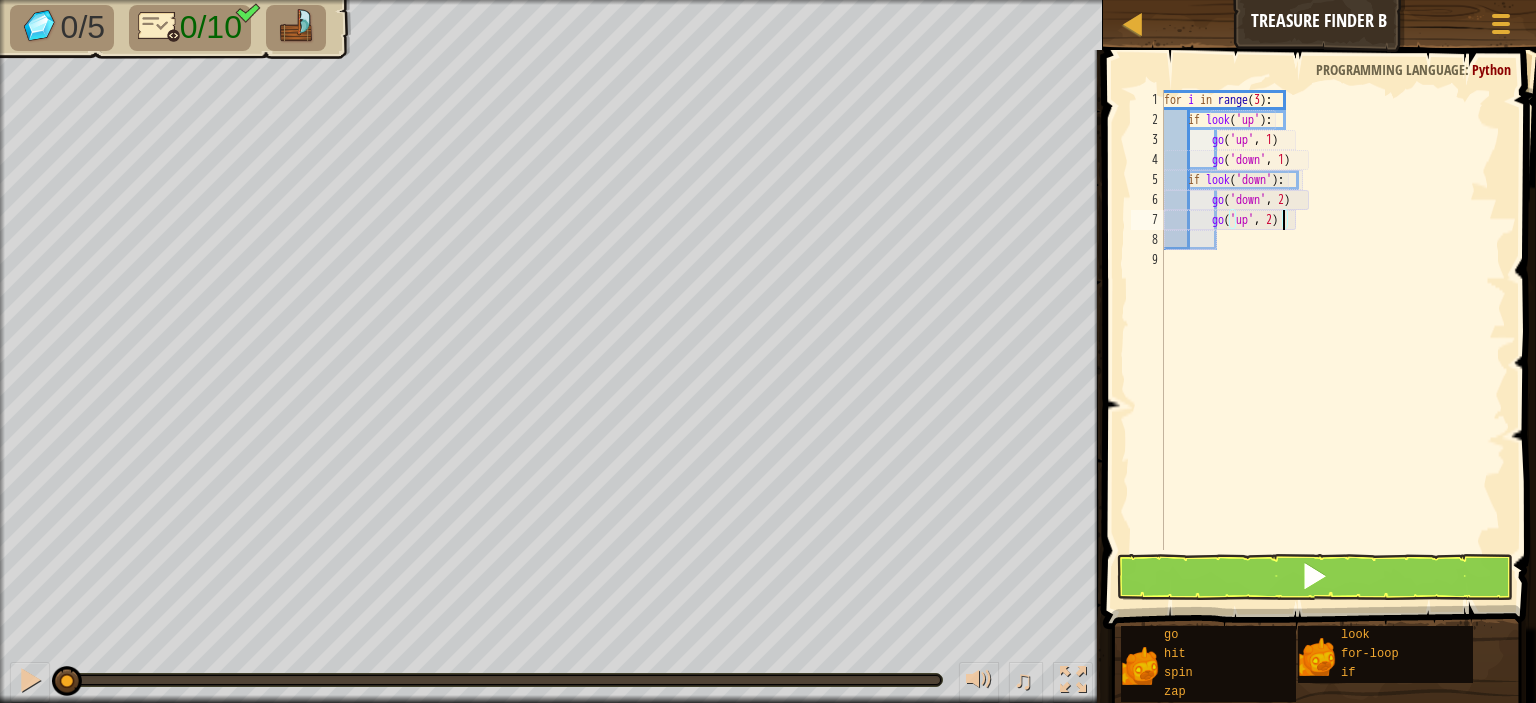 click on "for   i   in   range ( 3 ) :      if   look ( 'up' ) :          go ( 'up' ,   1 )          go ( 'down' ,   1 )      if   look ( 'down' ) :          go ( 'down' ,   2 )          go ( 'up' ,   2 )" at bounding box center (1333, 340) 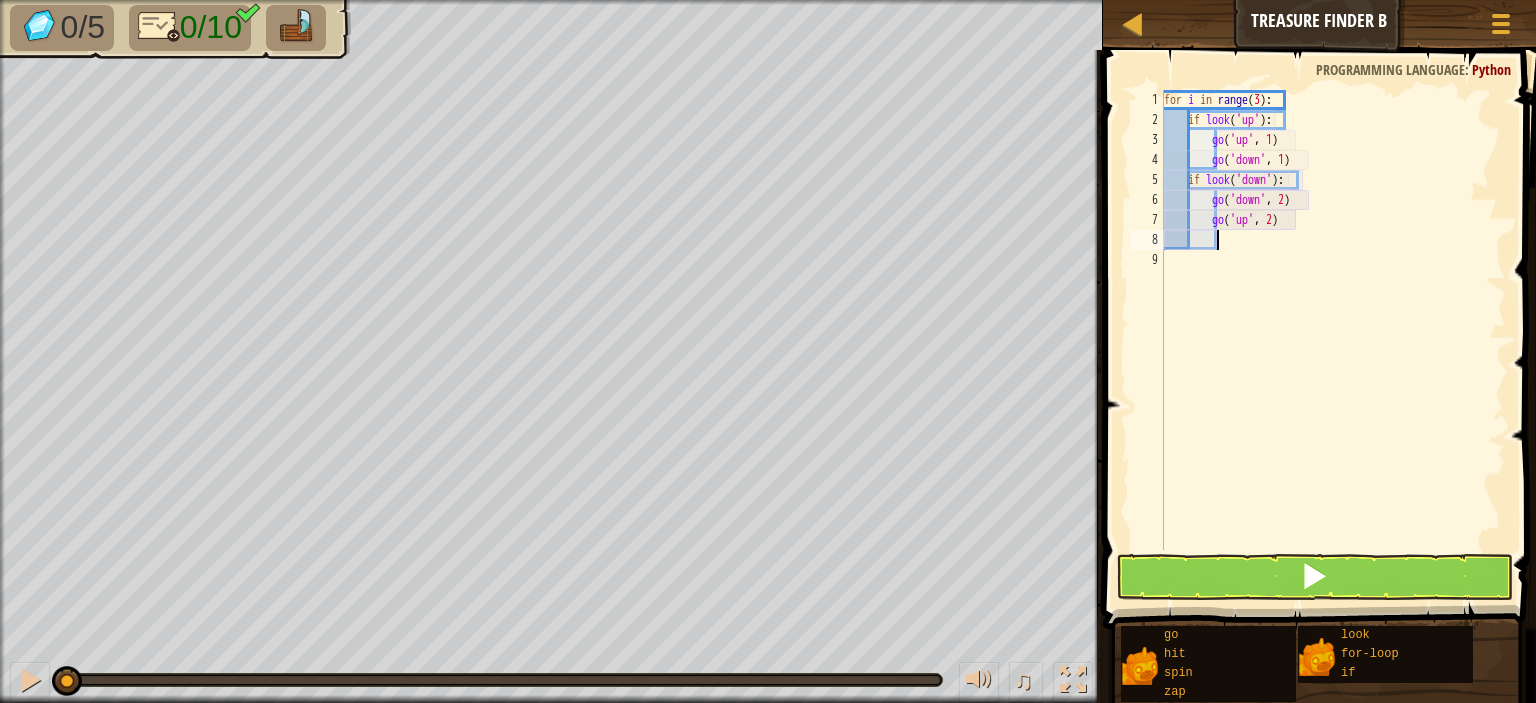 scroll, scrollTop: 9, scrollLeft: 0, axis: vertical 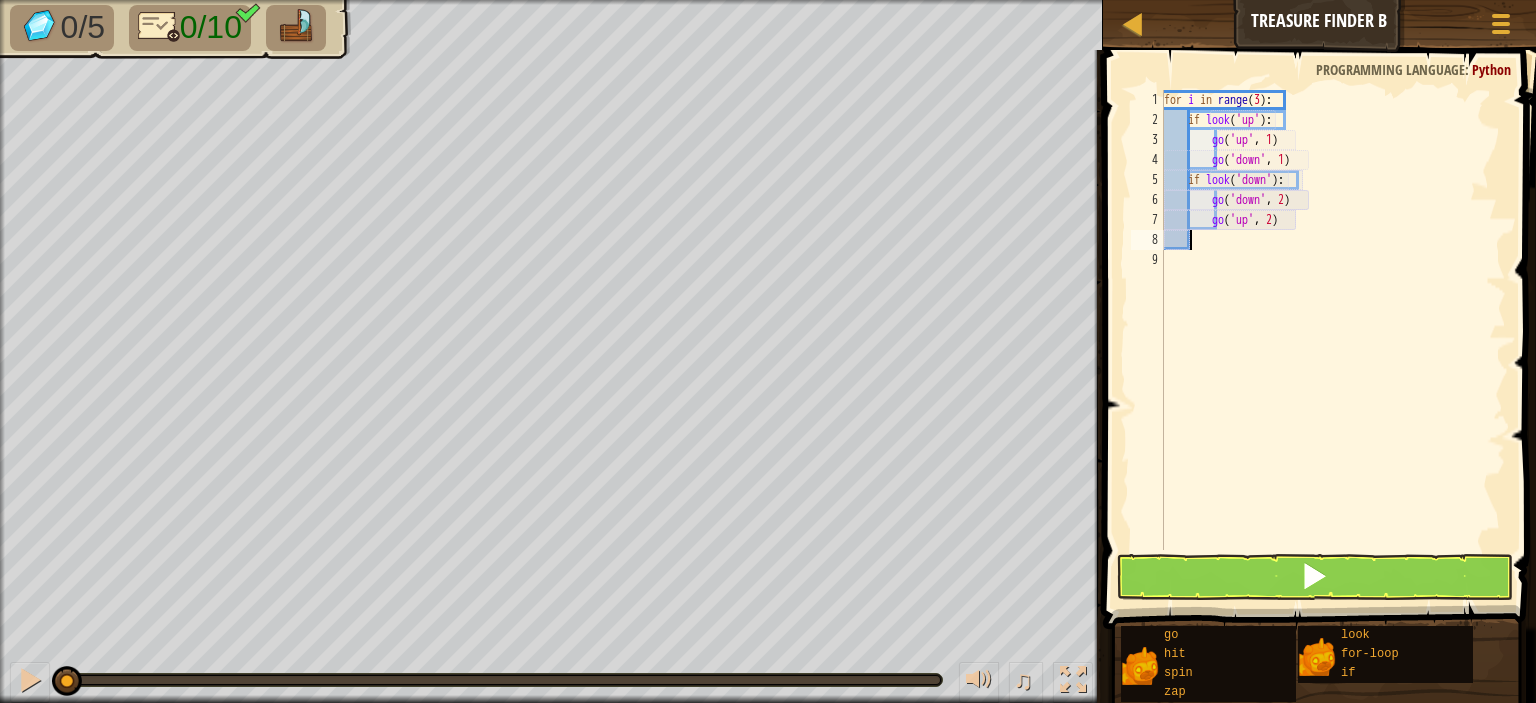 type on "g" 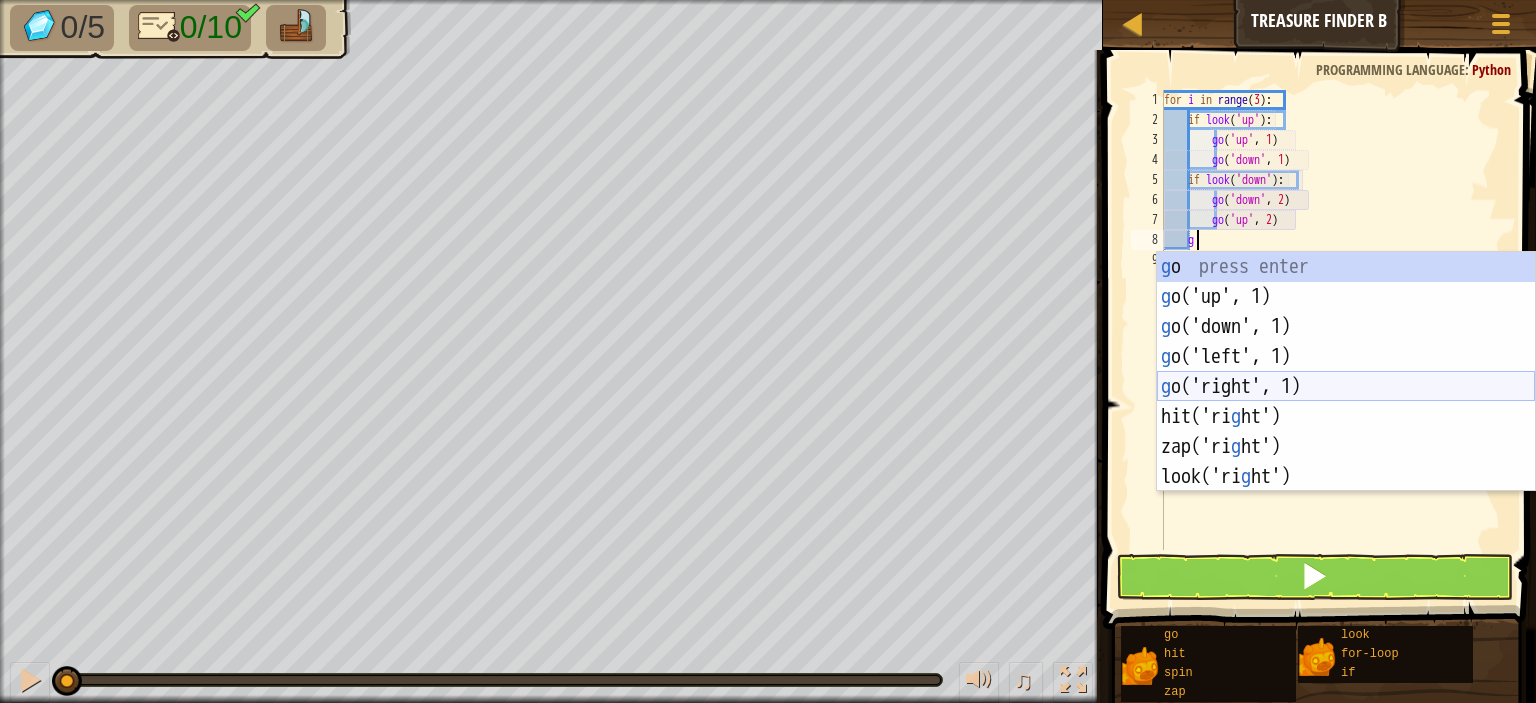 click on "g o press enter g o('up', 1) press enter g o('down', 1) press enter g o('left', 1) press enter g o('right', 1) press enter hit('ri g ht') press enter zap('ri g ht') press enter look('ri g ht') press enter" at bounding box center [1346, 402] 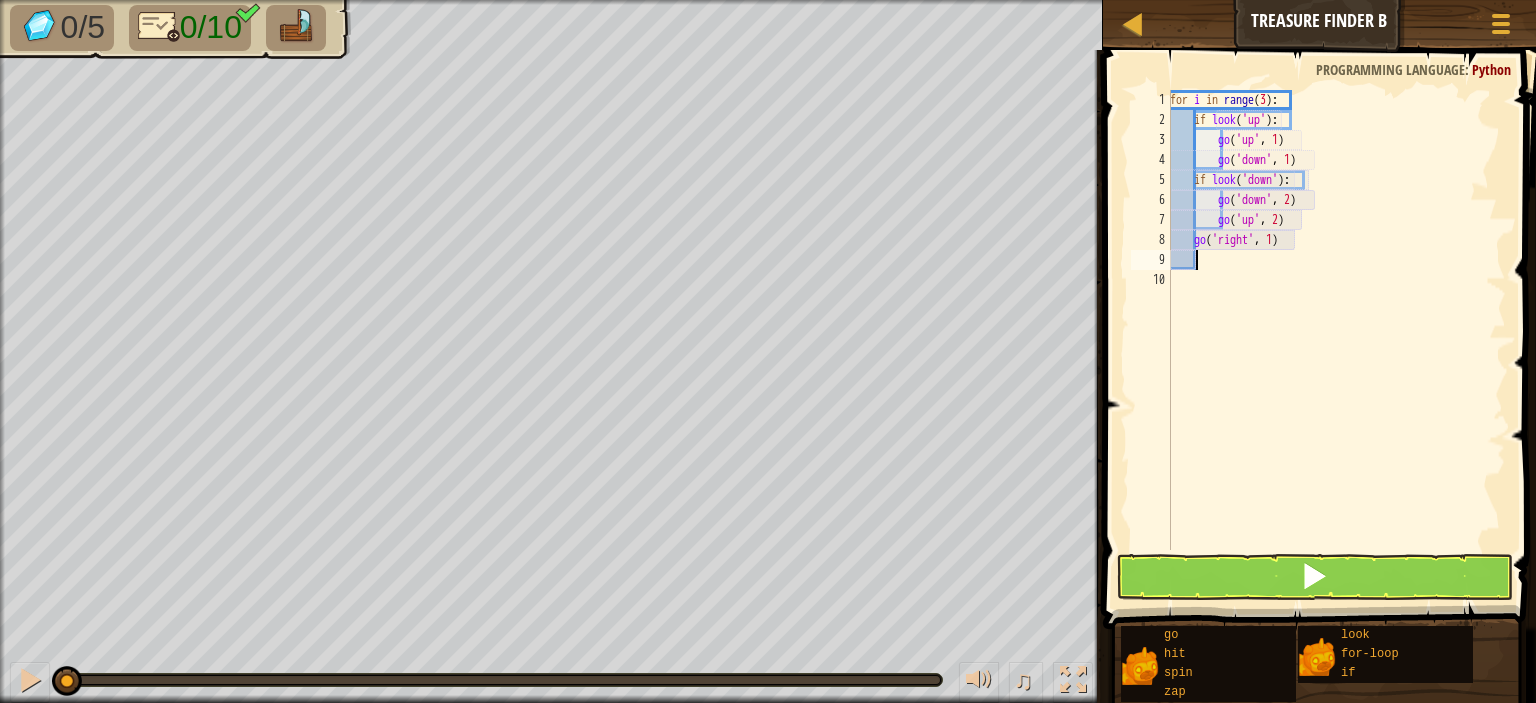 scroll, scrollTop: 9, scrollLeft: 0, axis: vertical 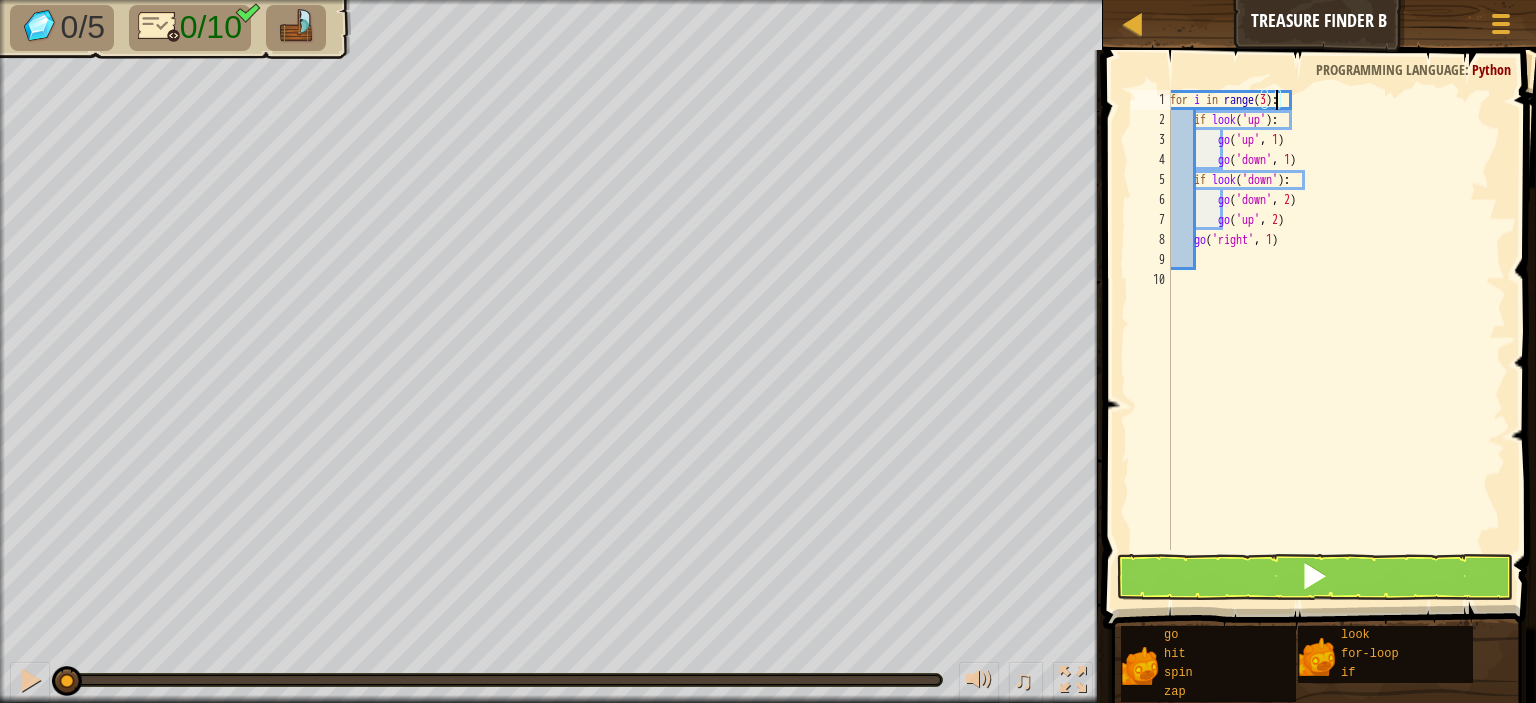 type on "for i in range(5):" 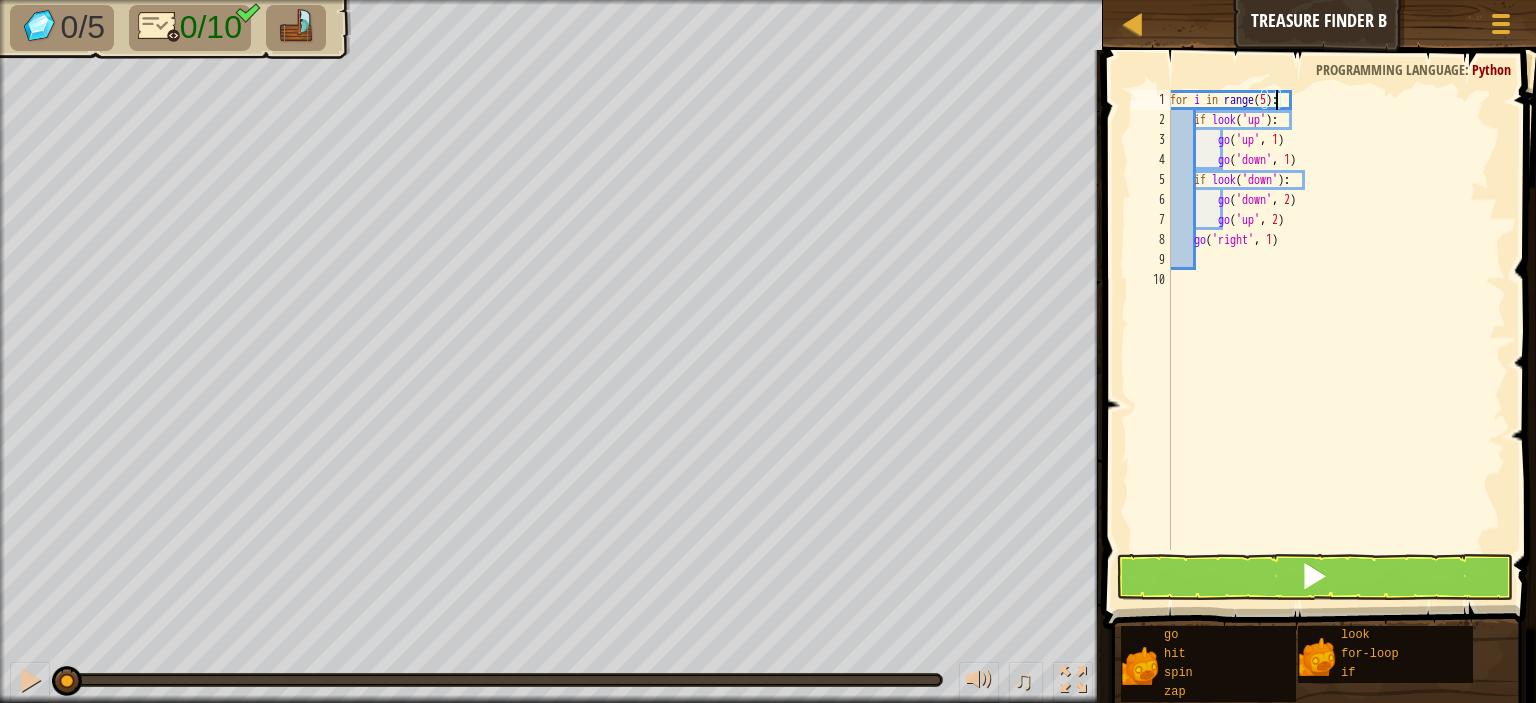 scroll, scrollTop: 9, scrollLeft: 8, axis: both 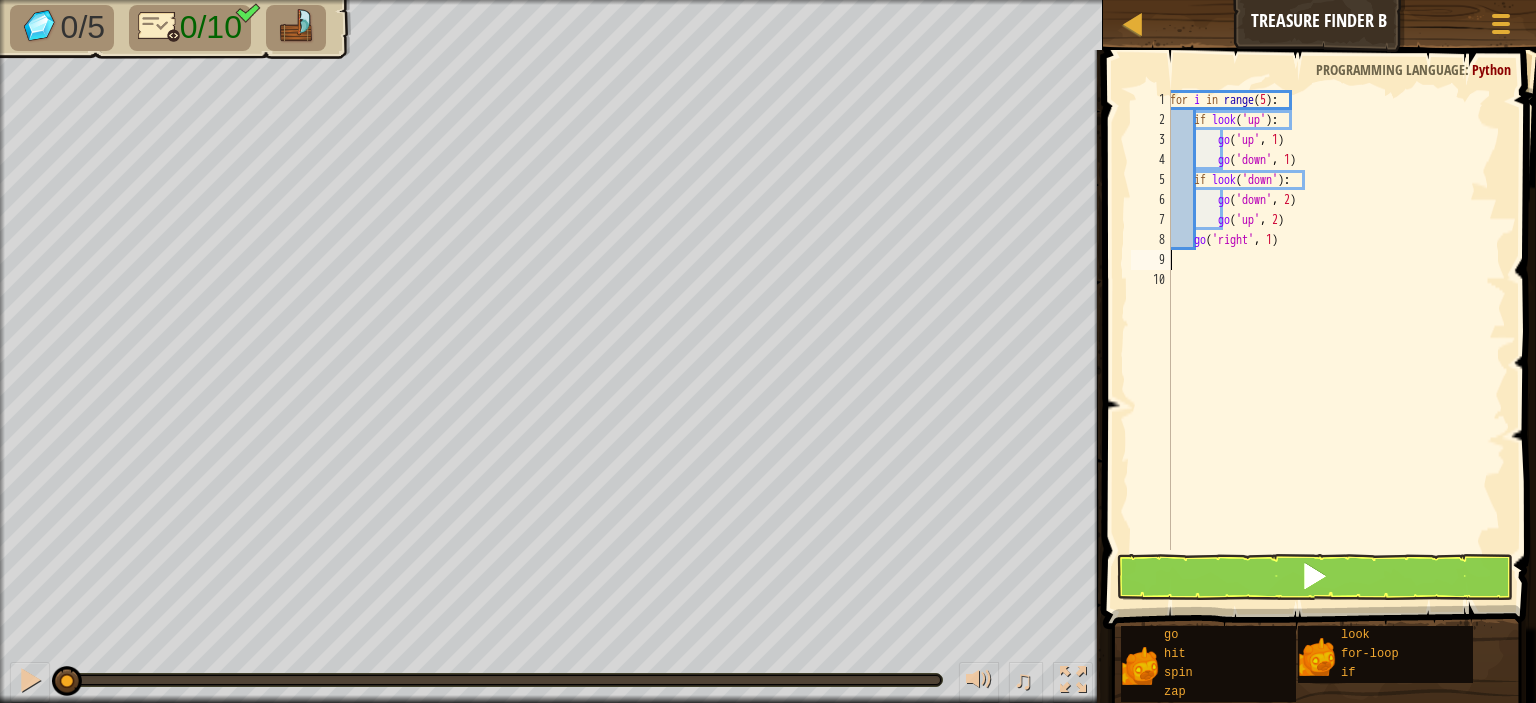 type 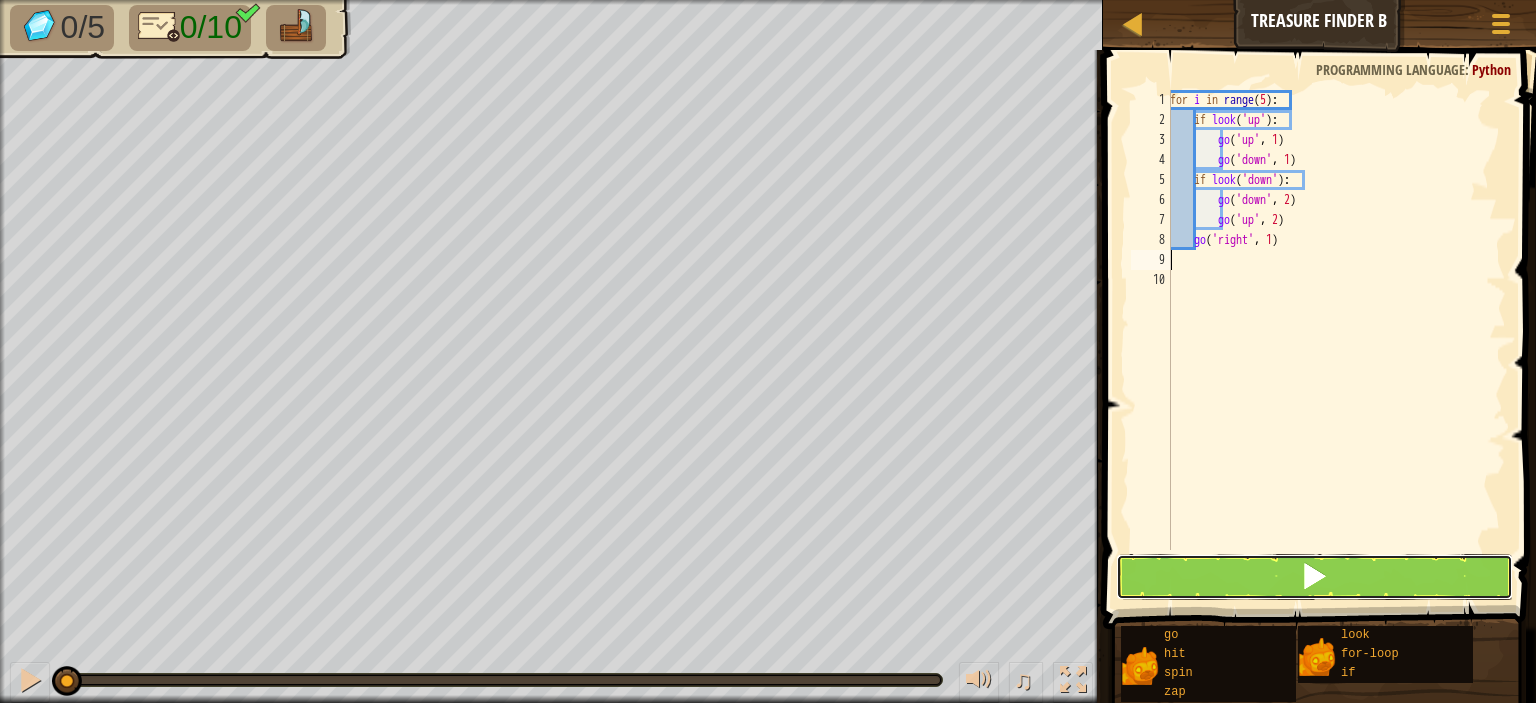 click at bounding box center [1314, 577] 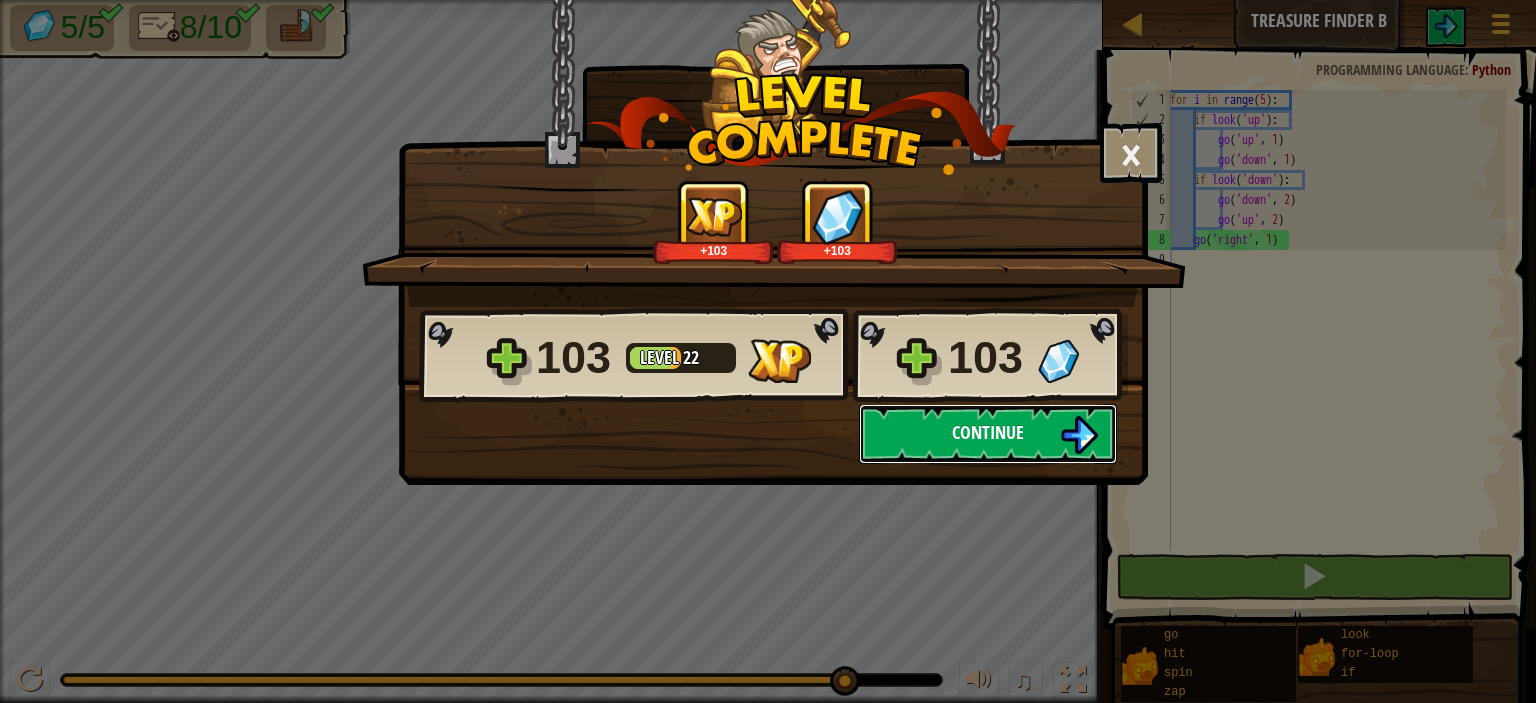 click on "Continue" at bounding box center [988, 434] 